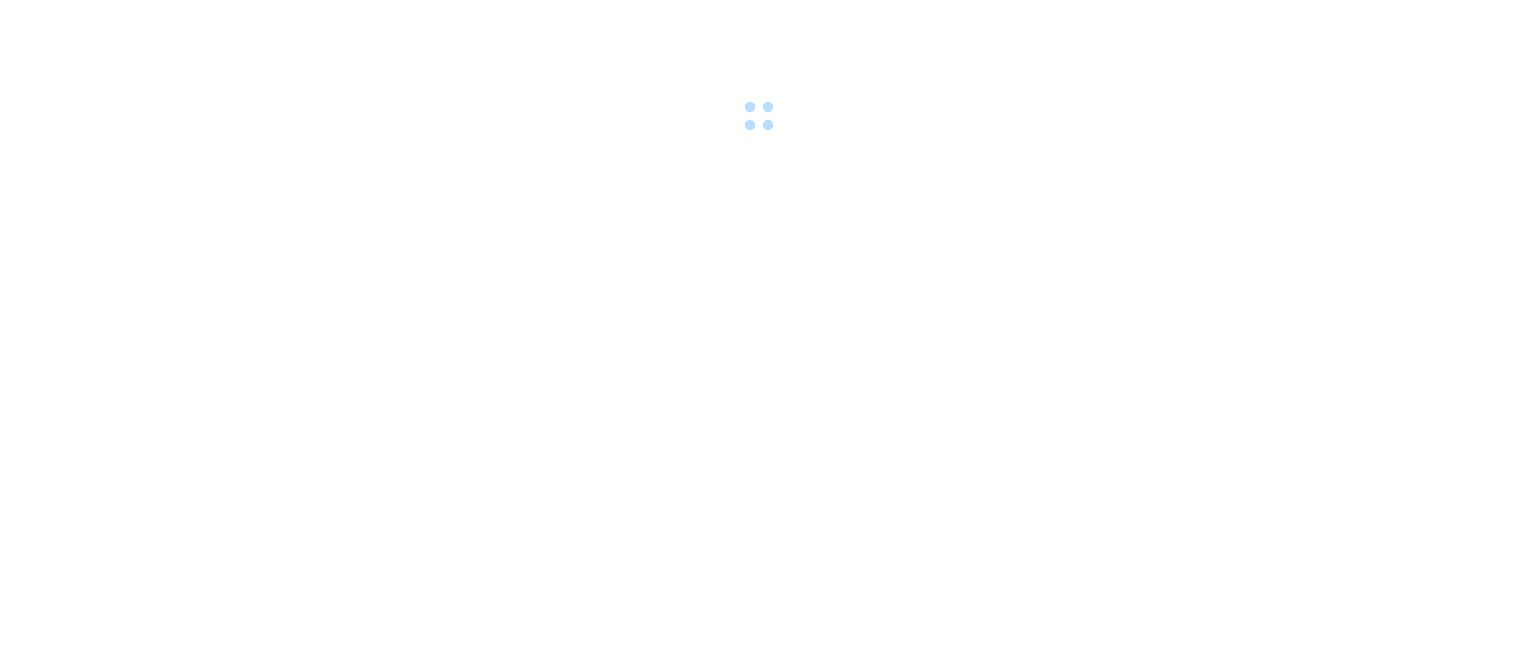 scroll, scrollTop: 0, scrollLeft: 0, axis: both 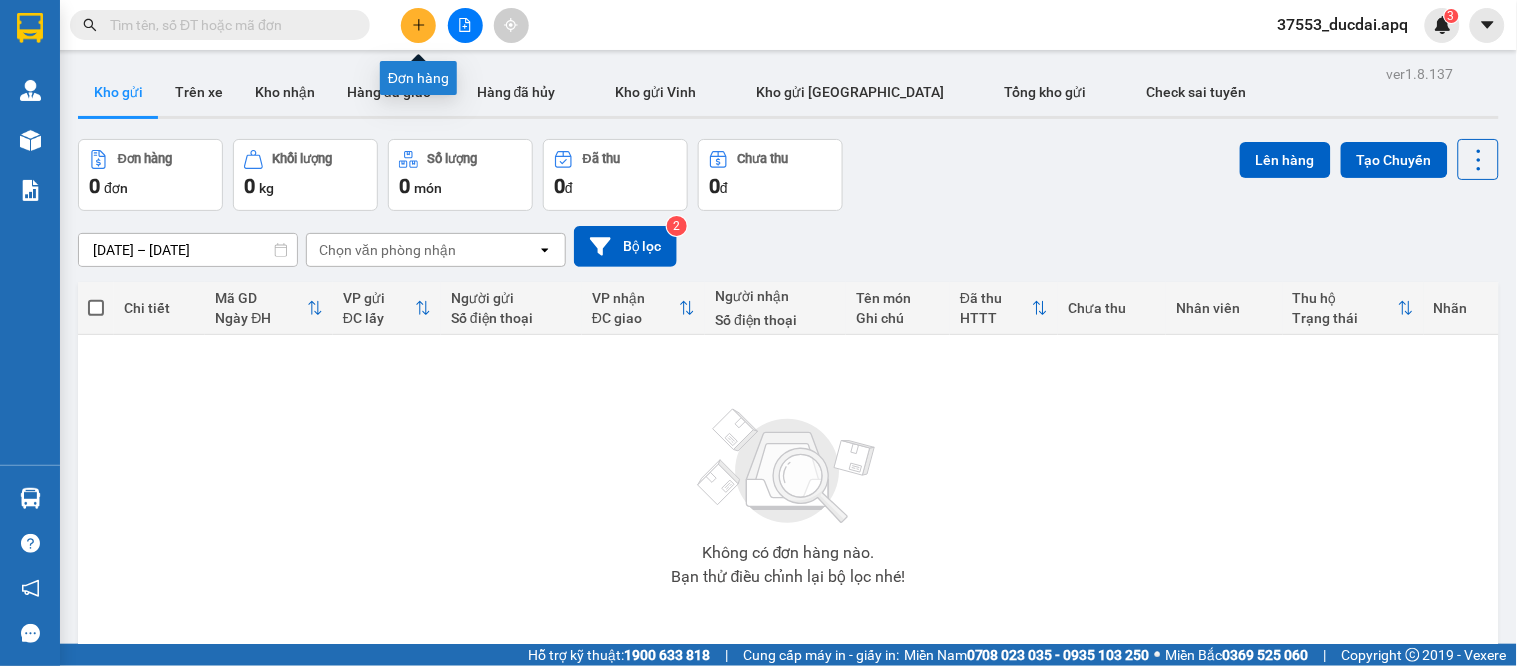 click 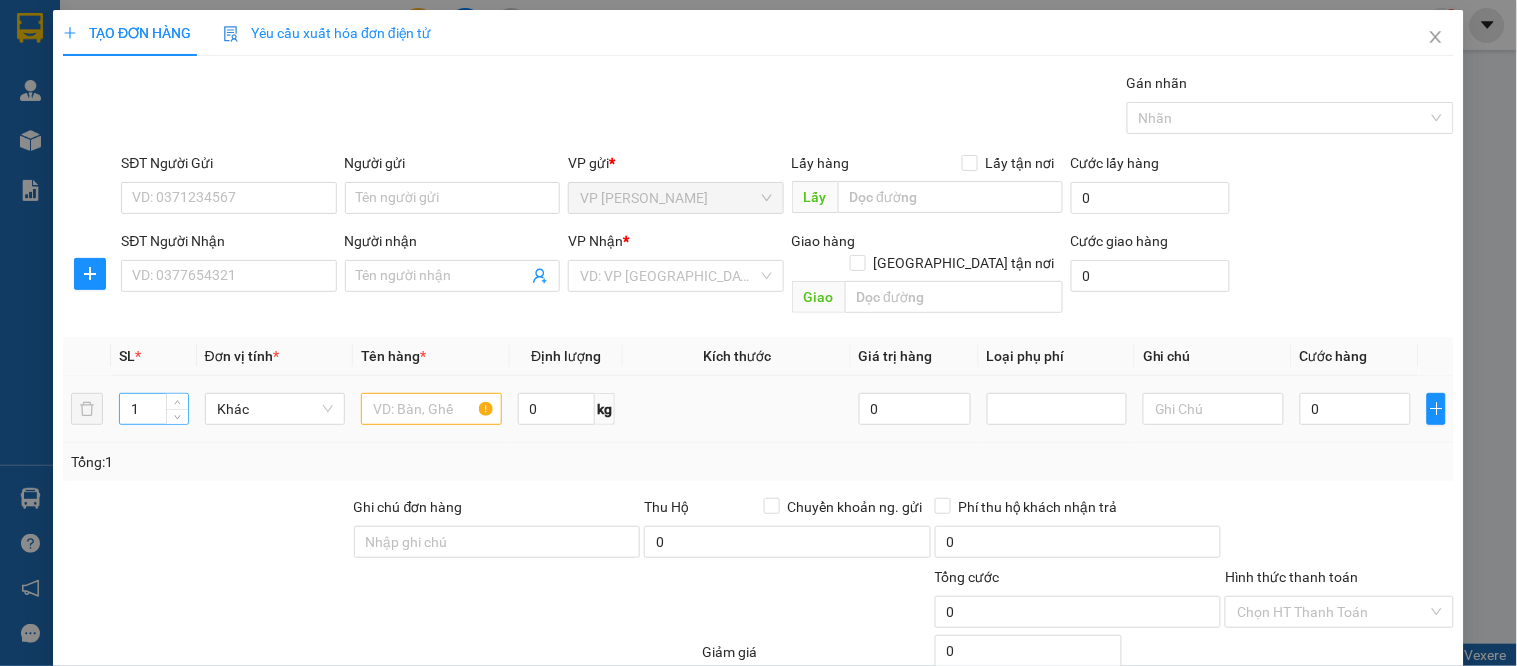 click on "1" at bounding box center (153, 409) 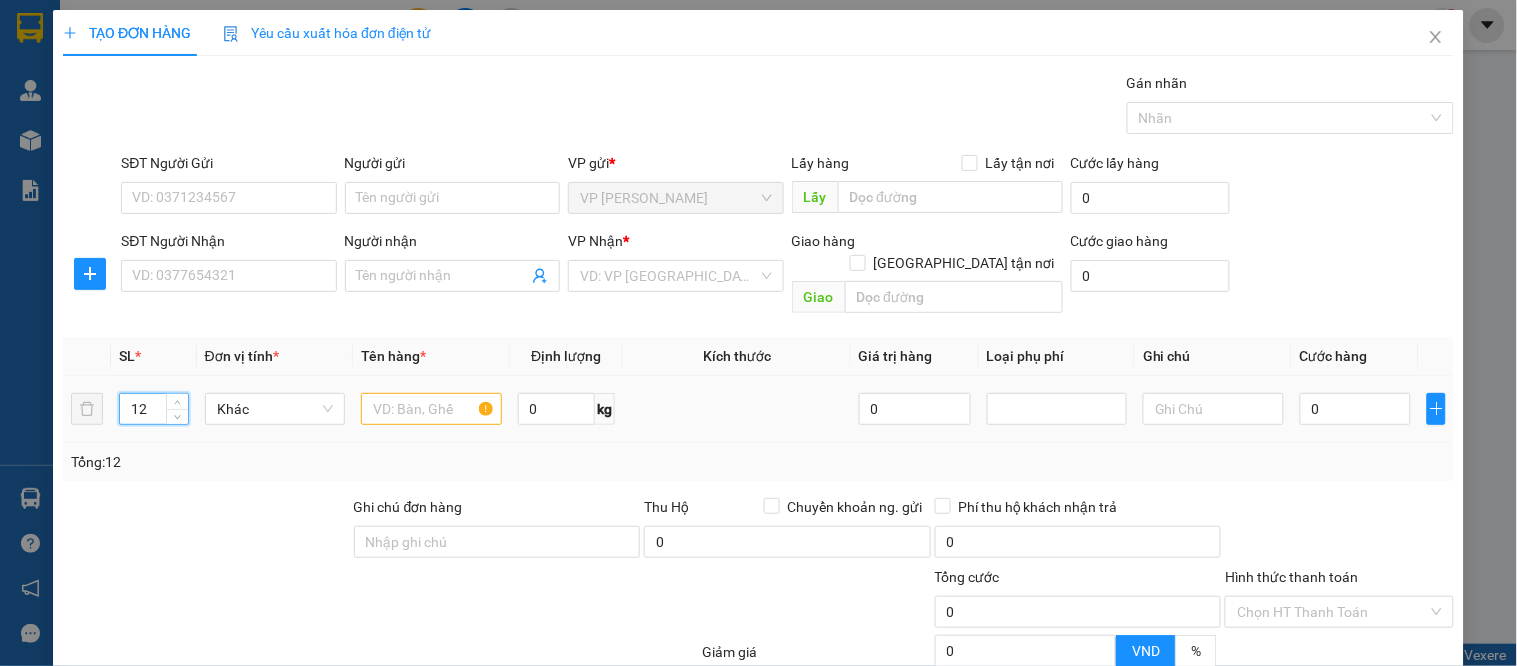 type on "12" 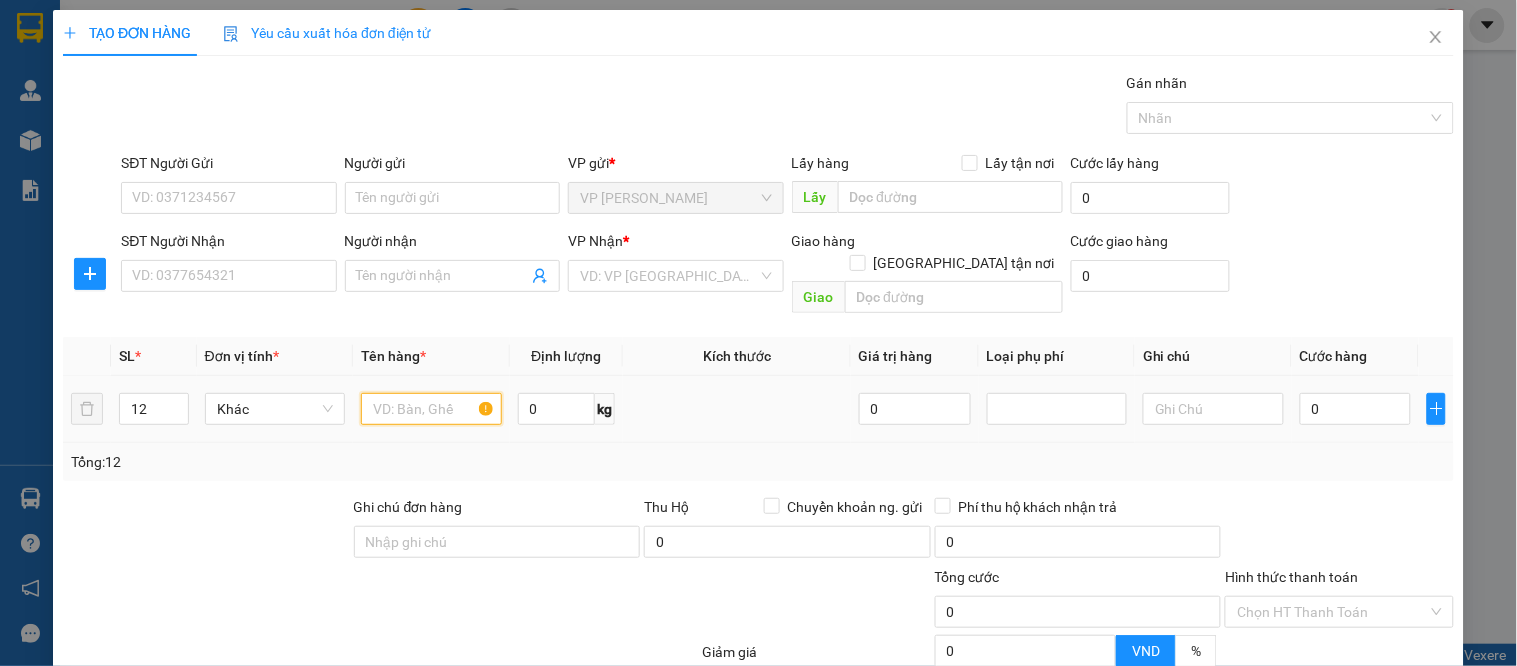click at bounding box center (431, 409) 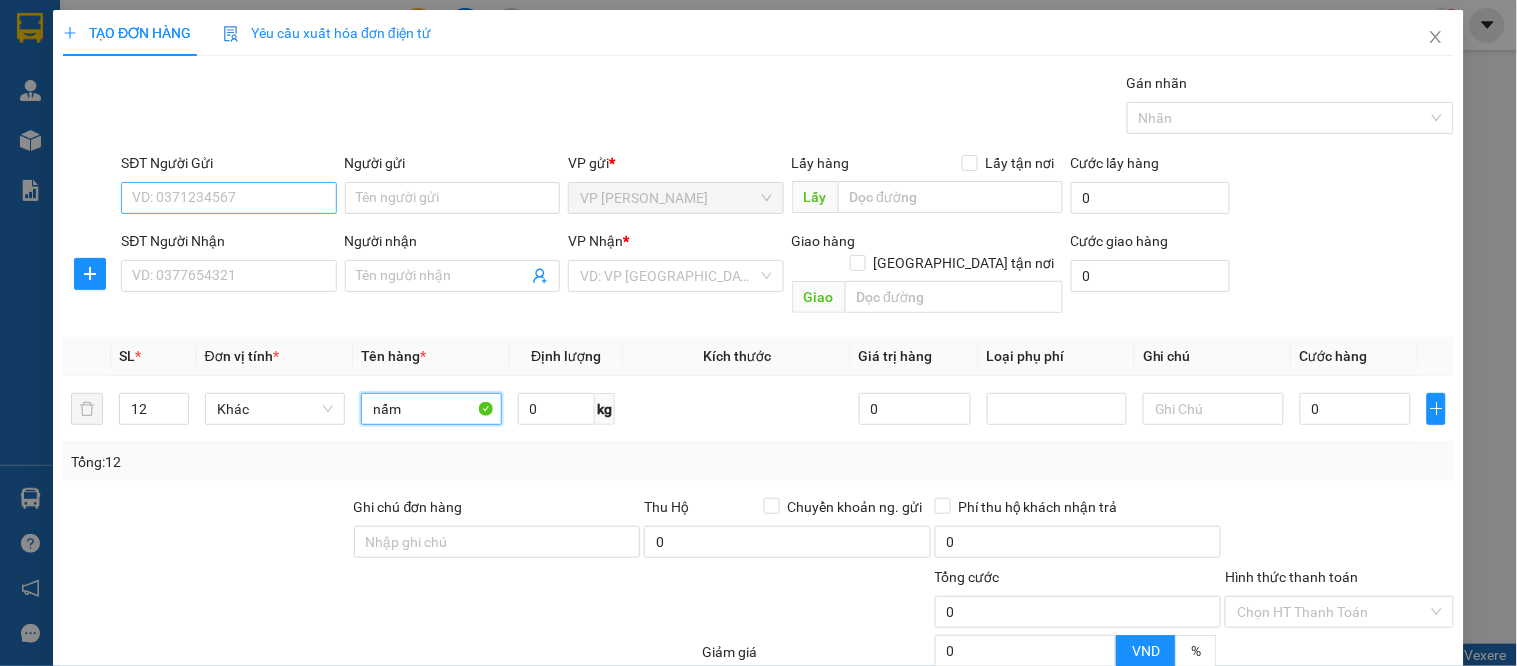 type on "nấm" 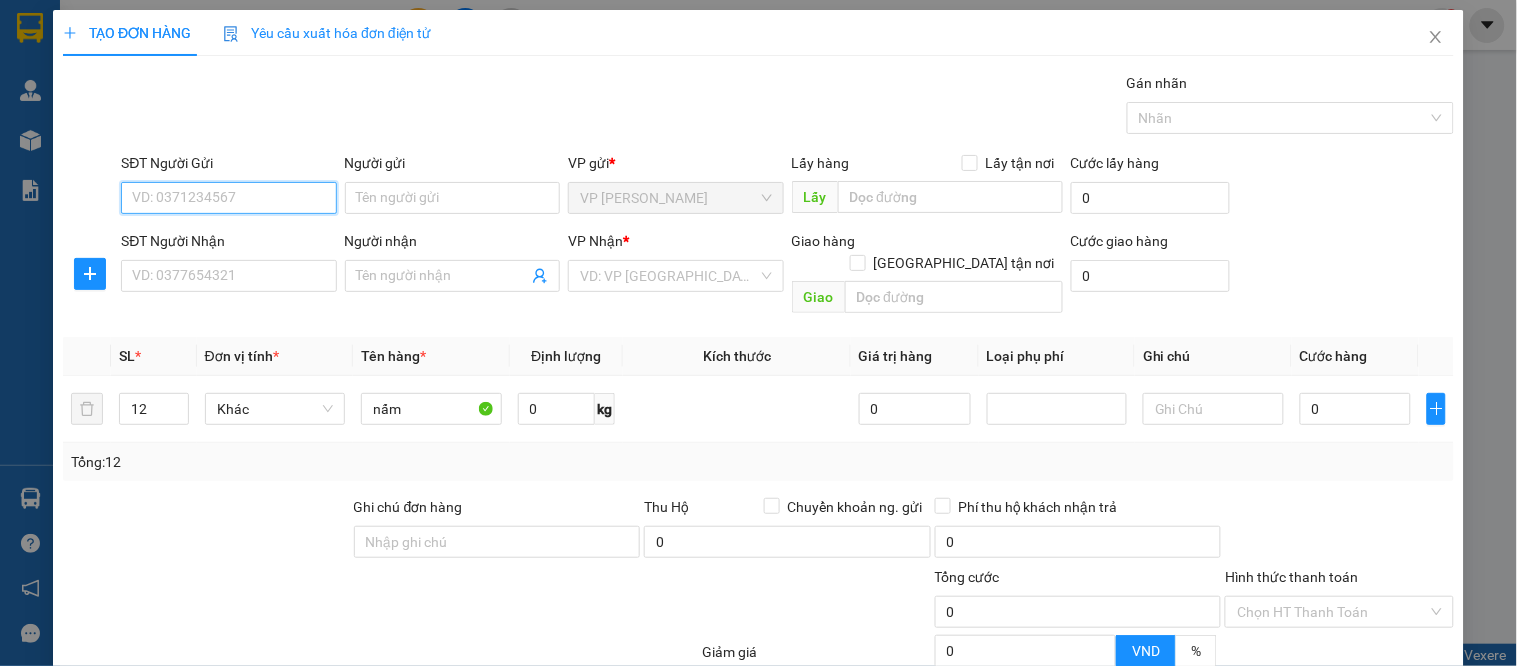 click on "SĐT Người Gửi" at bounding box center [228, 198] 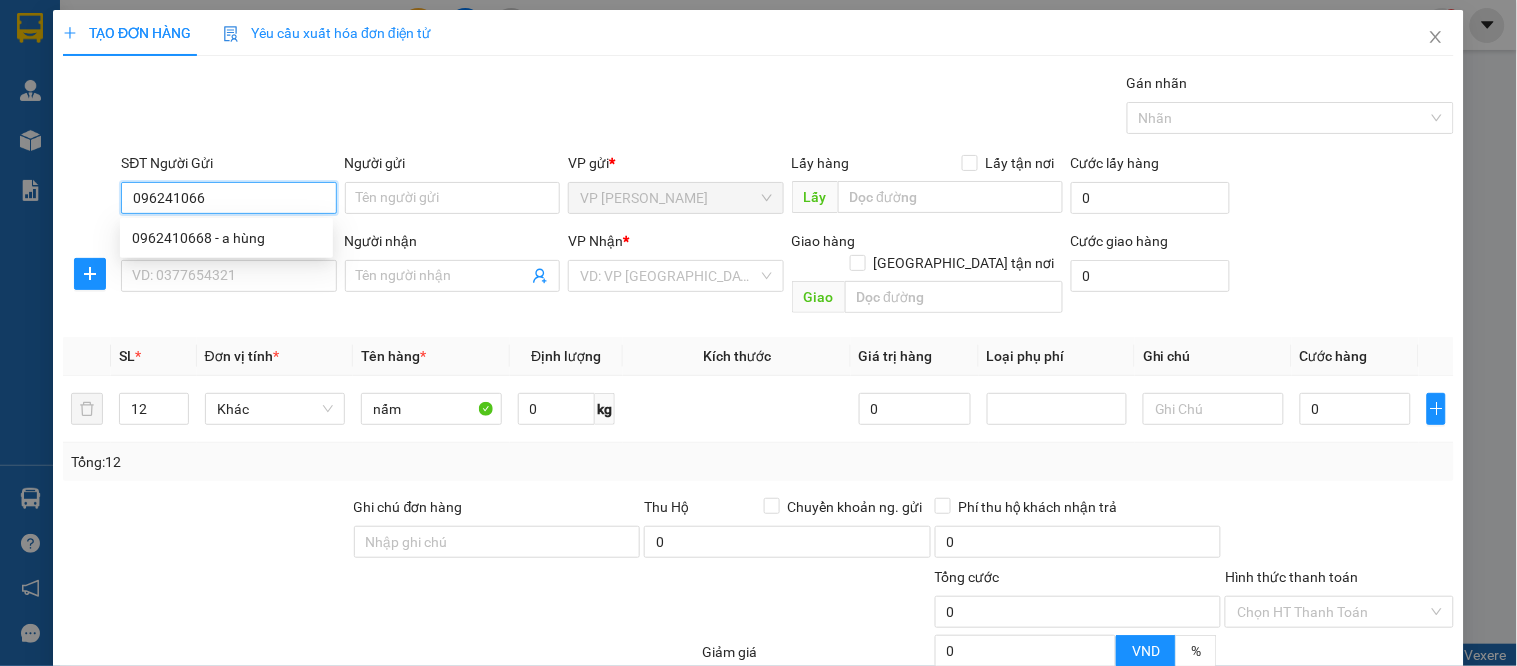 type on "0962410668" 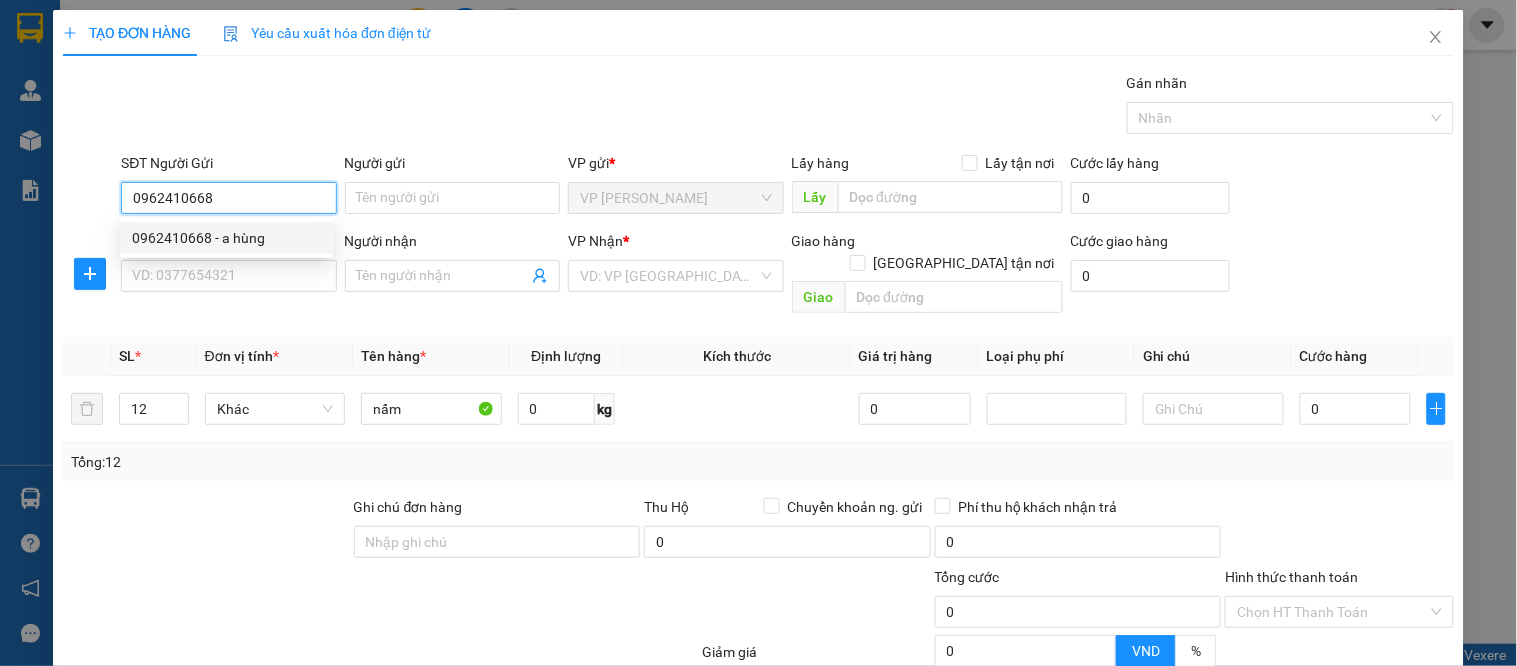 drag, startPoint x: 262, startPoint y: 237, endPoint x: 257, endPoint y: 250, distance: 13.928389 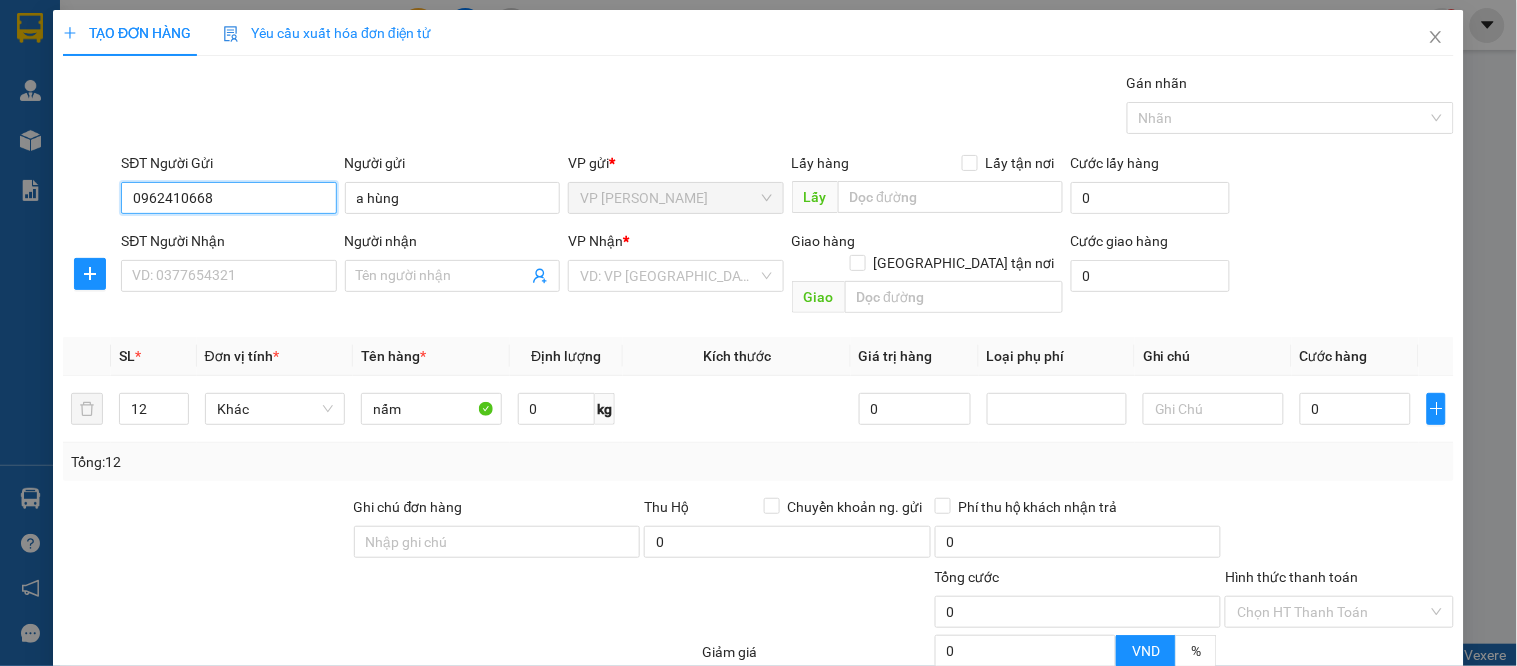 type on "0962410668" 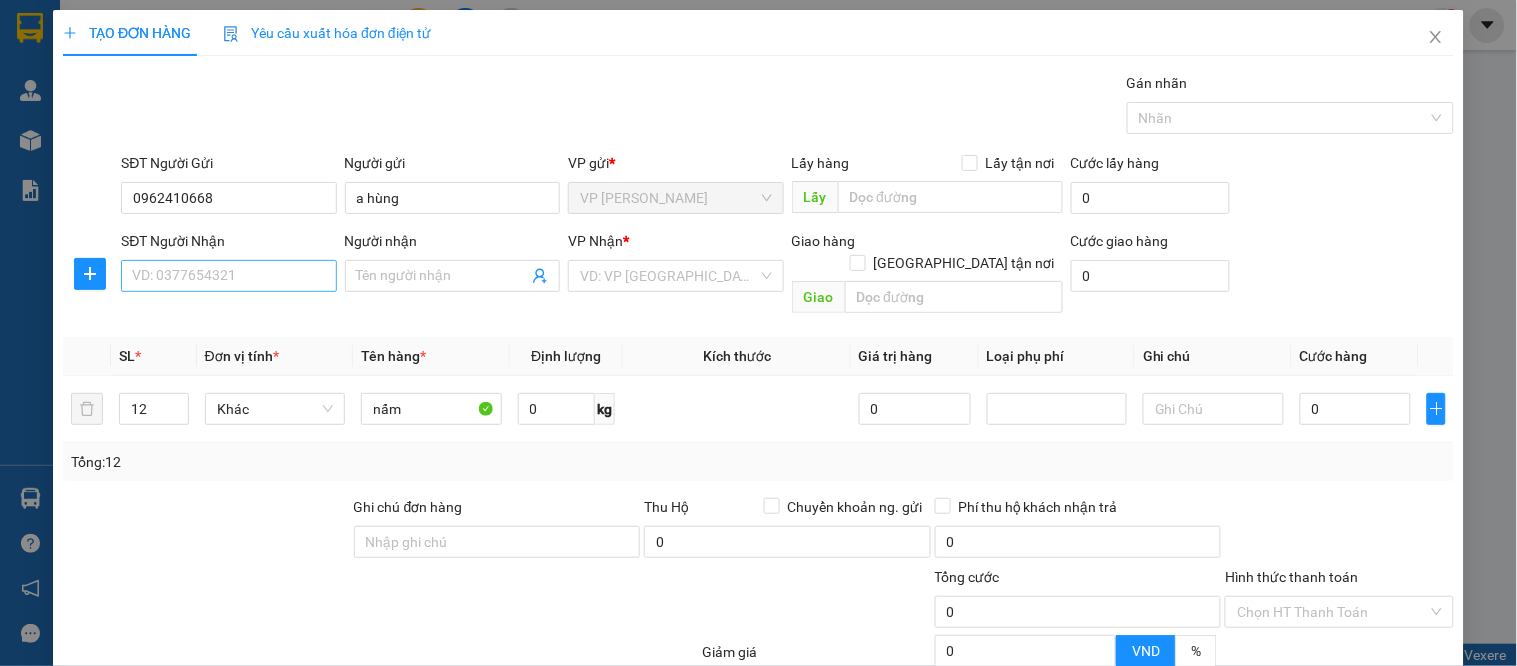 click on "SĐT Người Nhận VD: 0377654321" at bounding box center [228, 265] 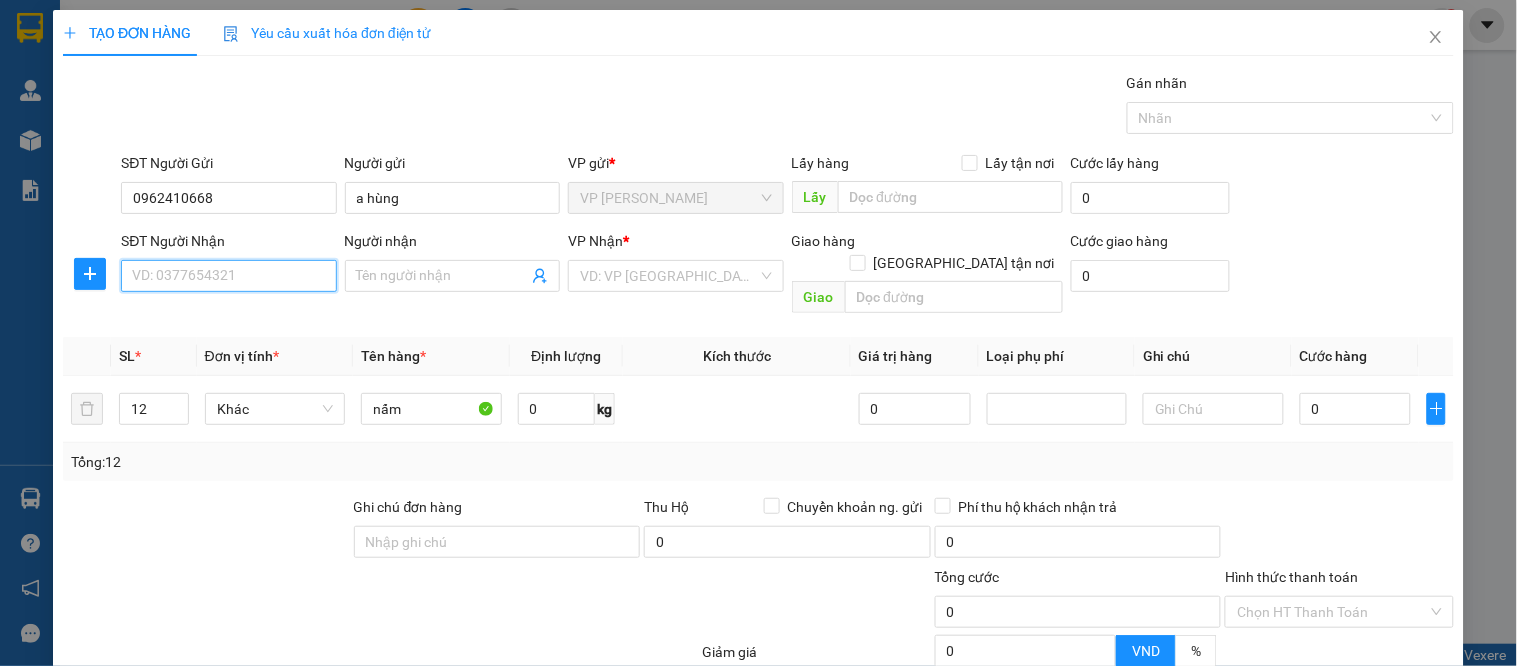 click on "SĐT Người Nhận" at bounding box center (228, 276) 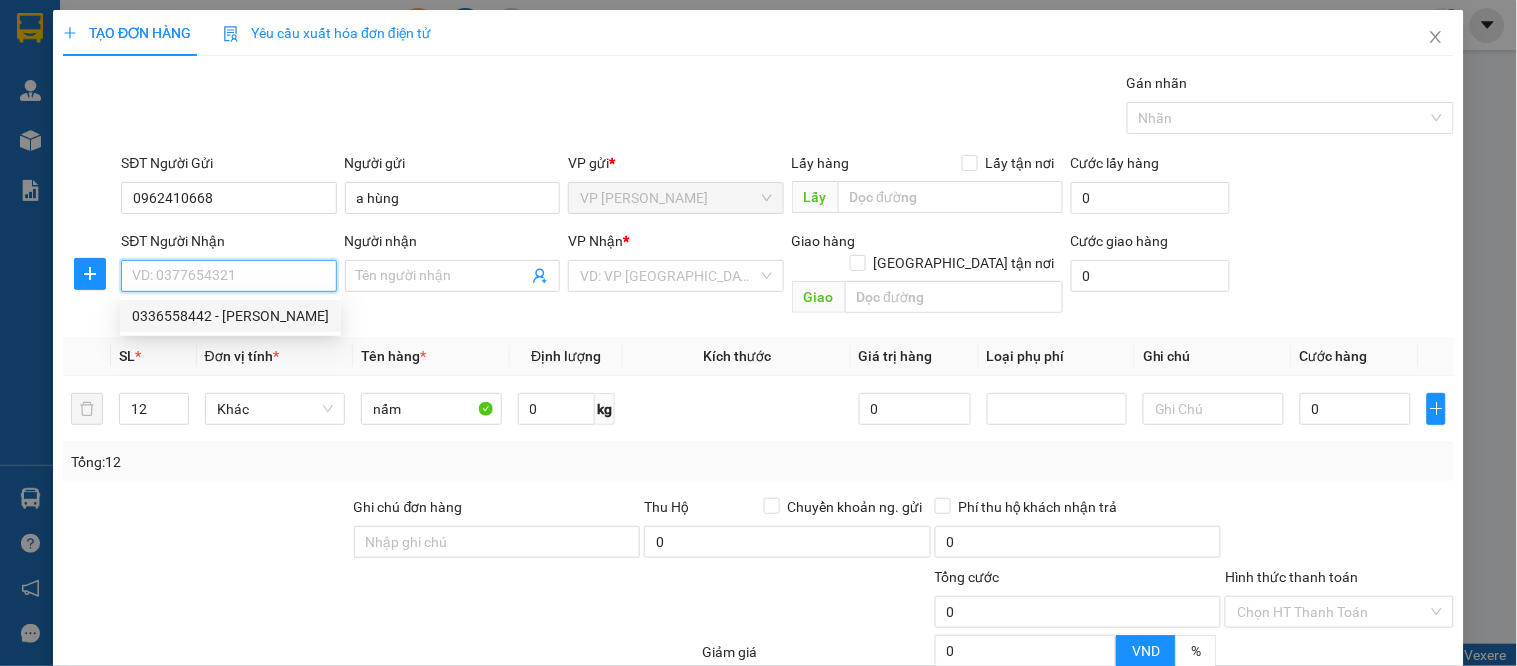 drag, startPoint x: 276, startPoint y: 318, endPoint x: 210, endPoint y: 325, distance: 66.37017 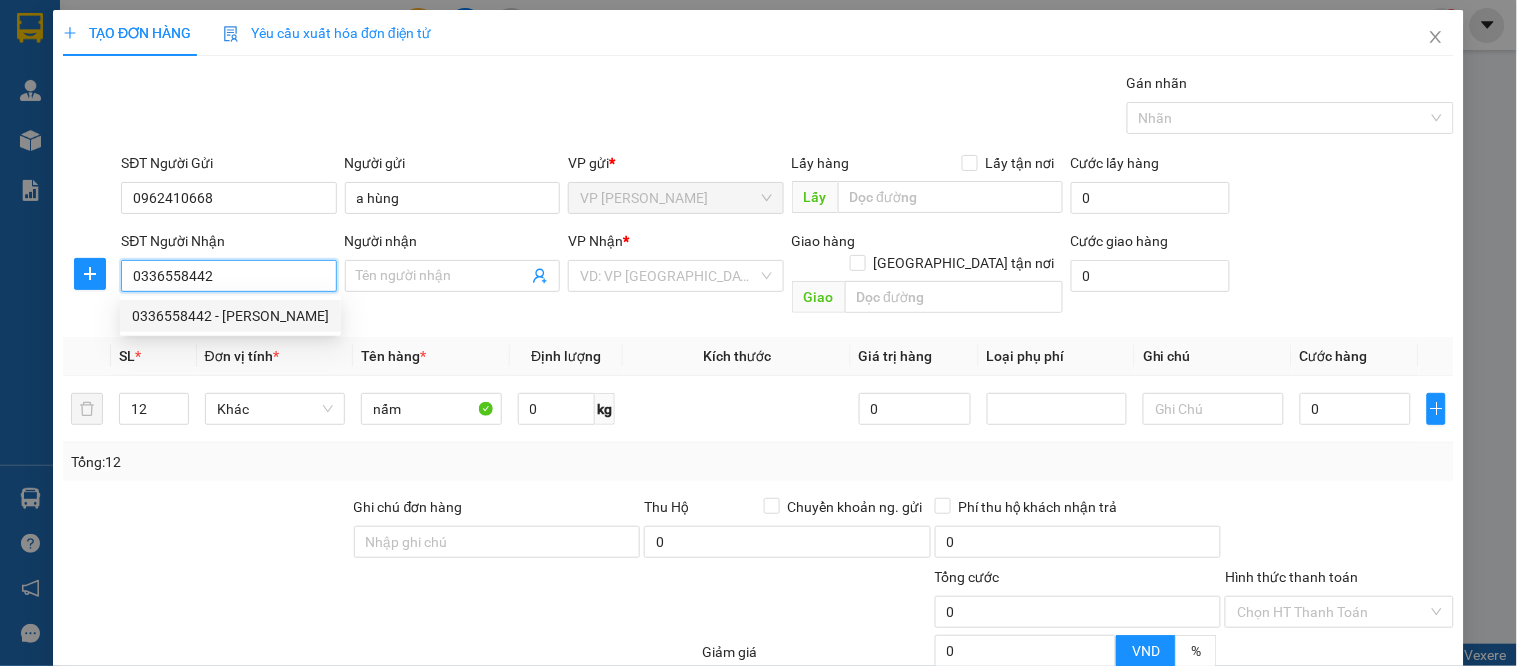 type on "c vân" 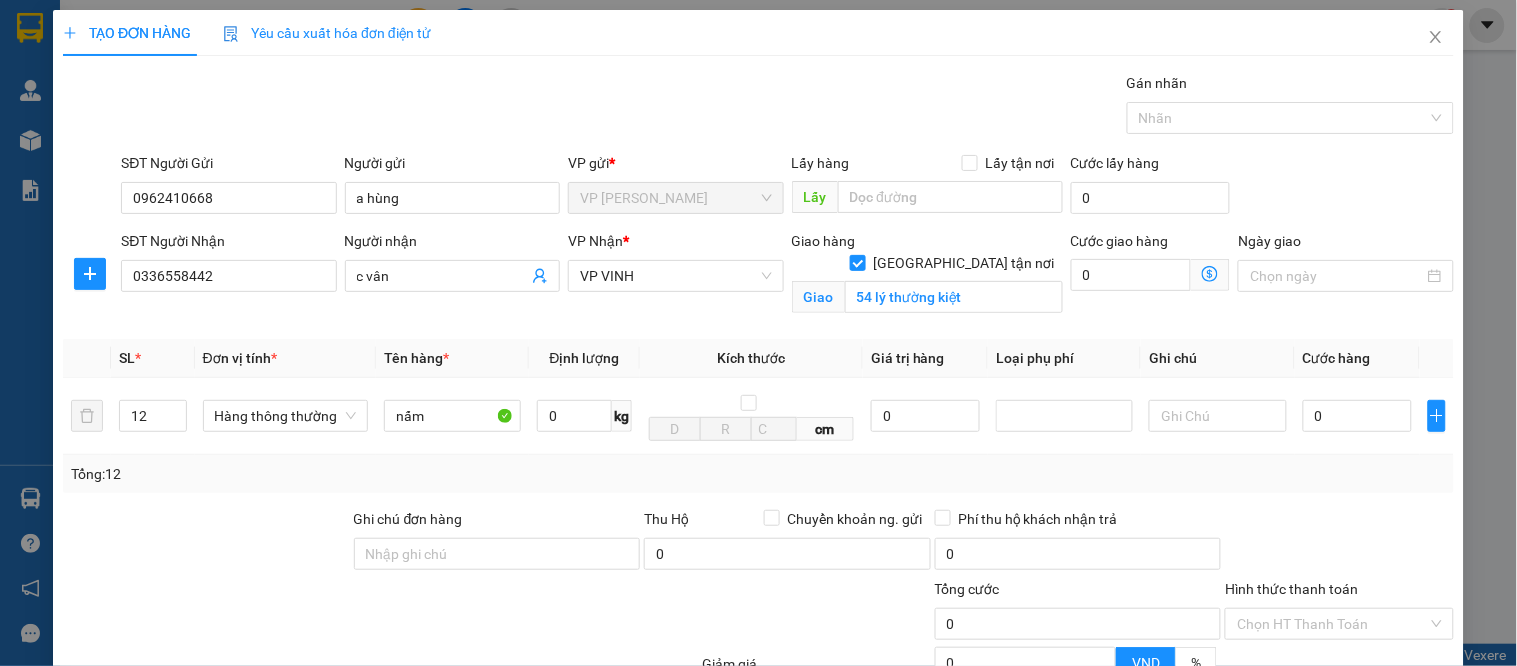 click on "TẠO ĐƠN HÀNG Yêu cầu xuất hóa đơn điện tử Transit Pickup Surcharge Ids Transit Deliver Surcharge Ids Transit Deliver Surcharge Transit Deliver Surcharge Gói vận chuyển  * Tiêu chuẩn Gán nhãn   Nhãn SĐT Người Gửi 0962410668 Người gửi a hùng VP gửi  * VP GIA LÂM Lấy hàng Lấy tận nơi Lấy Cước lấy hàng 0 SĐT Người Nhận 0336558442 Người nhận c vân VP Nhận  * VP VINH Giao hàng Giao tận nơi Giao 54 lý thường kiệt Cước giao hàng 0 Ngày giao SL  * Đơn vị tính  * Tên hàng  * Định lượng Kích thước Giá trị hàng Loại phụ phí Ghi chú Cước hàng                       12 Hàng thông thường nấm 0 kg cm 0   0 Tổng:  12 Ghi chú đơn hàng Thu Hộ Chuyển khoản ng. gửi 0 Phí thu hộ khách nhận trả 0 Tổng cước 0 Hình thức thanh toán Chọn HT Thanh Toán Giảm giá 0 VND % Discount 0 Số tiền thu trước 0 Chưa thanh toán 0 Chọn HT Thanh Toán 0 Lưu nháp" at bounding box center (758, 333) 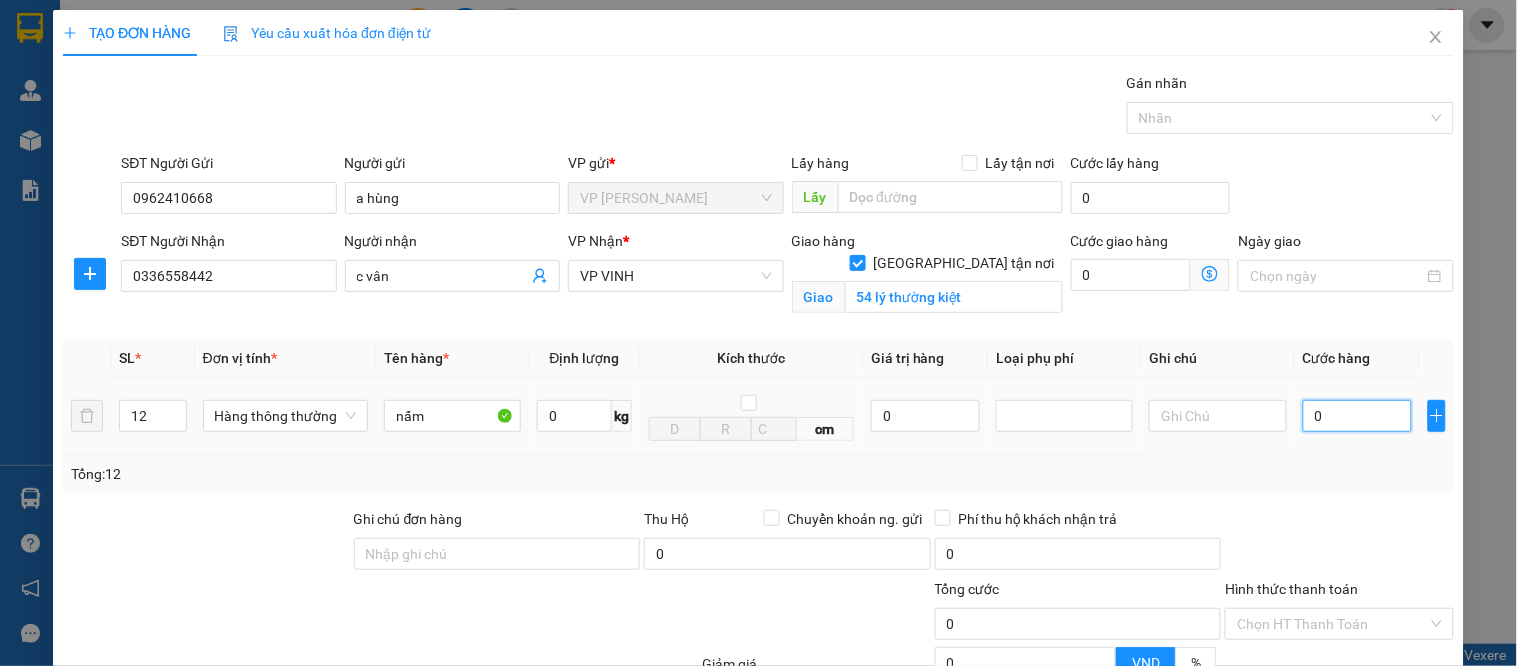 click on "0" at bounding box center (1357, 416) 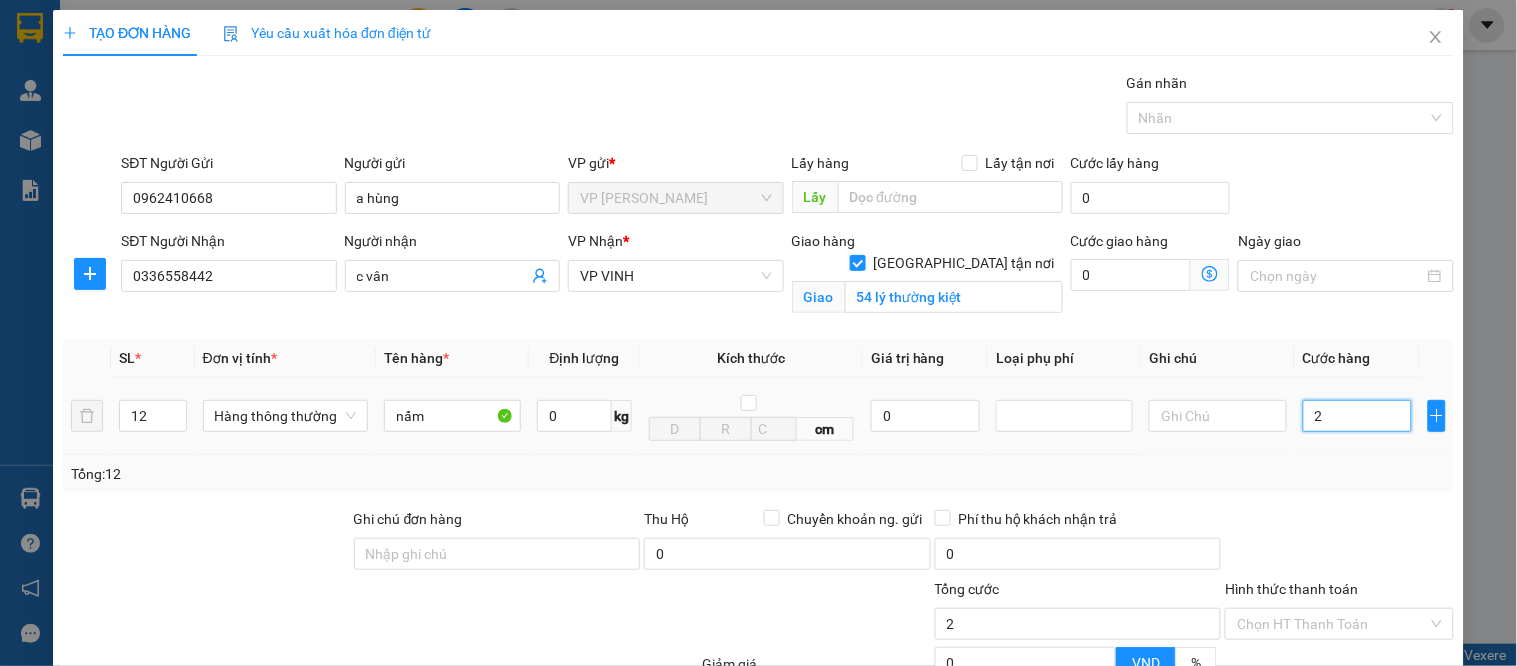 type on "25" 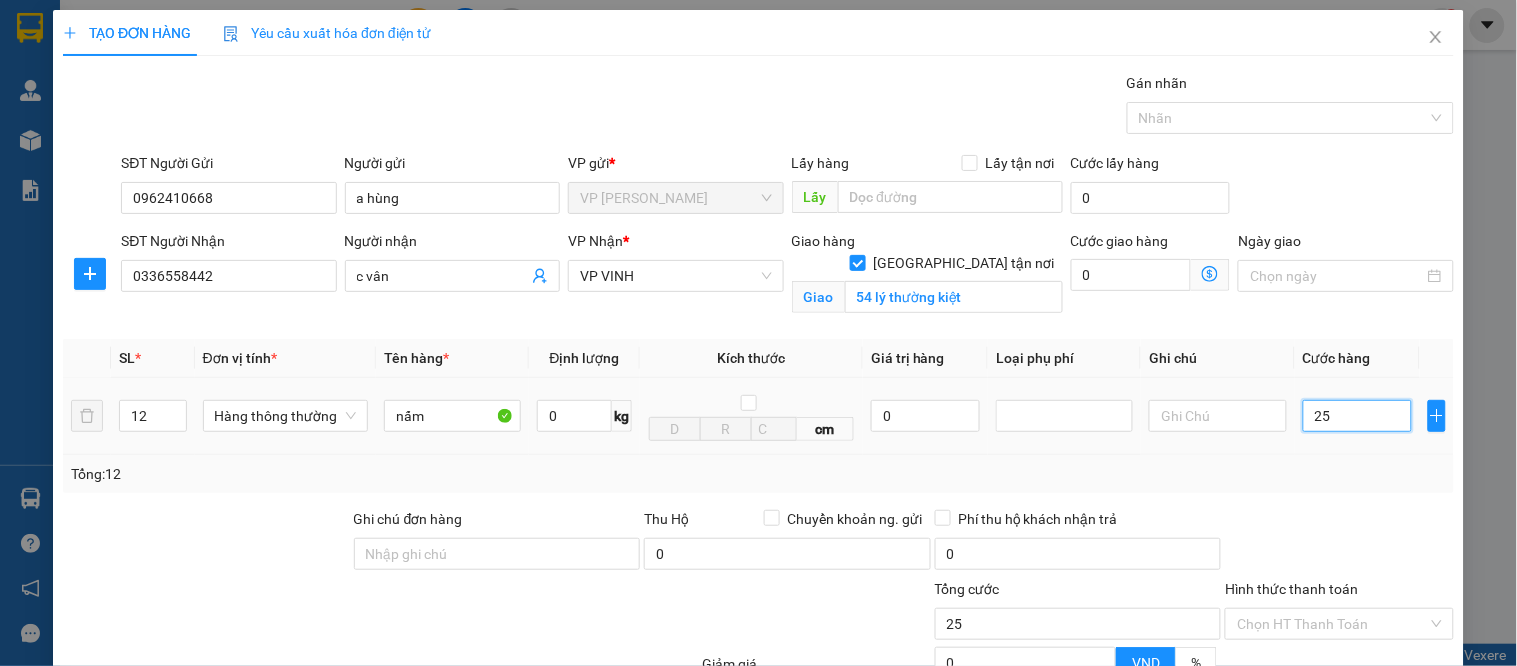 type on "250" 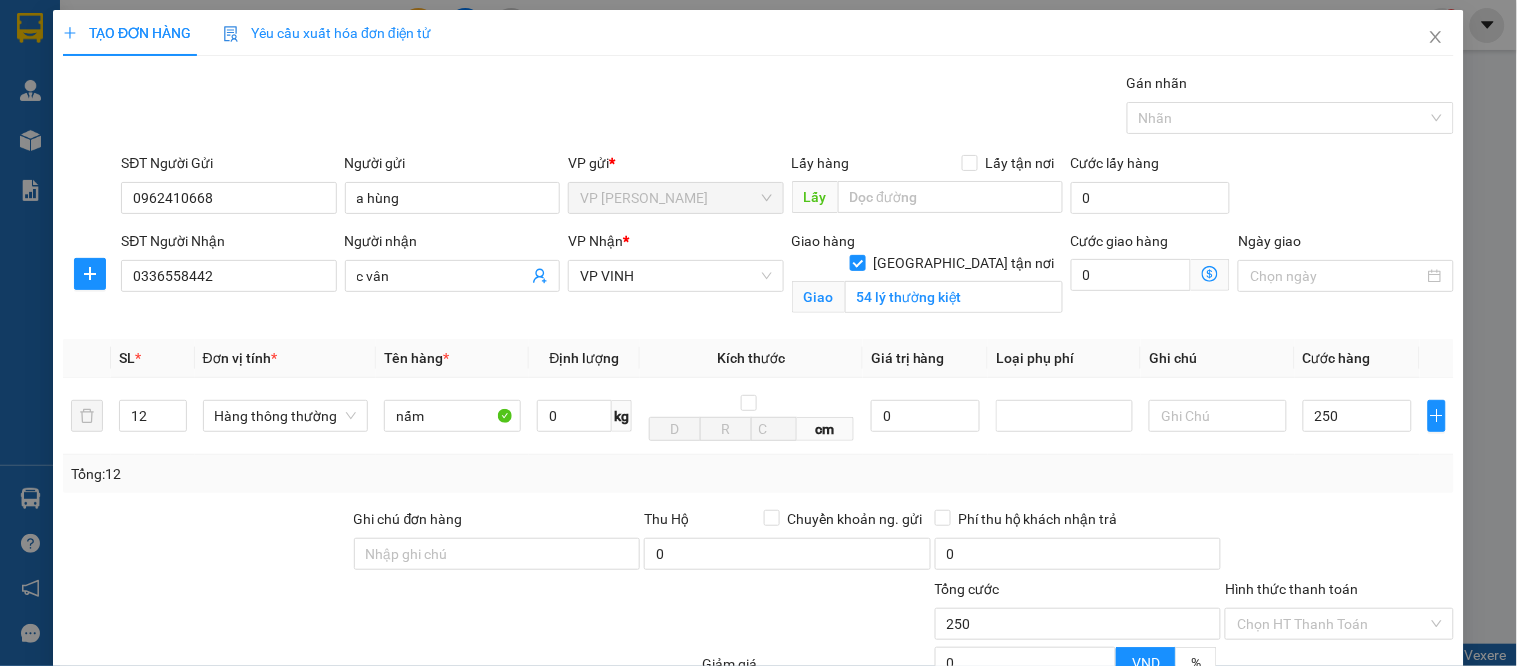 type on "250.000" 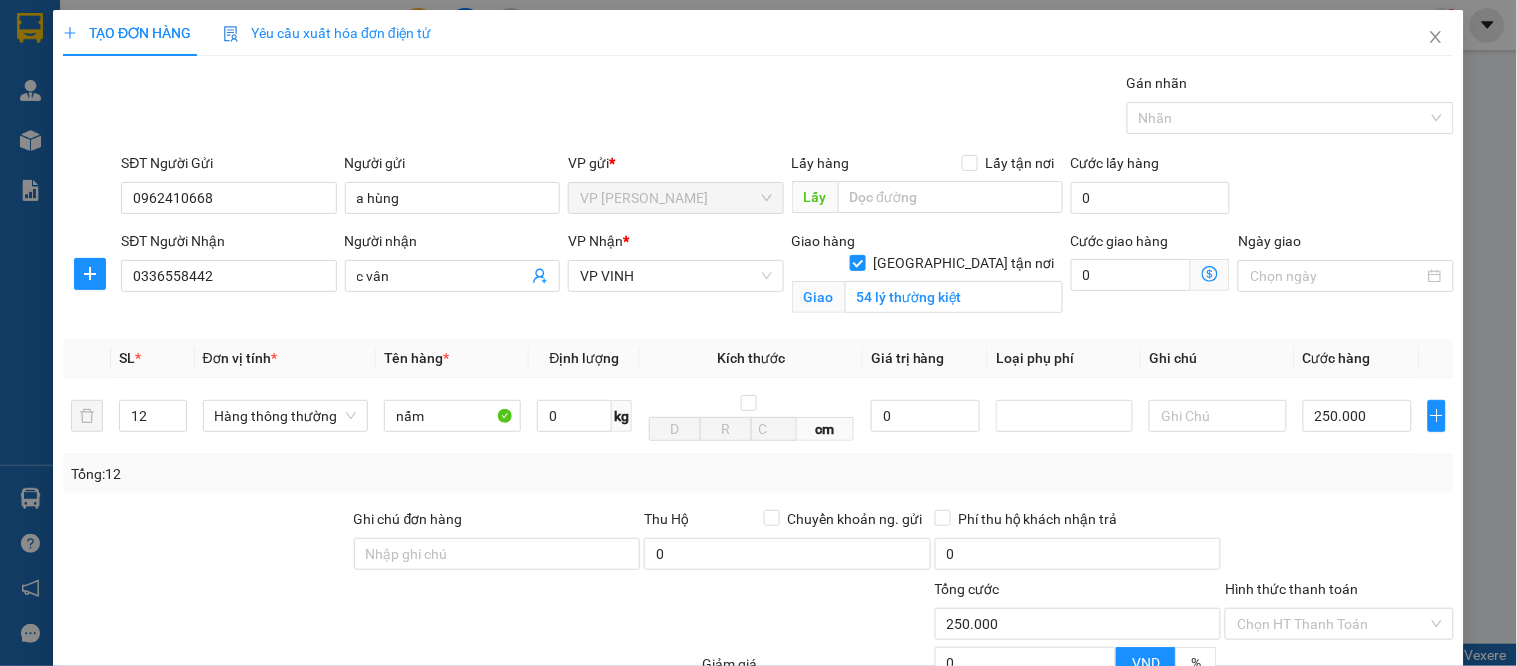 click on "Tổng:  12" at bounding box center [758, 474] 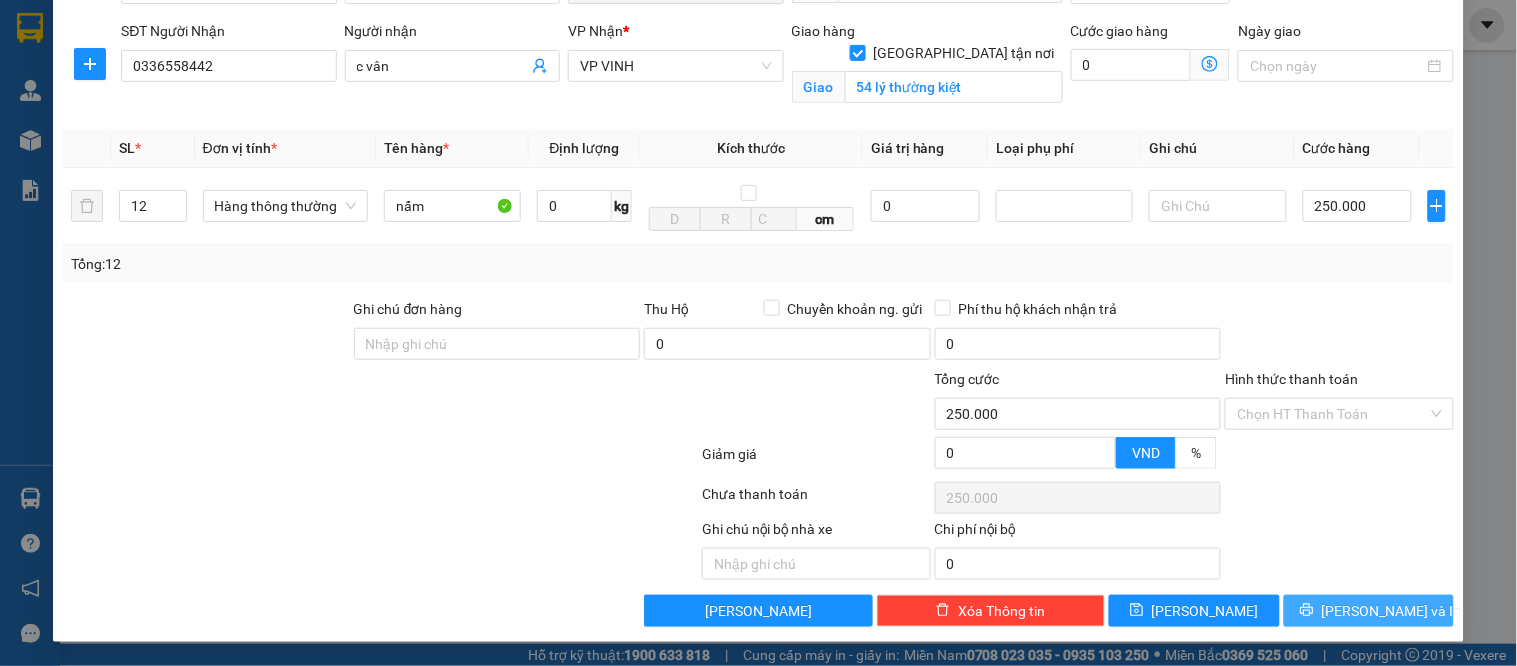 click on "[PERSON_NAME] và In" at bounding box center [1392, 611] 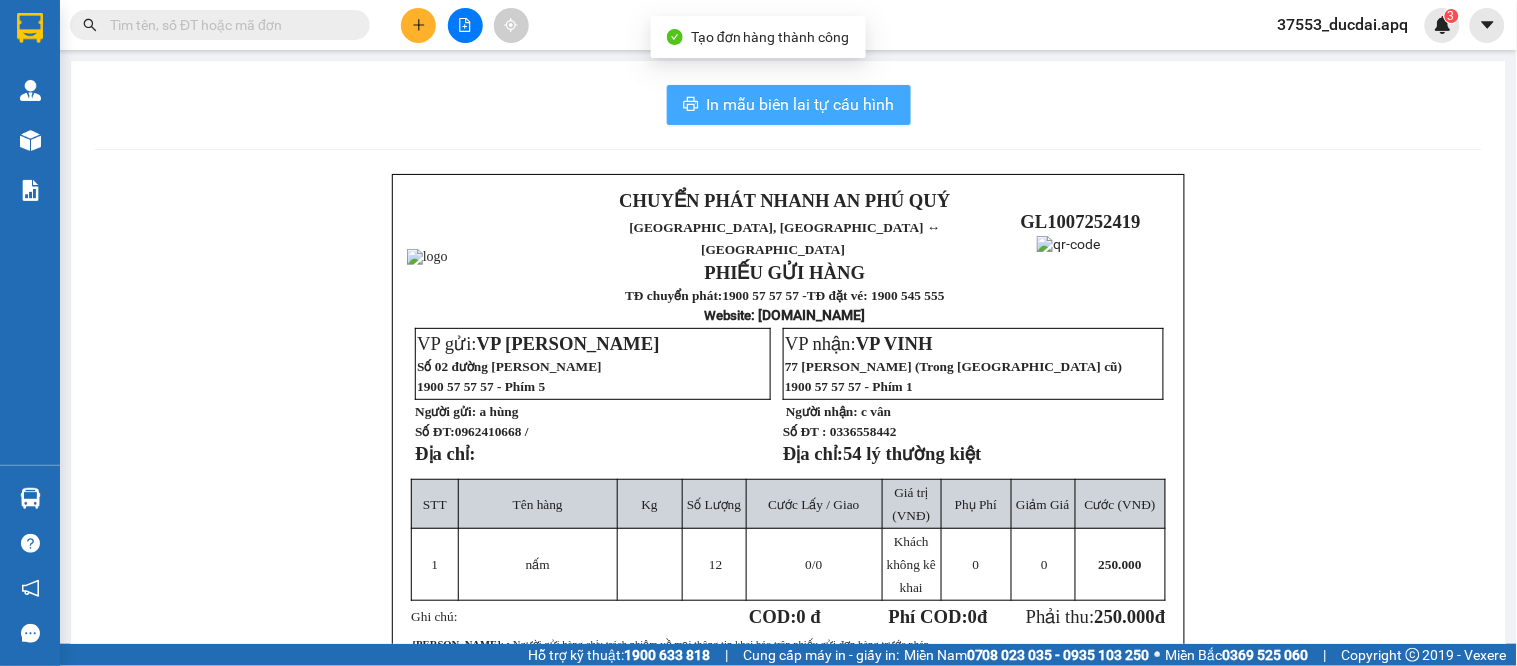 click on "In mẫu biên lai tự cấu hình" at bounding box center [801, 104] 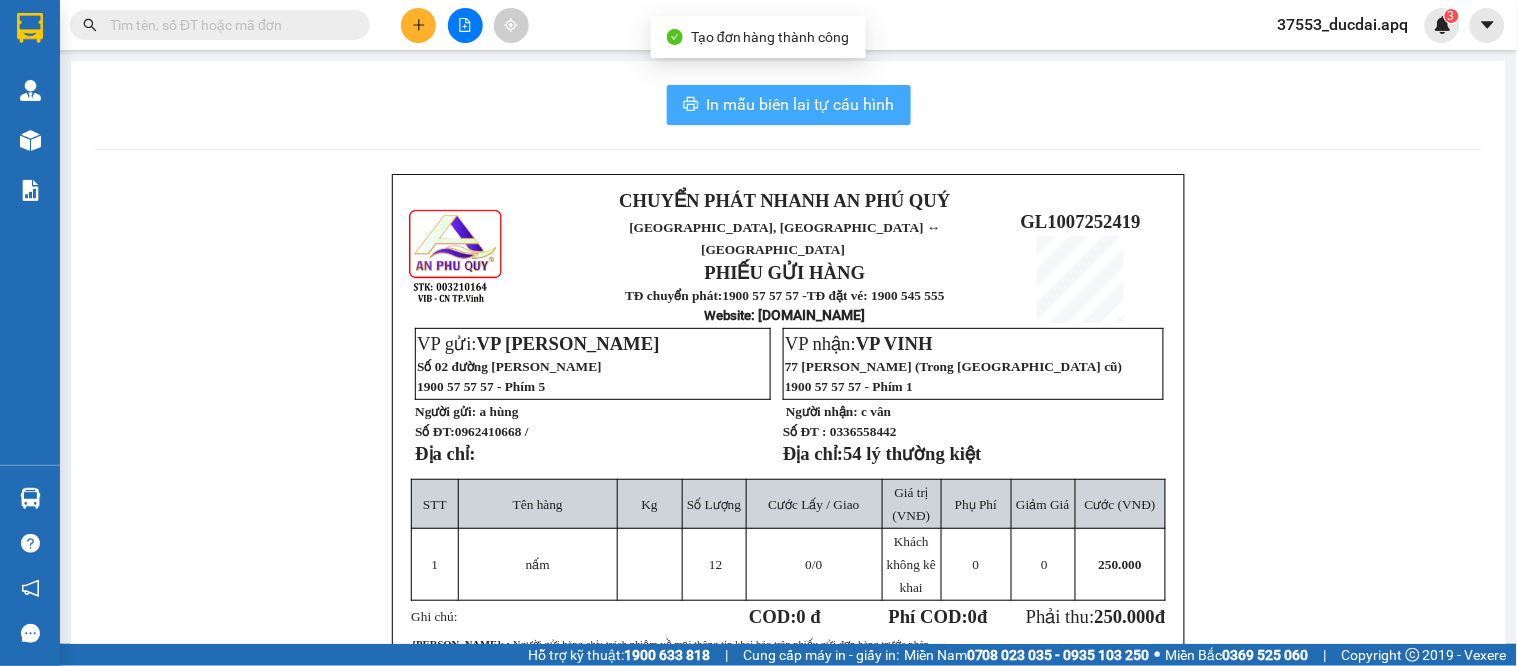 scroll, scrollTop: 0, scrollLeft: 0, axis: both 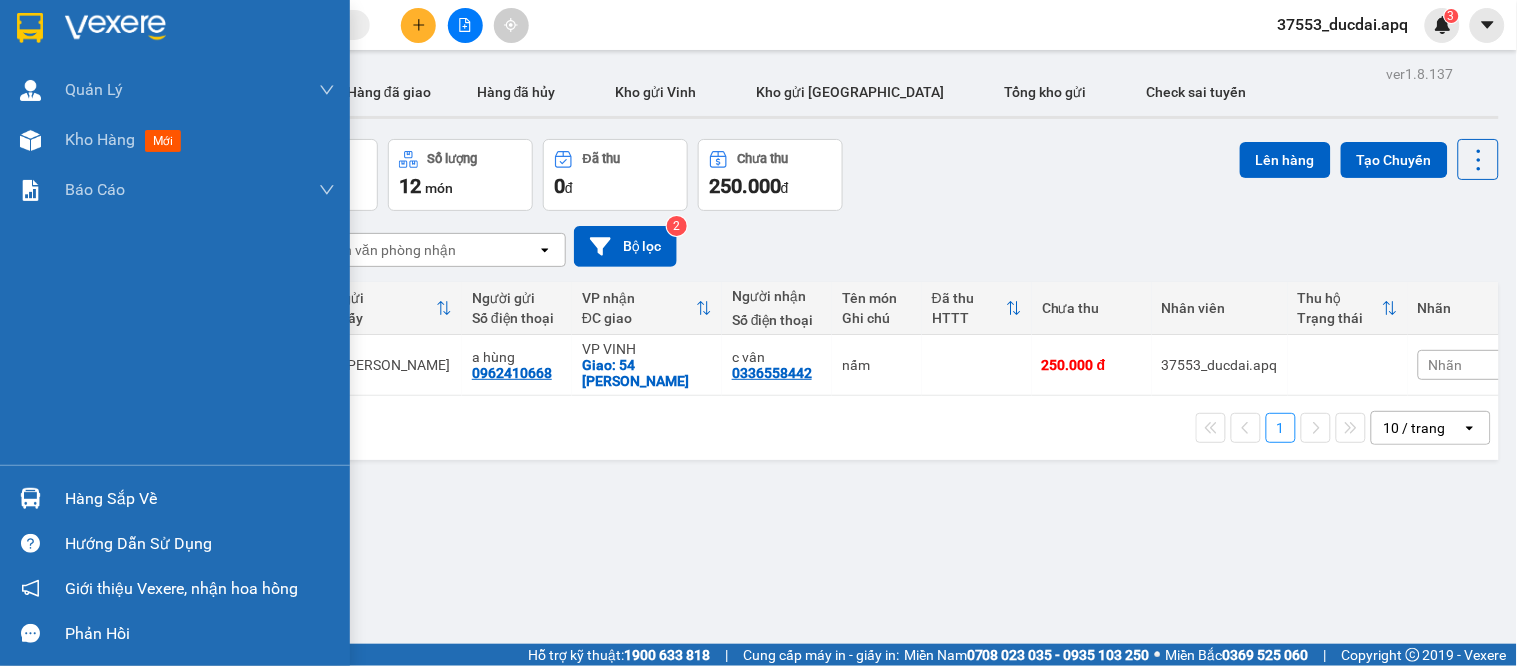 click on "Hàng sắp về" at bounding box center (175, 498) 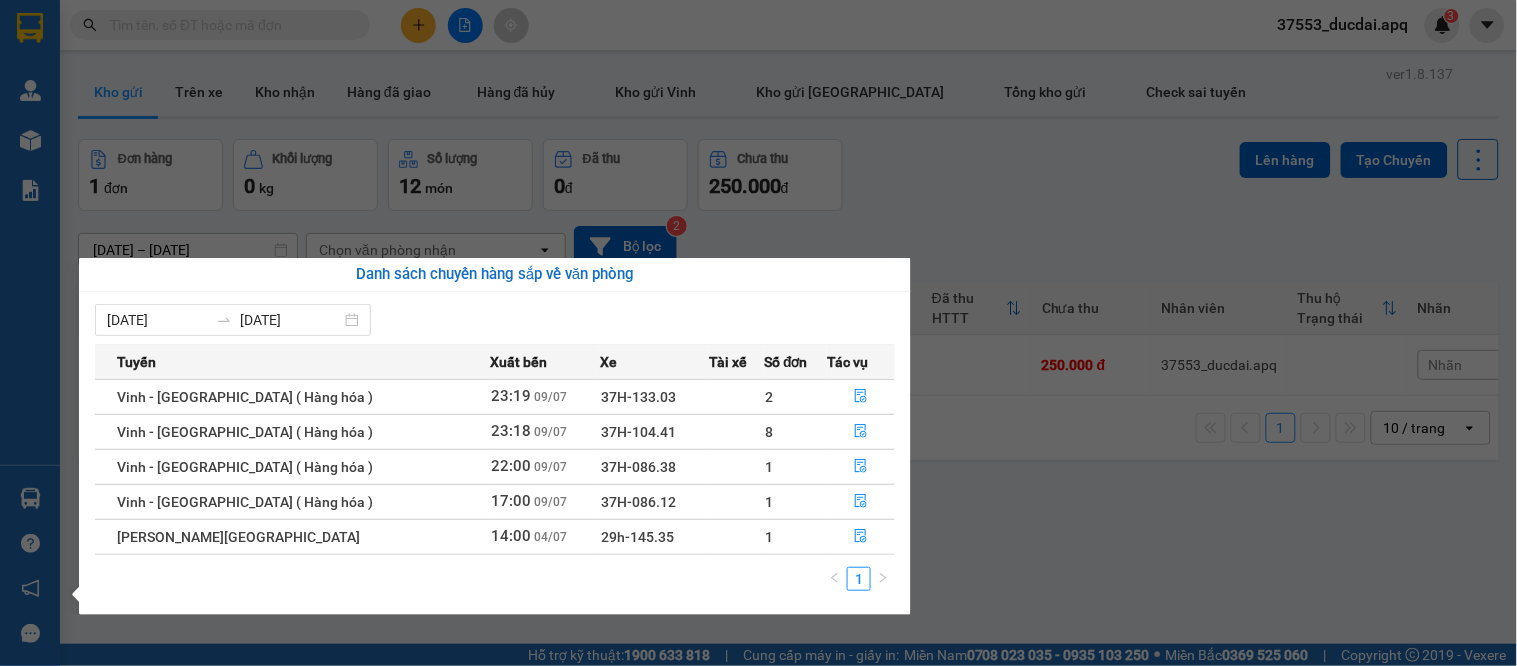 click on "Kết quả tìm kiếm ( 0 )  Bộ lọc  No Data 37553_ducdai.apq 3     Quản [PERSON_NAME] lý thu hộ Quản lý giao nhận mới Quản lý kiểm kho     Kho hàng mới     Báo cáo 1. Báo cáo nộp tiền từng văn phòng 12. Thống kê đơn đối tác 2. Báo cáo doanh thu các văn phòng ( không có công nợ - tính theo ngày lên hàng) 3. Thống kê hàng về từng văn phòng 5. Báo cáo COD đi hàng ngày 6. Doanh số theo xe, tài xế chi tiết Hàng sắp về Hướng dẫn sử dụng Giới thiệu Vexere, nhận hoa hồng Phản hồi Phần mềm hỗ trợ bạn tốt chứ? ver  1.8.137 Kho gửi Trên xe Kho nhận Hàng đã giao Hàng đã hủy Kho gửi Vinh Kho gửi Hà Nội Tổng kho gửi Check sai tuyến Đơn hàng 1 đơn Khối lượng 0 kg Số lượng 12 món Đã thu 0  đ Chưa thu 250.000  đ Lên hàng Tạo Chuyến [DATE] – [DATE] Selected date range is from [DATE] to [DATE]. Chọn văn phòng nhận open Bộ lọc 2 1" at bounding box center [758, 333] 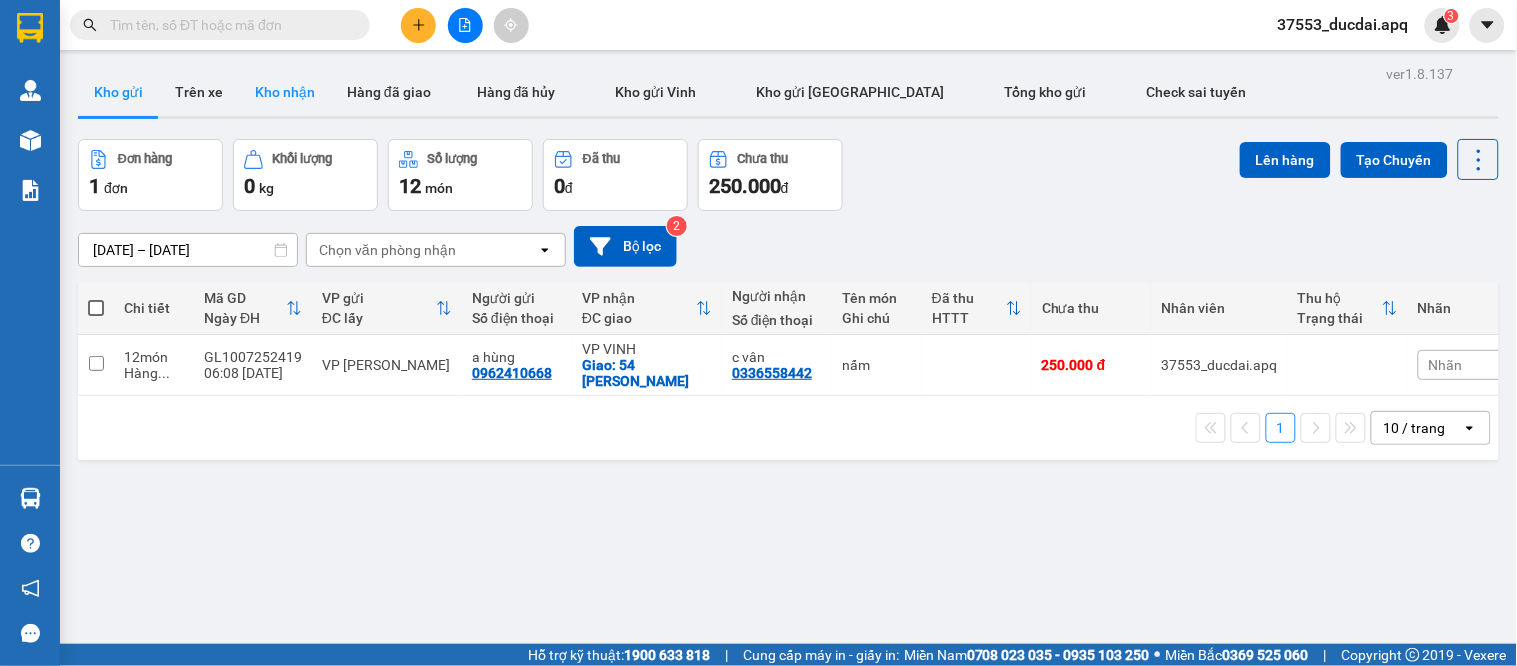 click on "Kho nhận" at bounding box center [285, 92] 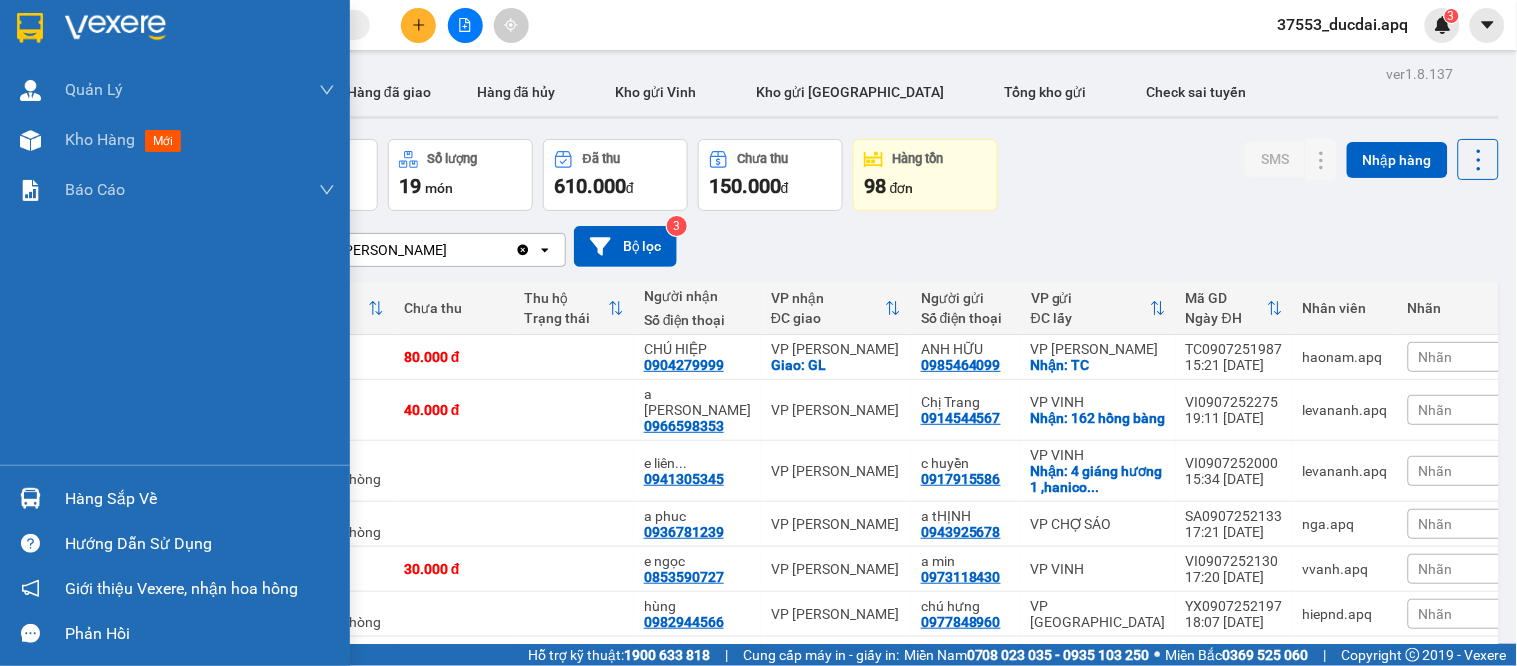click at bounding box center [30, 498] 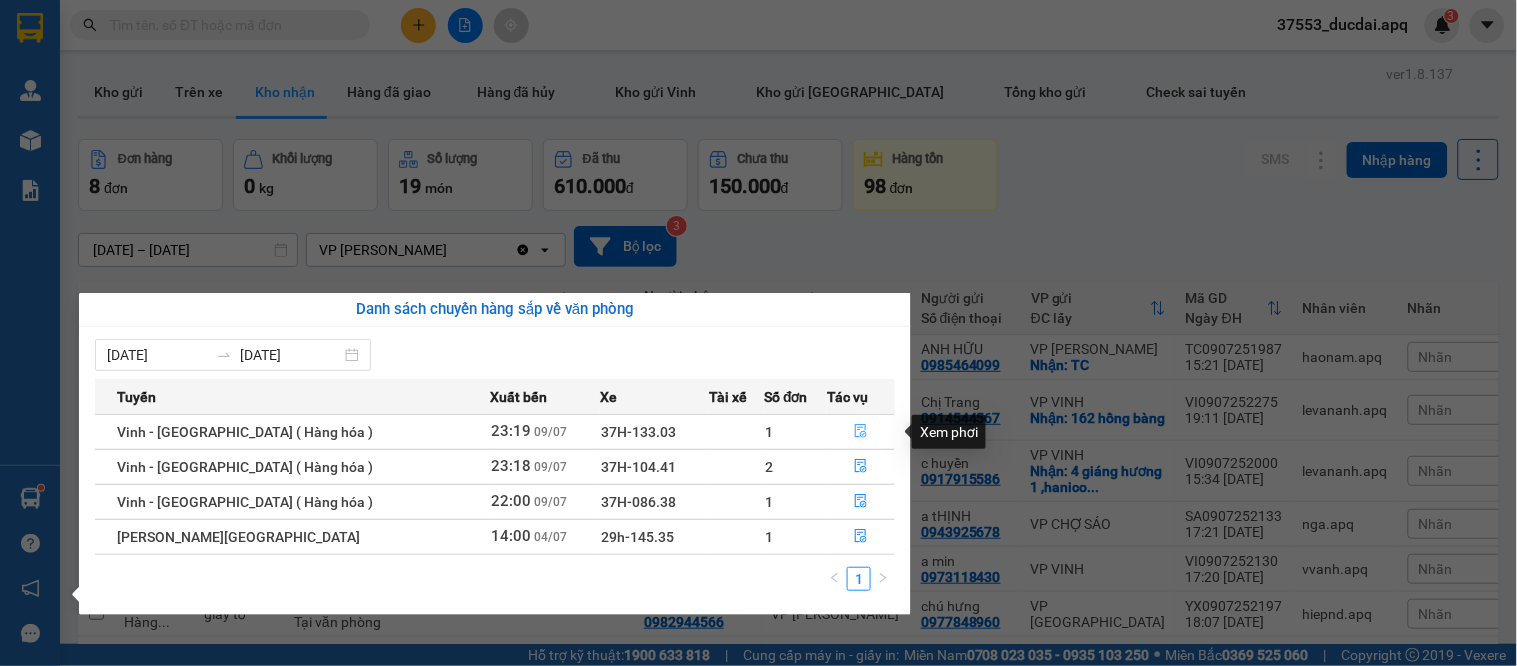 click at bounding box center (861, 432) 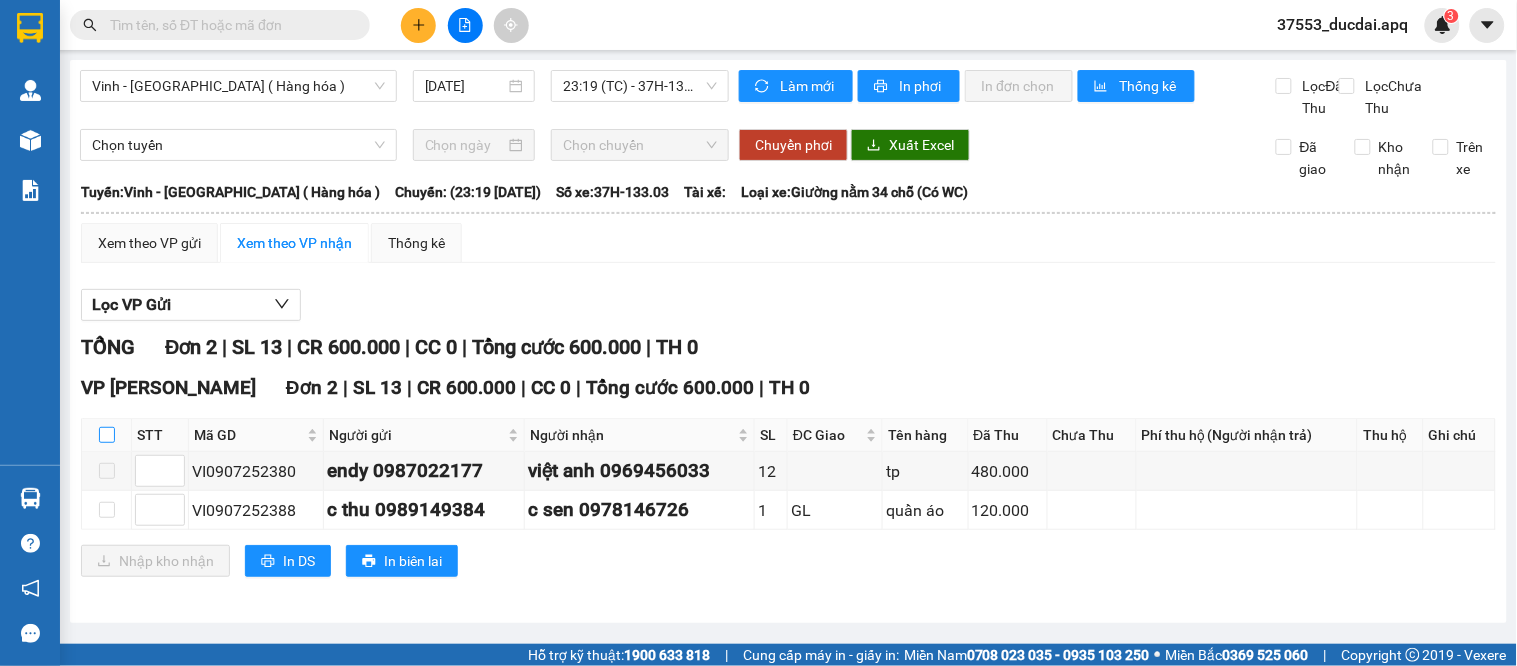 click at bounding box center (107, 435) 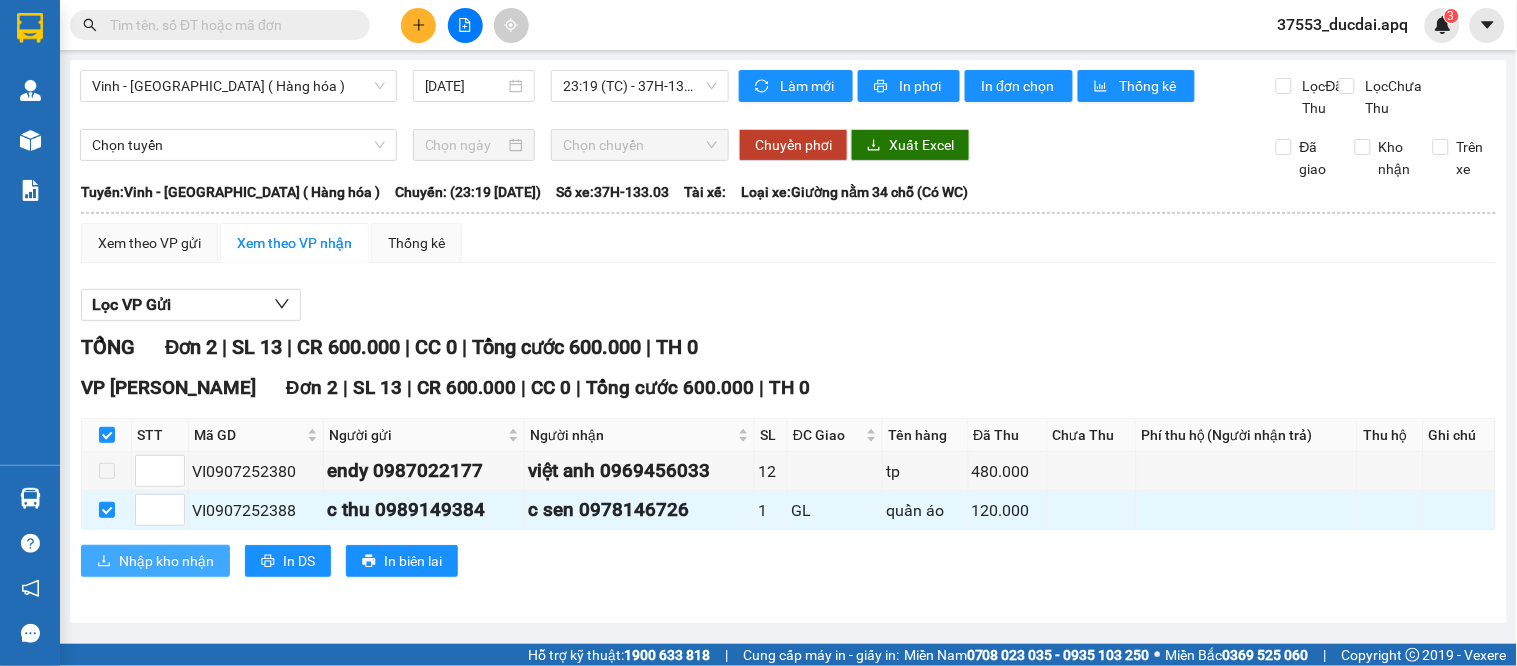 click on "Nhập kho nhận" at bounding box center [166, 561] 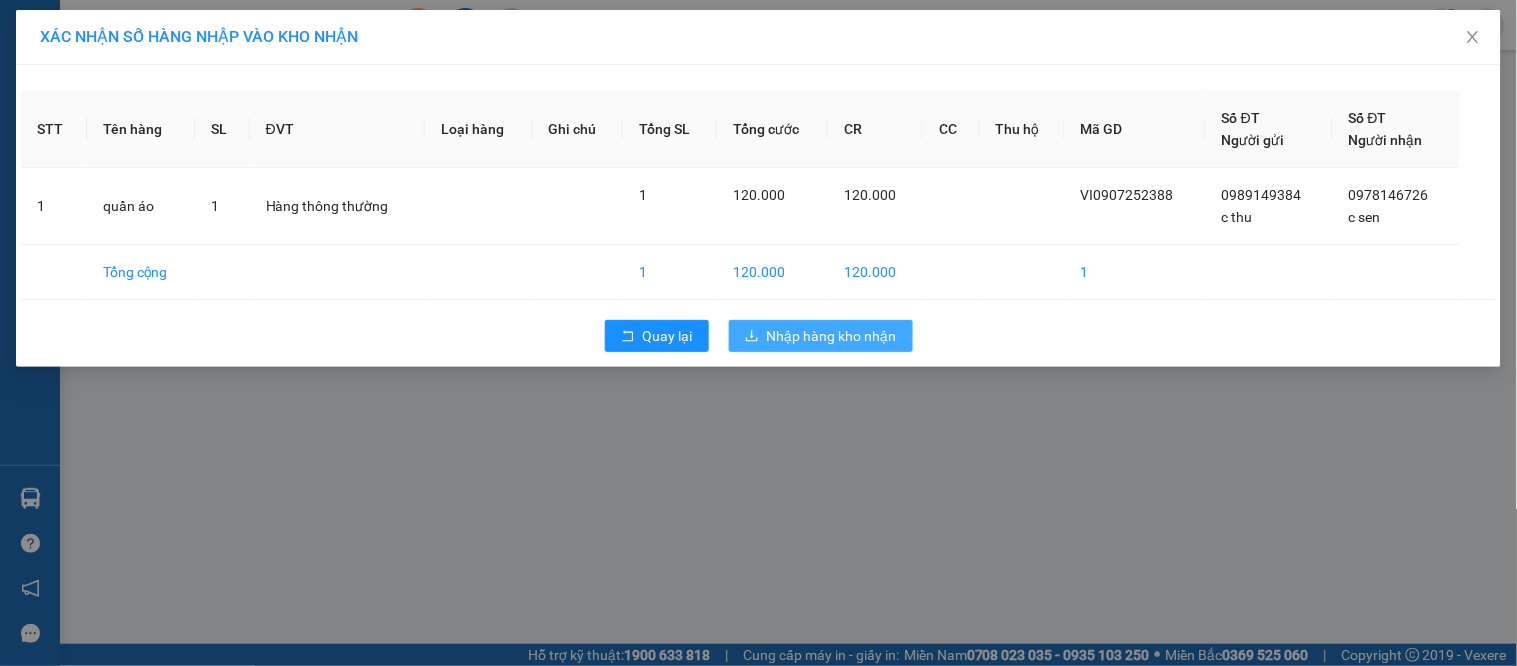 click on "Nhập hàng kho nhận" at bounding box center (832, 336) 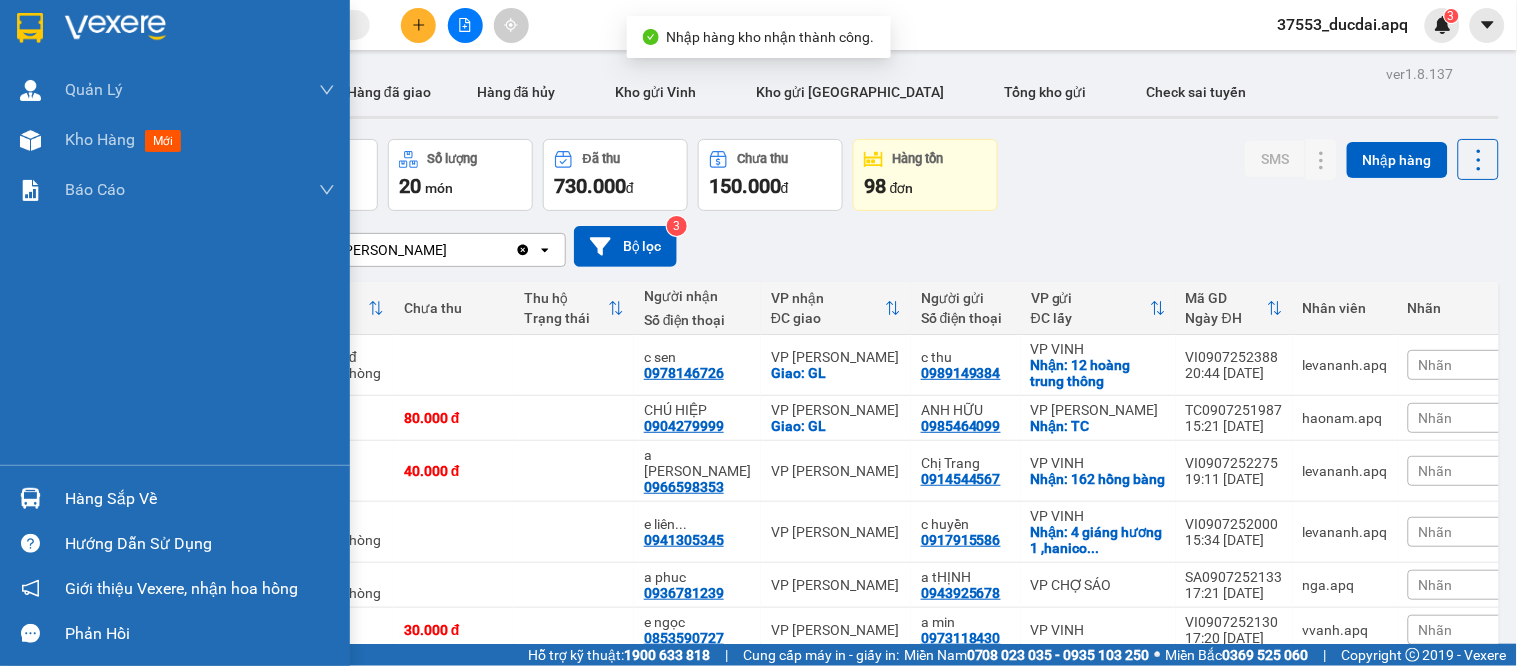 click on "Hàng sắp về" at bounding box center (200, 499) 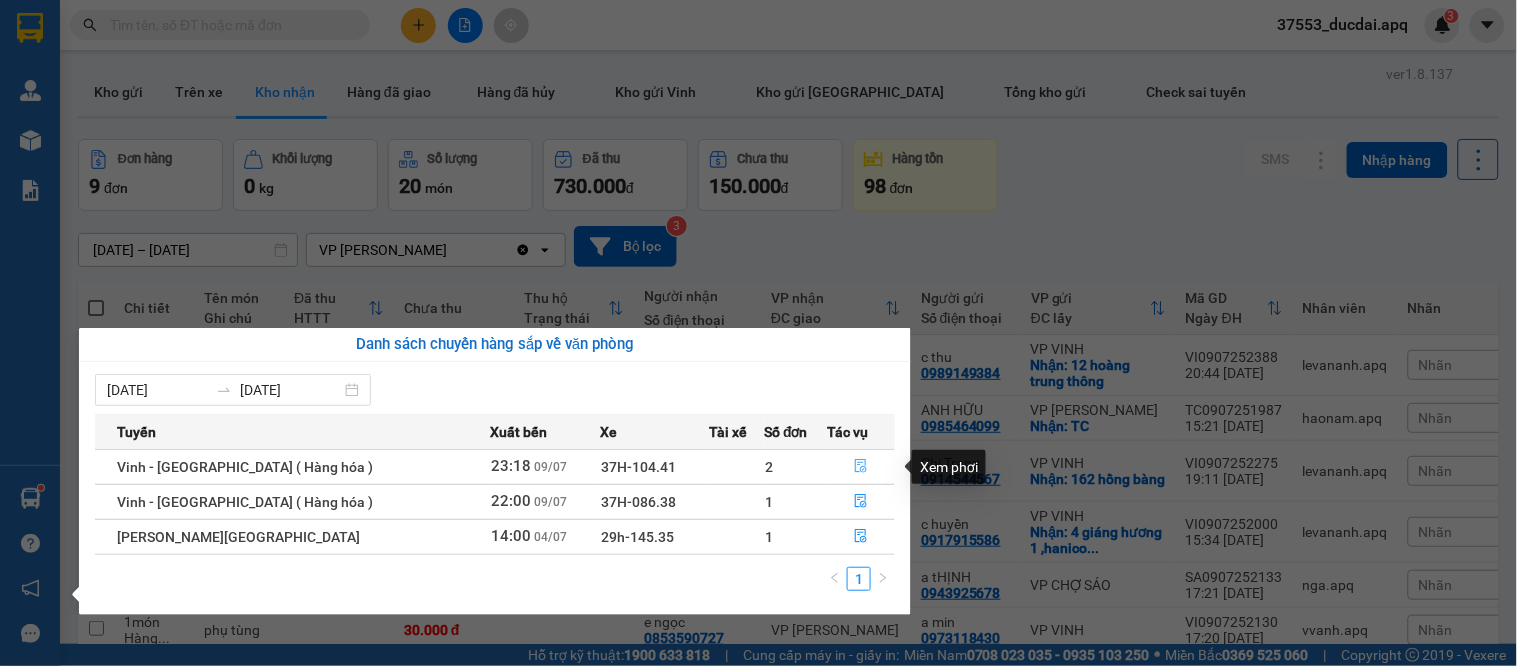 click 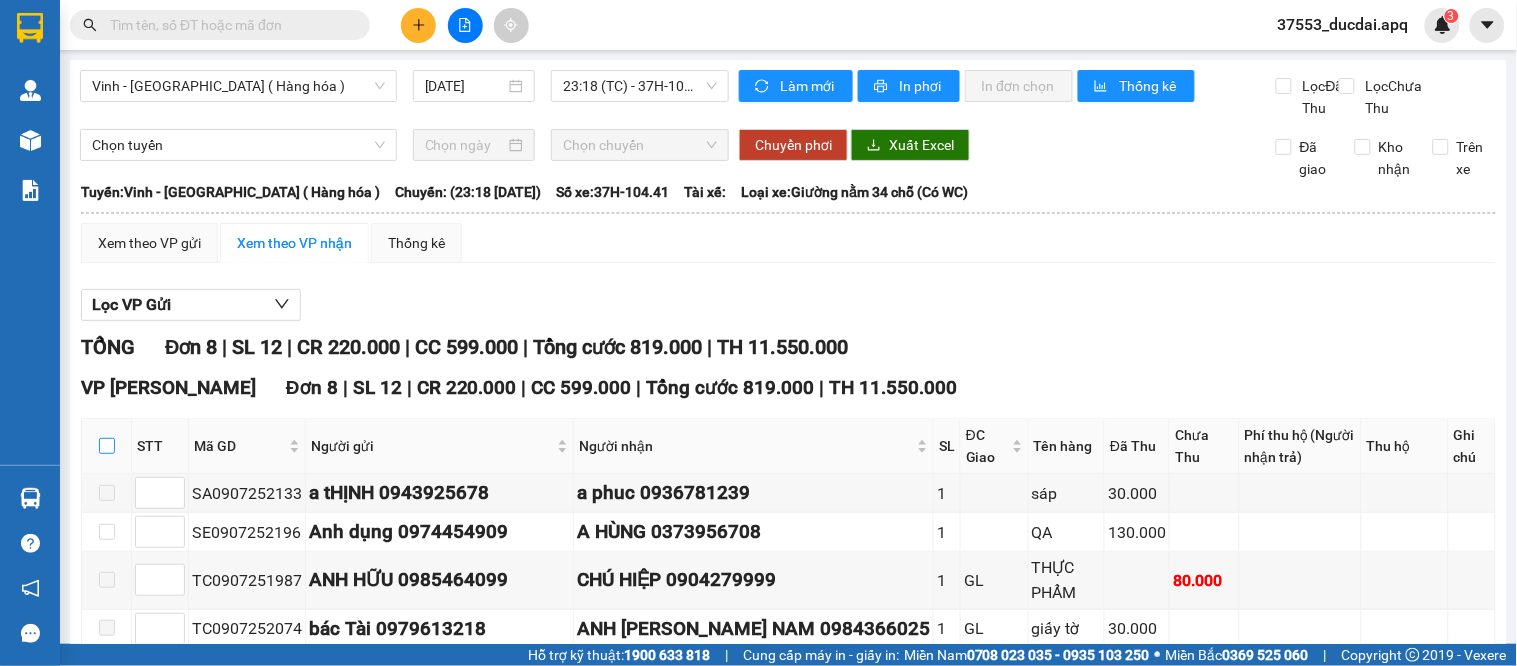 click at bounding box center [107, 446] 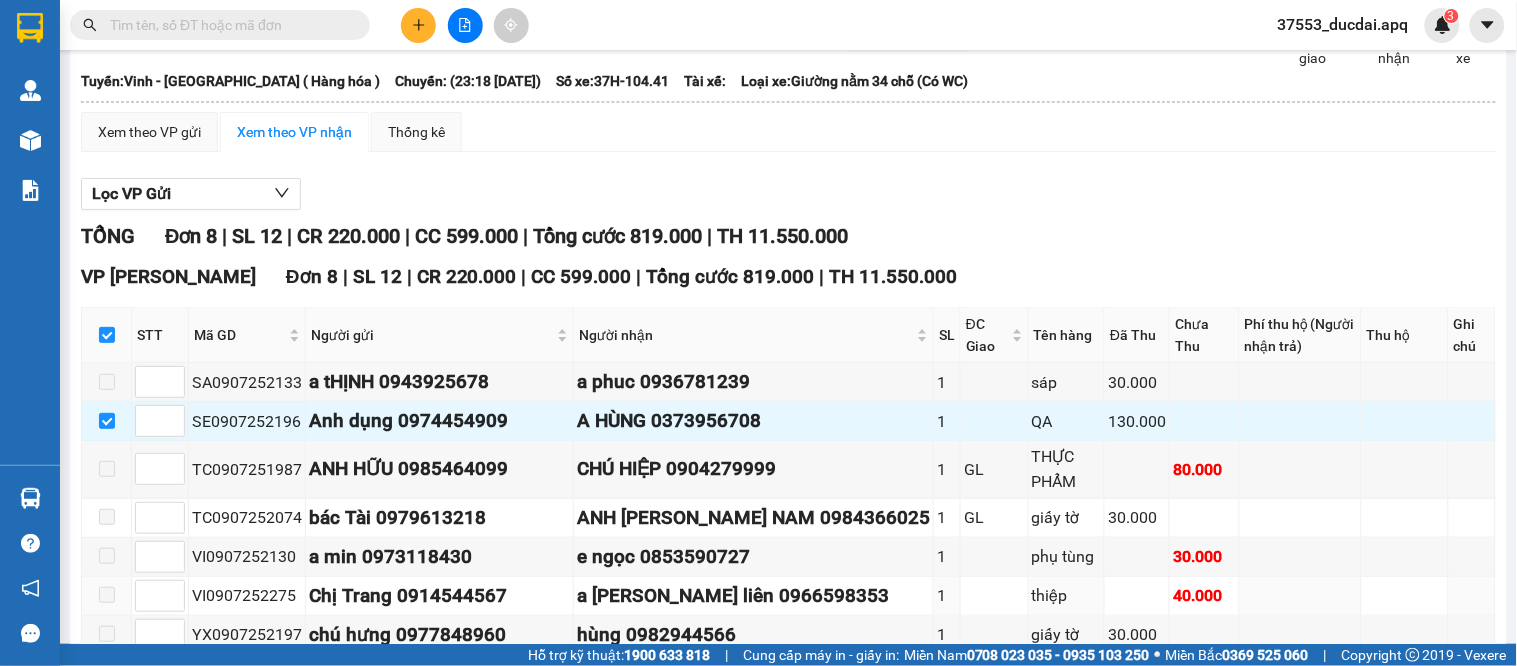 scroll, scrollTop: 287, scrollLeft: 0, axis: vertical 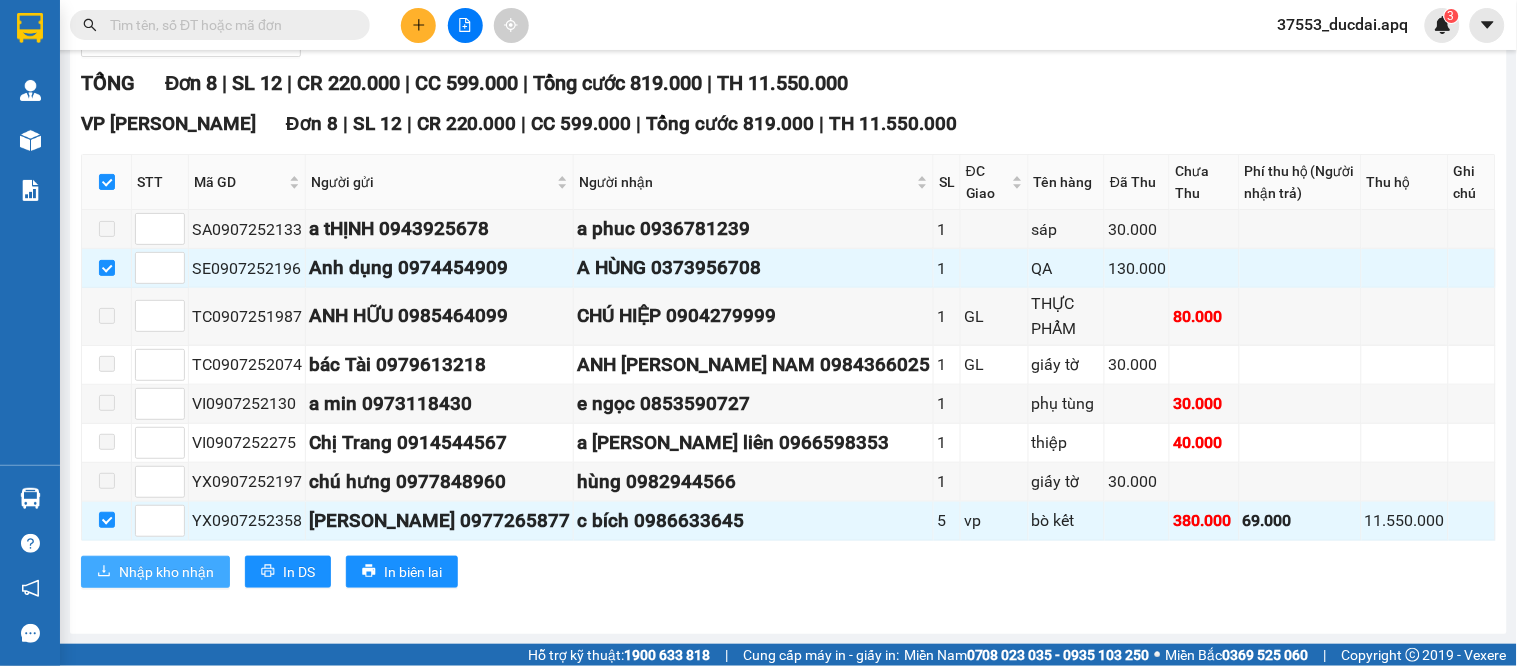click on "Nhập kho nhận" at bounding box center [166, 572] 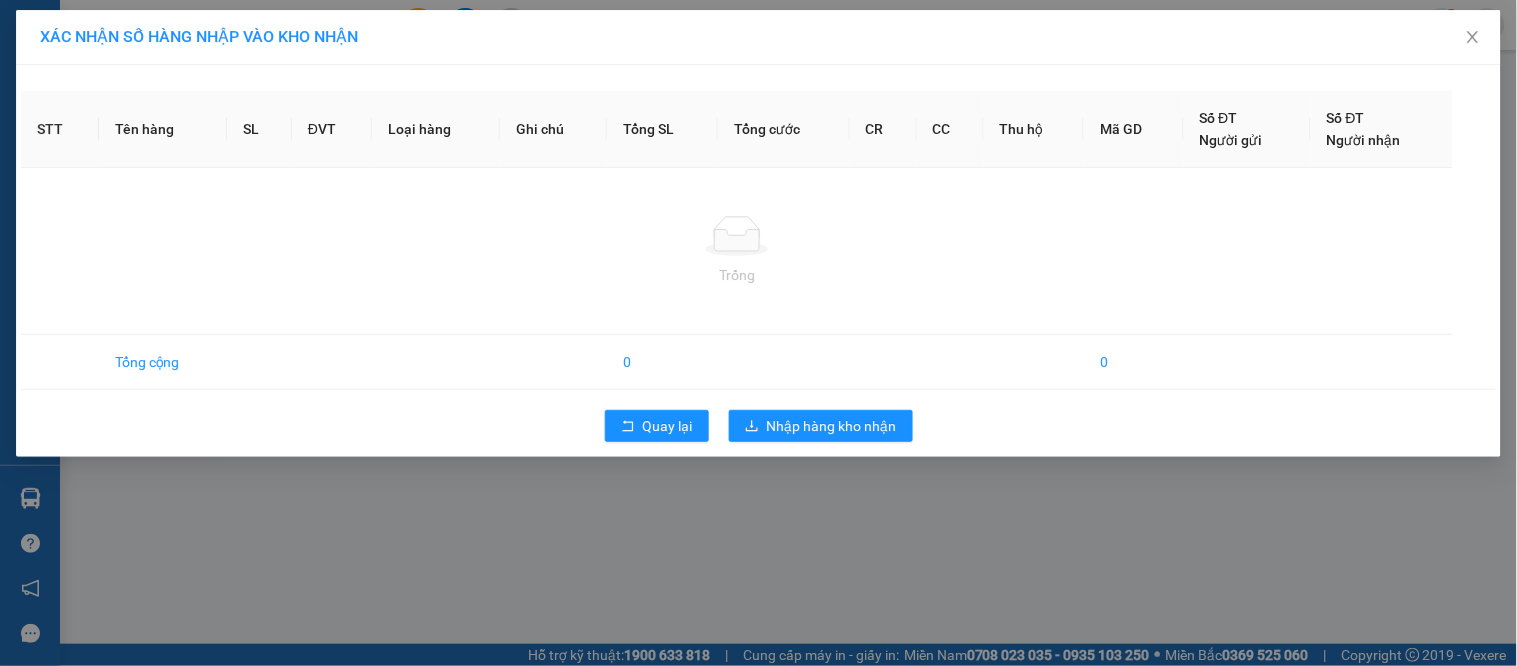scroll, scrollTop: 0, scrollLeft: 0, axis: both 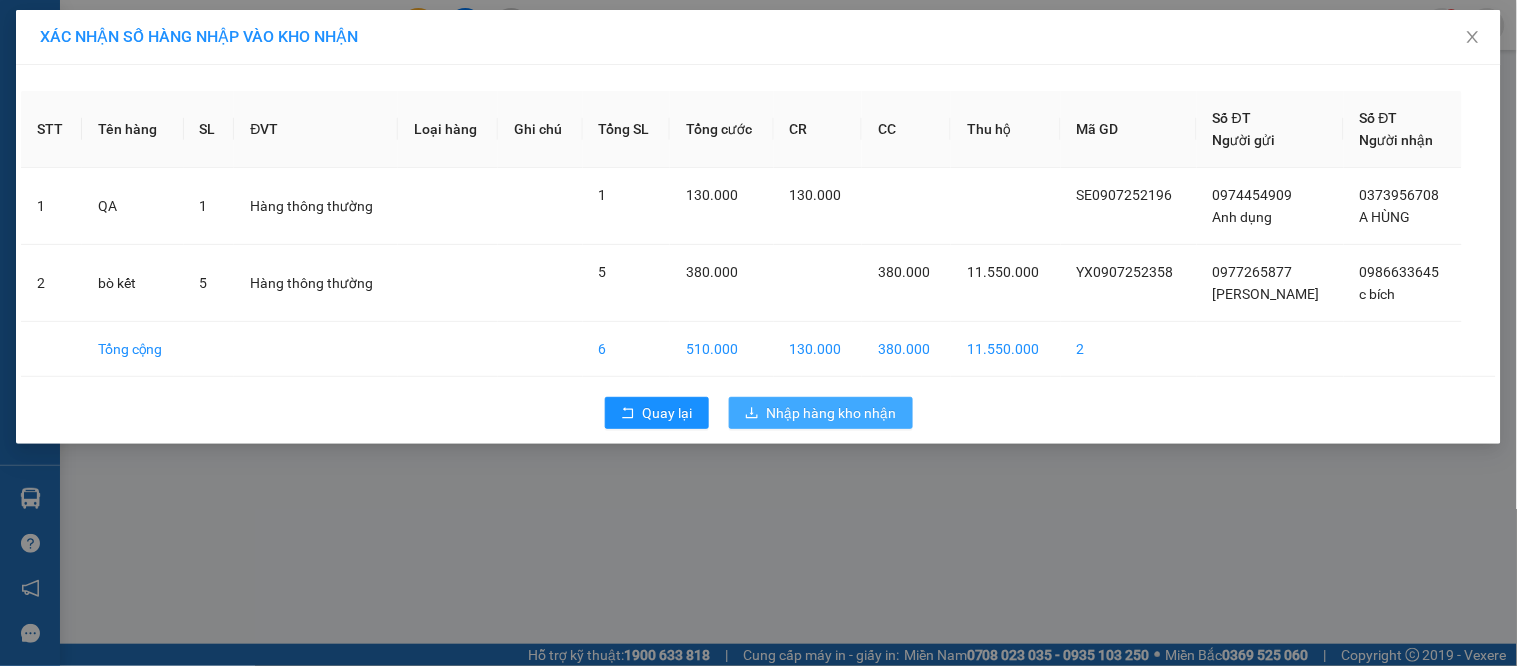 click on "Nhập hàng kho nhận" at bounding box center (821, 413) 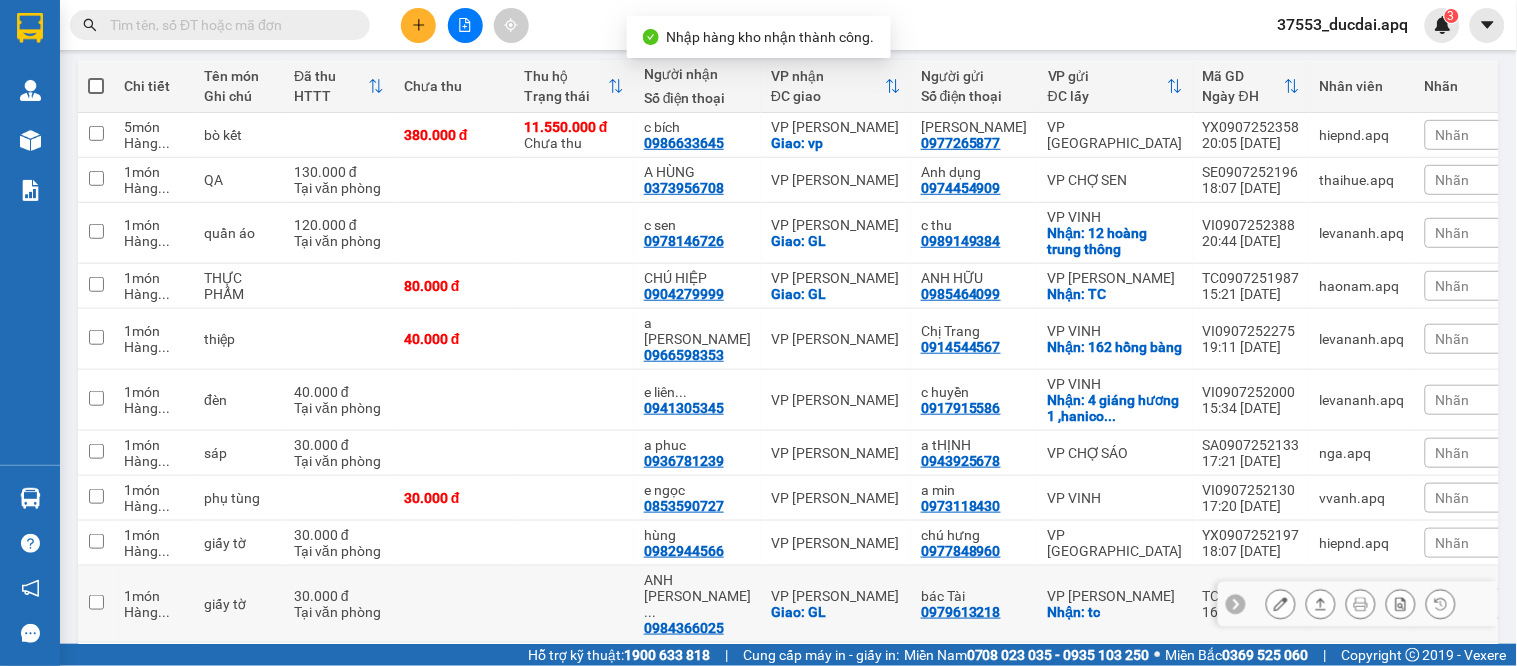scroll, scrollTop: 312, scrollLeft: 0, axis: vertical 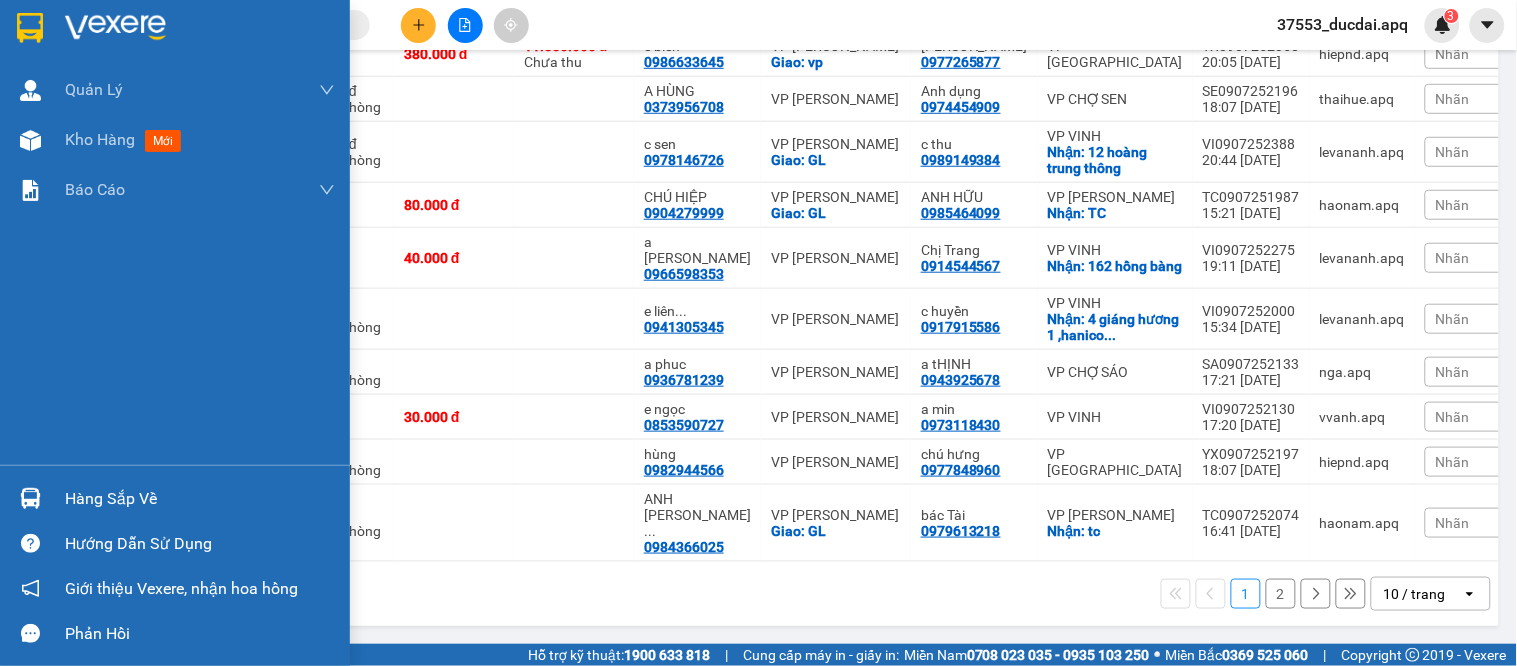 click on "Hàng sắp về" at bounding box center [175, 498] 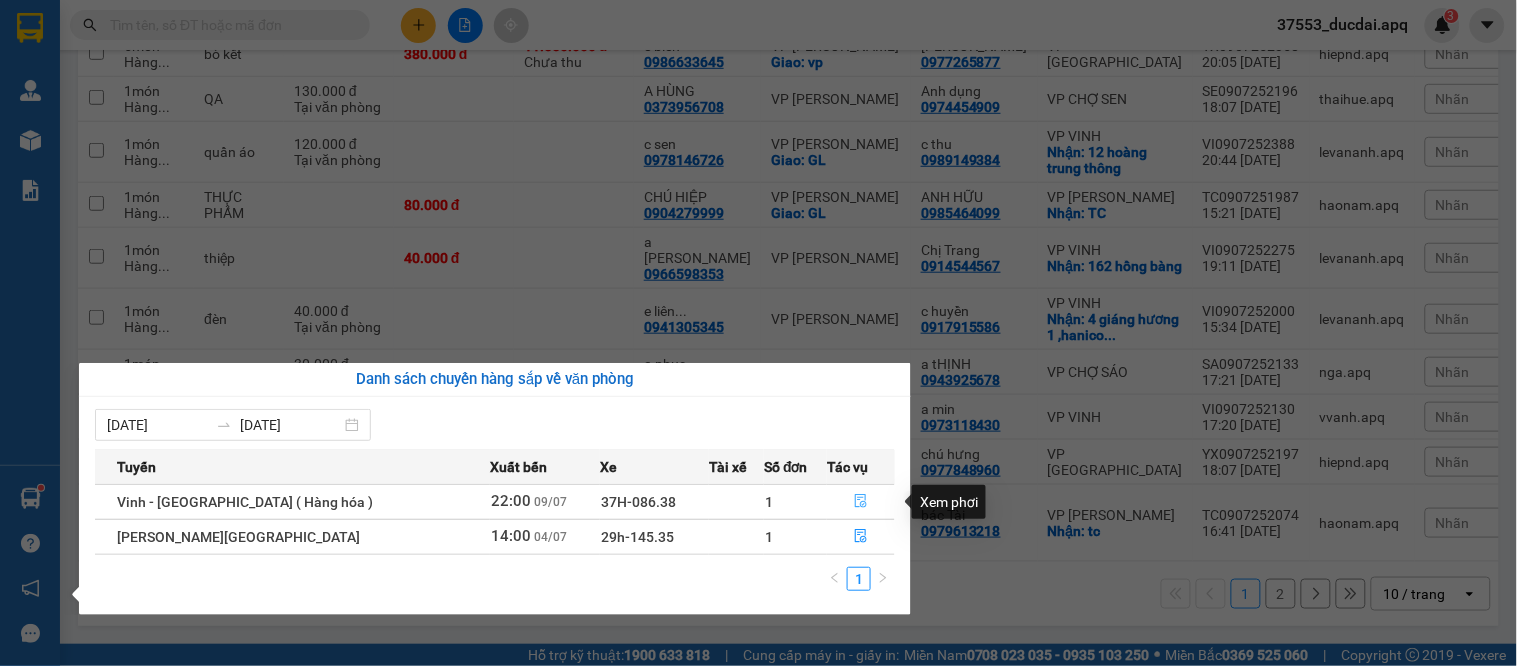 click 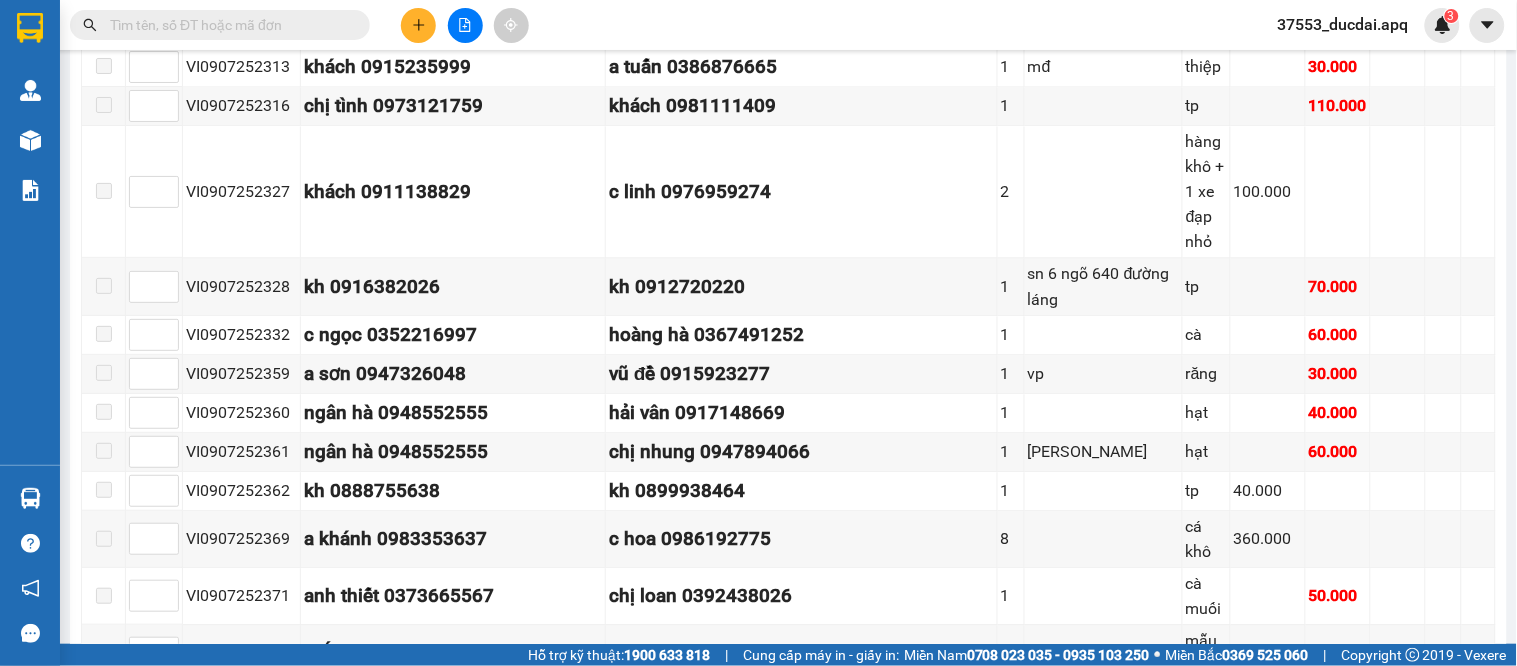 scroll, scrollTop: 1184, scrollLeft: 0, axis: vertical 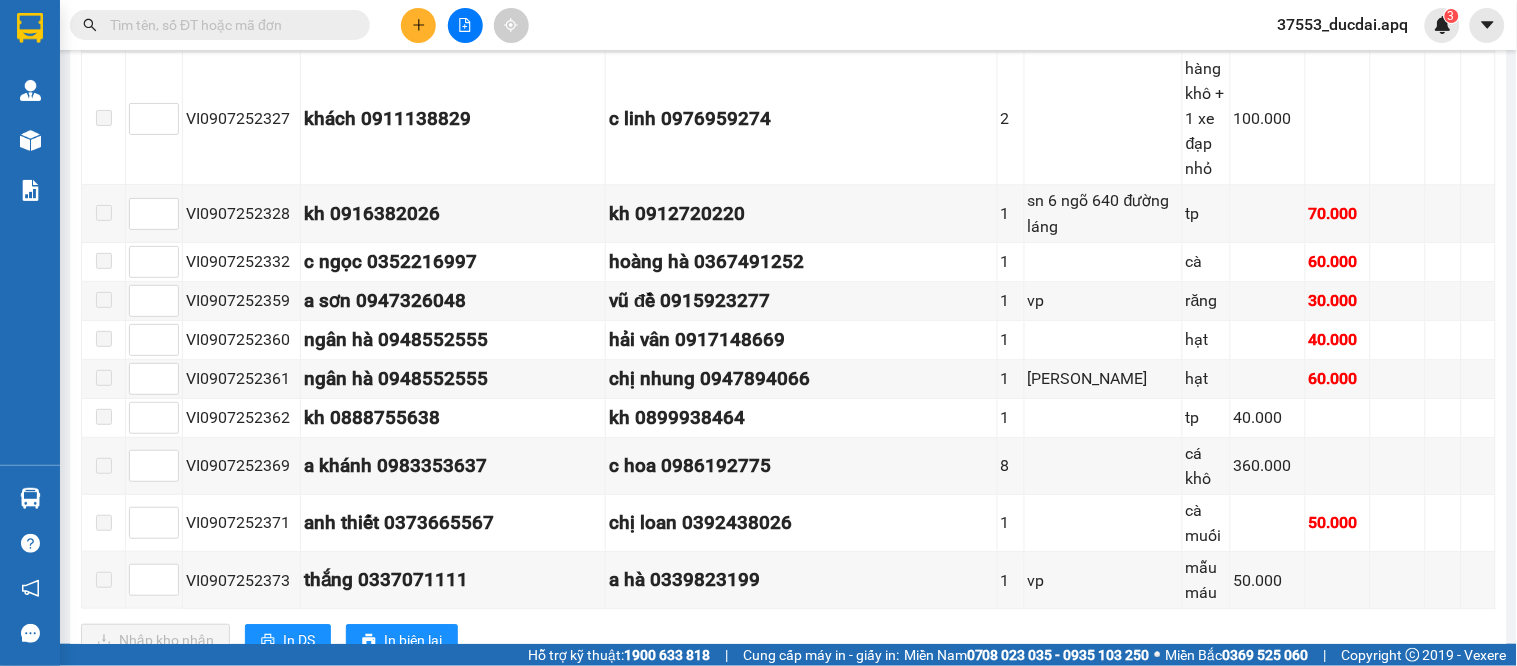 click at bounding box center [107, 743] 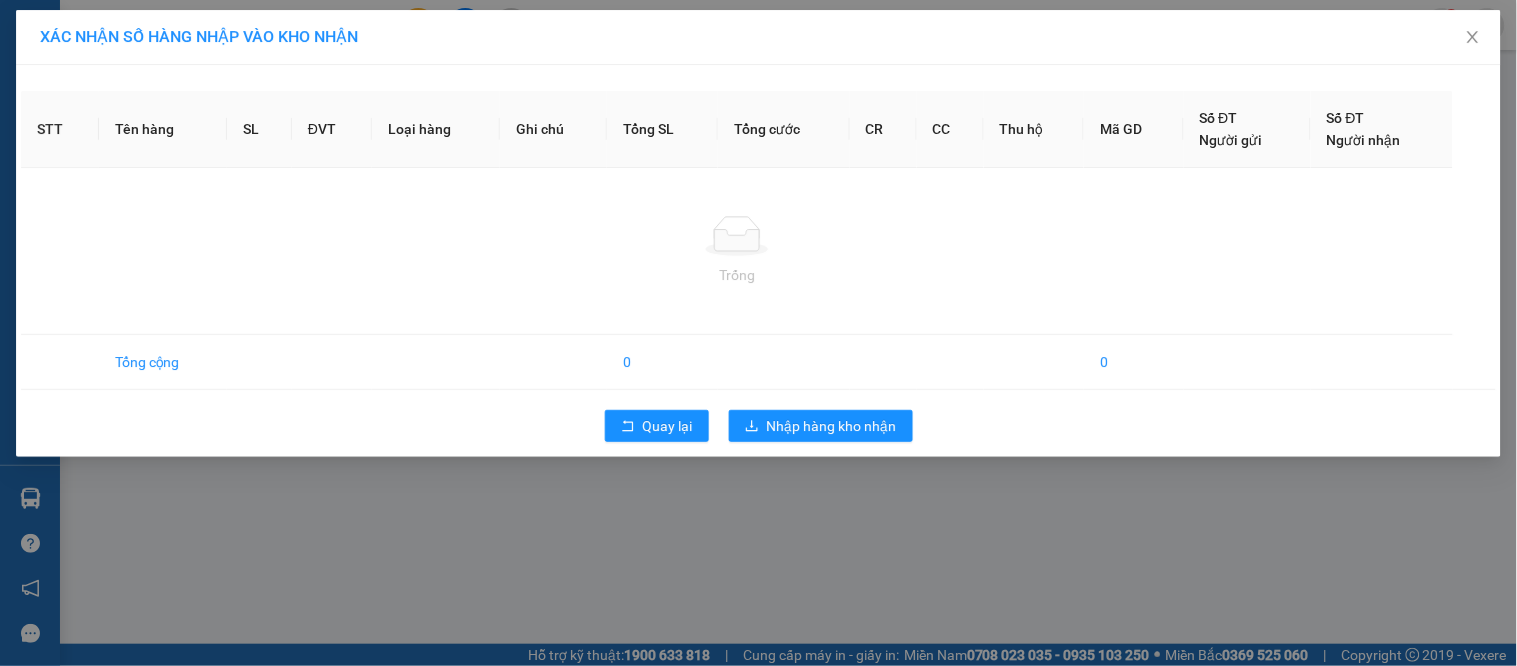 scroll, scrollTop: 0, scrollLeft: 0, axis: both 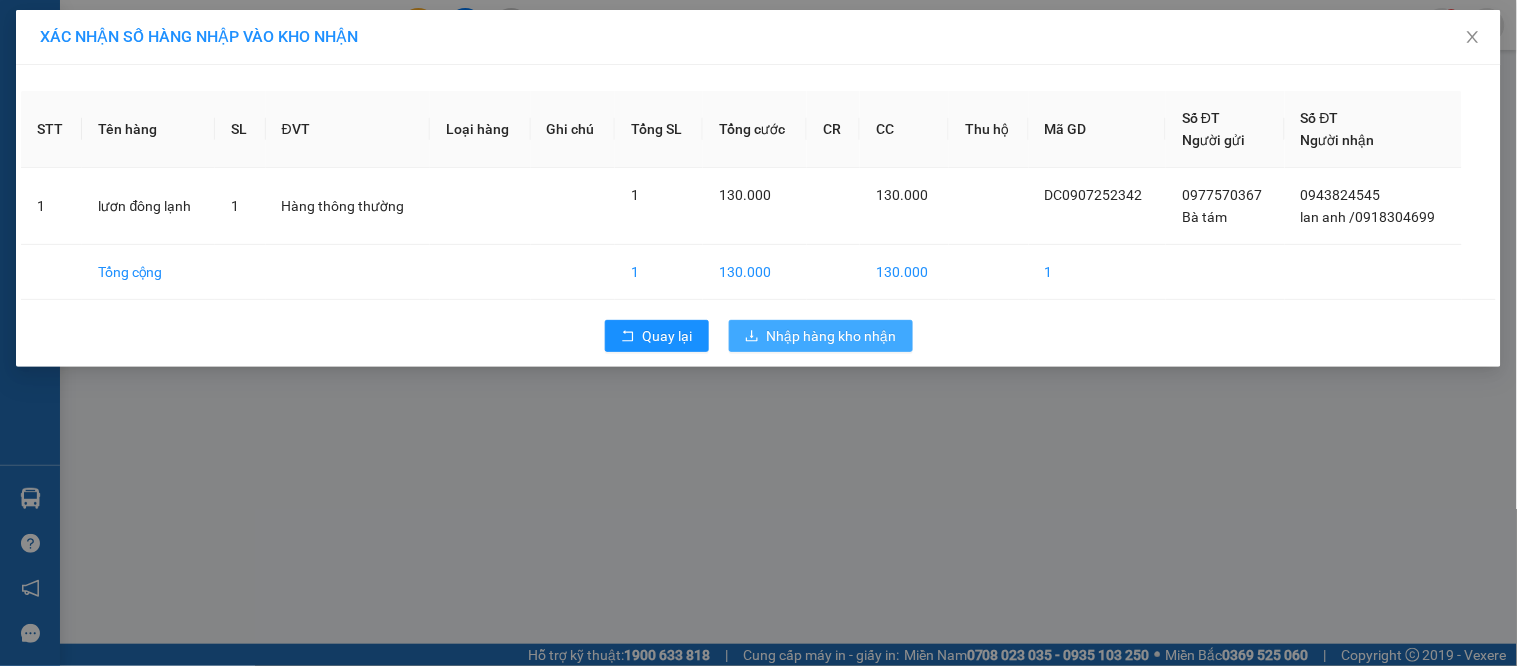 click on "Nhập hàng kho nhận" at bounding box center [832, 336] 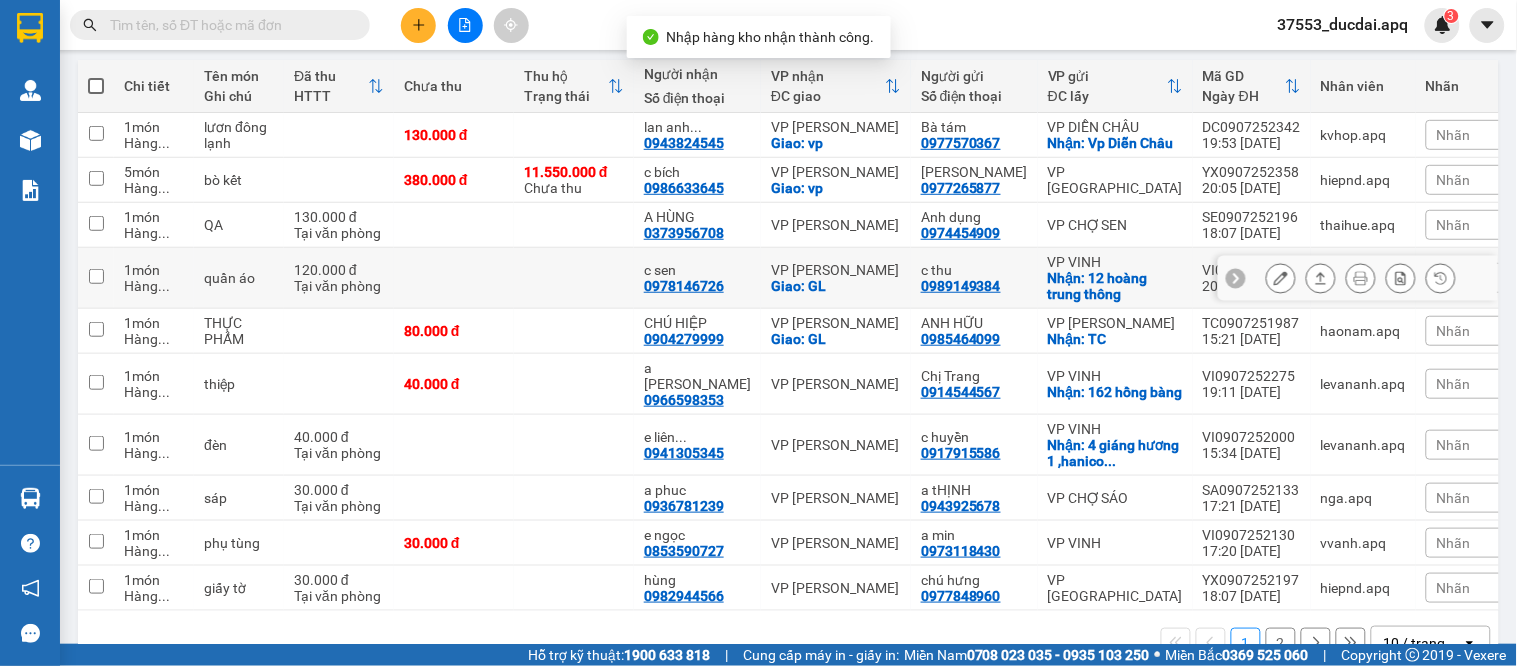 scroll, scrollTop: 312, scrollLeft: 0, axis: vertical 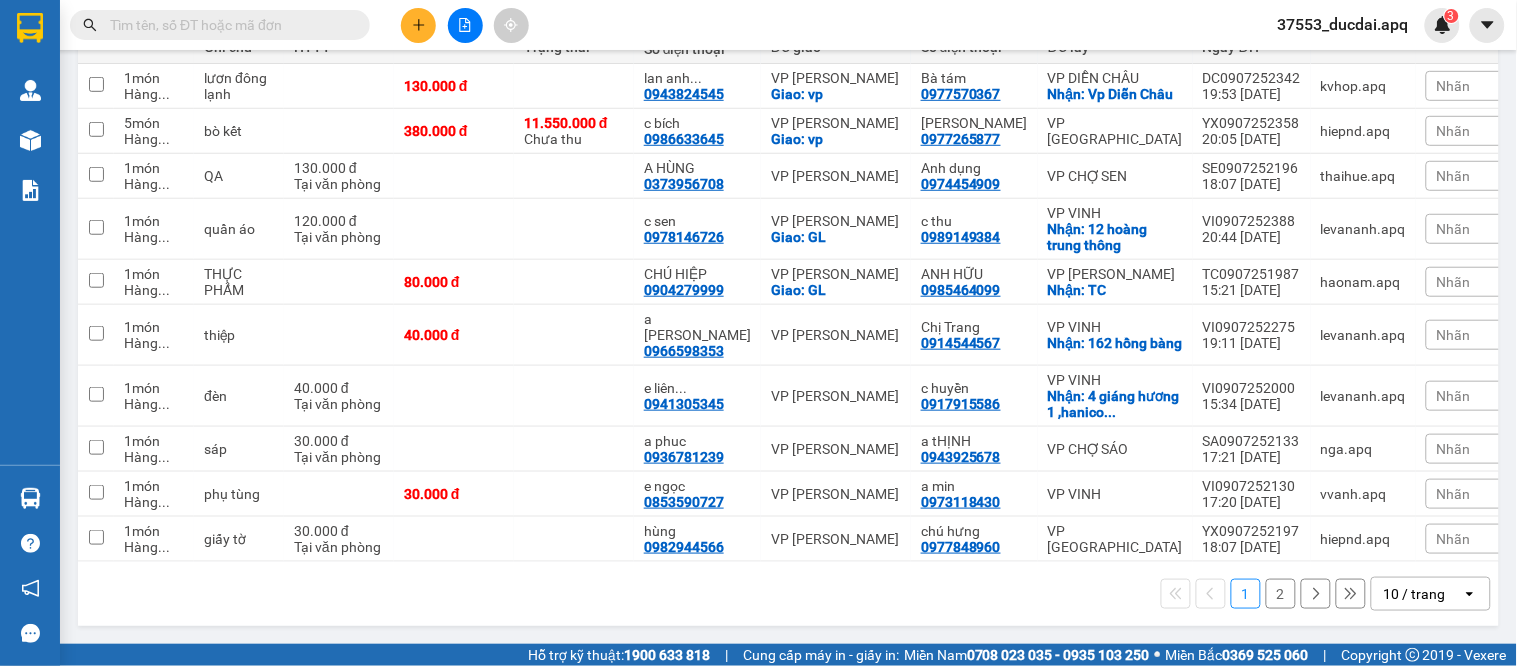 click on "10 / trang" at bounding box center [1415, 594] 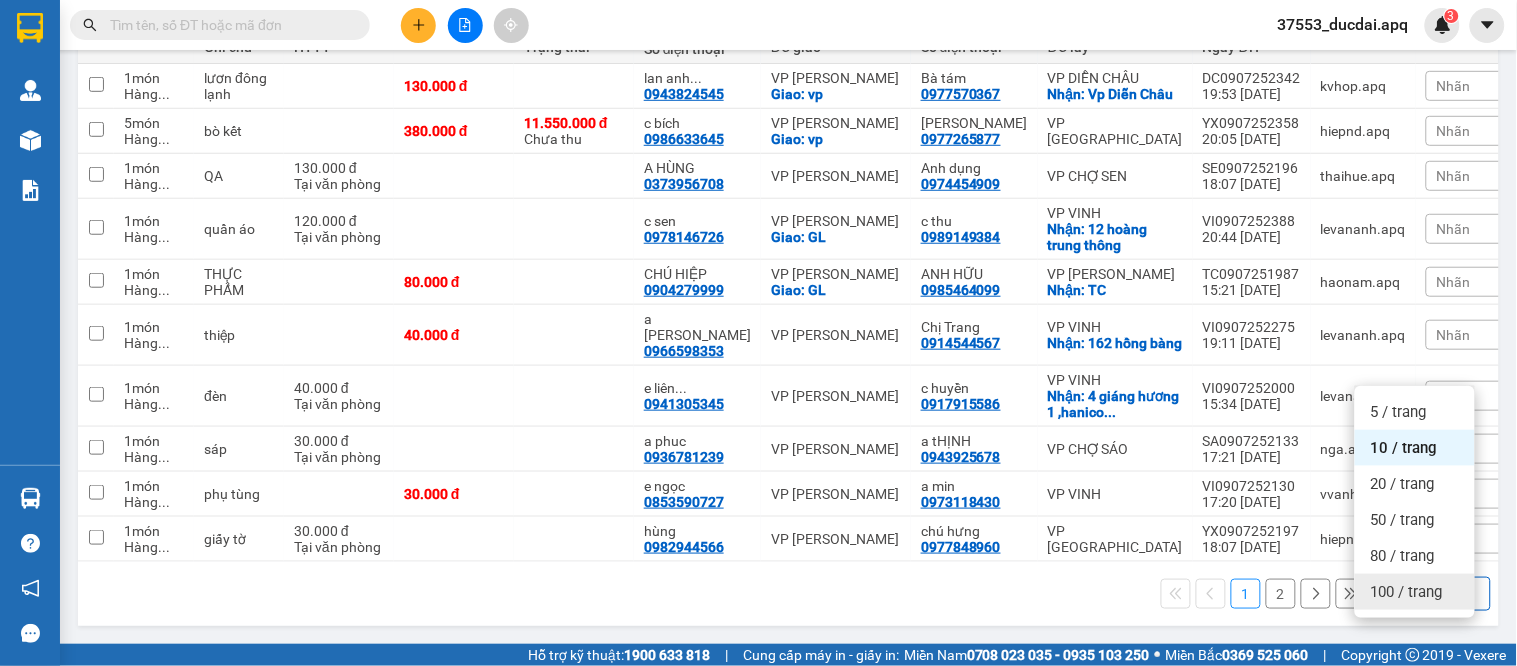 click on "100 / trang" at bounding box center [1407, 592] 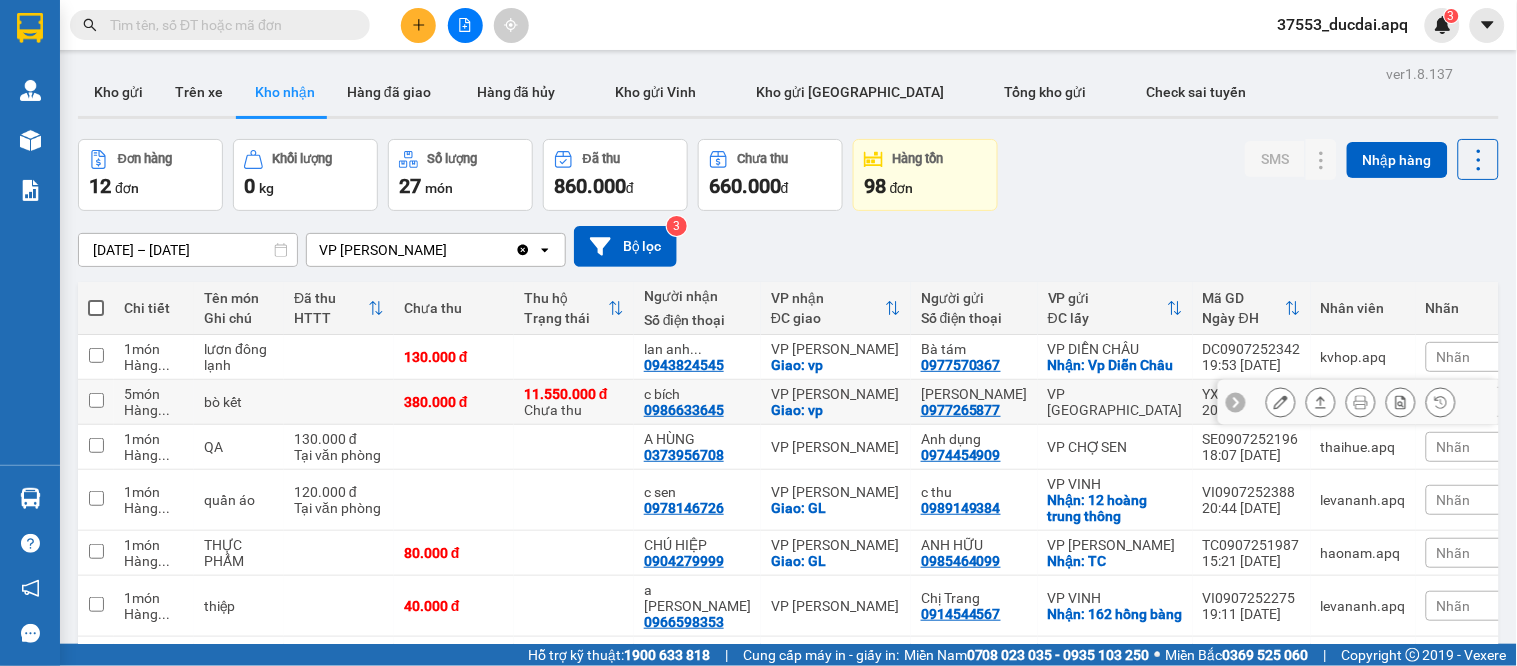 scroll, scrollTop: 418, scrollLeft: 0, axis: vertical 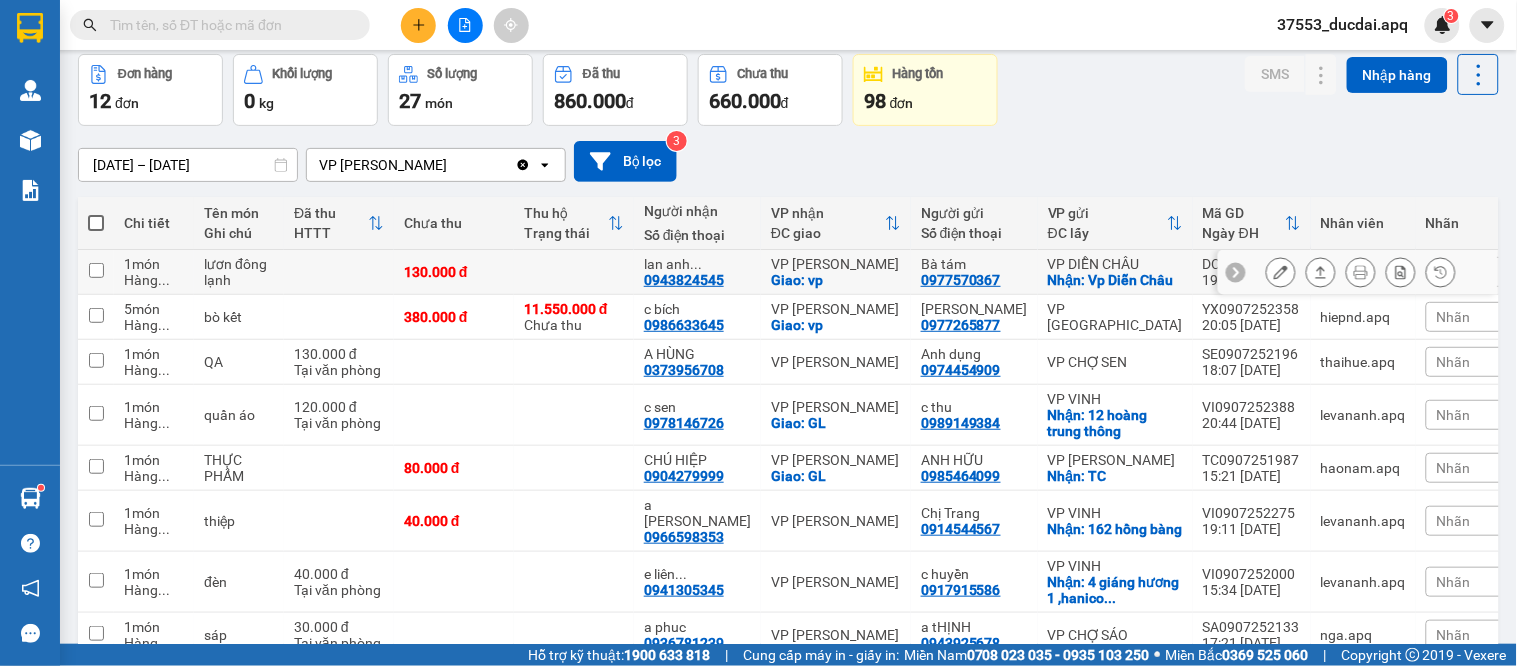 click 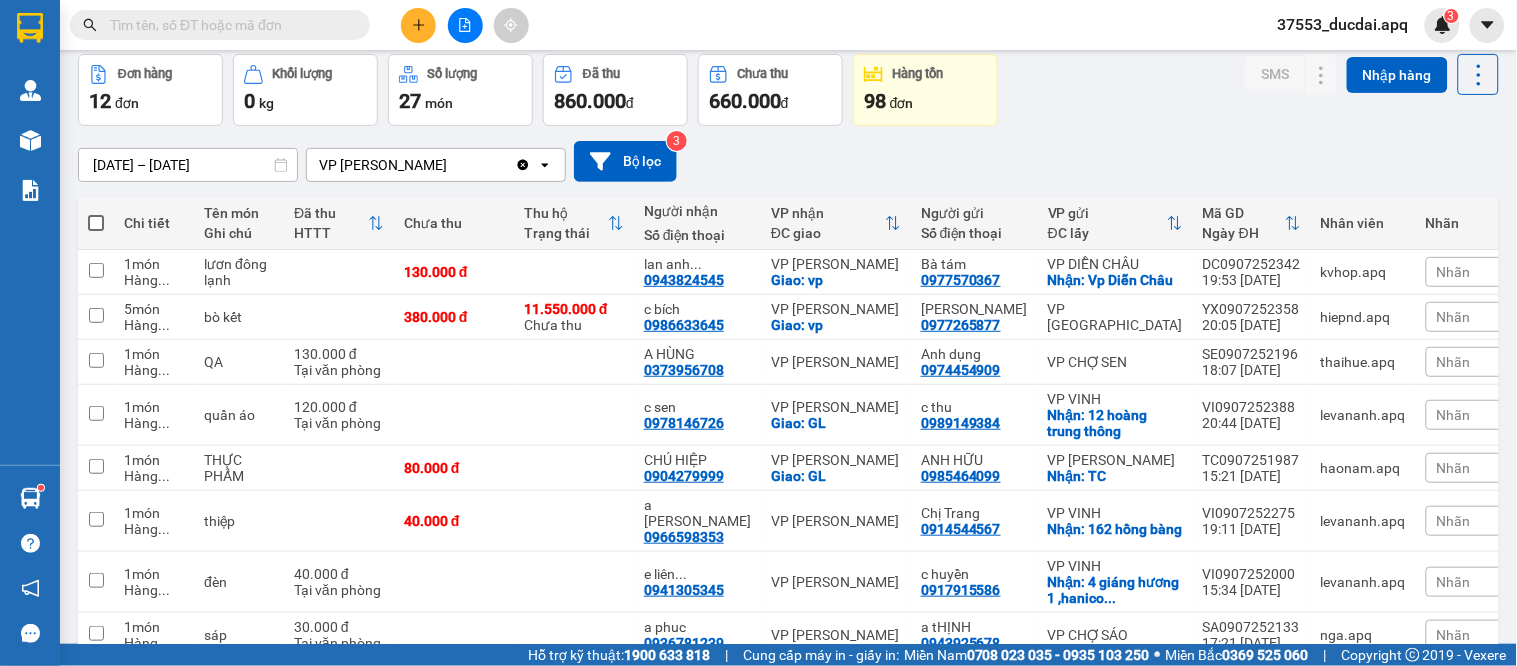 click on "Nhãn" at bounding box center (1454, 272) 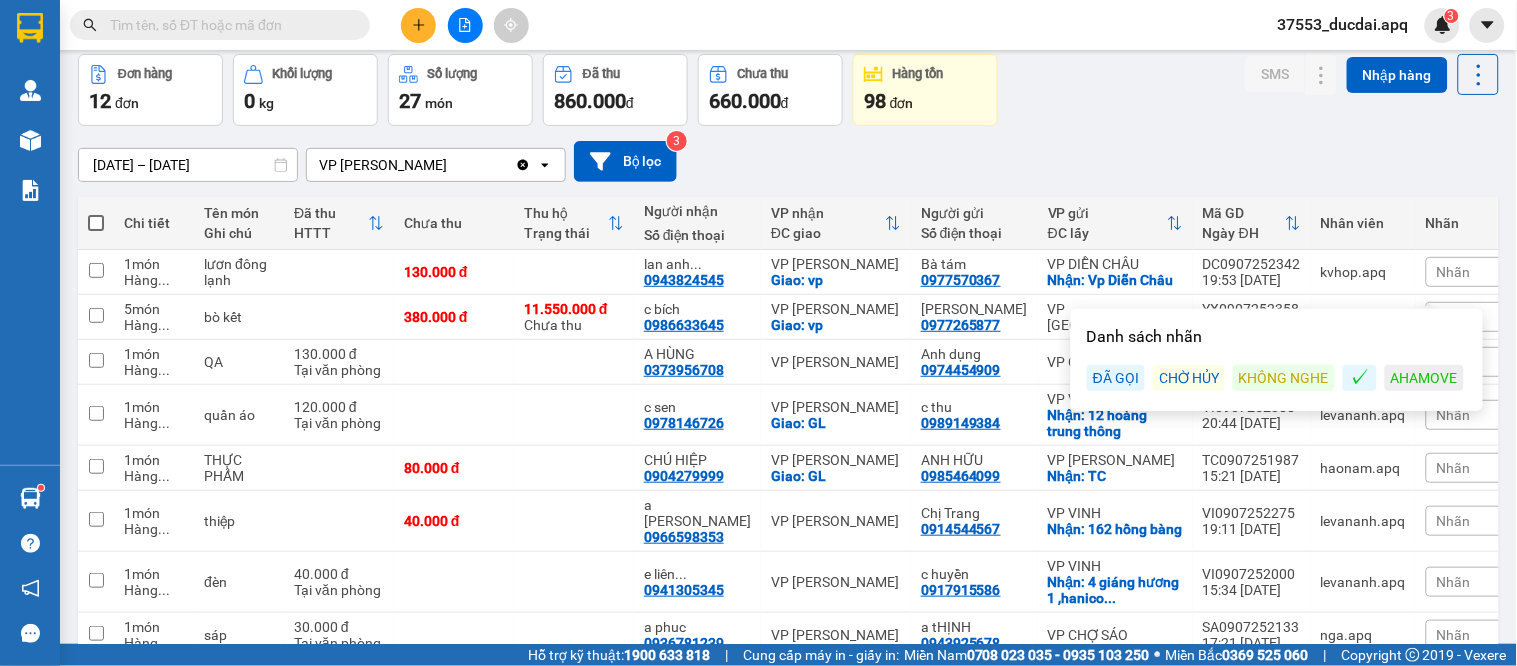 click on "ĐÃ GỌI" at bounding box center (1116, 378) 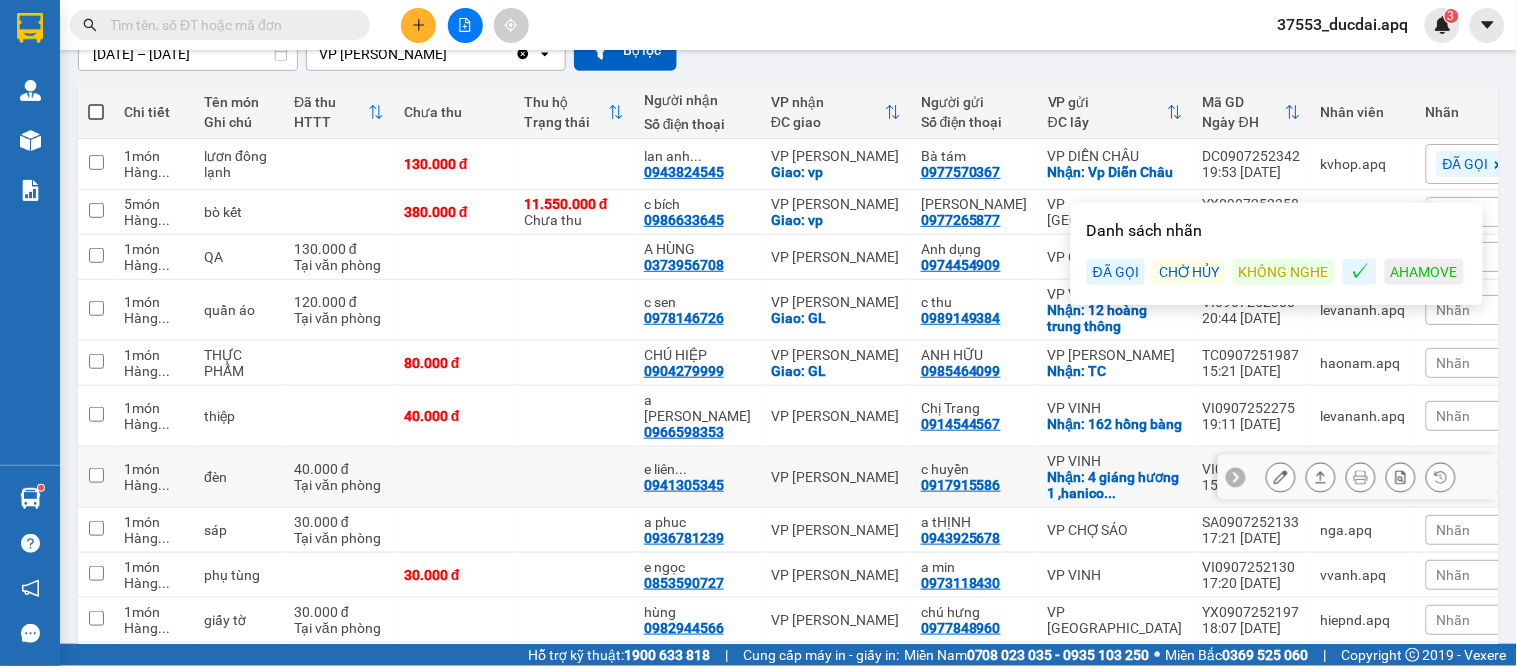 scroll, scrollTop: 307, scrollLeft: 0, axis: vertical 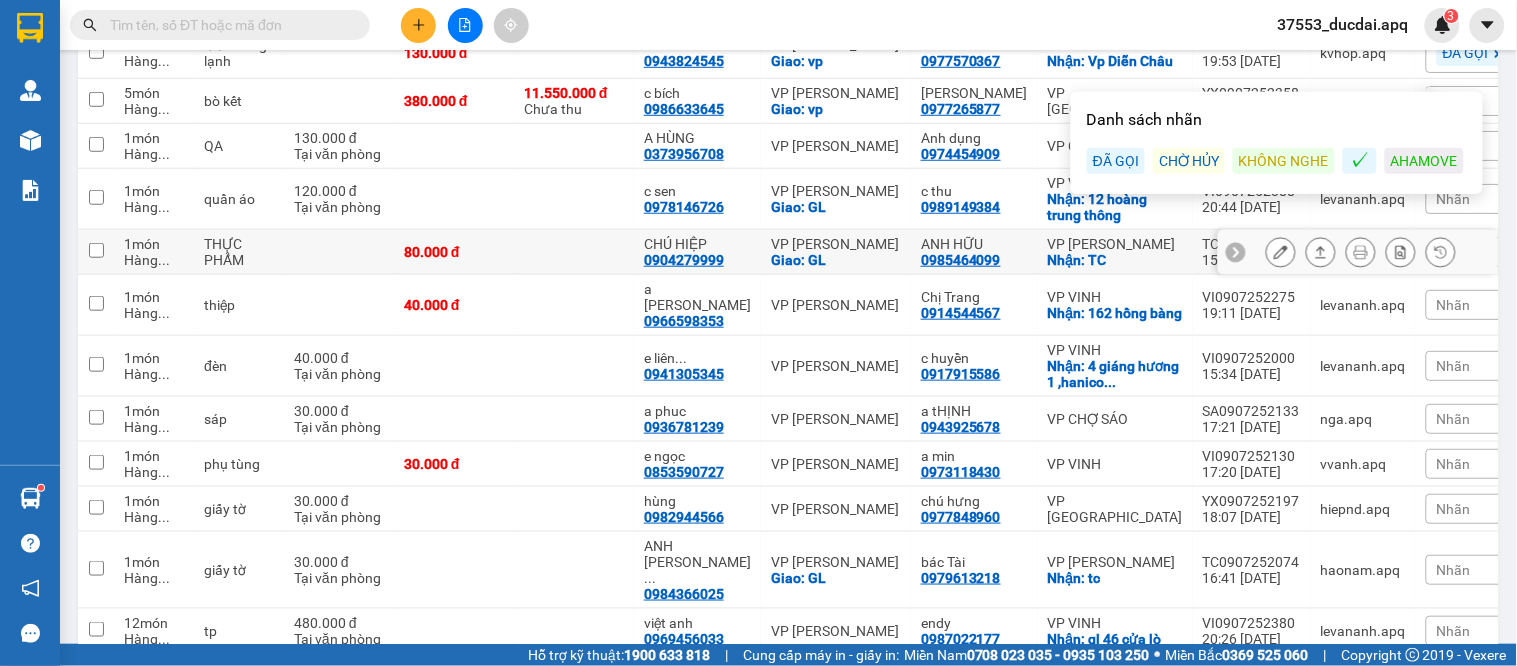 click 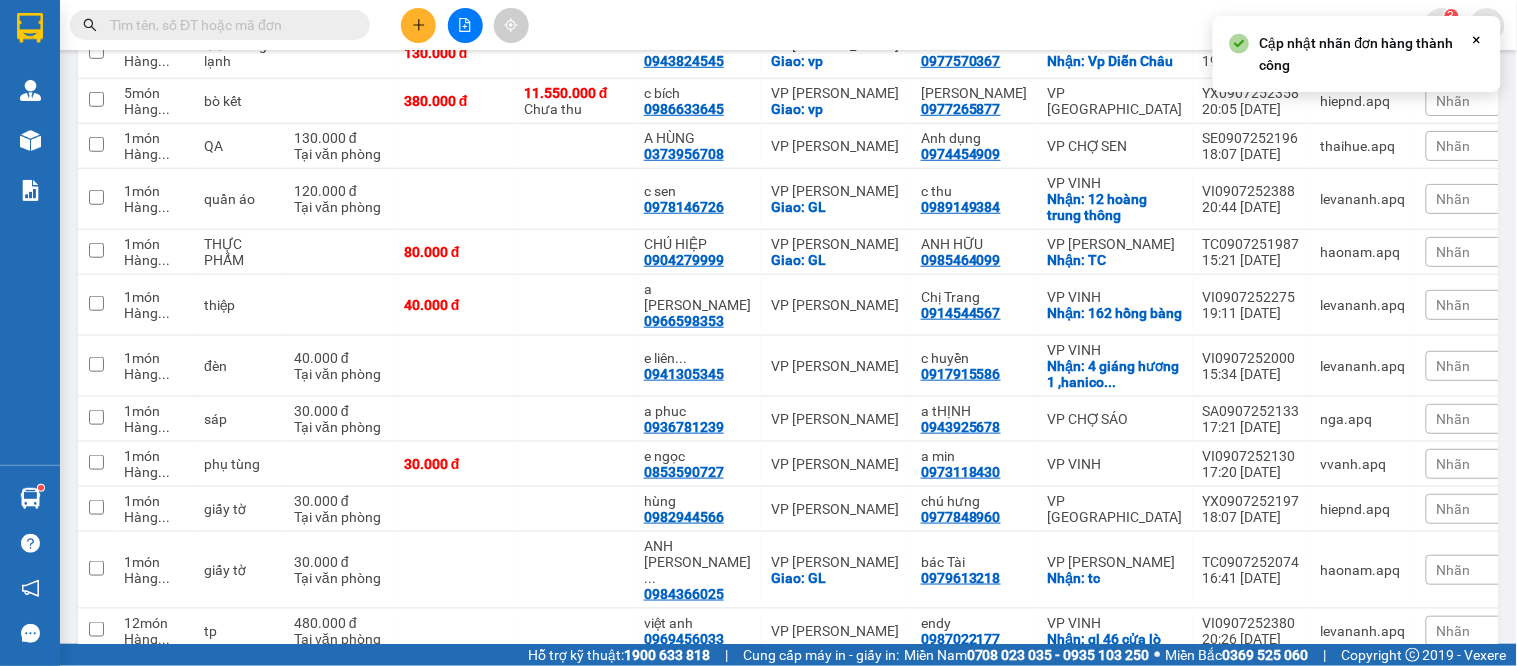 click on "Nhãn" at bounding box center [1454, 252] 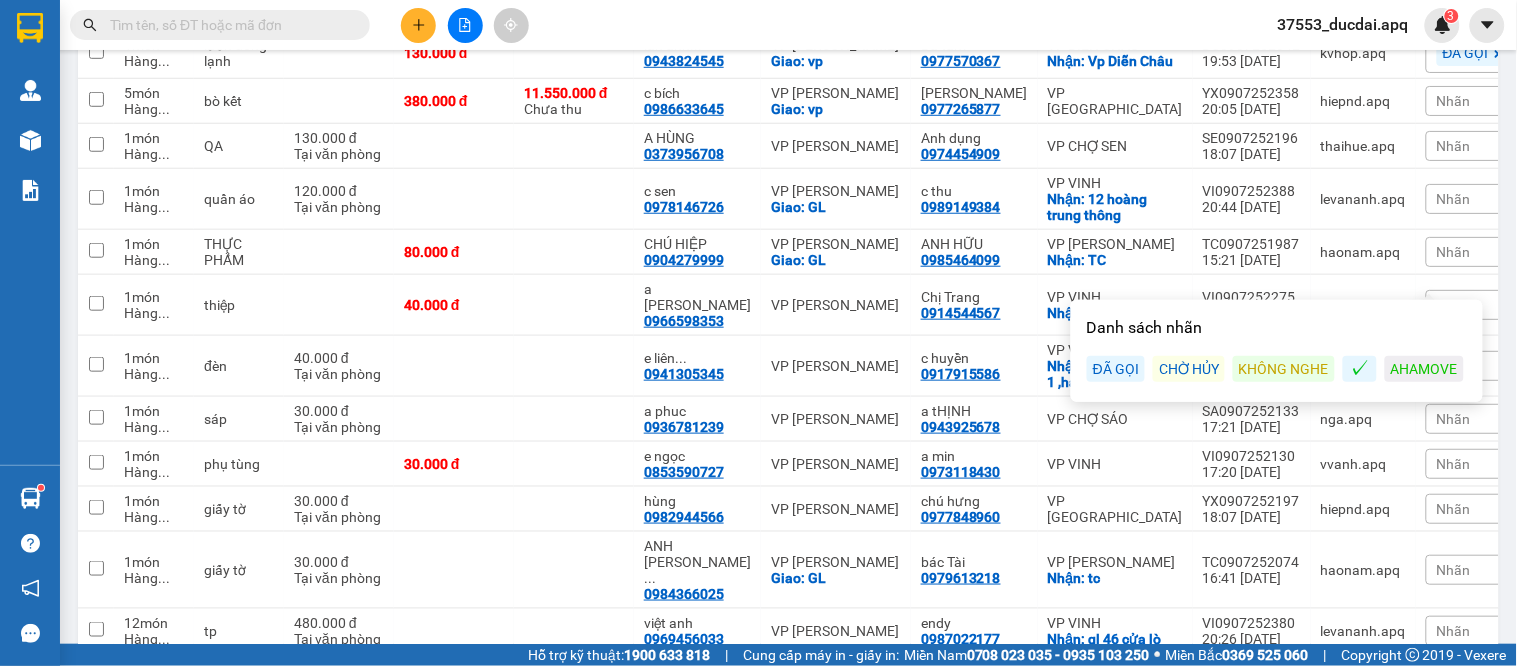 click on "ĐÃ GỌI" at bounding box center (1116, 369) 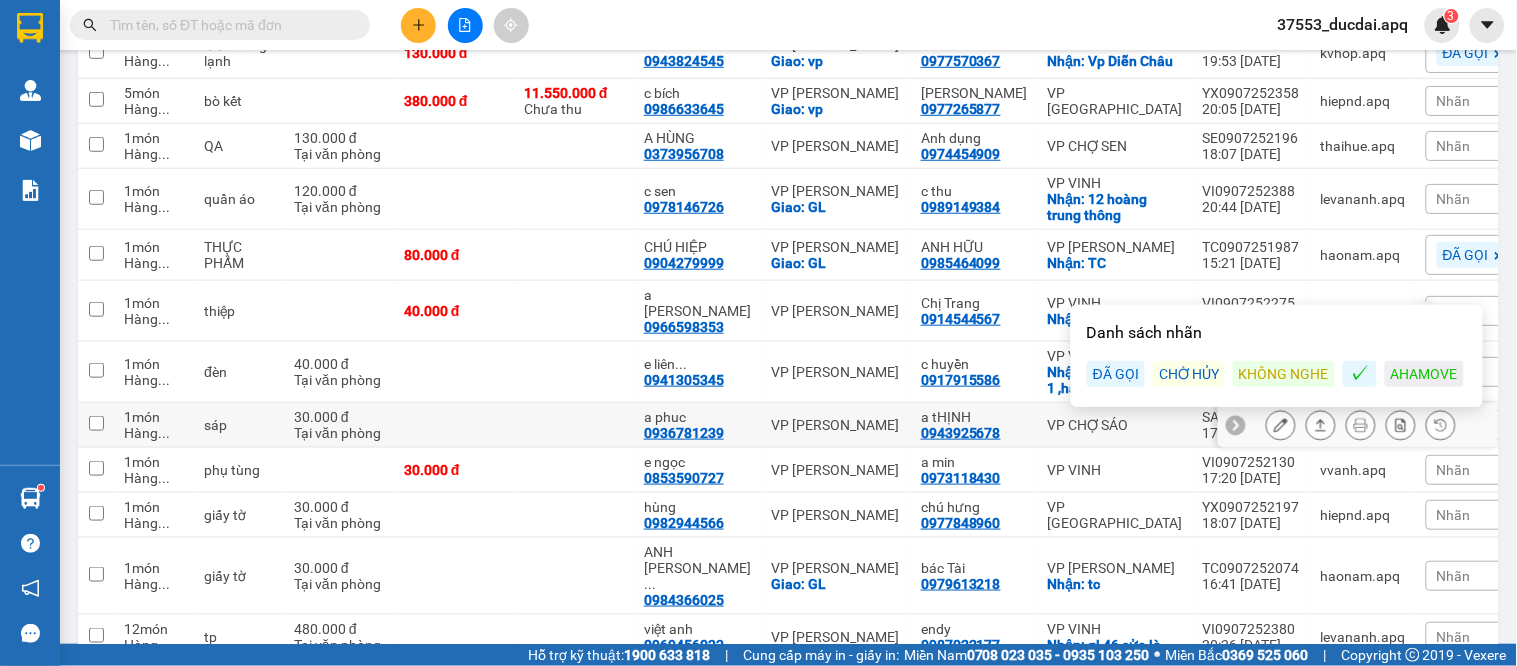 scroll, scrollTop: 418, scrollLeft: 0, axis: vertical 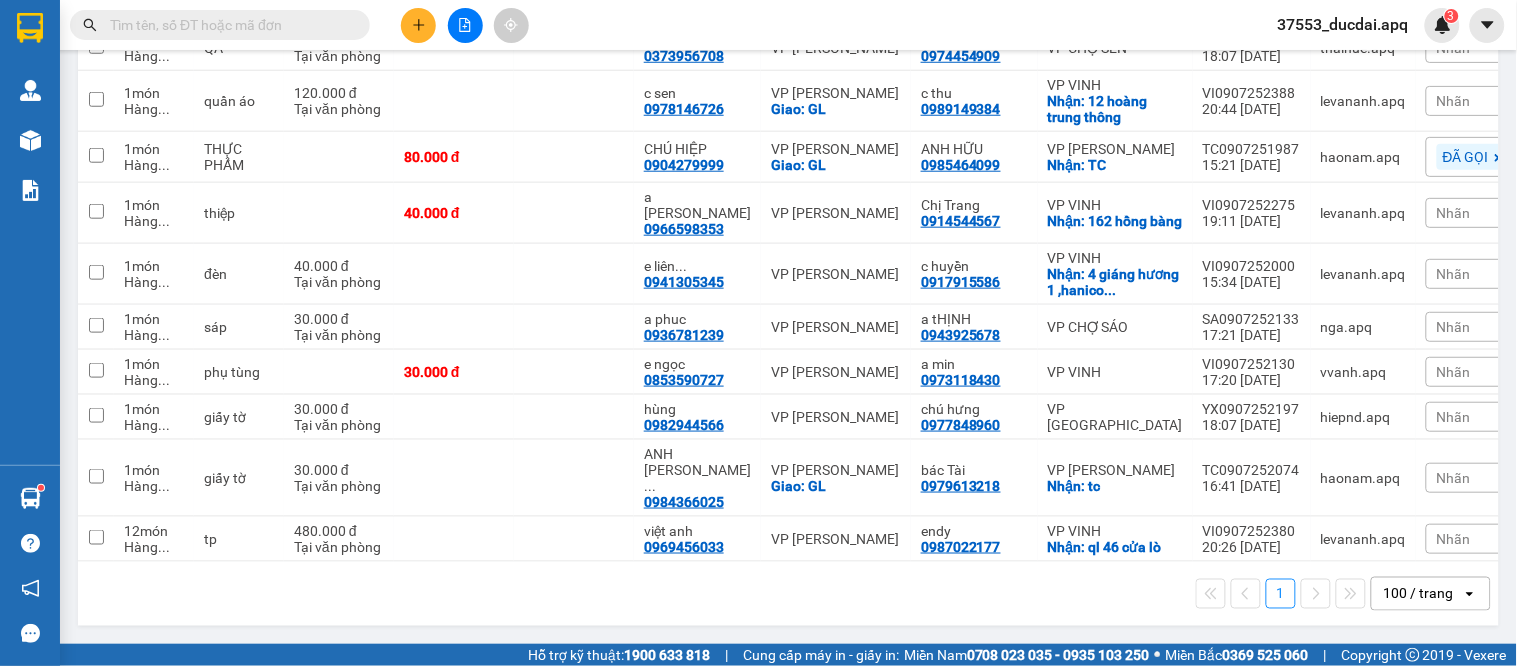 click on "1 100 / trang open" at bounding box center [788, 594] 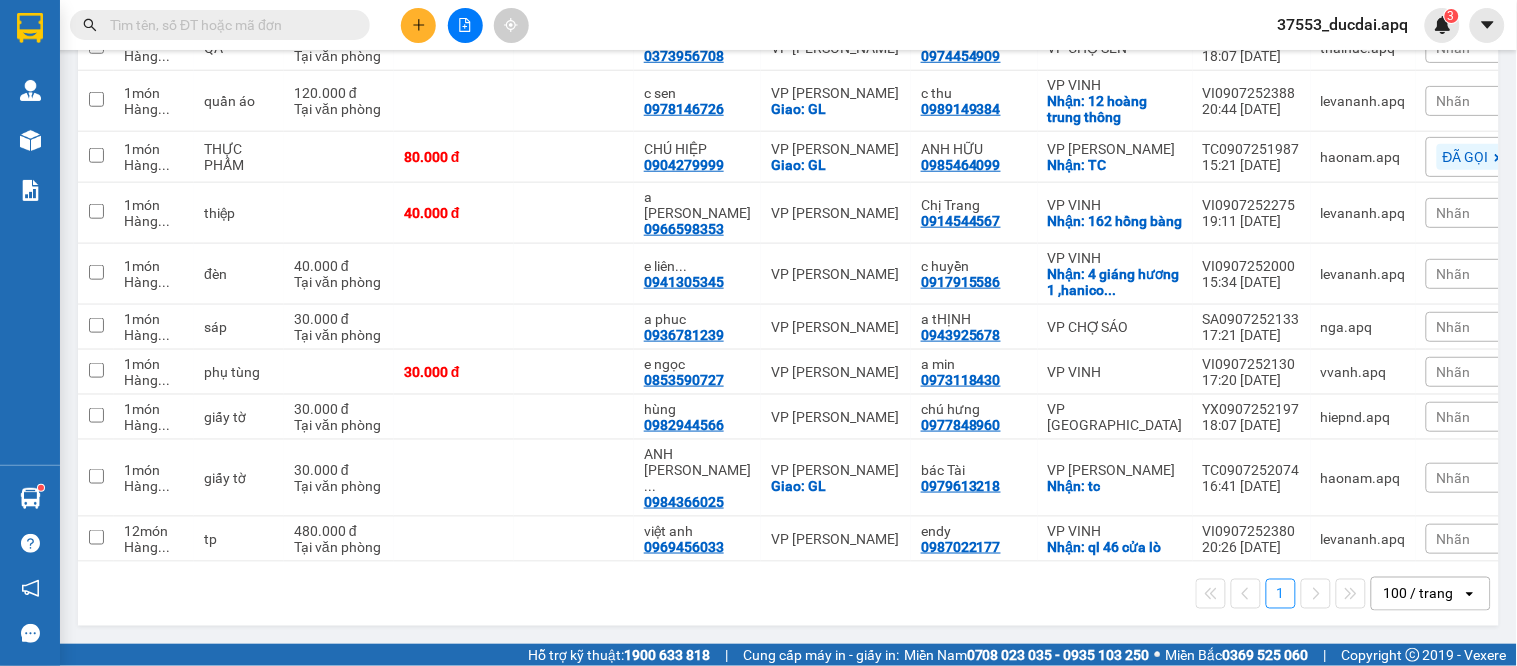 click on "Nhãn" at bounding box center (1454, 539) 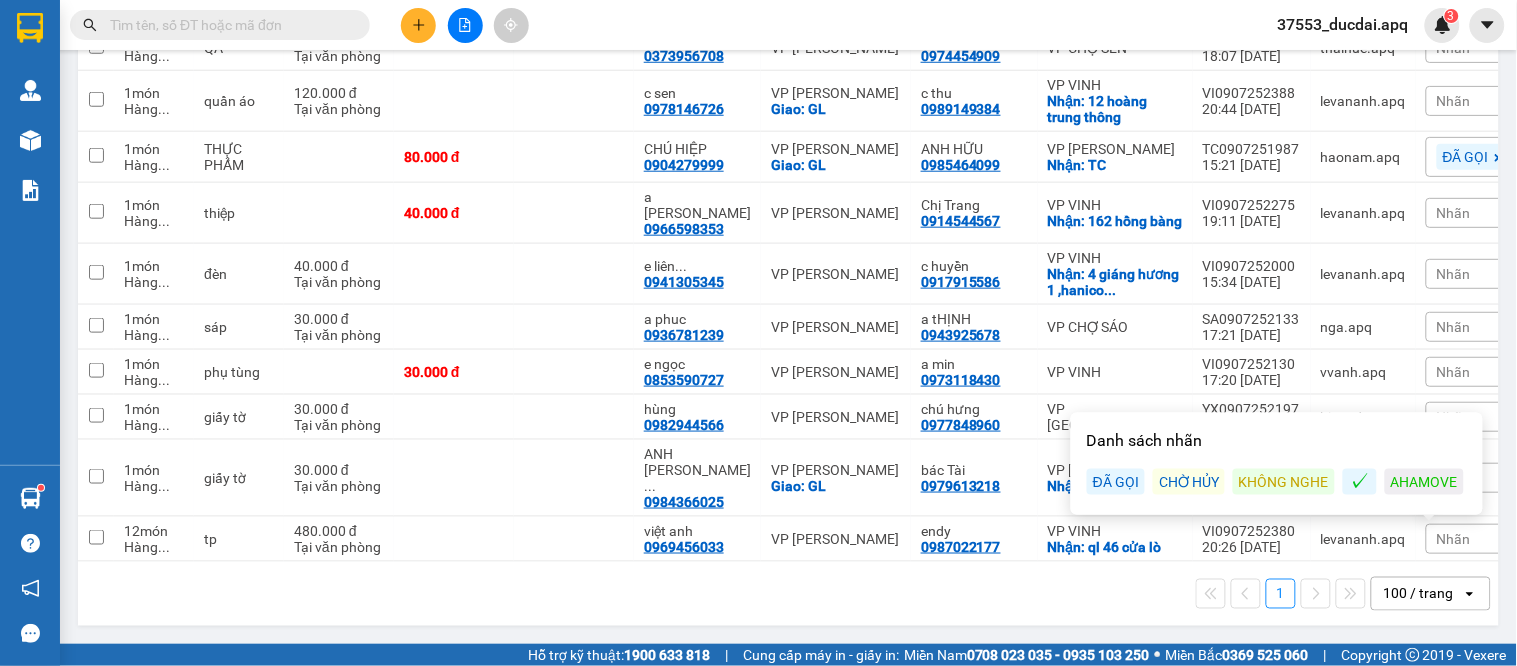 click on "ĐÃ GỌI" at bounding box center [1116, 482] 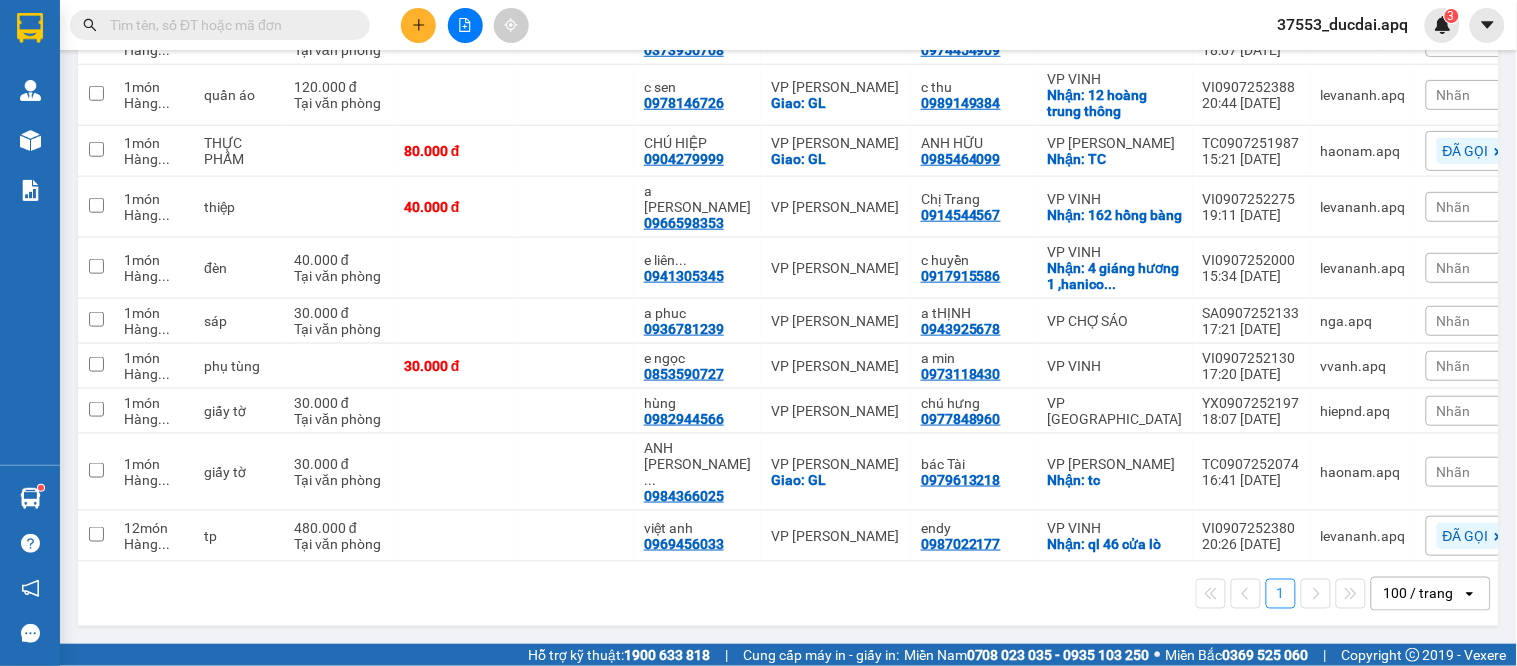 click on "100 / trang open" at bounding box center (1431, 594) 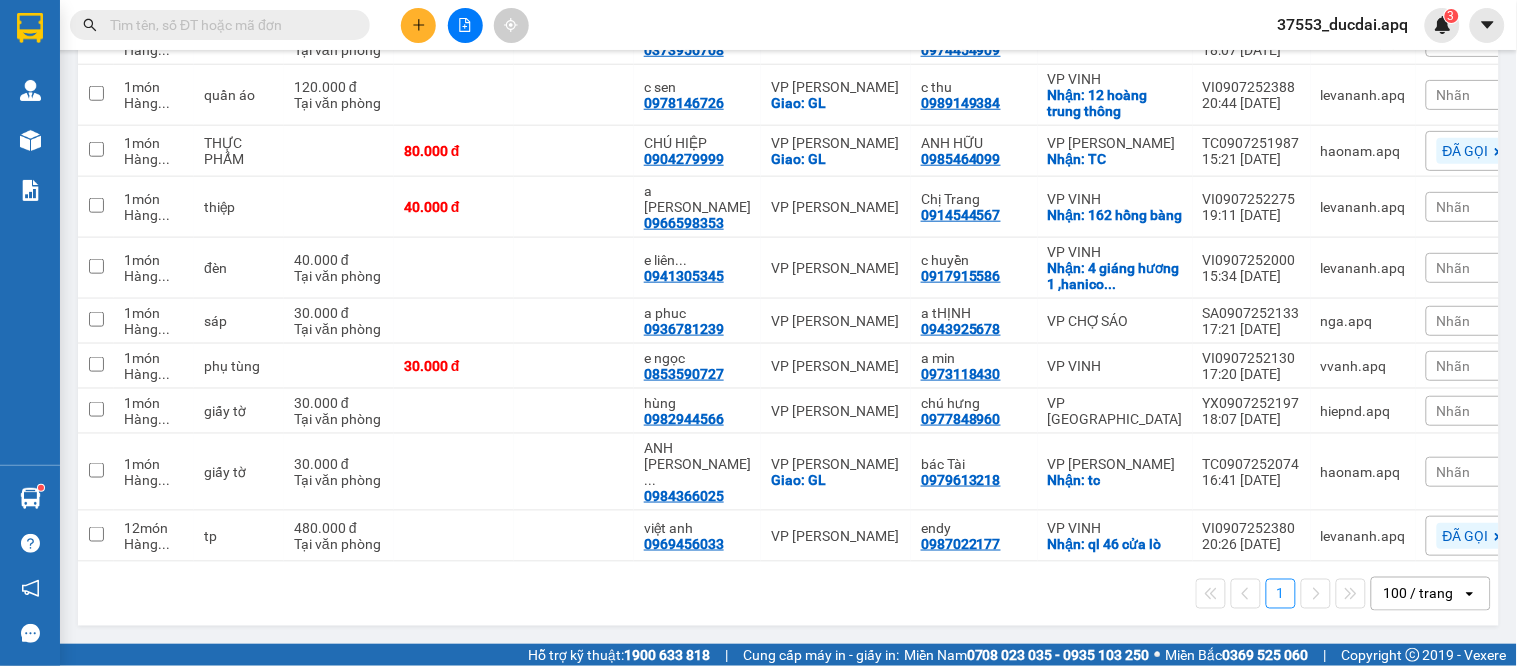 drag, startPoint x: 1446, startPoint y: 614, endPoint x: 530, endPoint y: 641, distance: 916.3978 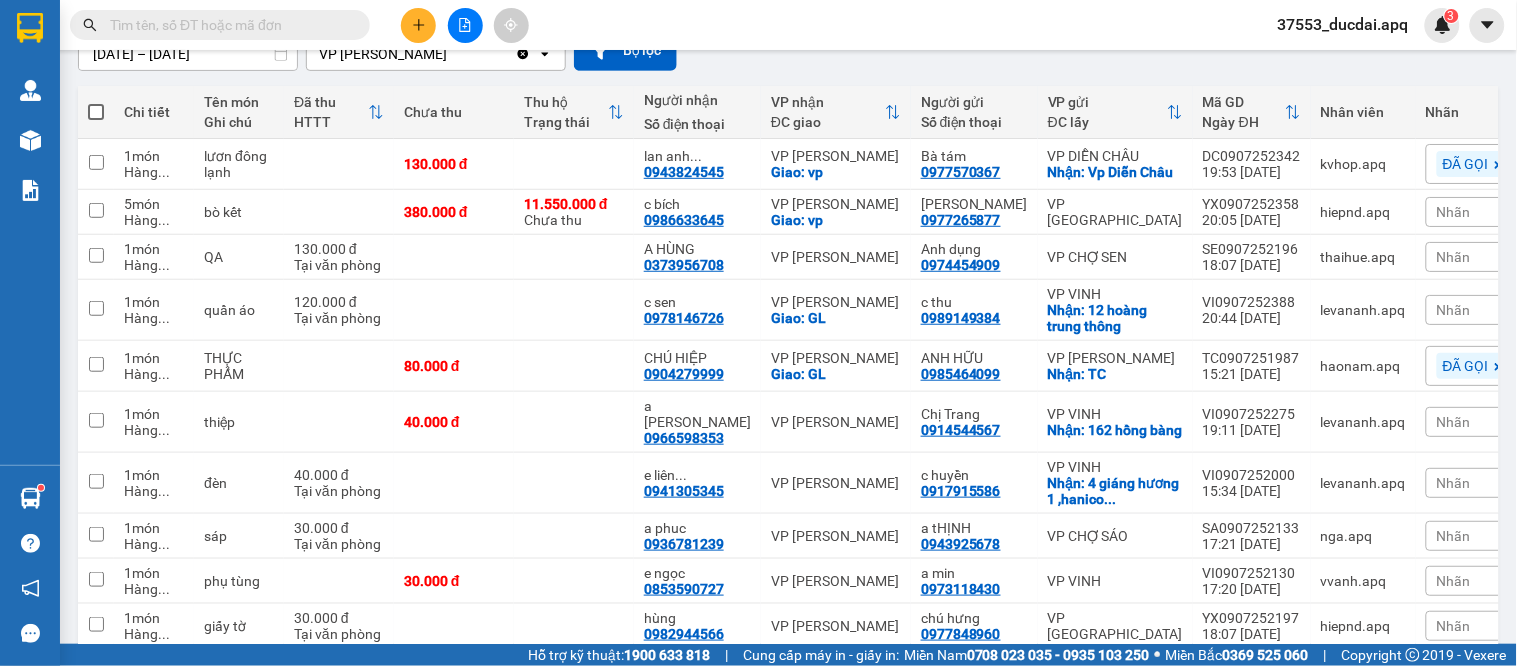 scroll, scrollTop: 424, scrollLeft: 0, axis: vertical 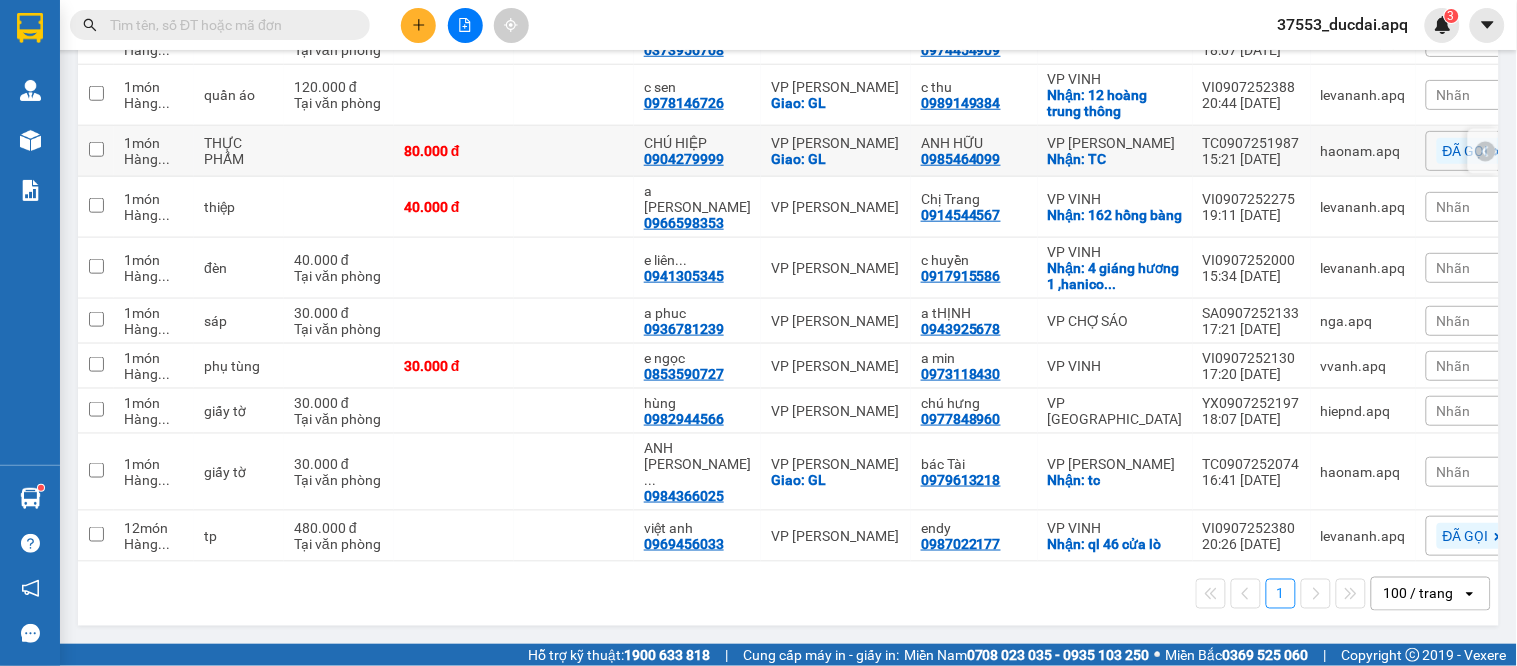 click 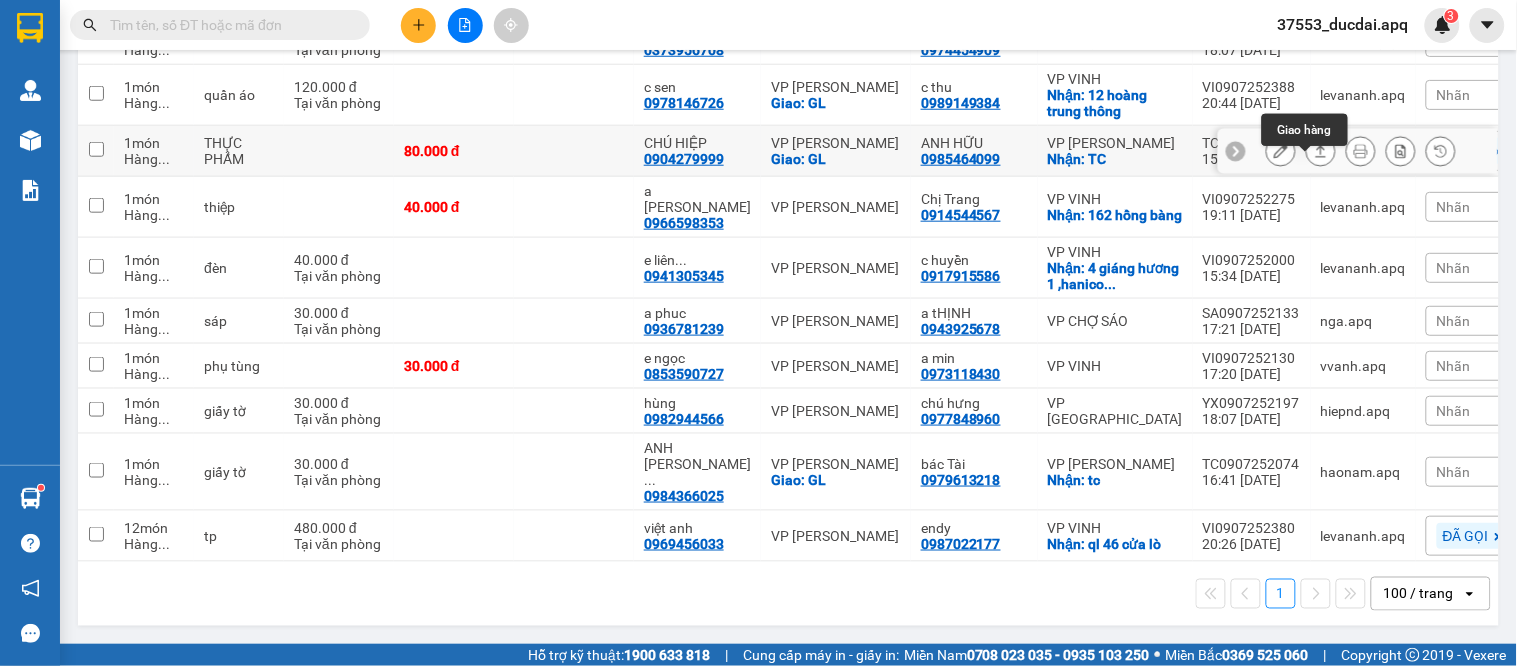 click 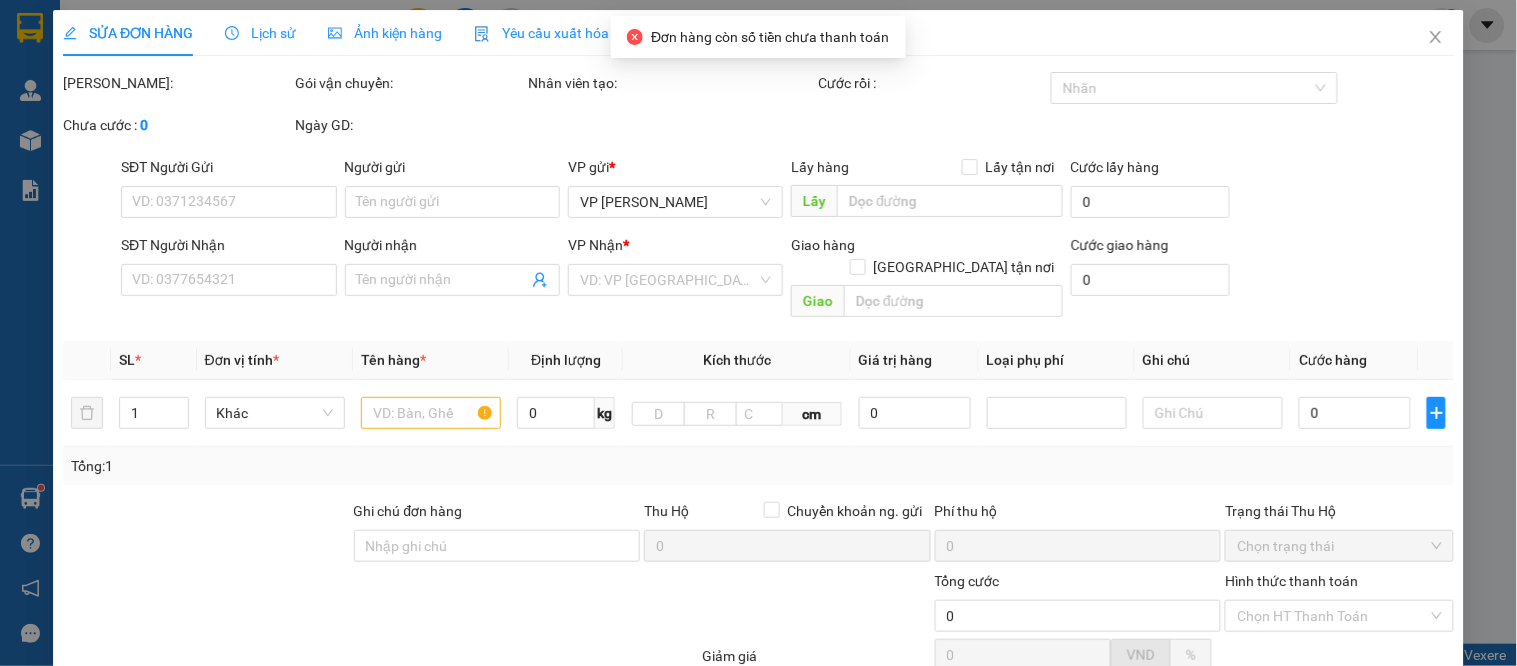scroll, scrollTop: 0, scrollLeft: 0, axis: both 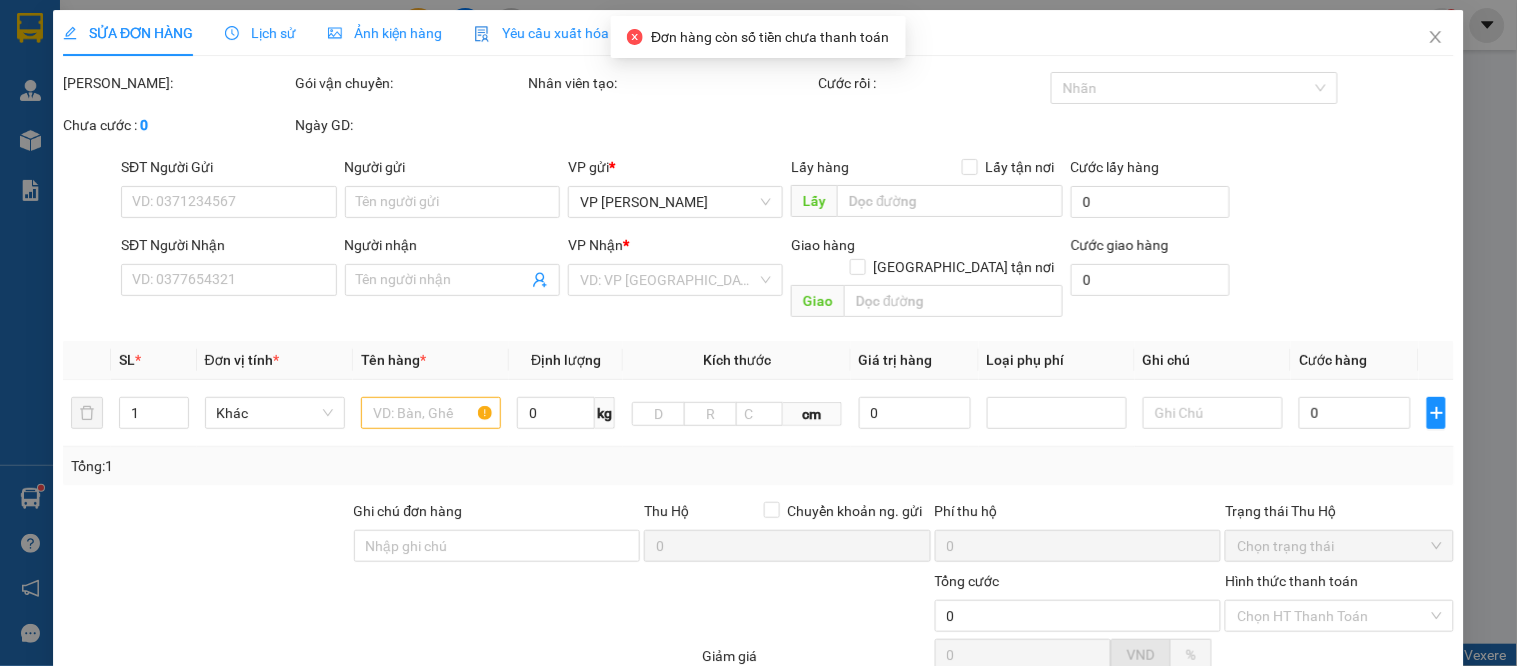 type on "0985464099" 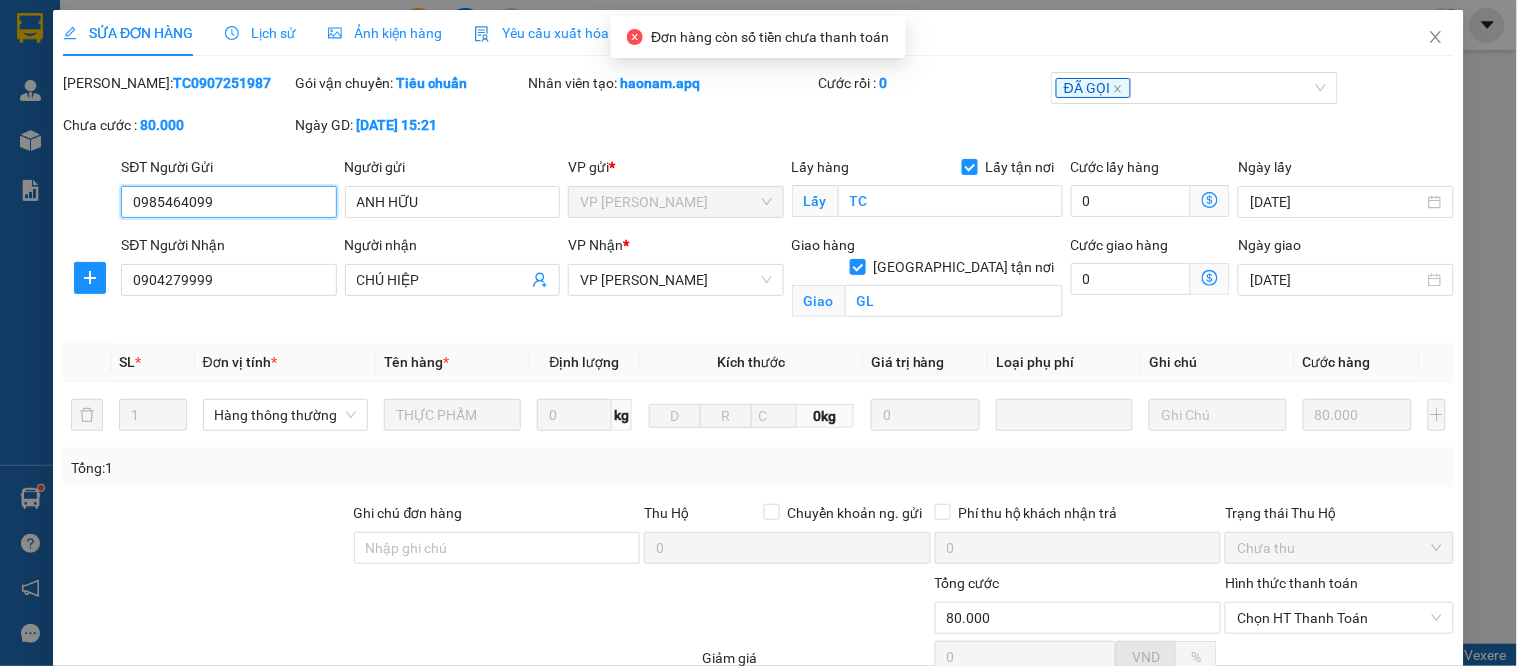 scroll, scrollTop: 203, scrollLeft: 0, axis: vertical 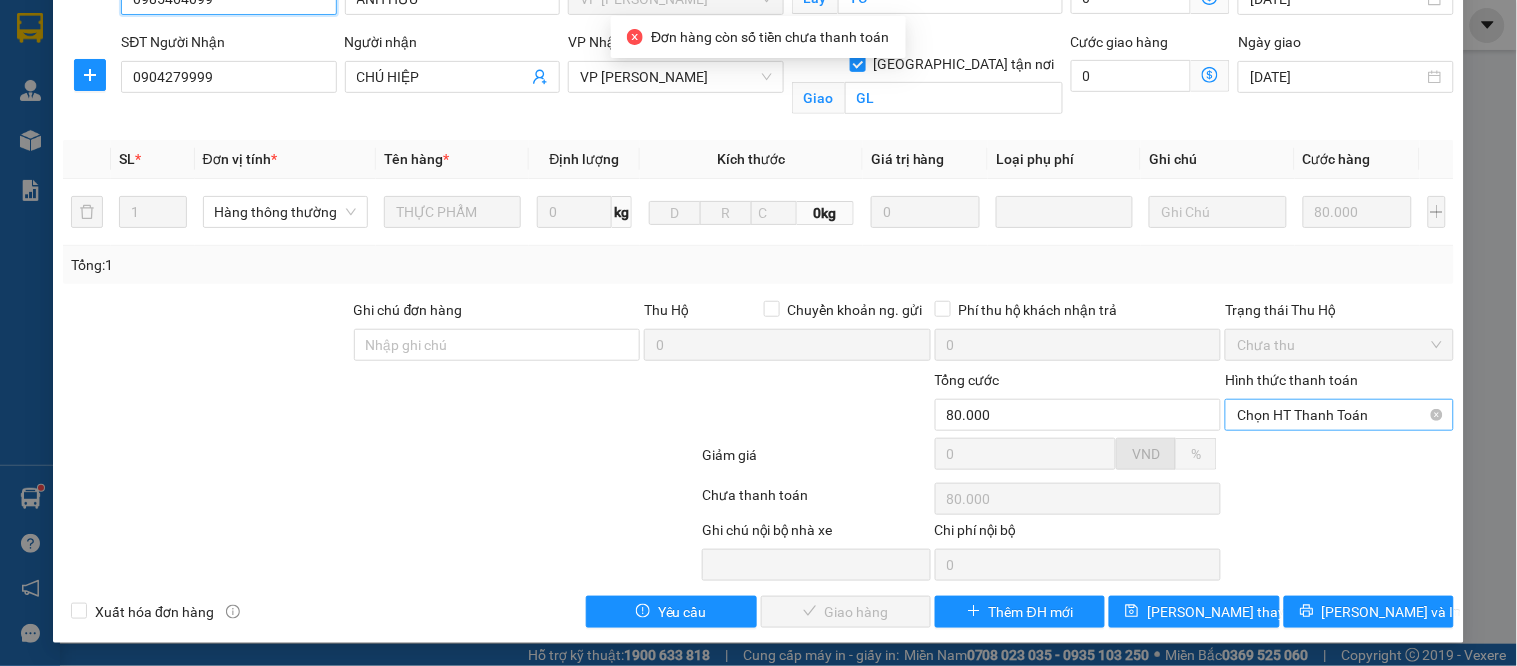 click on "Chọn HT Thanh Toán" at bounding box center [1339, 415] 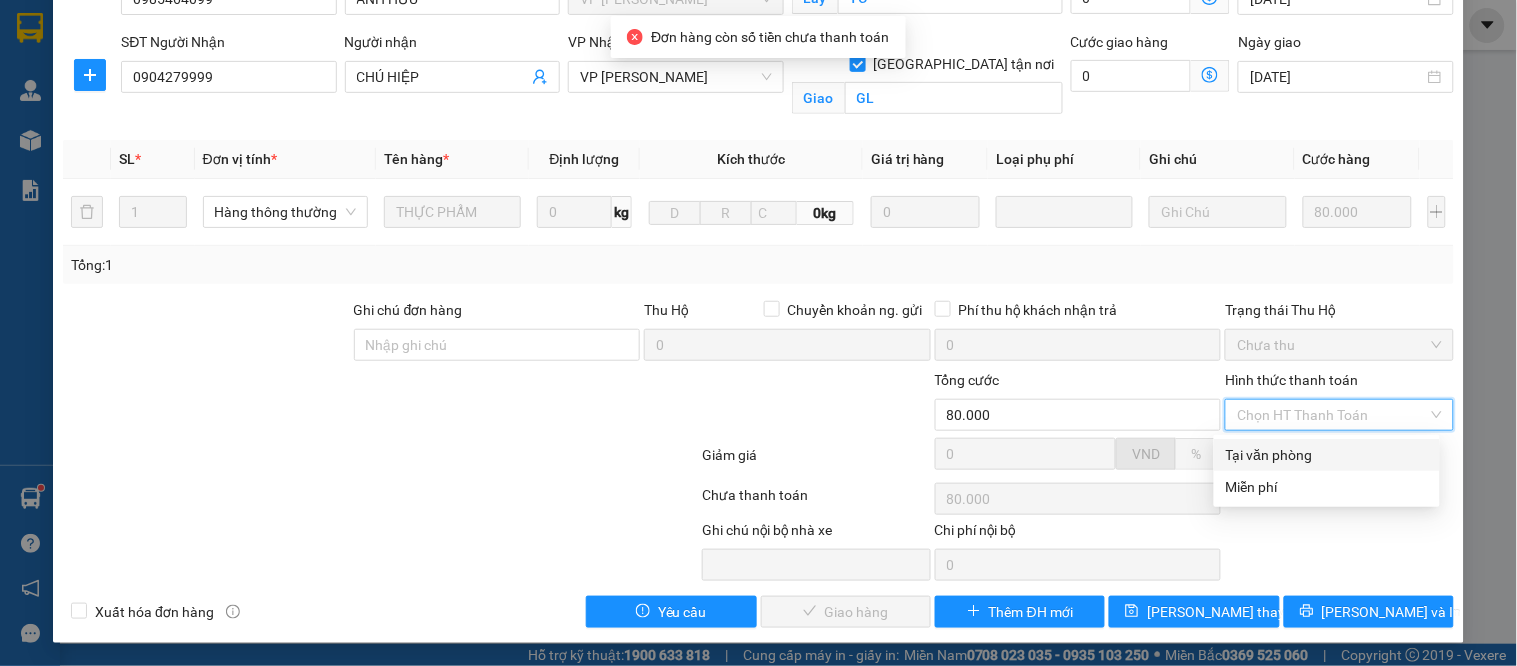 click on "Tại văn phòng" at bounding box center [1327, 455] 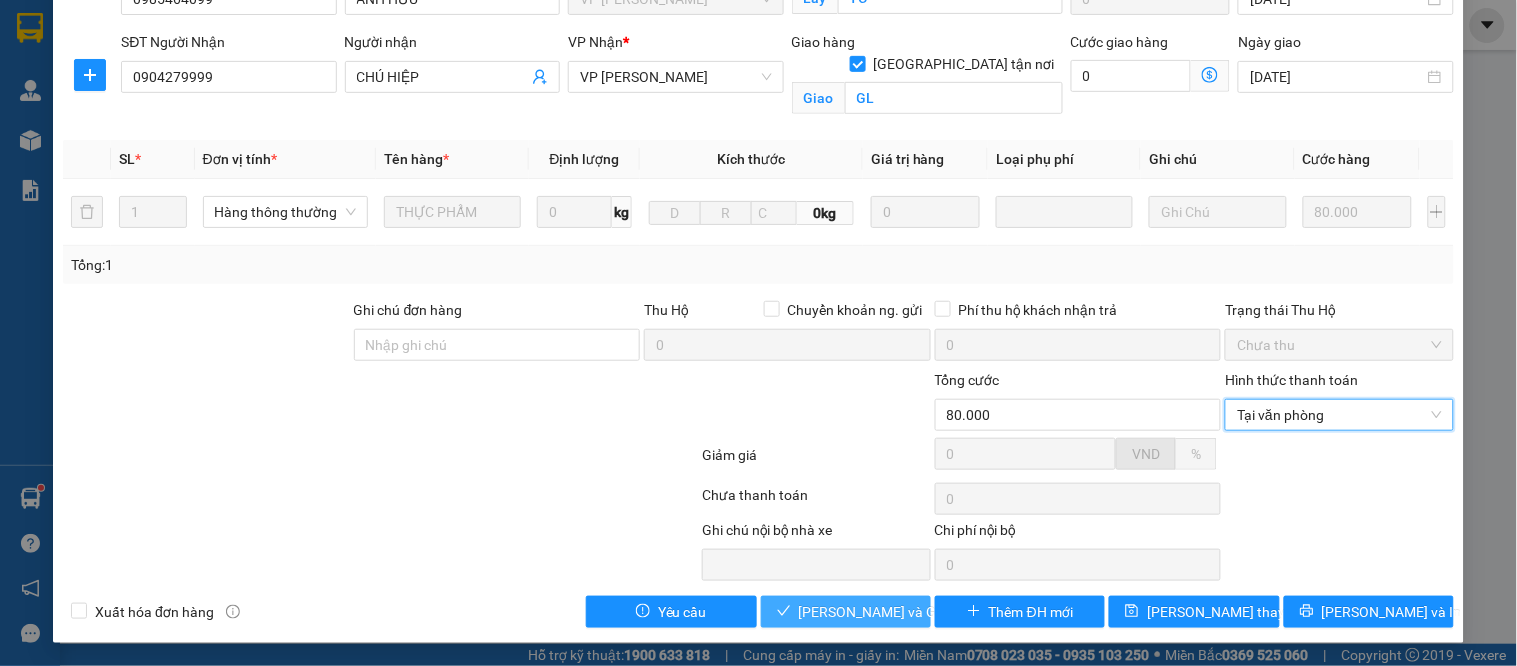 drag, startPoint x: 850, startPoint y: 611, endPoint x: 768, endPoint y: 573, distance: 90.37699 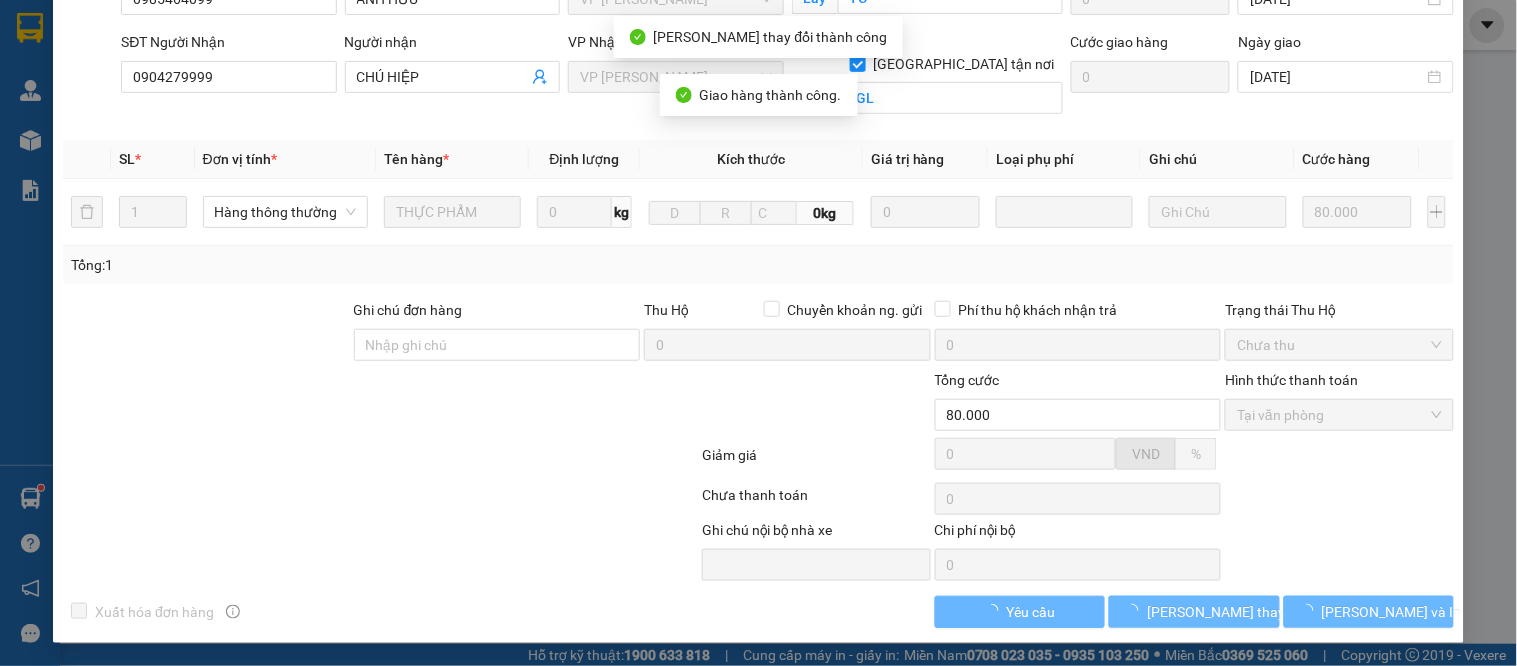 scroll, scrollTop: 0, scrollLeft: 0, axis: both 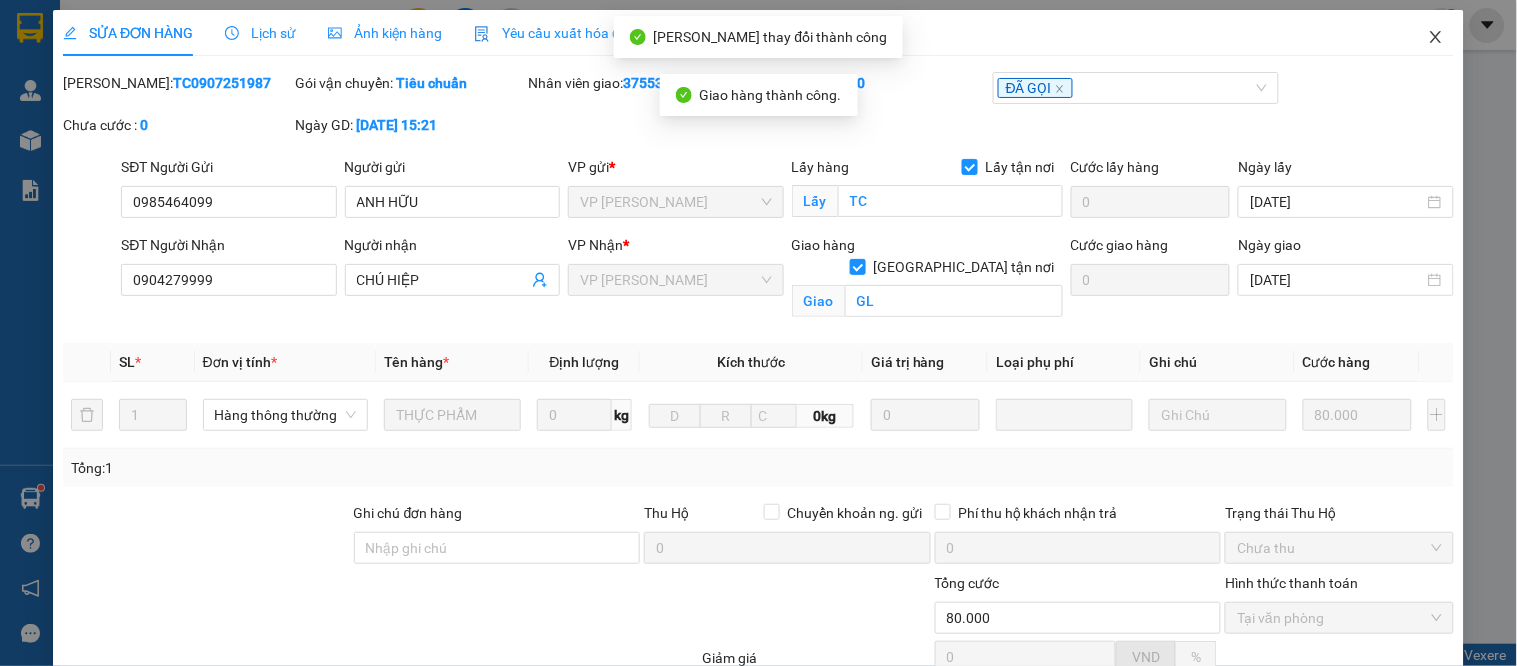 click 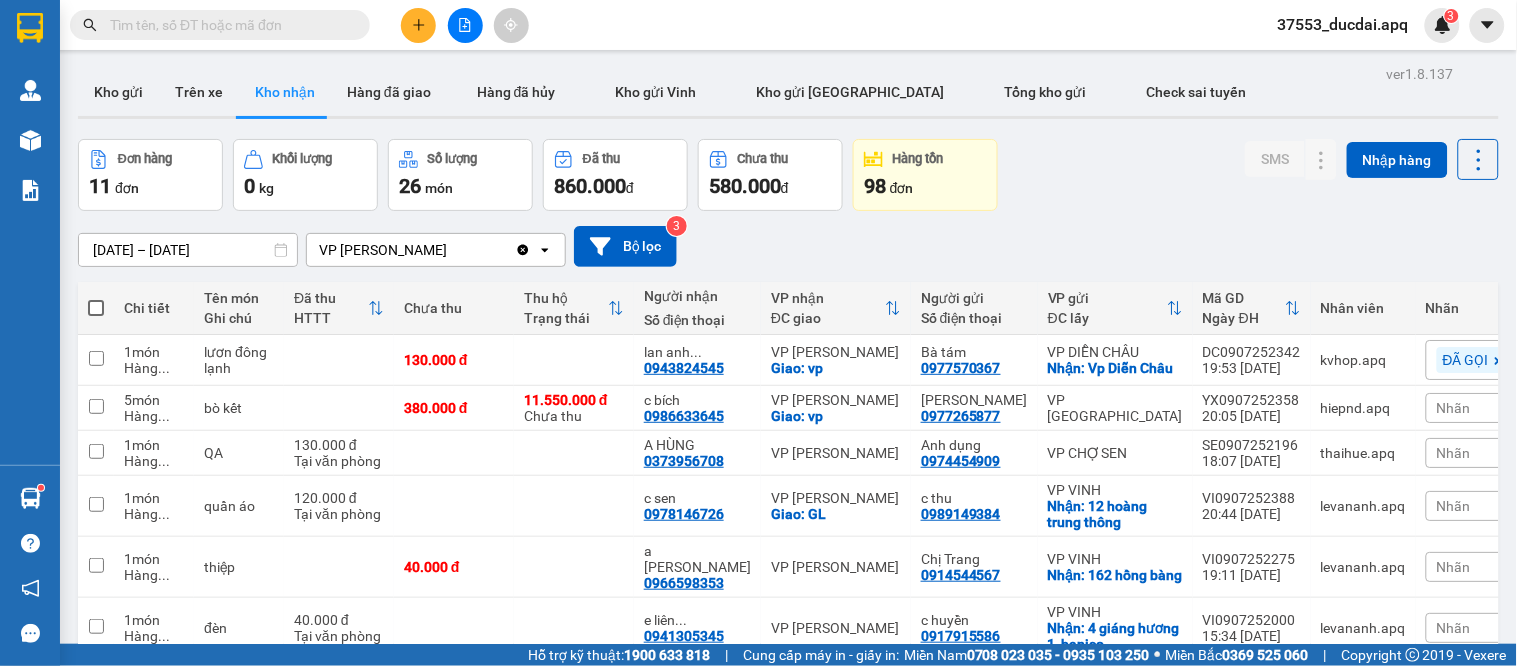 click on "[DATE] – [DATE] Press the down arrow key to interact with the calendar and select a date. Press the escape button to close the calendar. Selected date range is from [DATE] to [DATE]. VP GIA LÂM Clear value open Bộ lọc 3" at bounding box center (788, 246) 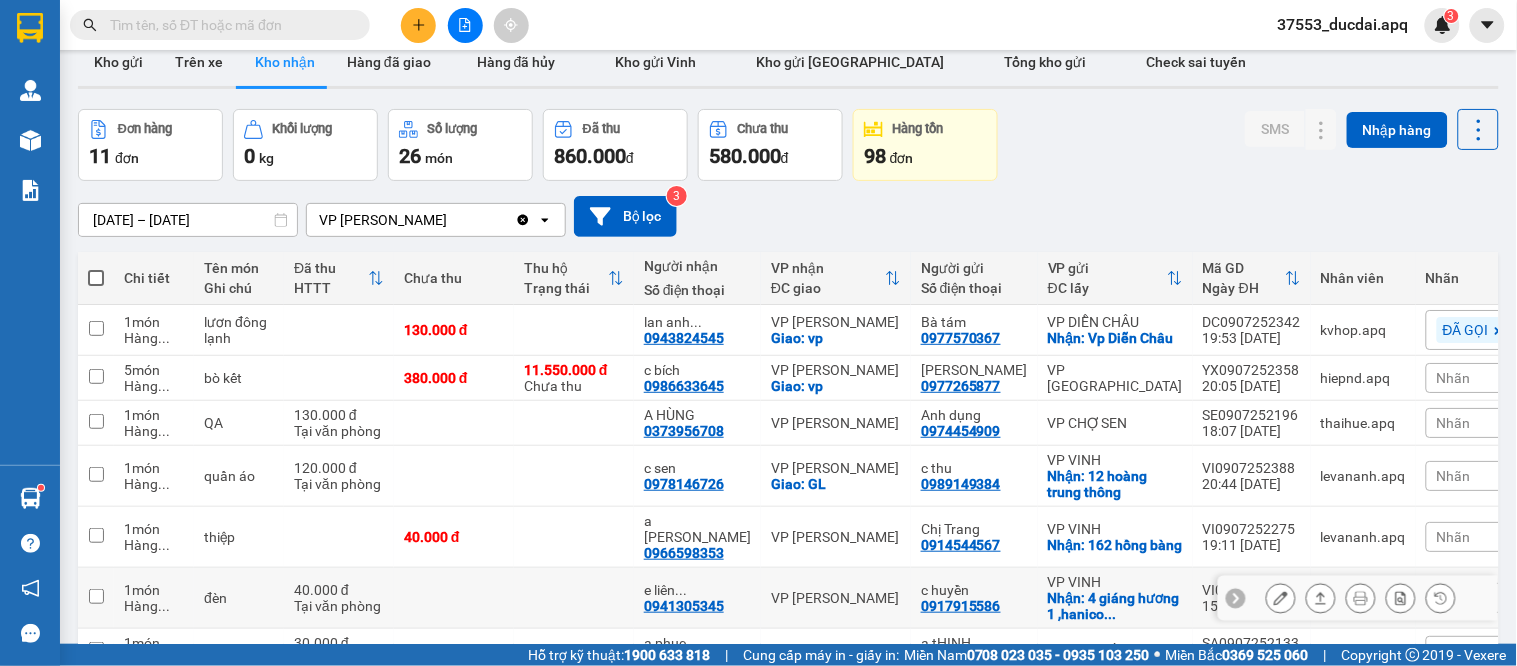 scroll, scrollTop: 0, scrollLeft: 0, axis: both 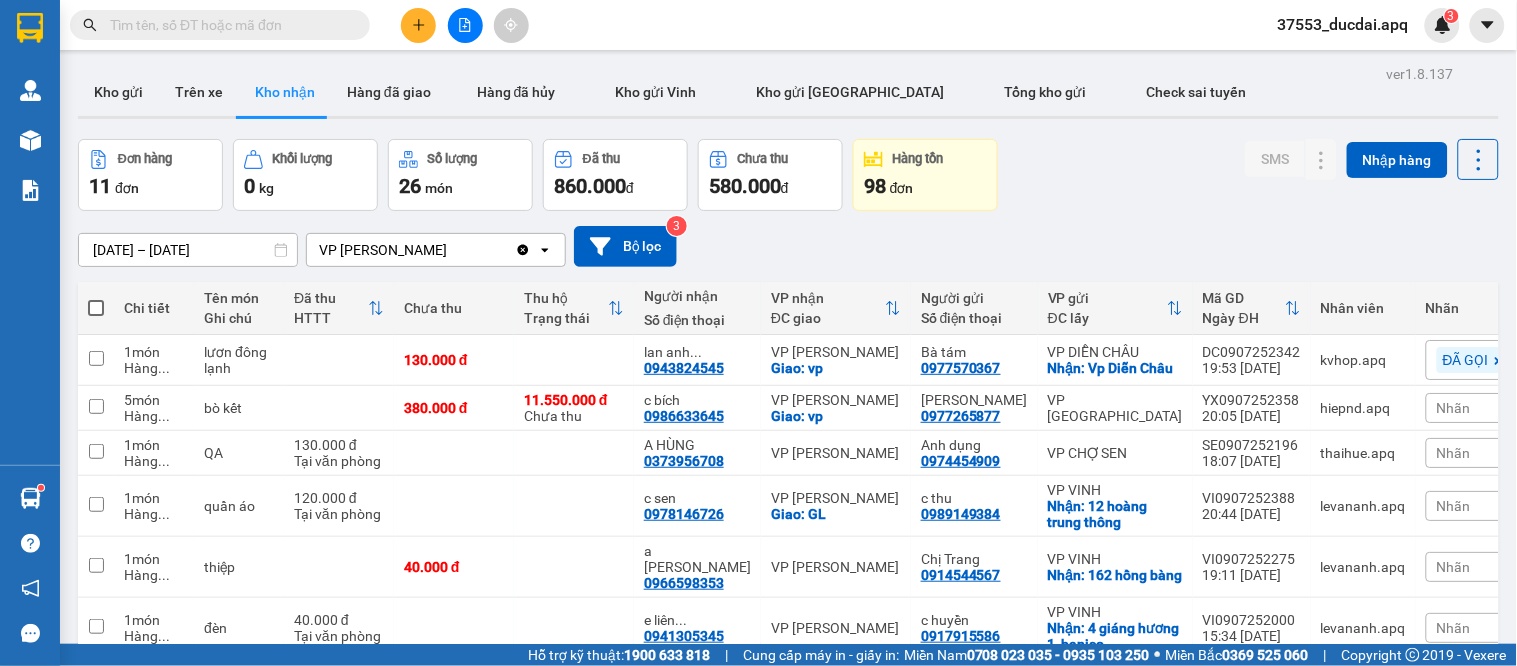 click on "[DATE] – [DATE] Press the down arrow key to interact with the calendar and select a date. Press the escape button to close the calendar. Selected date range is from [DATE] to [DATE]. VP GIA LÂM Clear value open Bộ lọc 3" at bounding box center [788, 246] 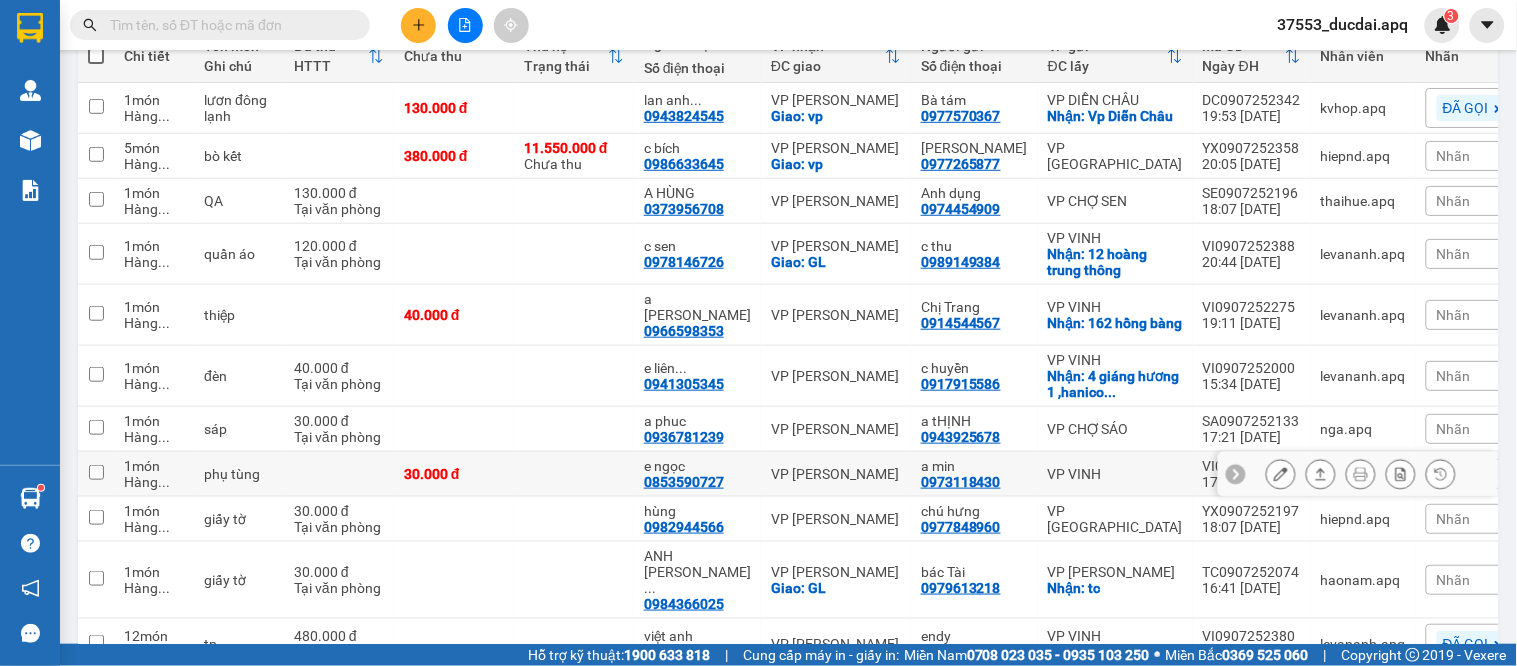 scroll, scrollTop: 363, scrollLeft: 0, axis: vertical 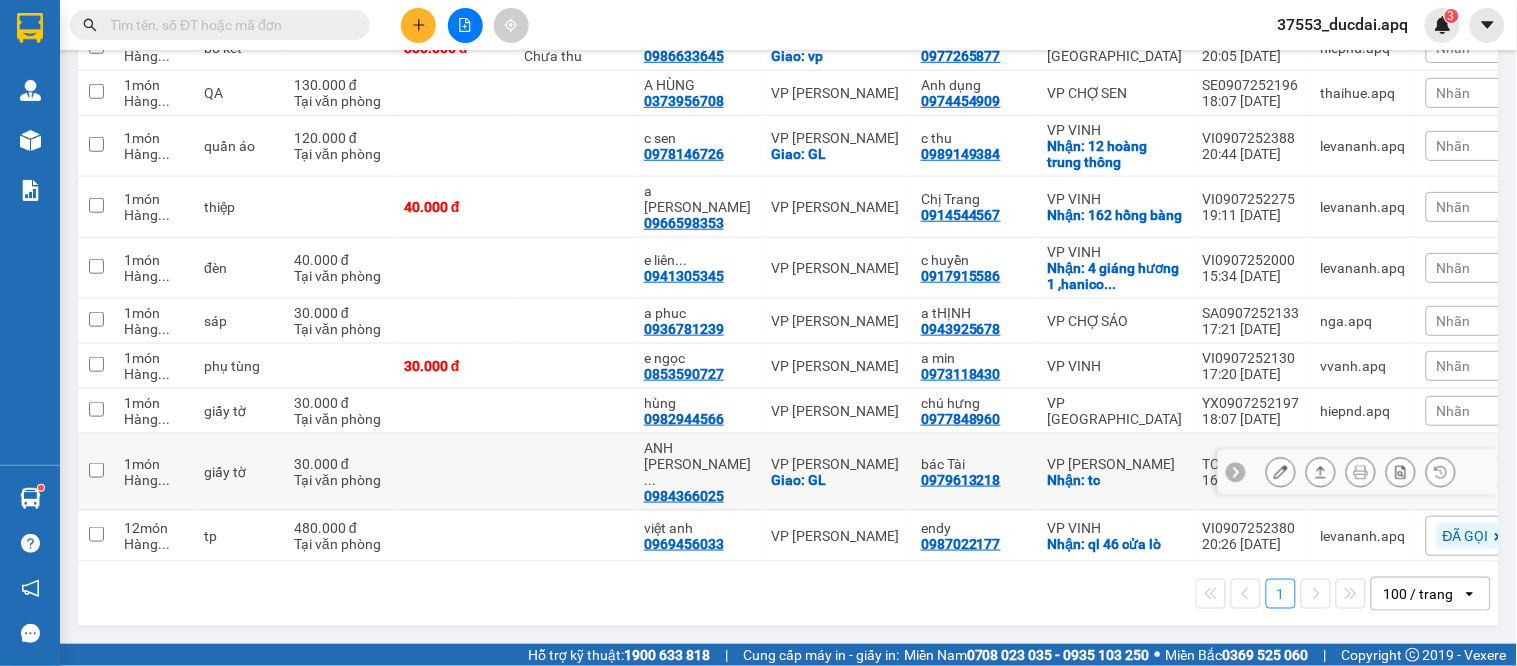 click 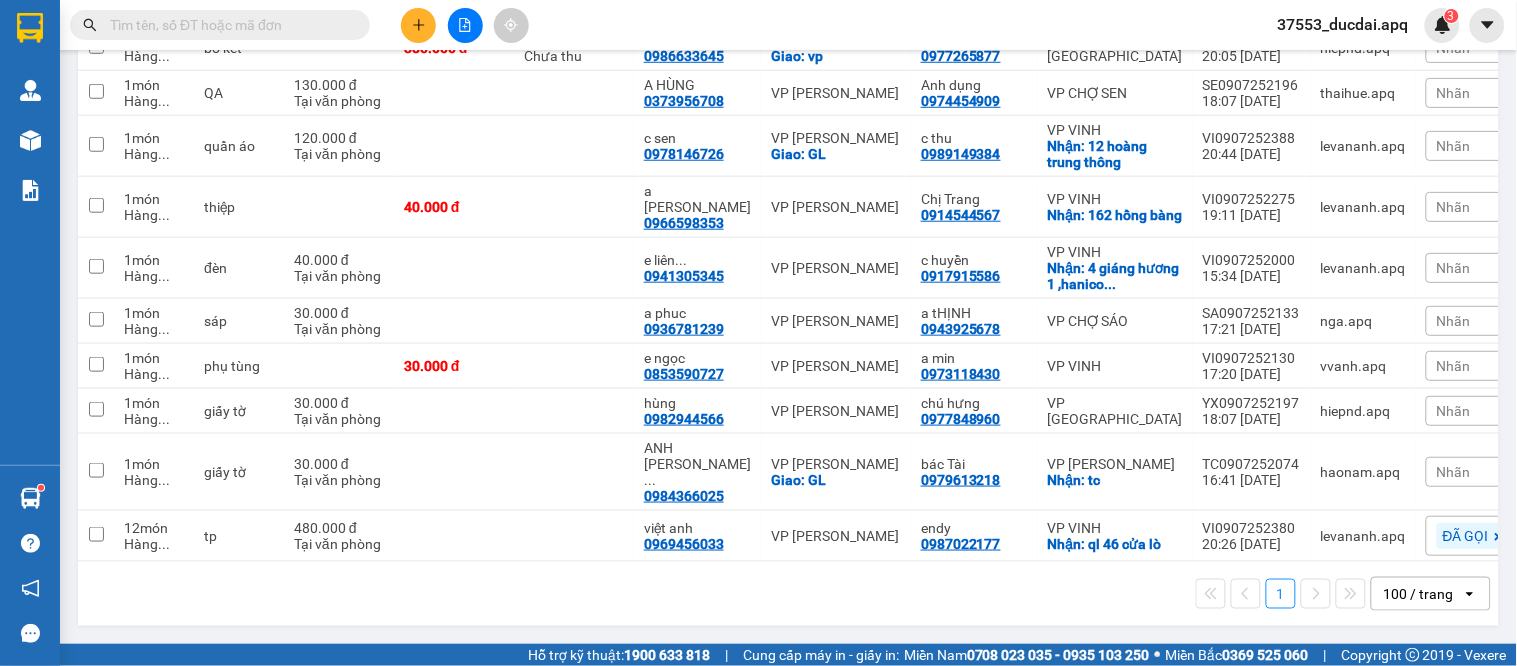 click on "Nhãn" at bounding box center [1454, 472] 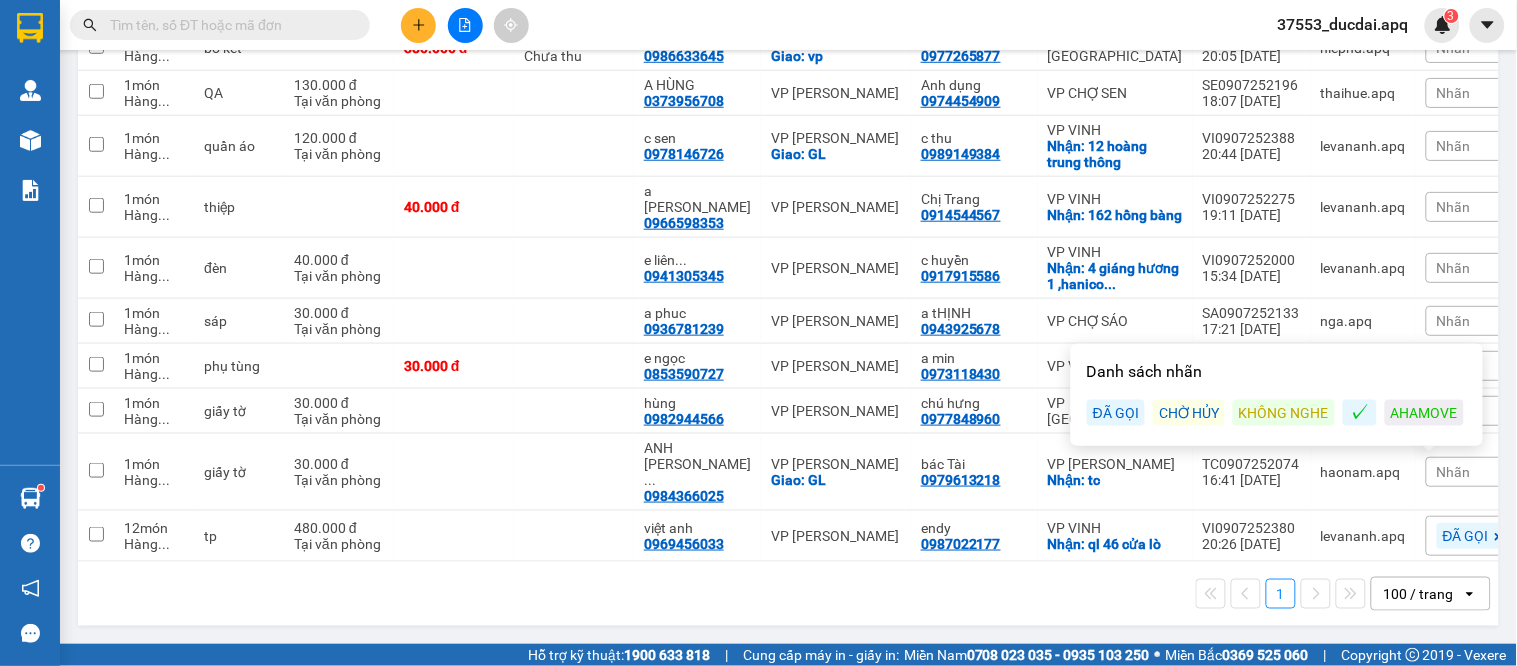 click on "KHÔNG NGHE" at bounding box center (1284, 413) 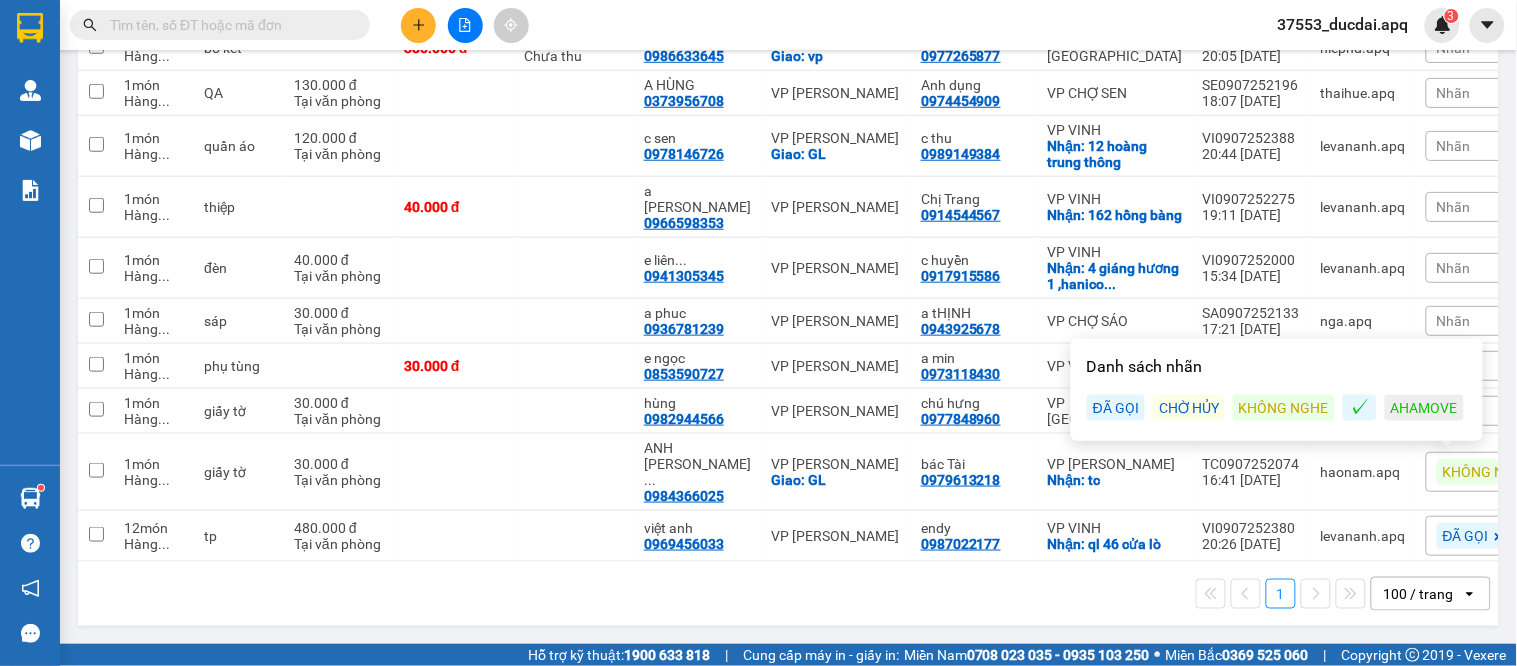 drag, startPoint x: 983, startPoint y: 620, endPoint x: 957, endPoint y: 615, distance: 26.476404 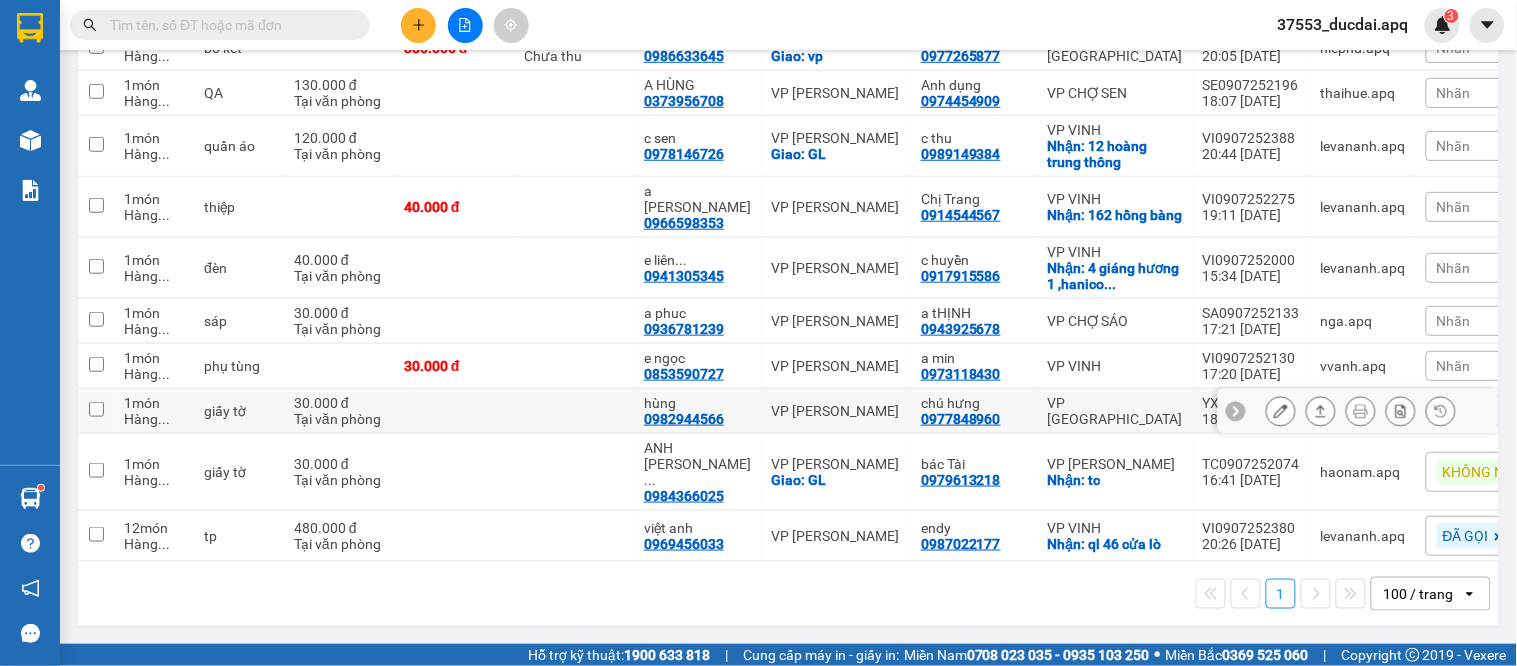 click 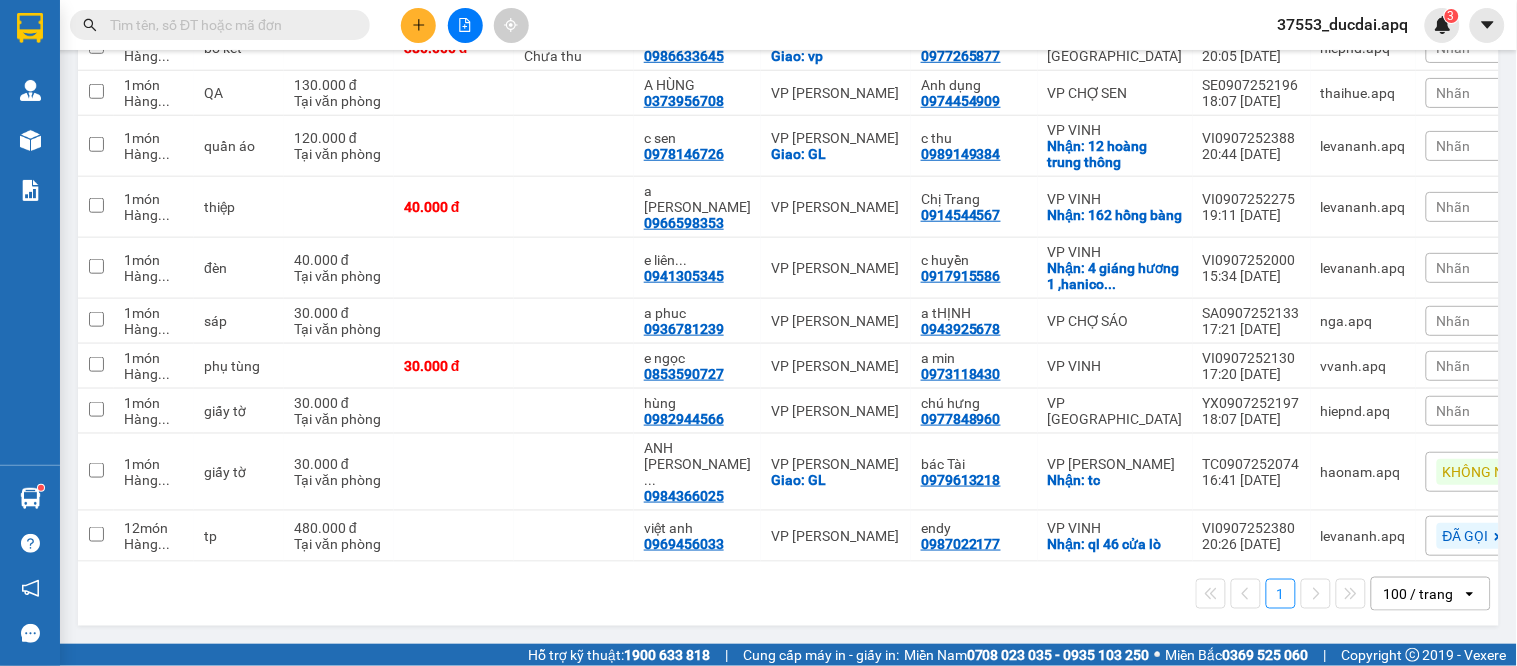 click on "Nhãn" at bounding box center [1454, 411] 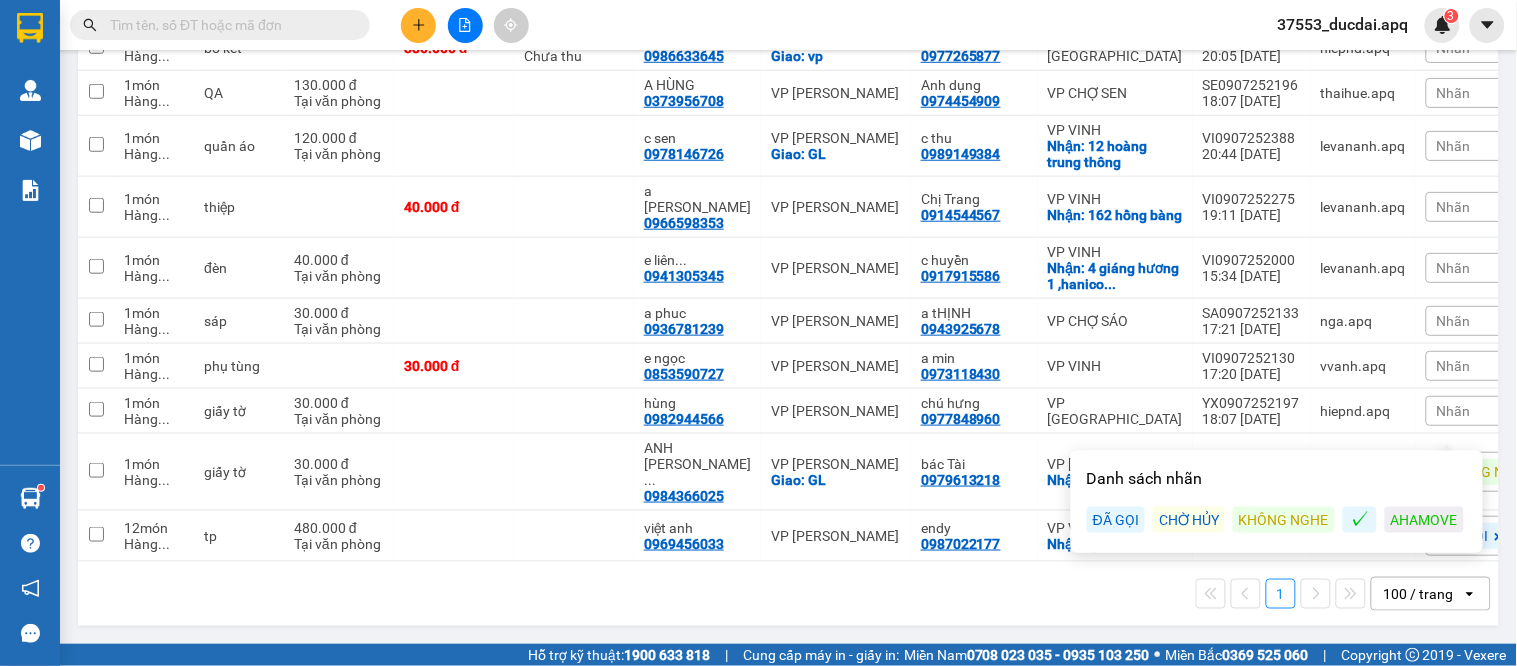 click on "ĐÃ GỌI" at bounding box center [1116, 520] 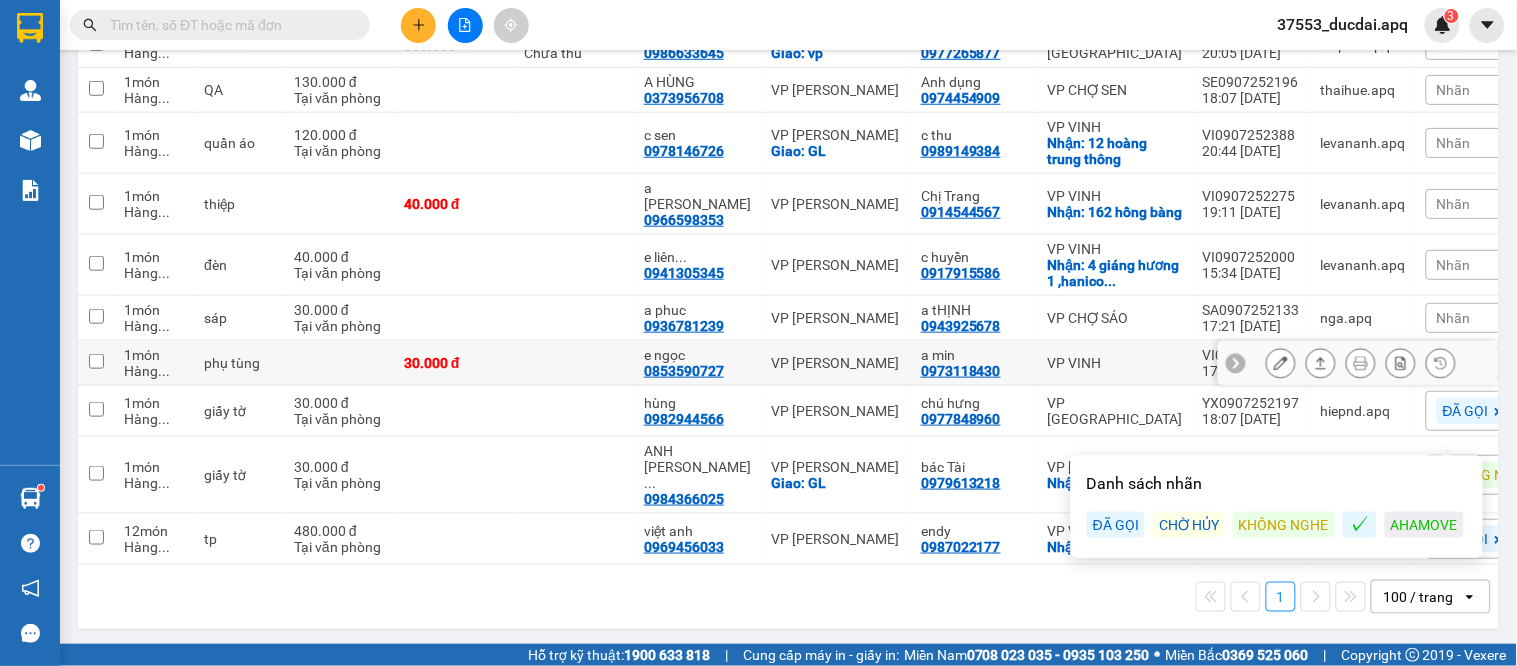 click 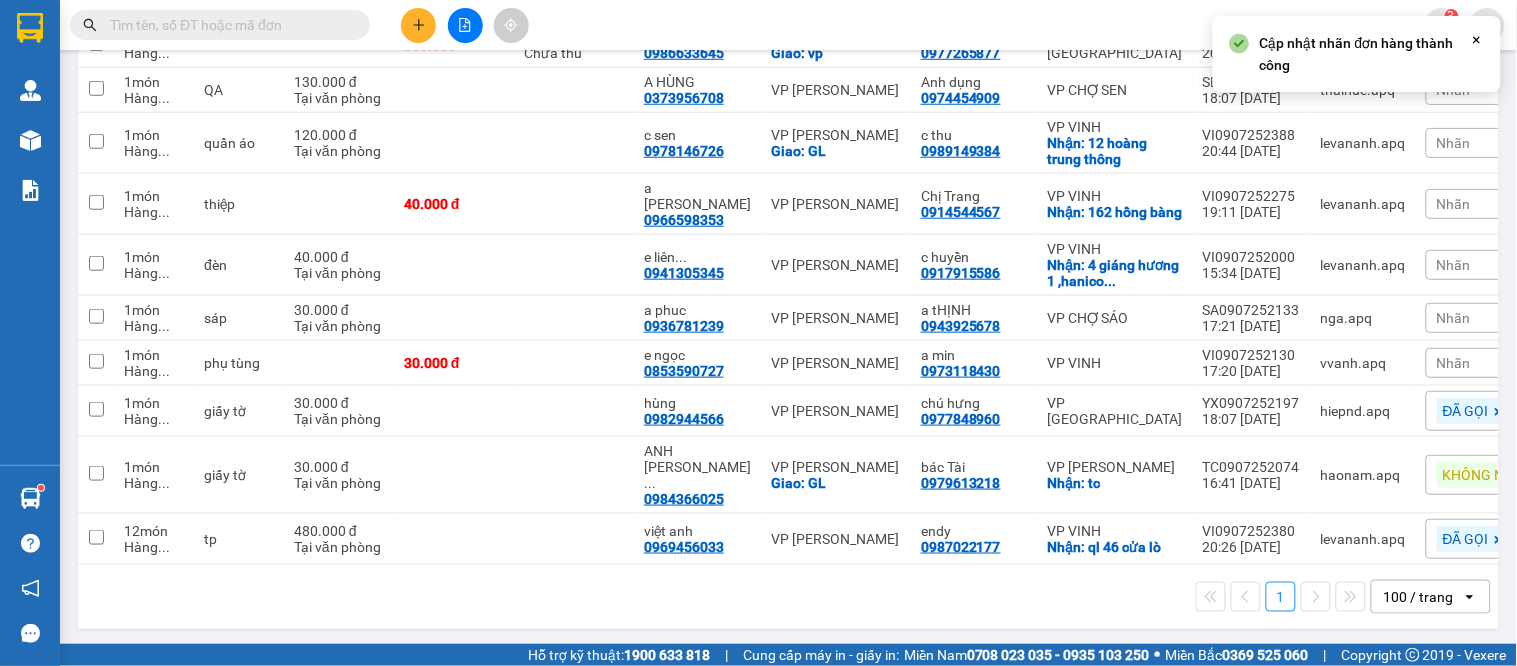 click on "Nhãn" at bounding box center [1454, 363] 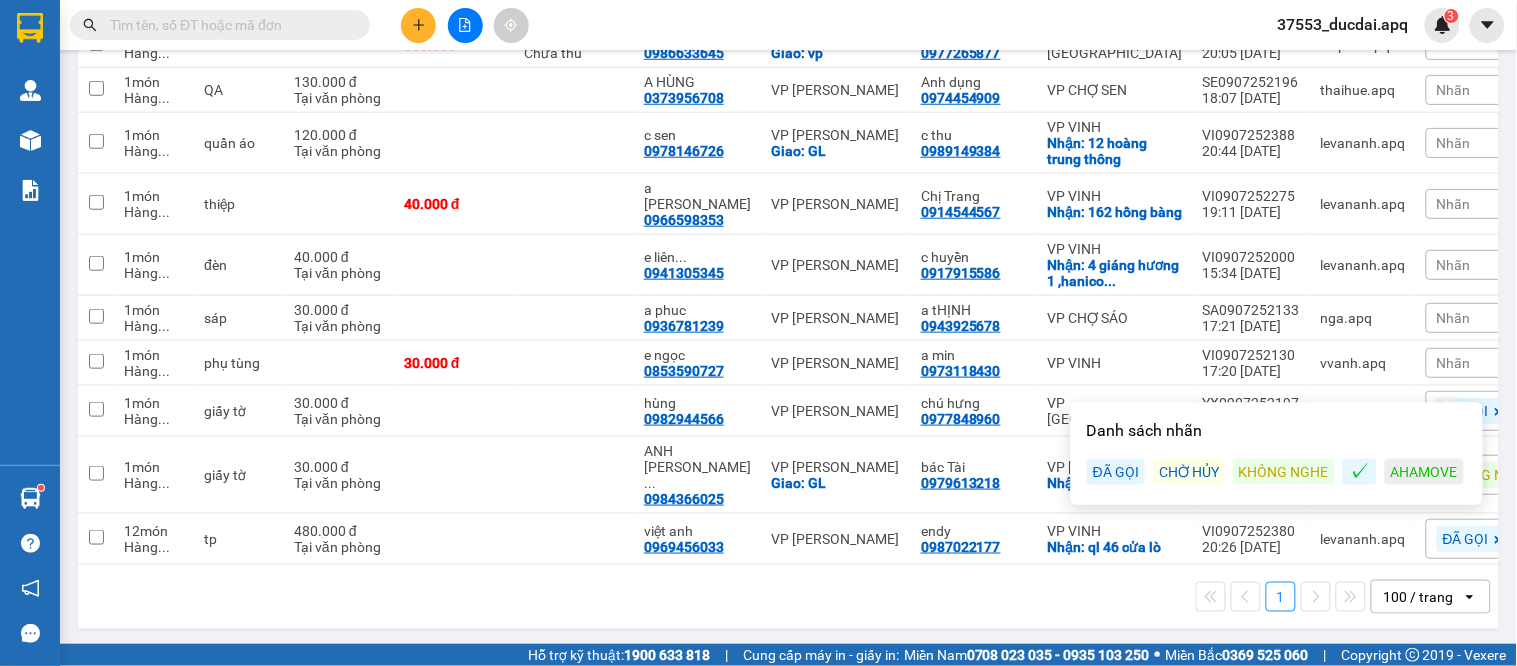click on "KHÔNG NGHE" at bounding box center [1284, 472] 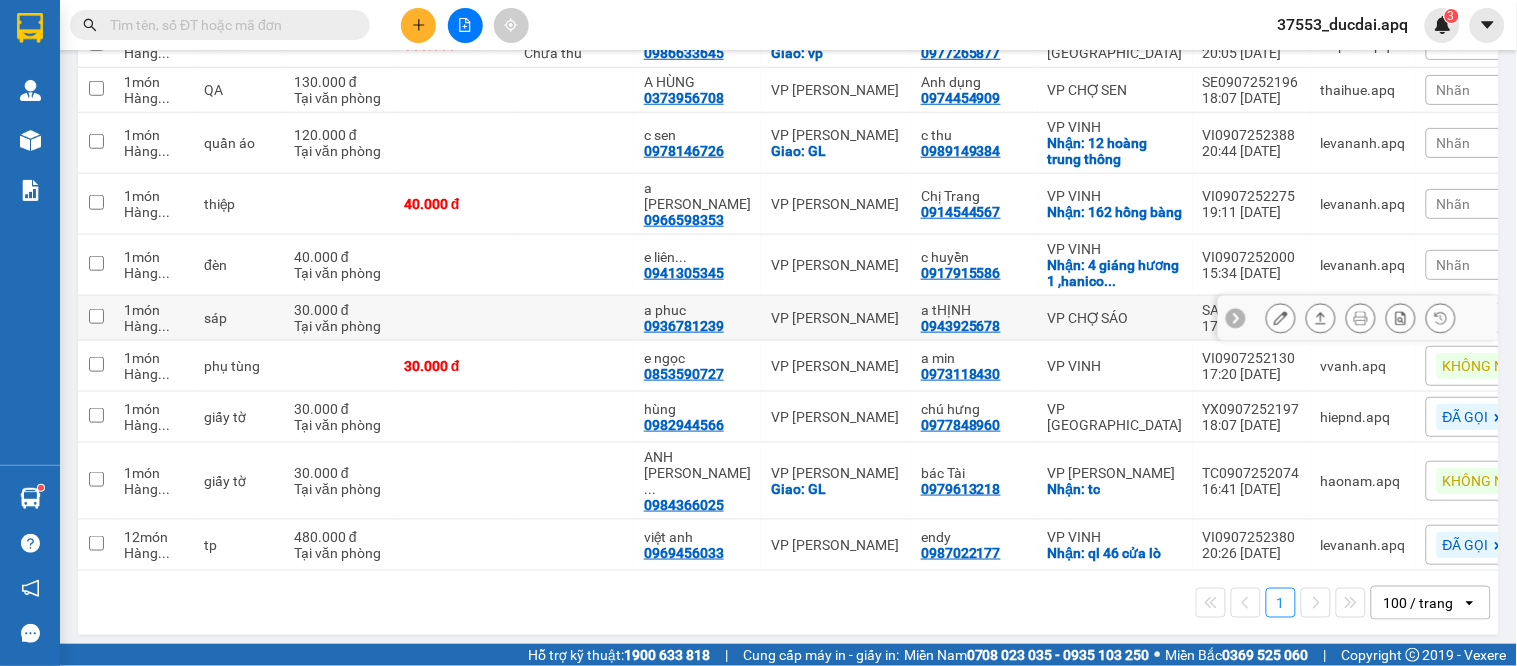 click 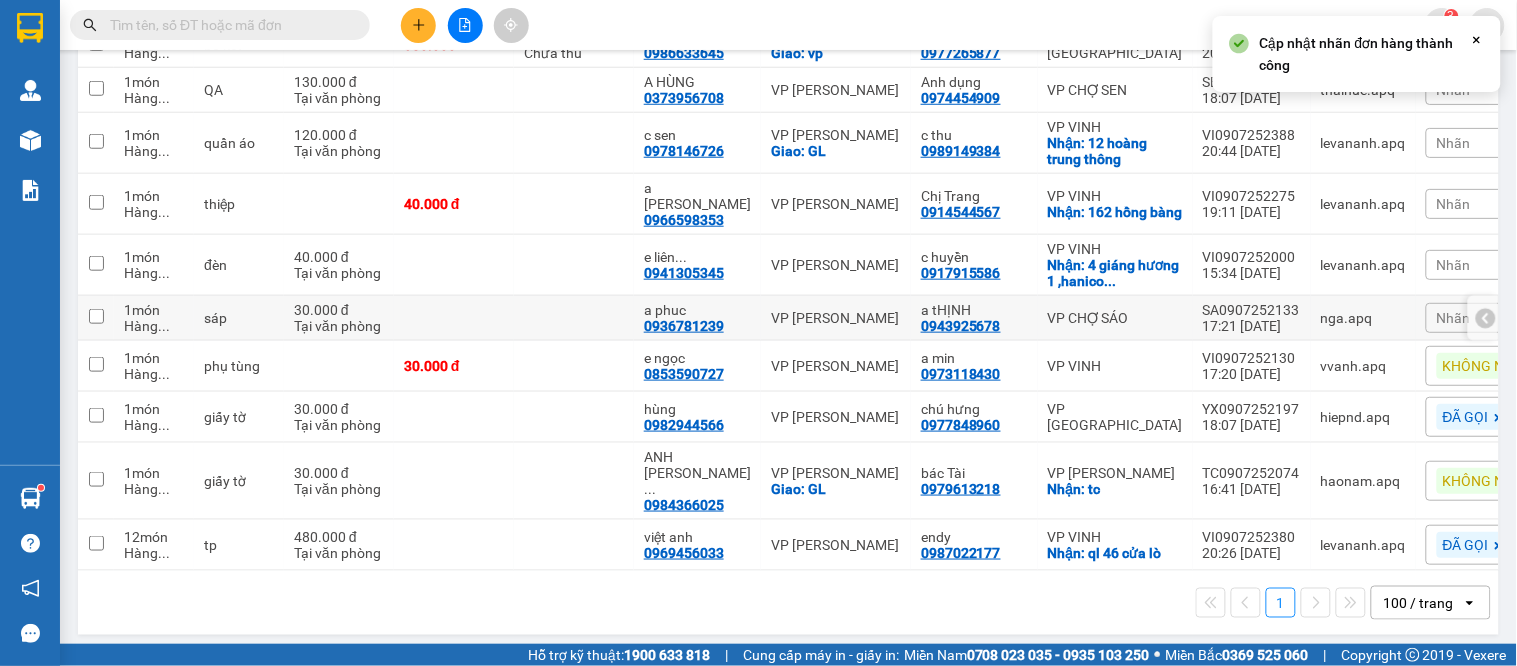 click on "Nhãn" at bounding box center (1454, 318) 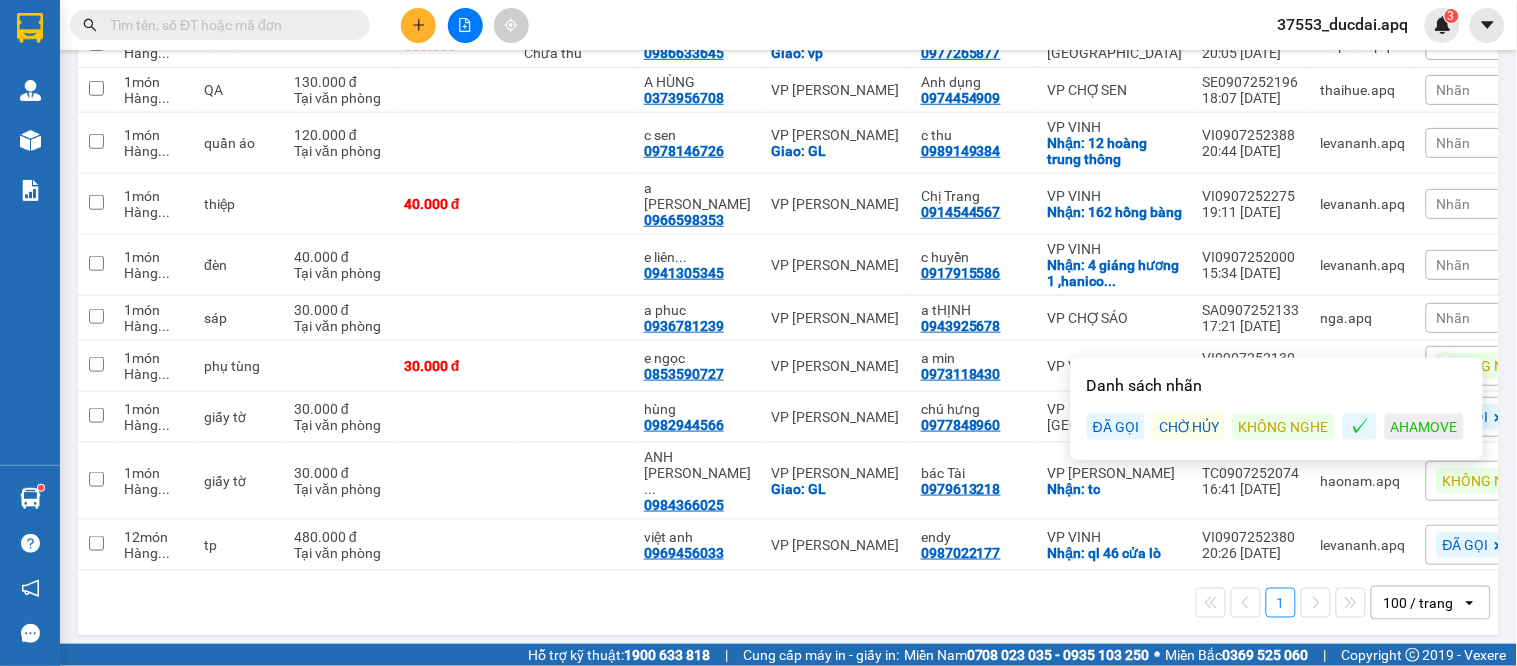 click on "ĐÃ GỌI" at bounding box center [1116, 427] 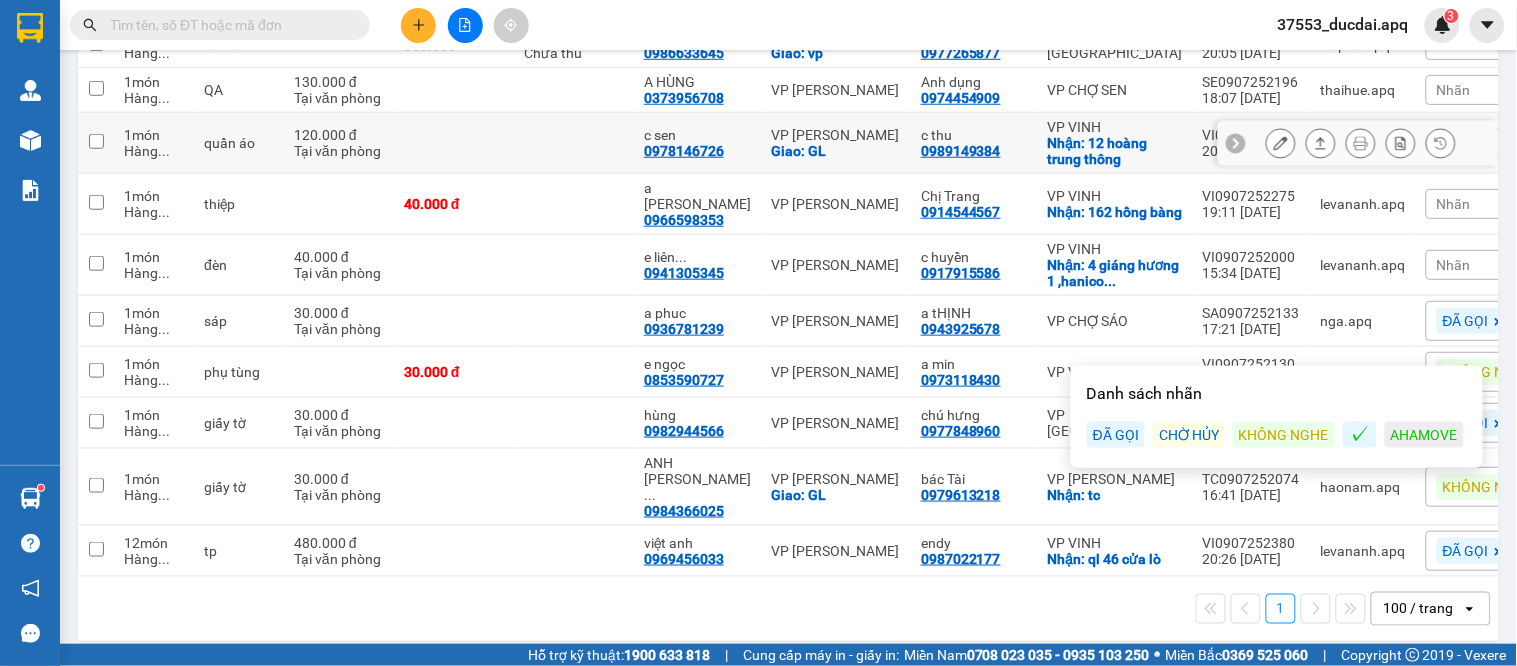 scroll, scrollTop: 252, scrollLeft: 0, axis: vertical 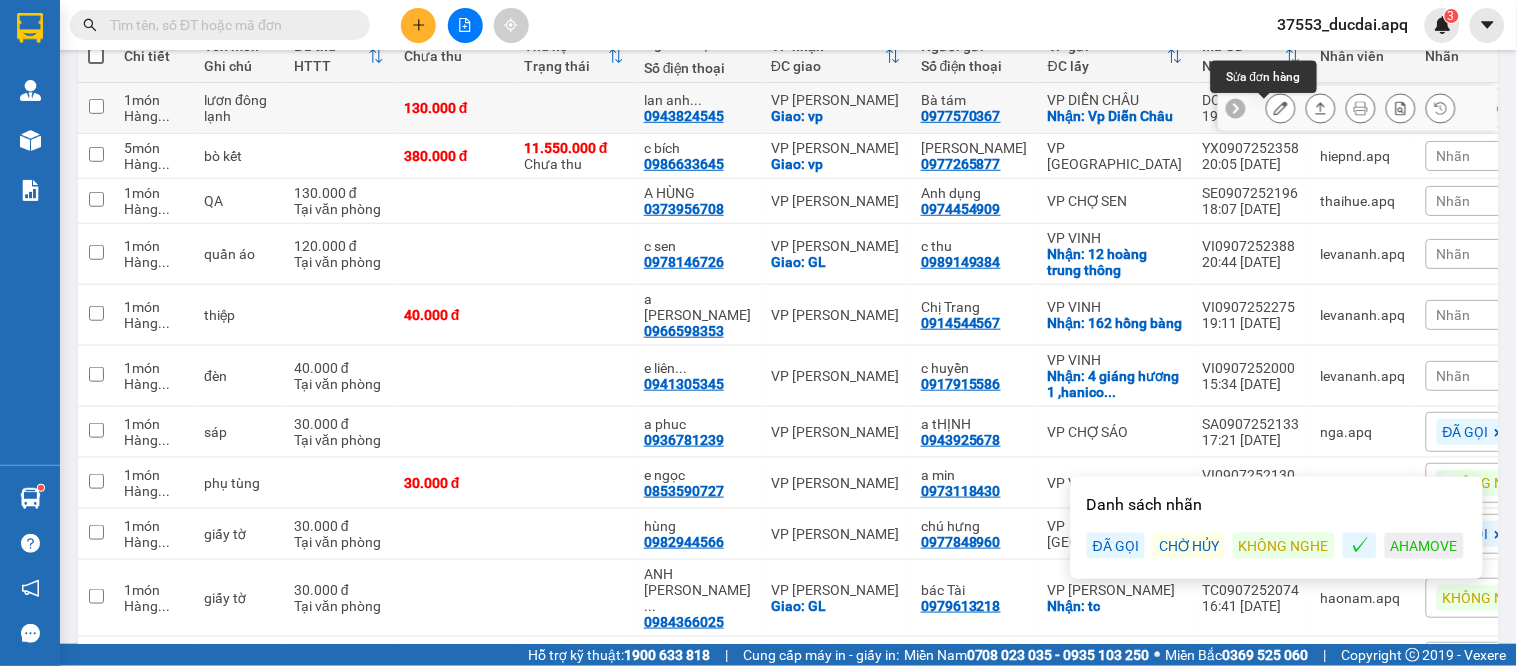 click 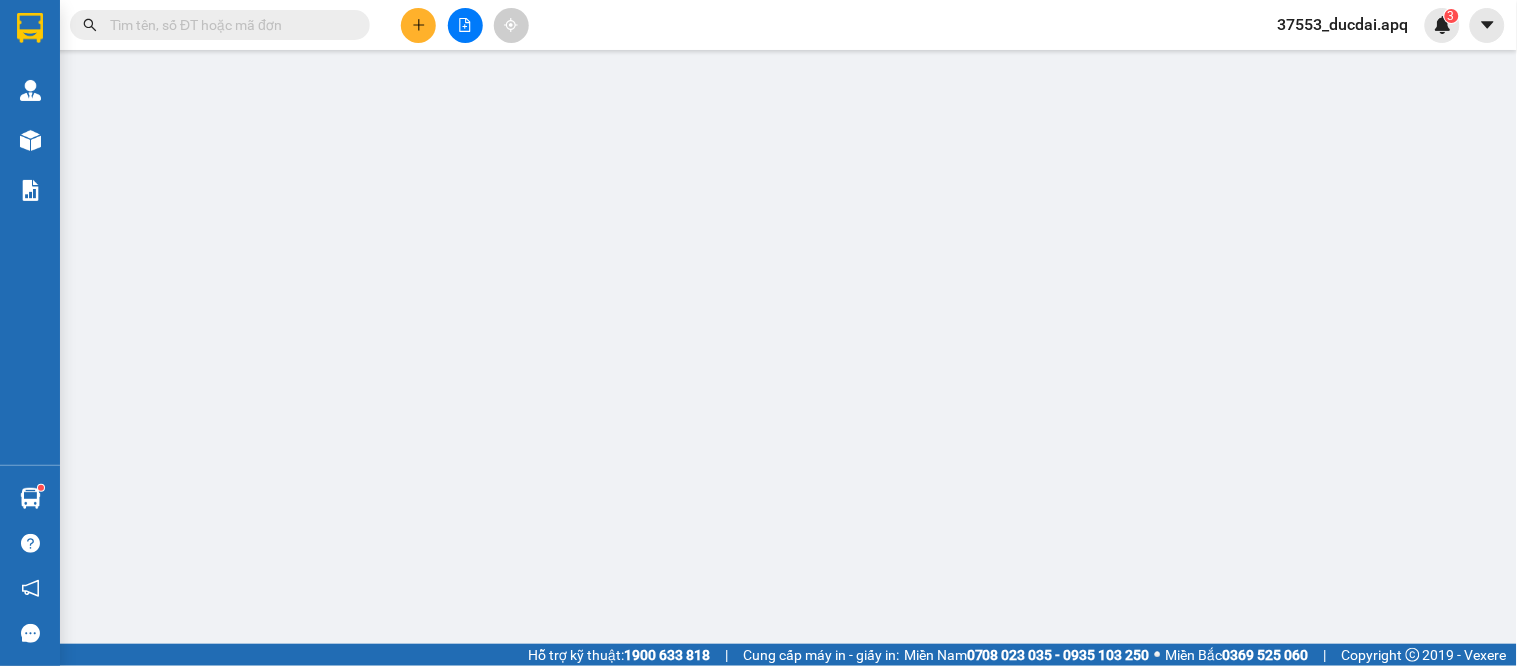 scroll, scrollTop: 0, scrollLeft: 0, axis: both 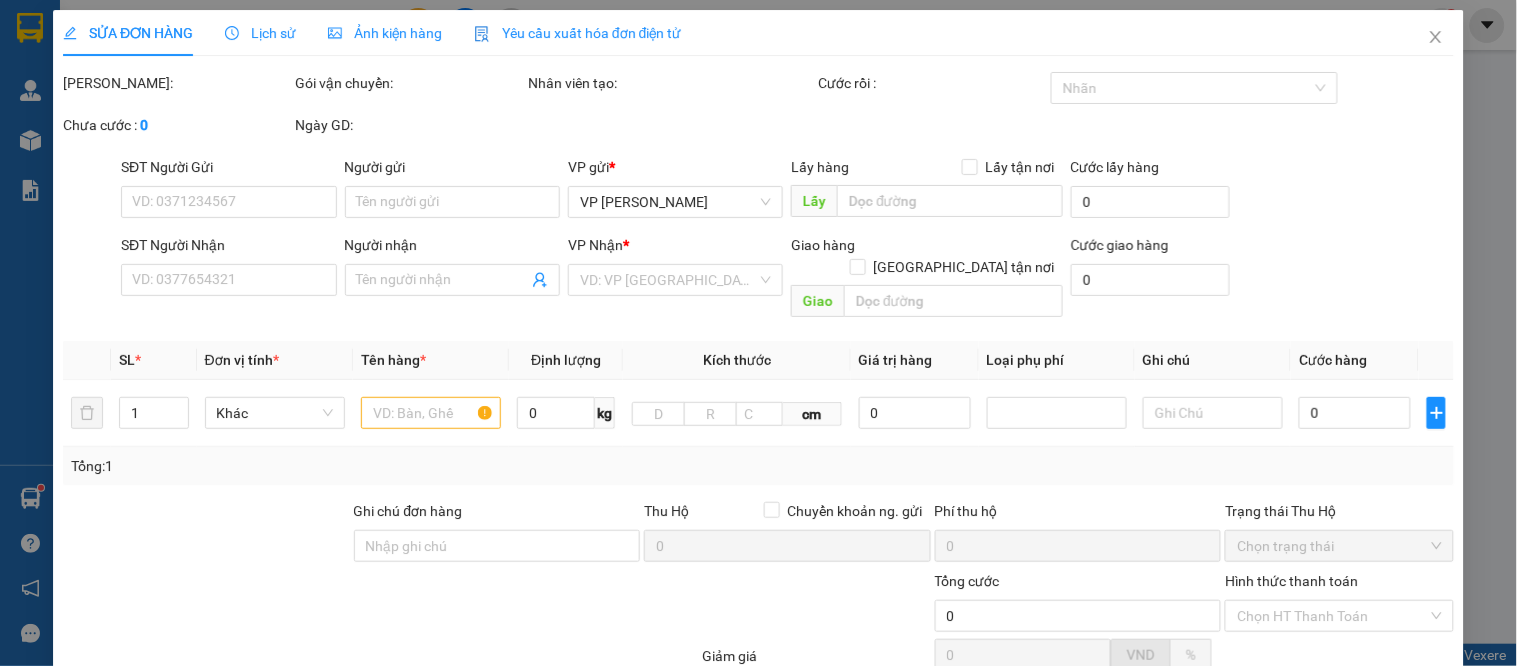 type on "0977570367" 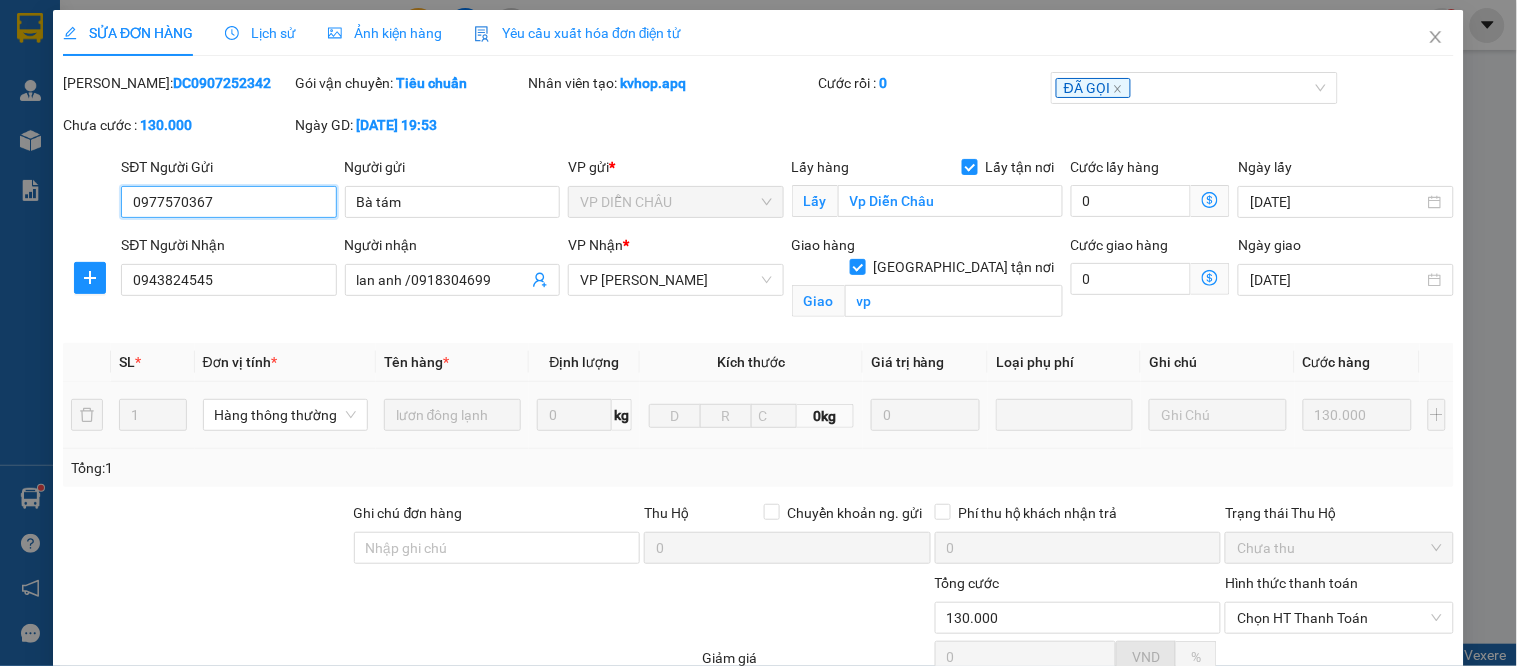 scroll, scrollTop: 203, scrollLeft: 0, axis: vertical 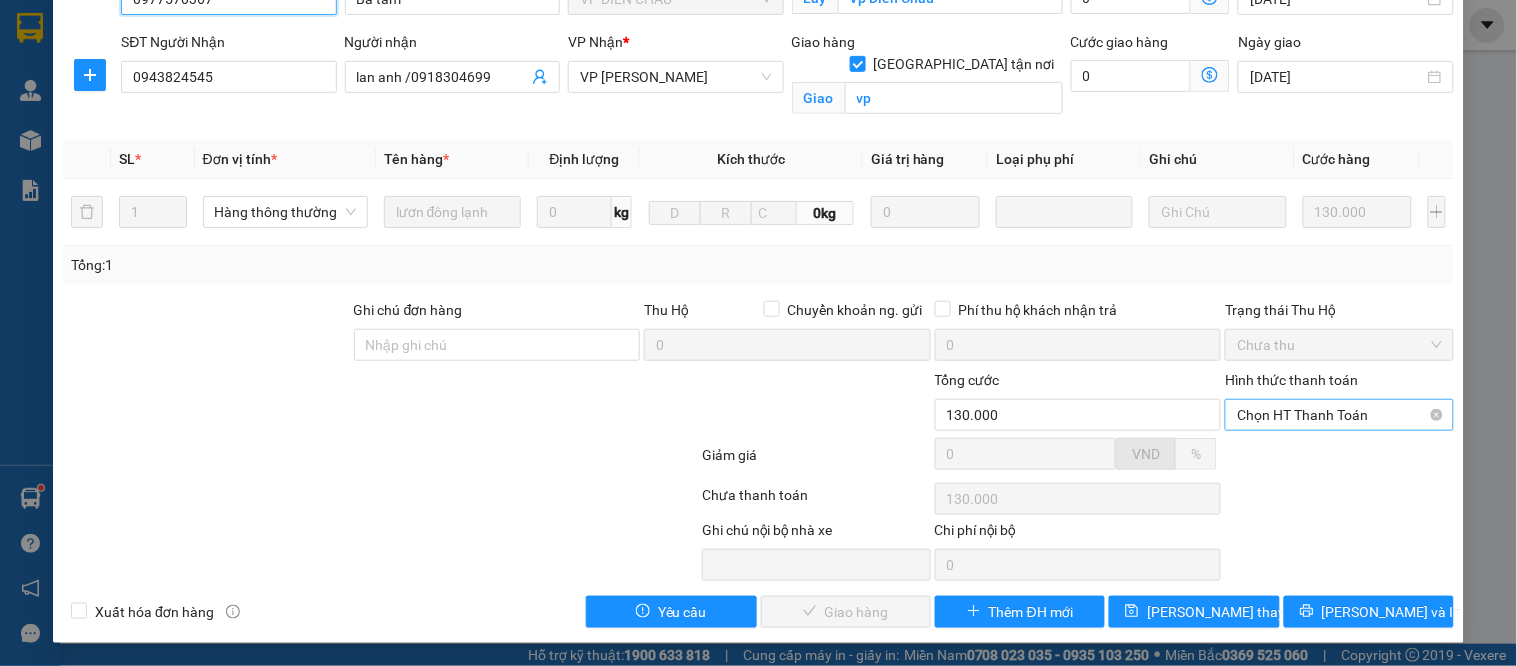 click on "Chọn HT Thanh Toán" at bounding box center (1339, 415) 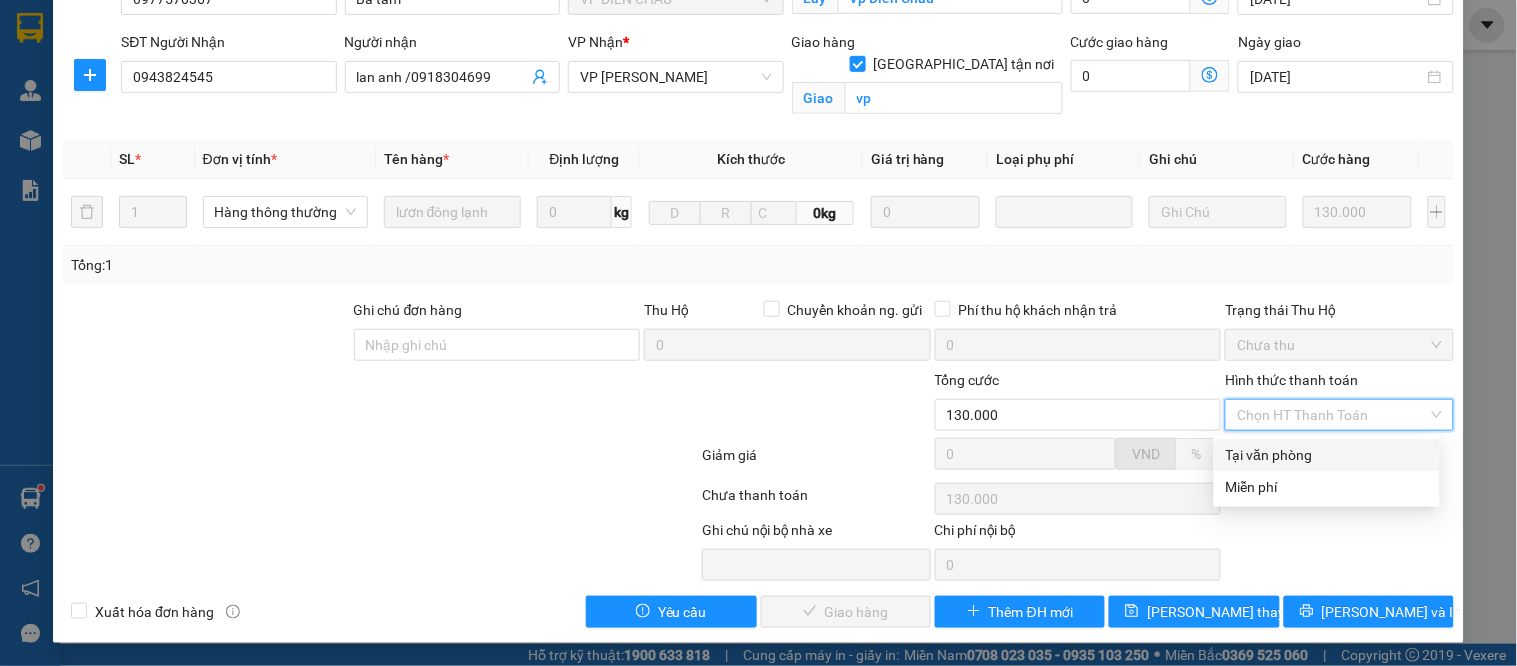 click on "Tại văn phòng" at bounding box center [1327, 455] 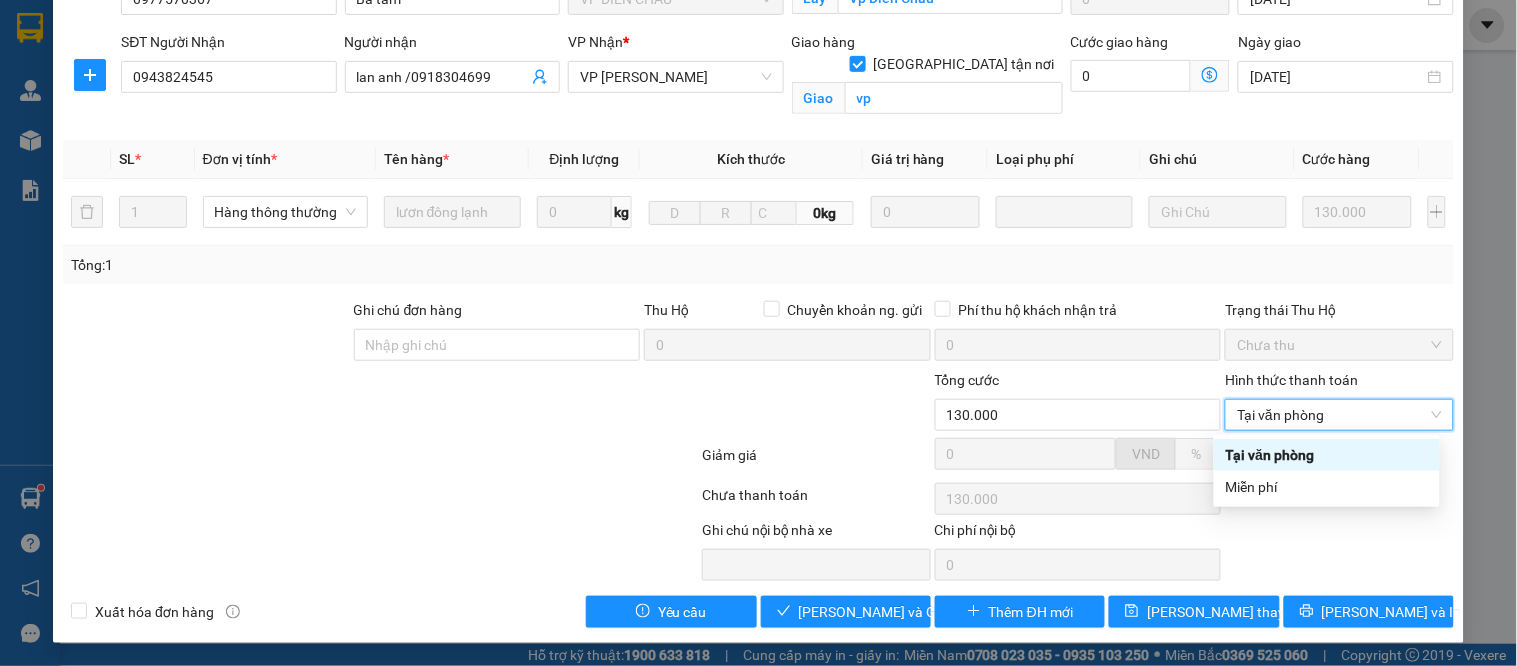 type on "0" 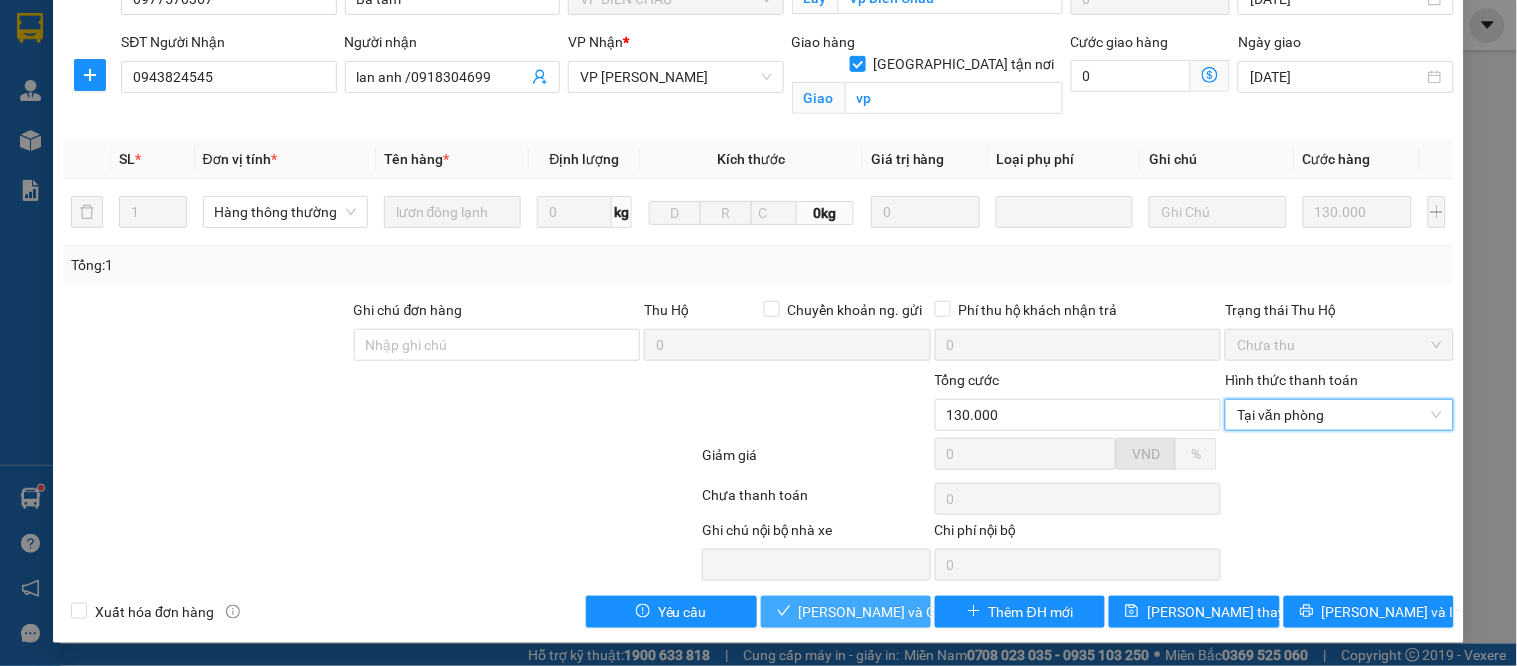 click on "[PERSON_NAME] và Giao hàng" at bounding box center (895, 612) 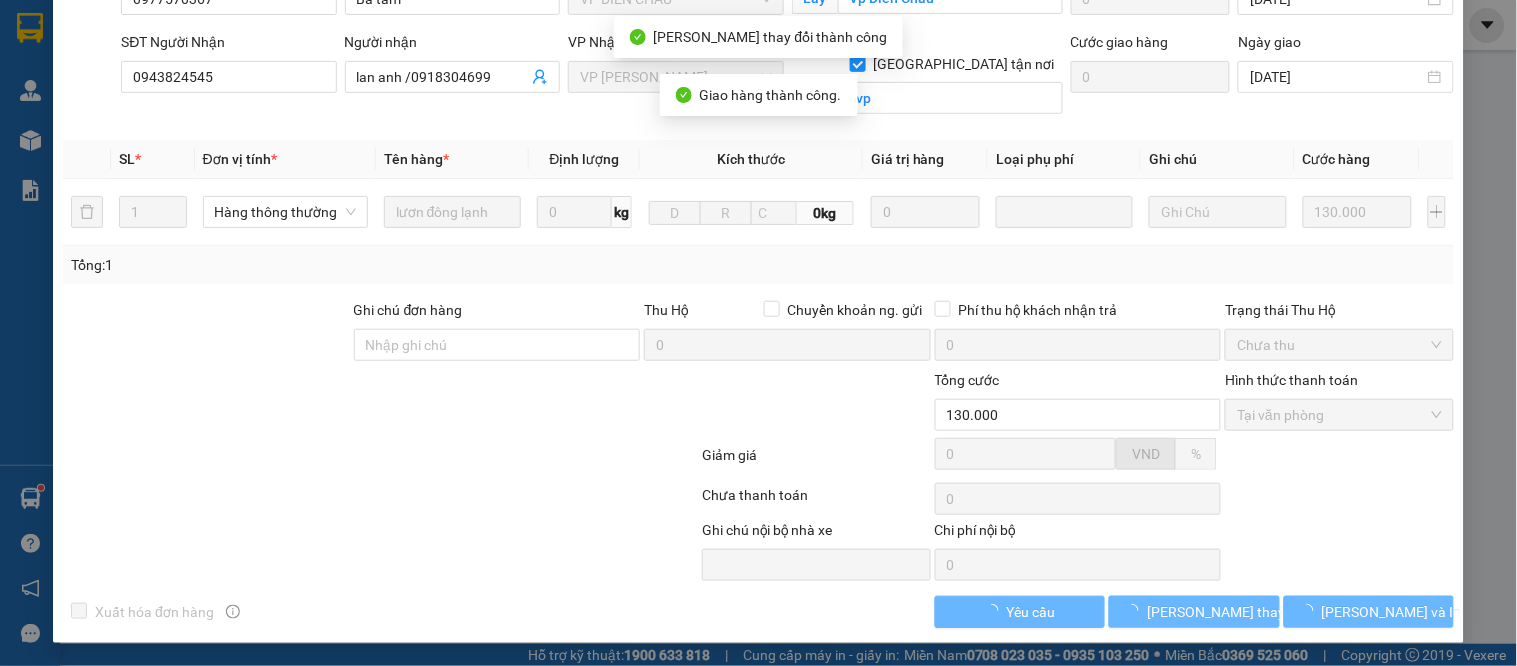 scroll, scrollTop: 0, scrollLeft: 0, axis: both 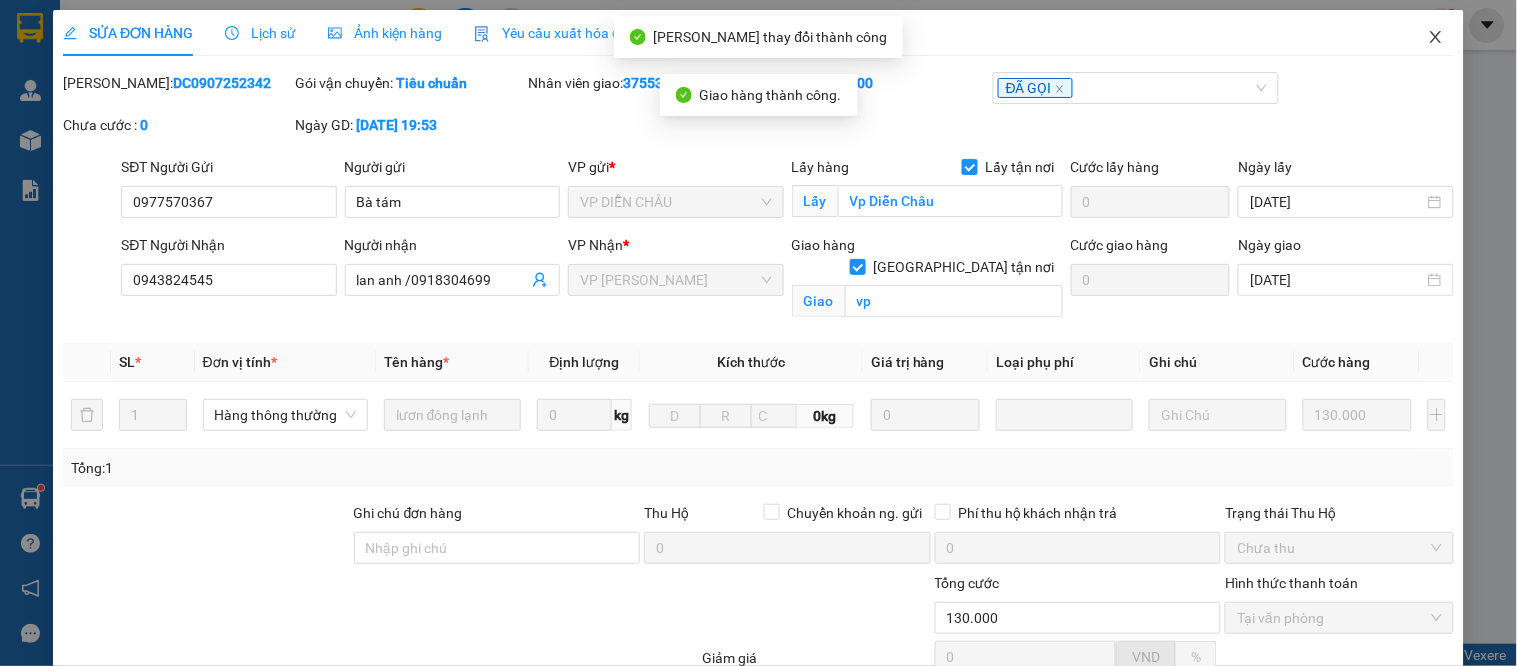 click 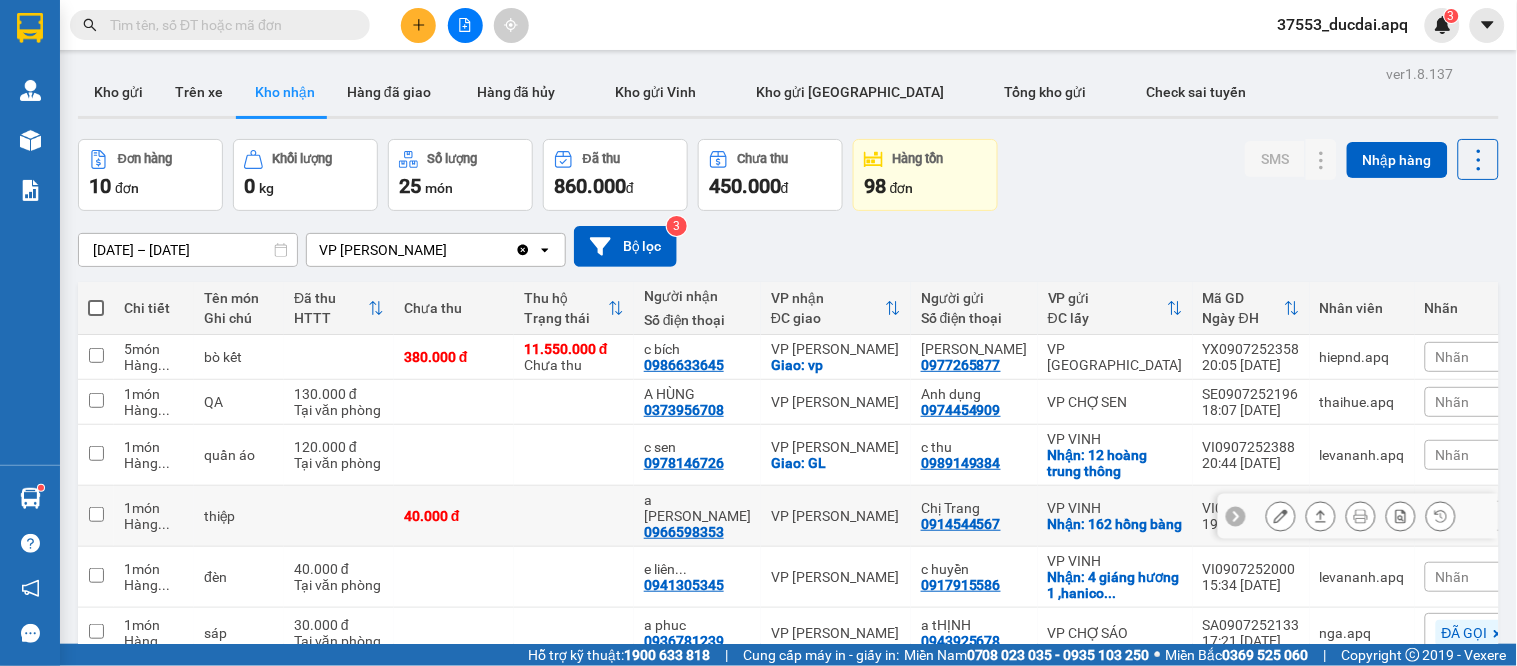 scroll, scrollTop: 222, scrollLeft: 0, axis: vertical 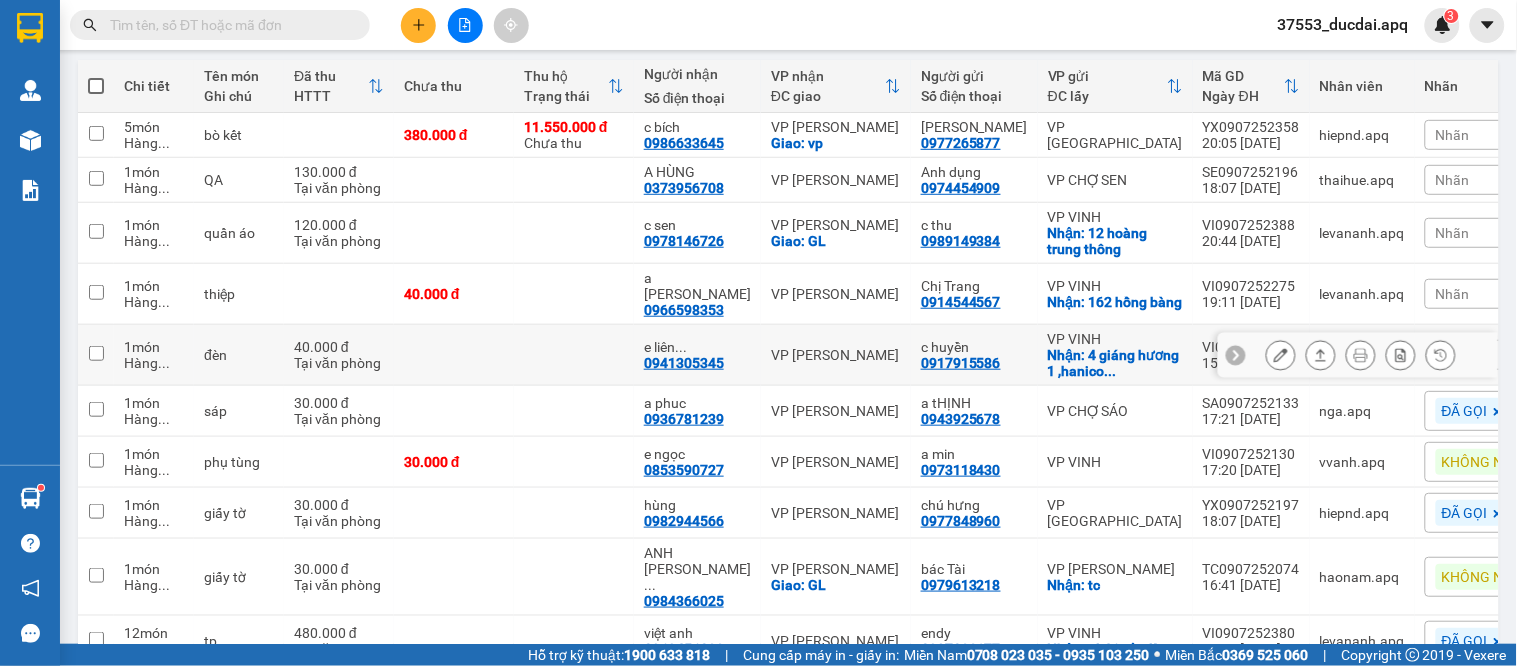 click at bounding box center (1358, 355) 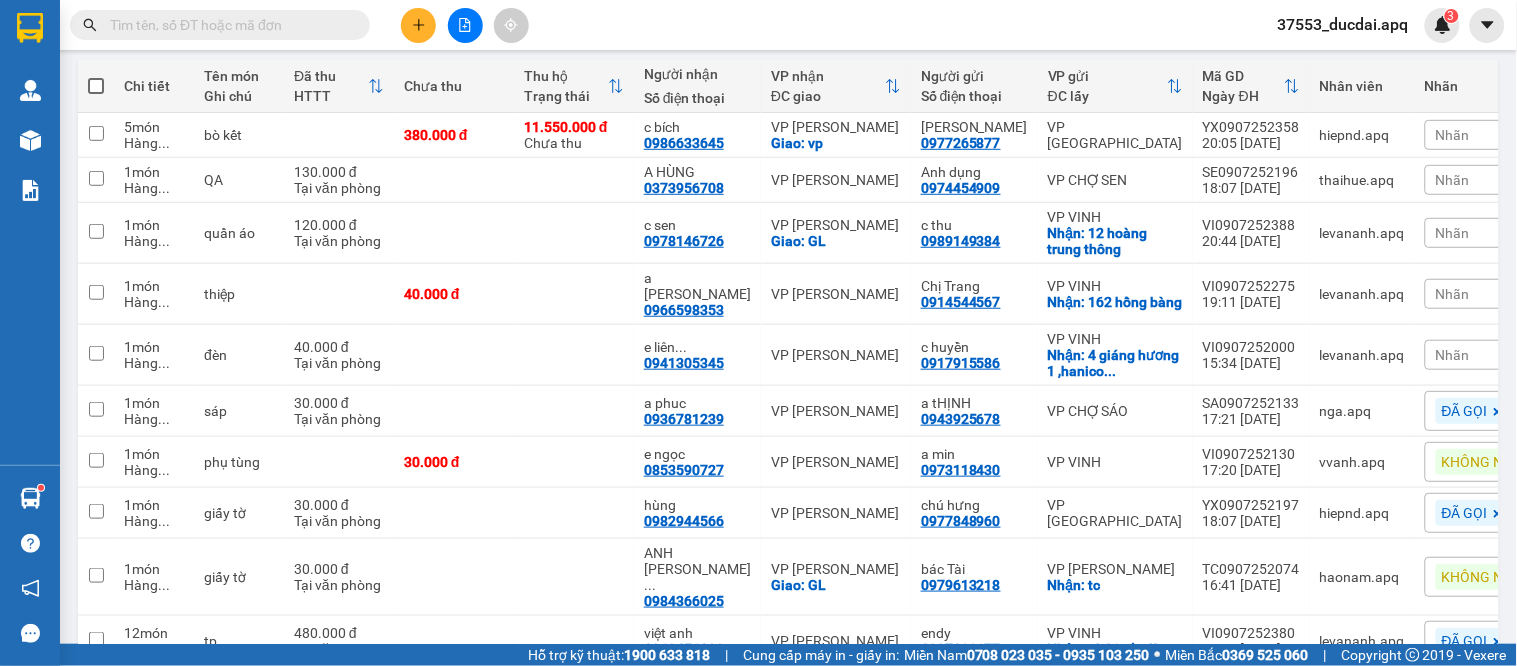 click on "Nhãn" at bounding box center (1453, 355) 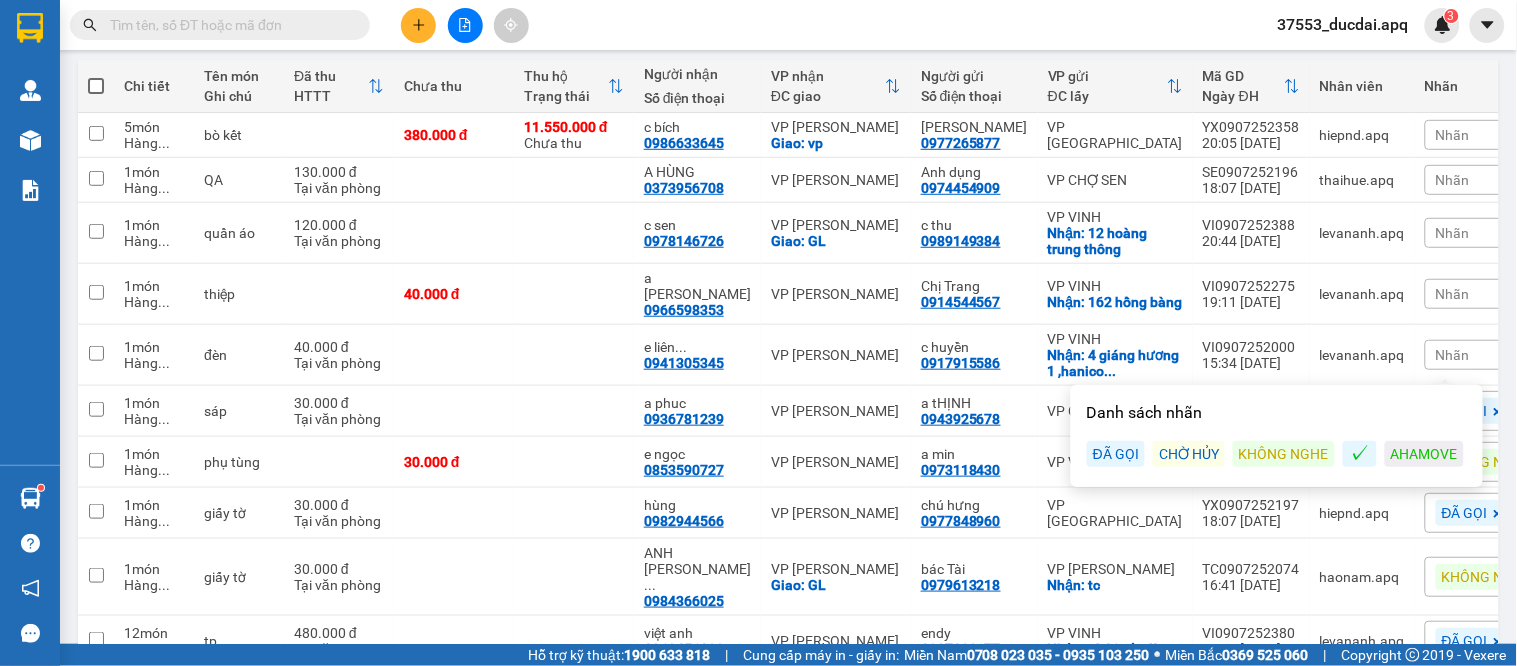 click on "Nhãn" at bounding box center [1492, 355] 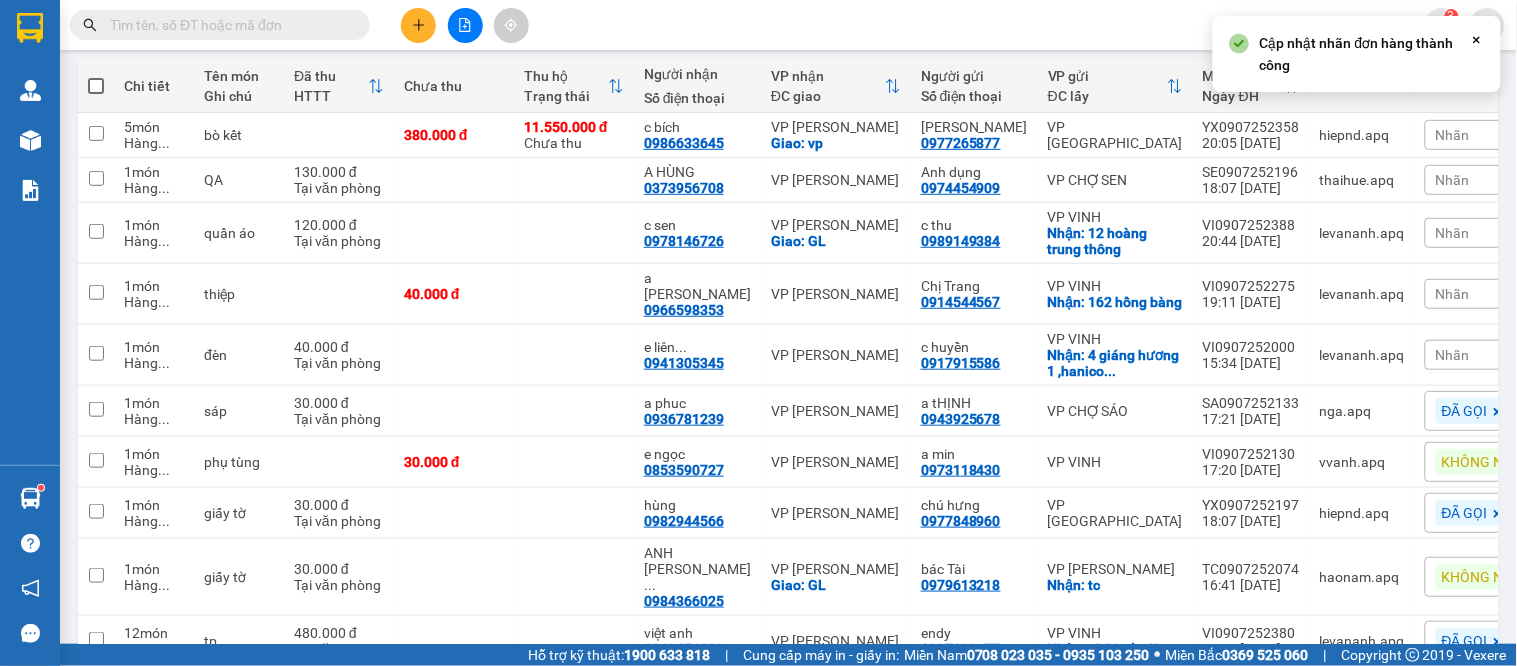 click on "Nhãn" at bounding box center [1492, 355] 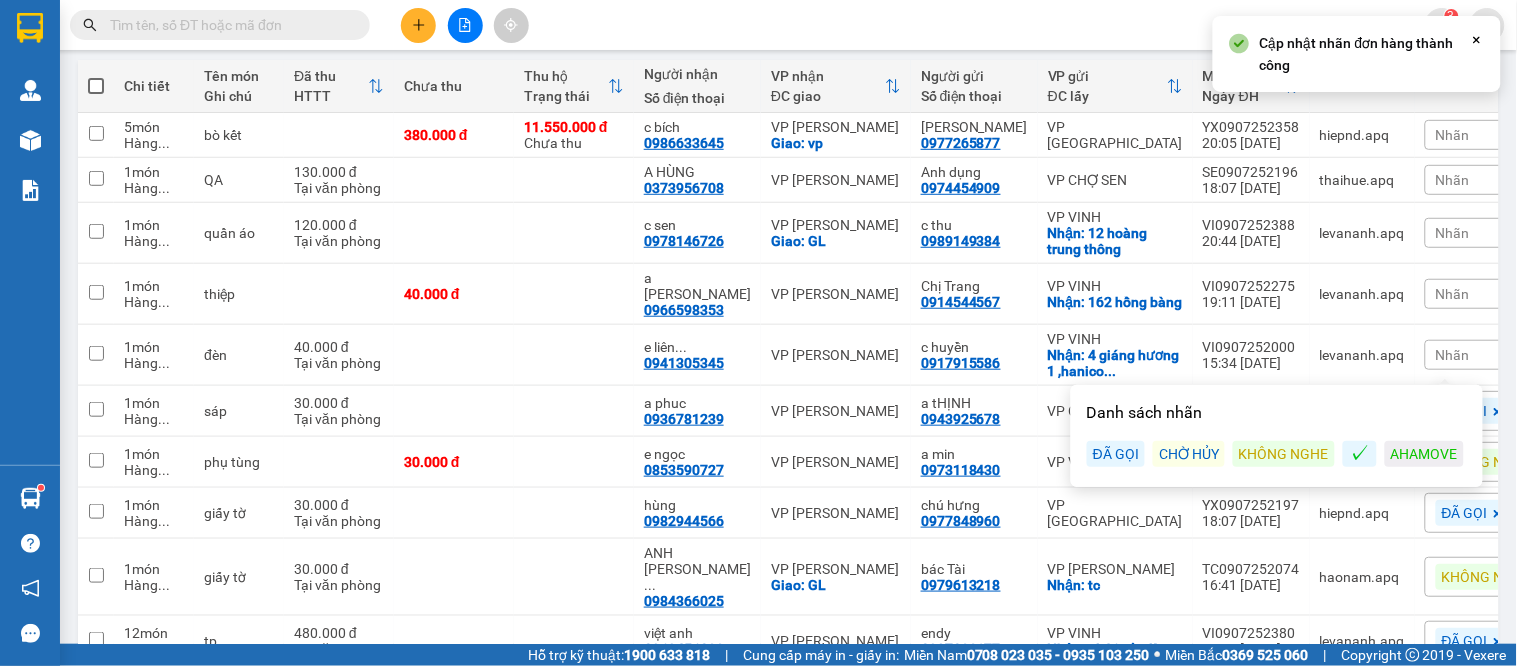 click on "KHÔNG NGHE" at bounding box center [1284, 454] 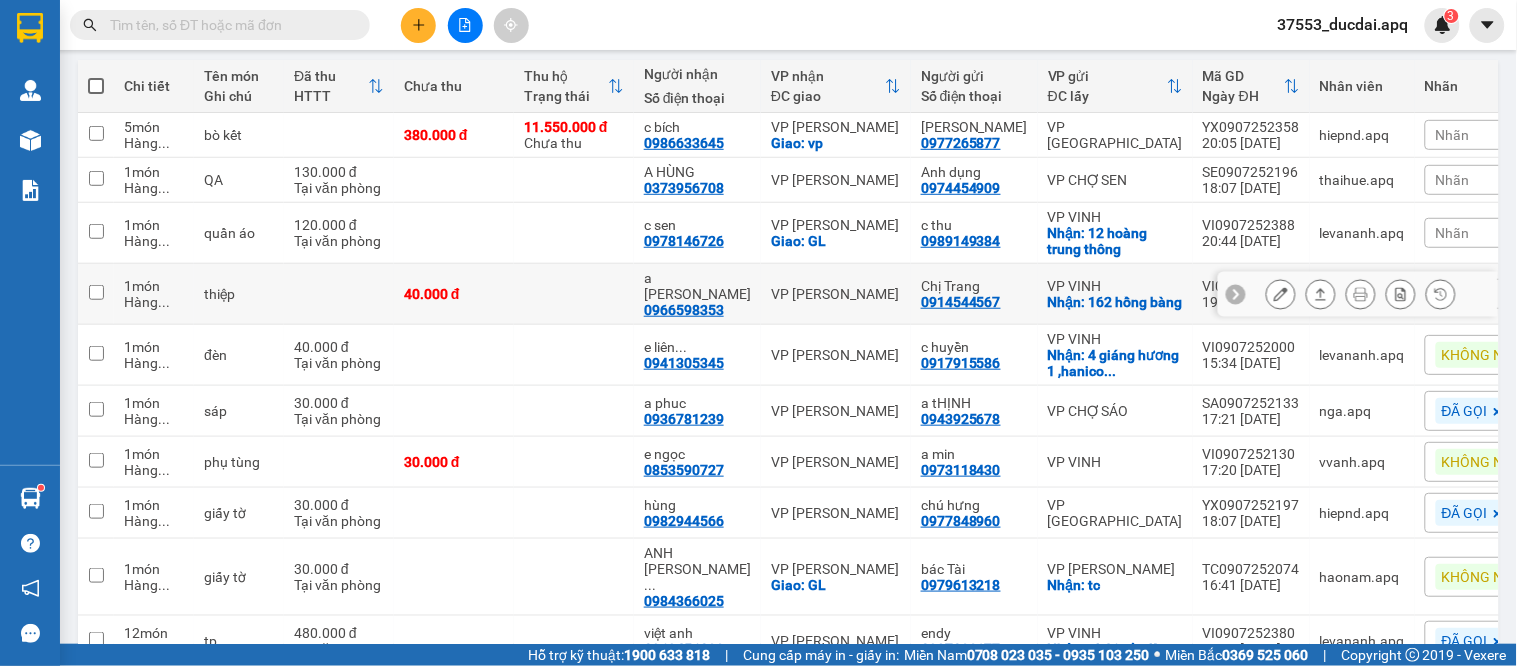 click 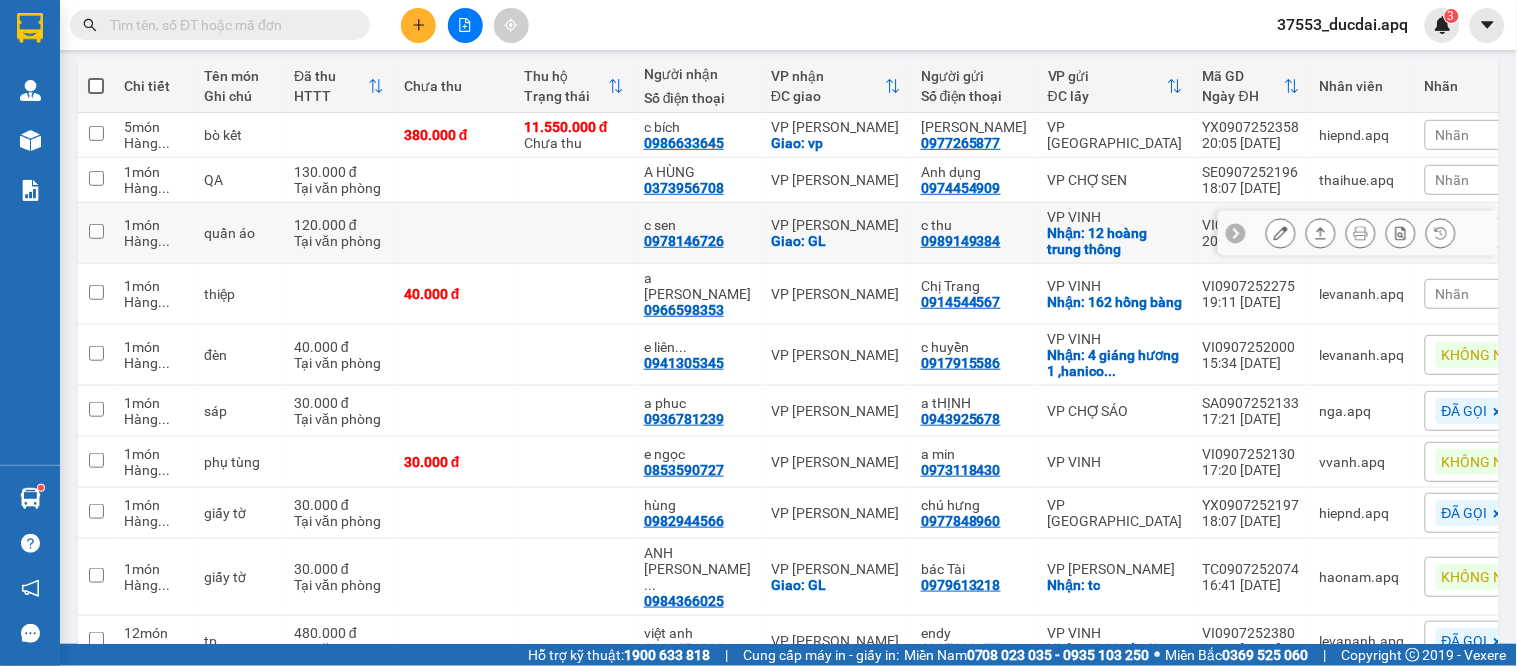 click 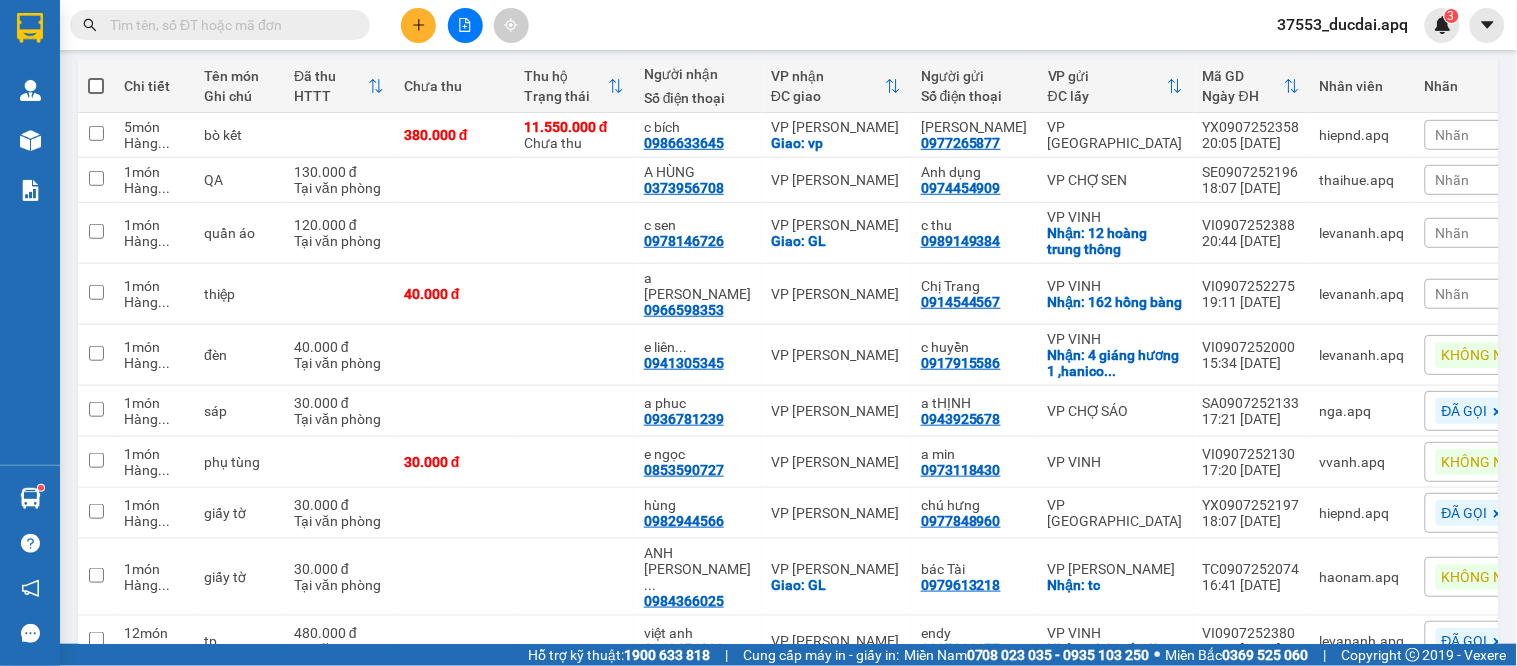 click on "Nhãn" at bounding box center (1453, 233) 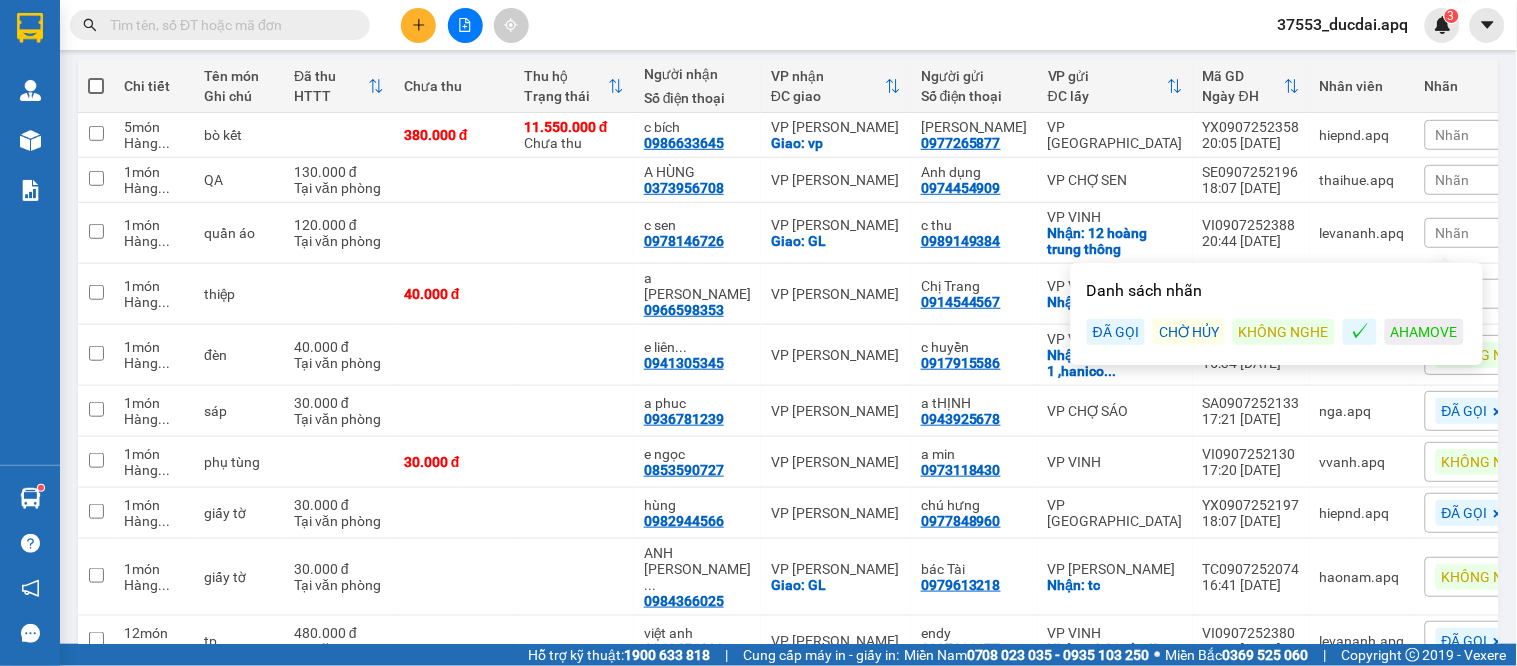 click on "KHÔNG NGHE" at bounding box center (1284, 332) 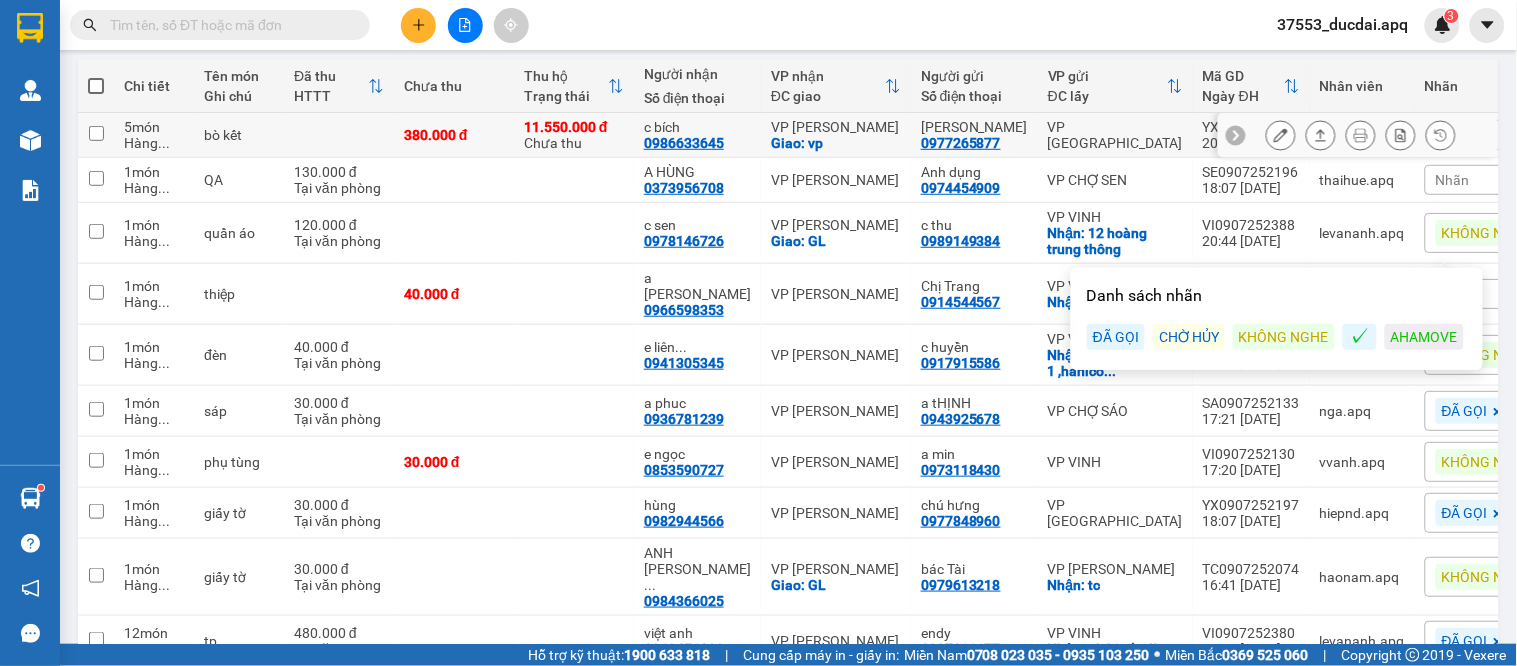click at bounding box center [1236, 135] 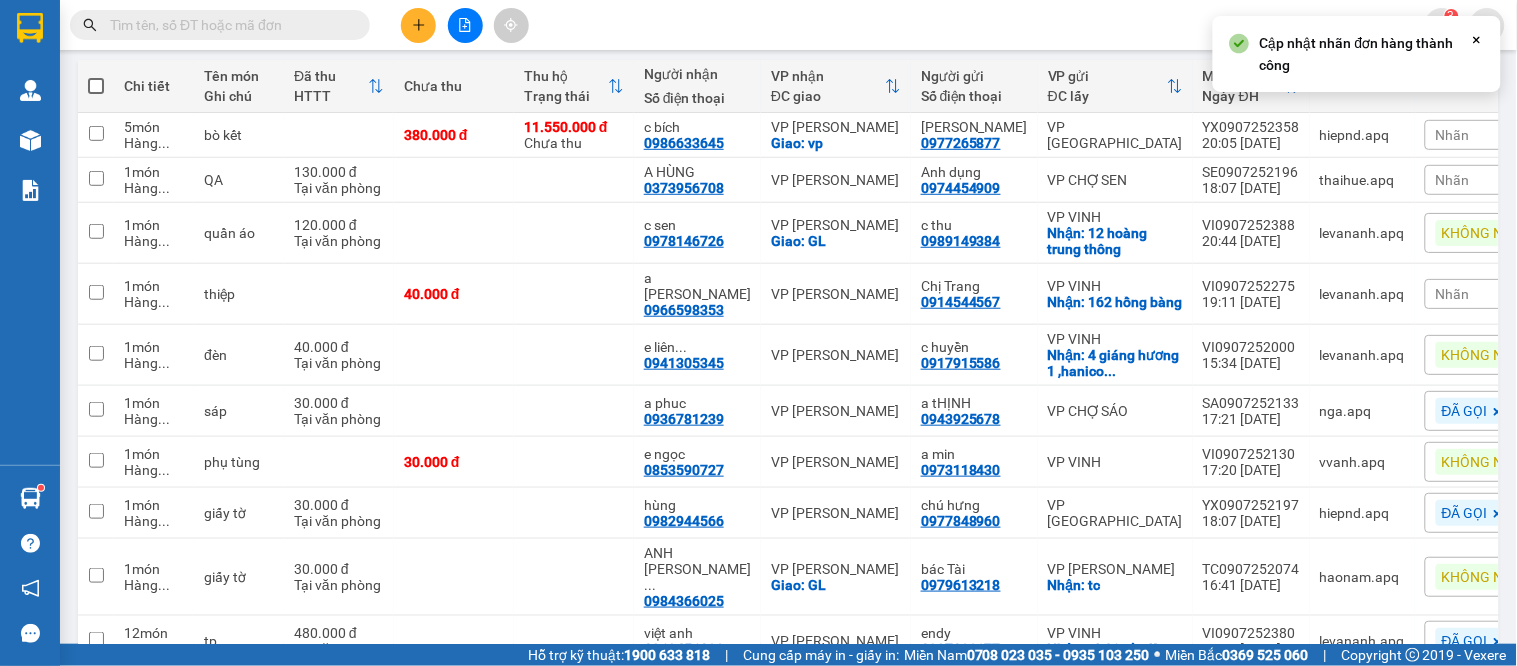 click on "Nhãn" at bounding box center [1453, 135] 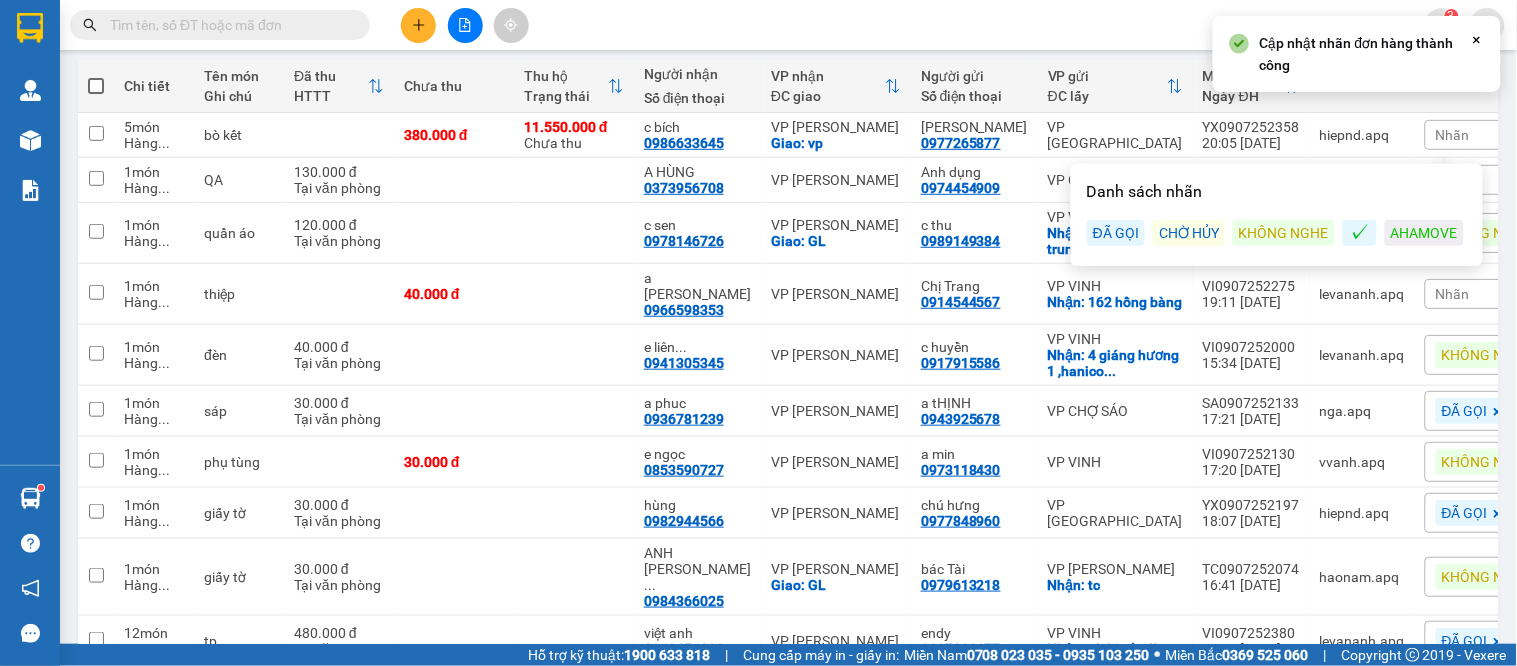 click on "ĐÃ GỌI" at bounding box center [1116, 233] 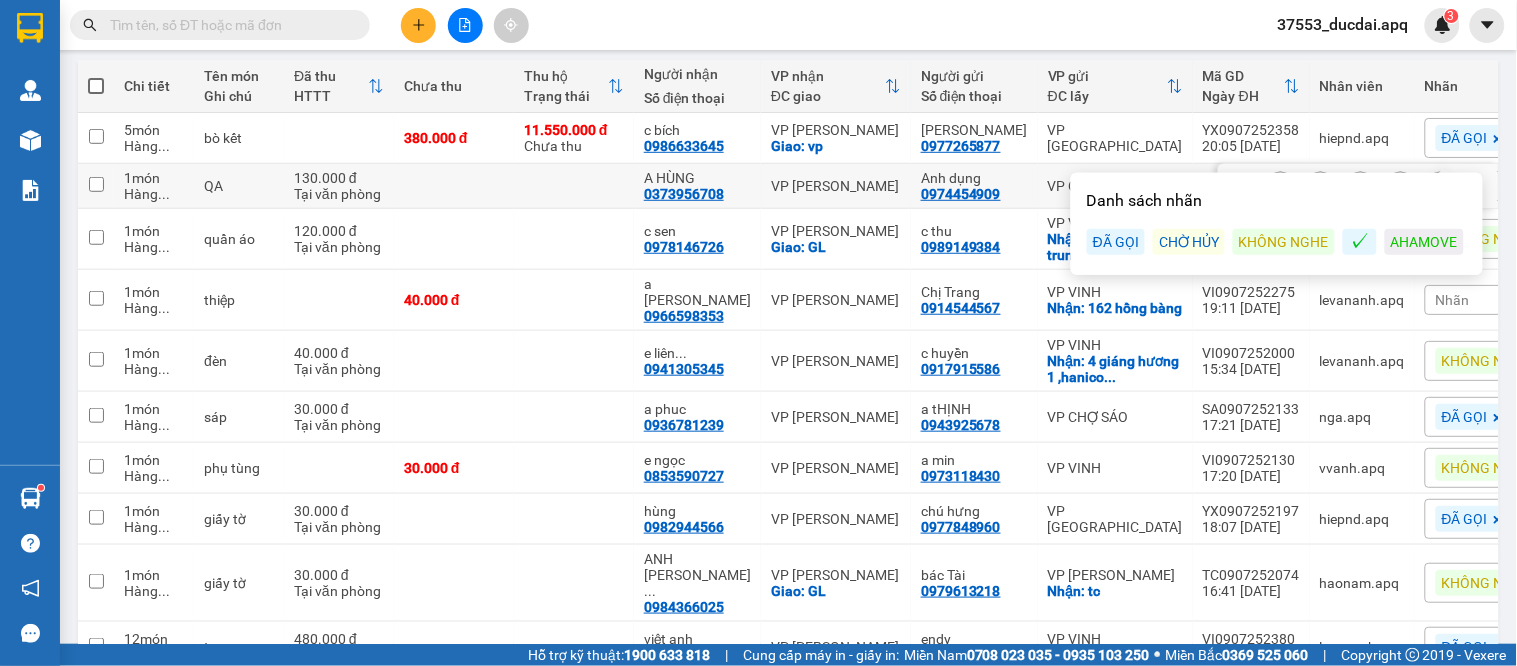 click on "Anh dụng 0974454909" at bounding box center (974, 186) 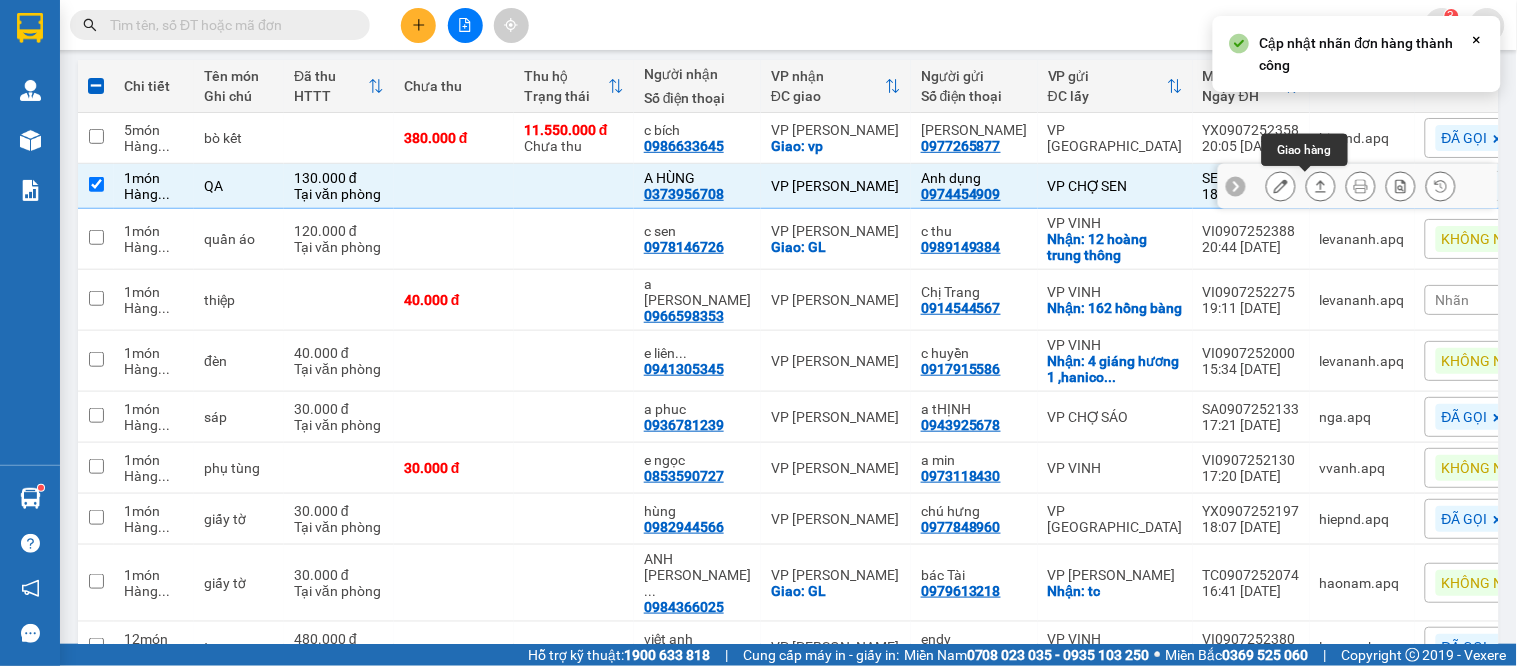 click 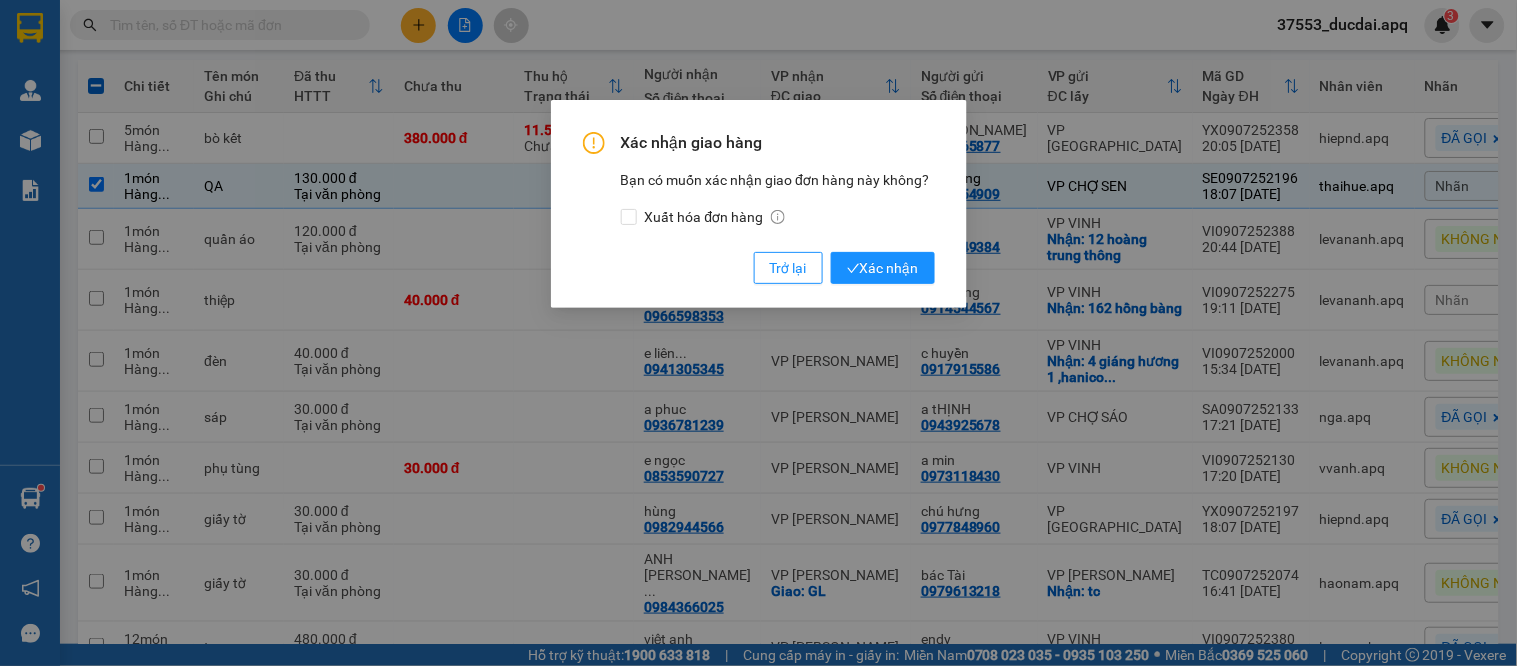 drag, startPoint x: 883, startPoint y: 266, endPoint x: 703, endPoint y: 317, distance: 187.08554 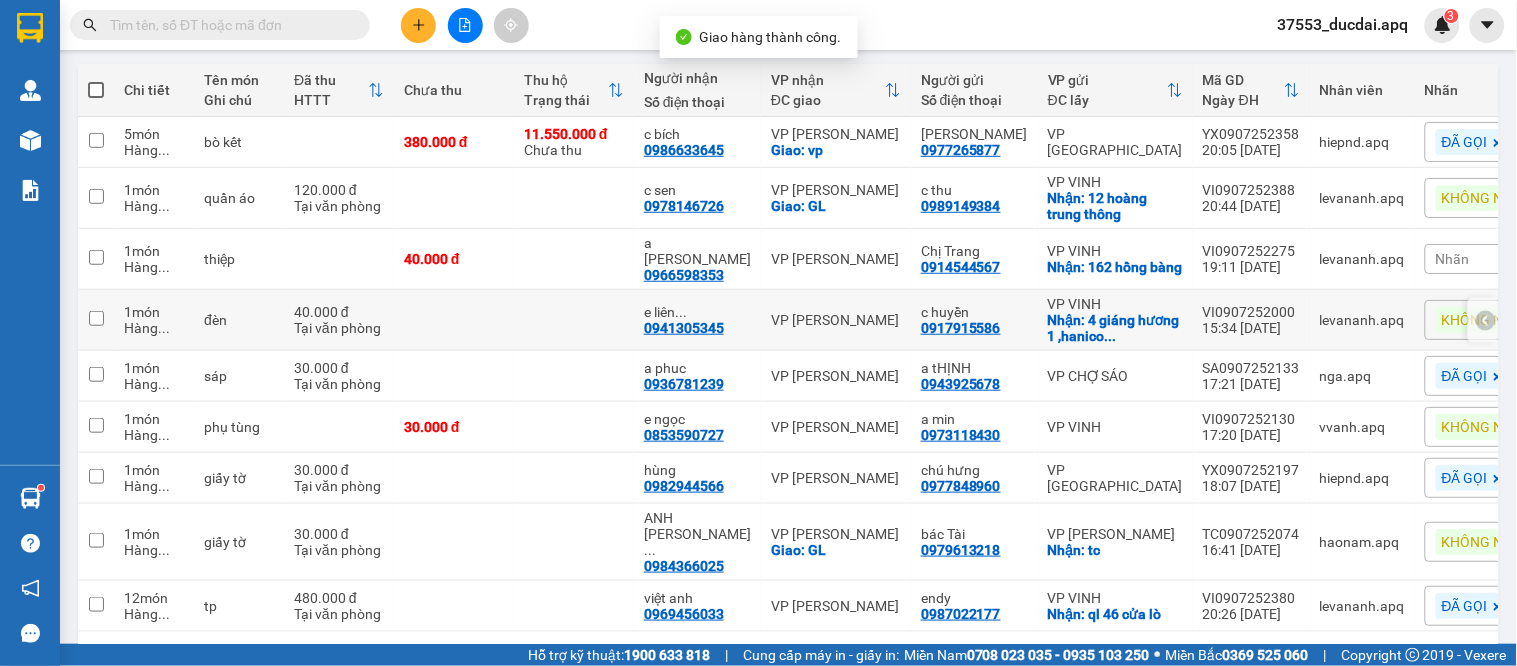 scroll, scrollTop: 222, scrollLeft: 0, axis: vertical 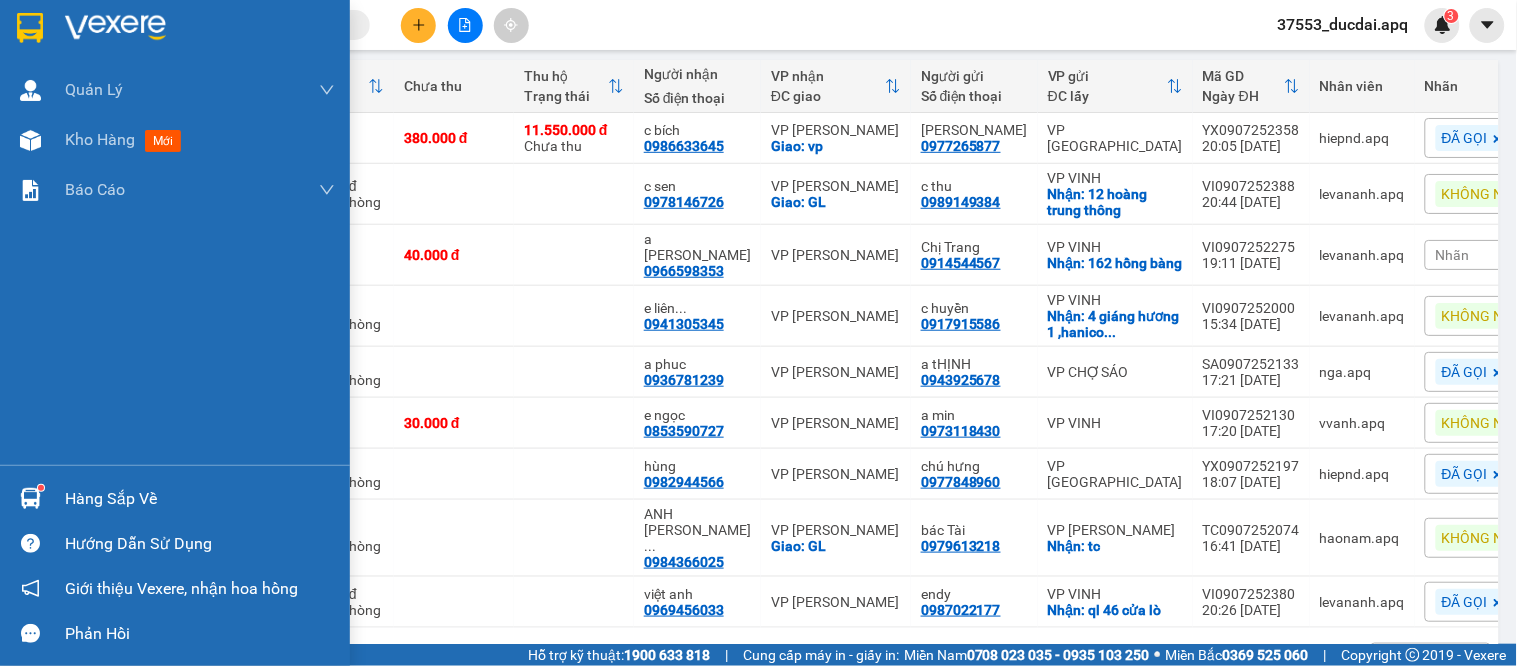 click on "Hàng sắp về" at bounding box center (200, 499) 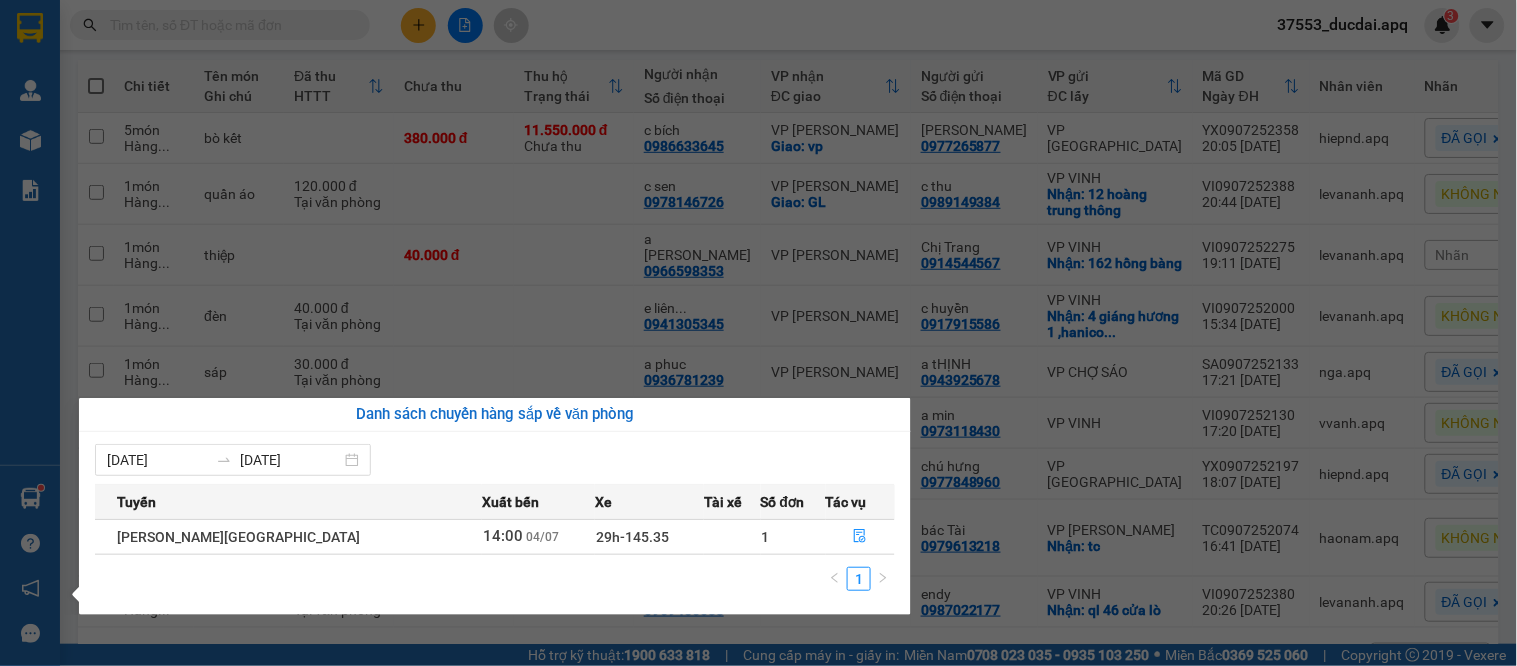 click on "Kết quả tìm kiếm ( 0 )  Bộ lọc  No Data 37553_ducdai.apq 3     Quản [PERSON_NAME] lý thu hộ Quản lý giao nhận mới Quản lý kiểm kho     Kho hàng mới     Báo cáo 1. Báo cáo nộp tiền từng văn phòng 12. Thống kê đơn đối tác 2. Báo cáo doanh thu các văn phòng ( không có công nợ - tính theo ngày lên hàng) 3. Thống kê hàng về từng văn phòng 5. Báo cáo COD đi hàng ngày 6. Doanh số theo xe, tài xế chi tiết Hàng sắp về Hướng dẫn sử dụng Giới thiệu Vexere, nhận hoa hồng Phản hồi Phần mềm hỗ trợ bạn tốt chứ? ver  1.8.137 Kho gửi Trên xe Kho nhận Hàng đã giao Hàng đã hủy Kho gửi Vinh Kho gửi Hà Nội Tổng kho gửi Check sai tuyến Đơn hàng 9 đơn Khối lượng 0 kg Số lượng 24 món Đã thu 730.000  đ Chưa thu 450.000  đ Hàng tồn 98 đơn SMS Nhập hàng [DATE] – [DATE] Selected date range is from [DATE] to [DATE]. VP GIA LÂM Clear value 3 5" at bounding box center [758, 333] 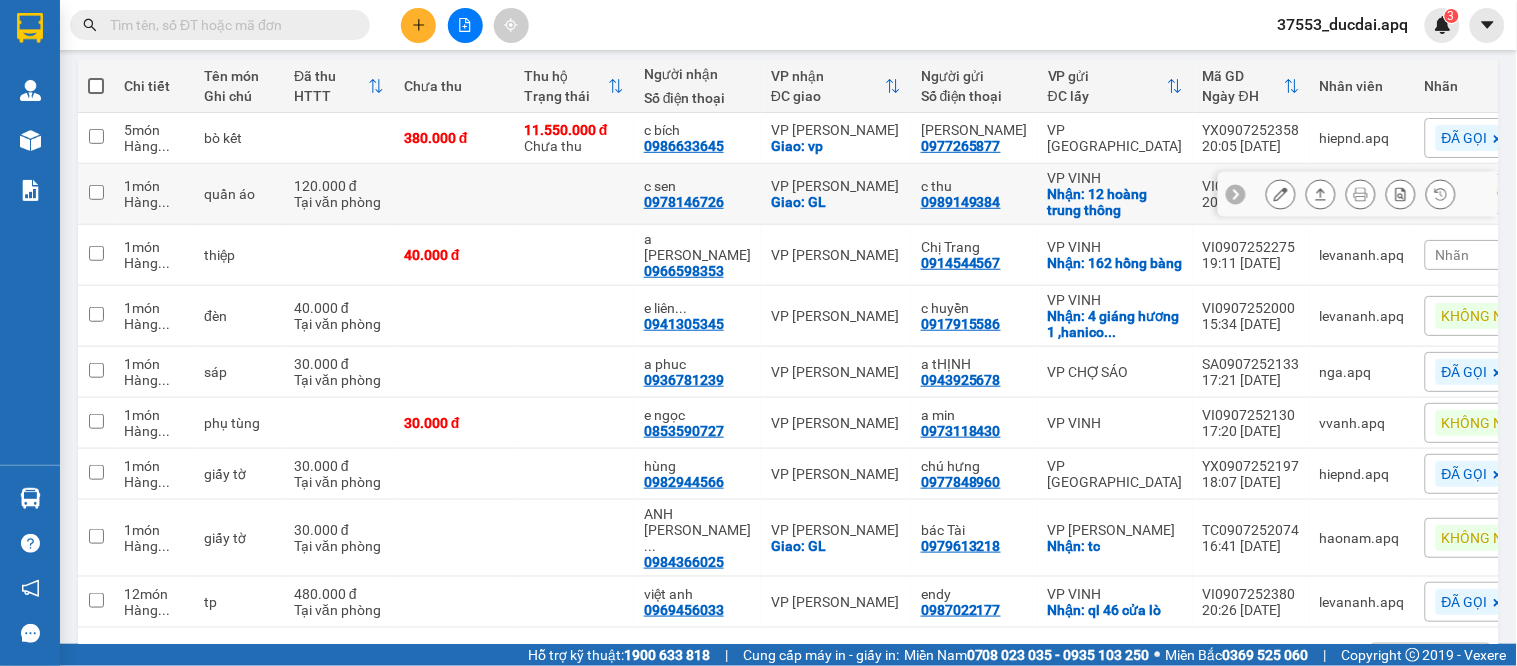 drag, startPoint x: 553, startPoint y: 196, endPoint x: 566, endPoint y: 194, distance: 13.152946 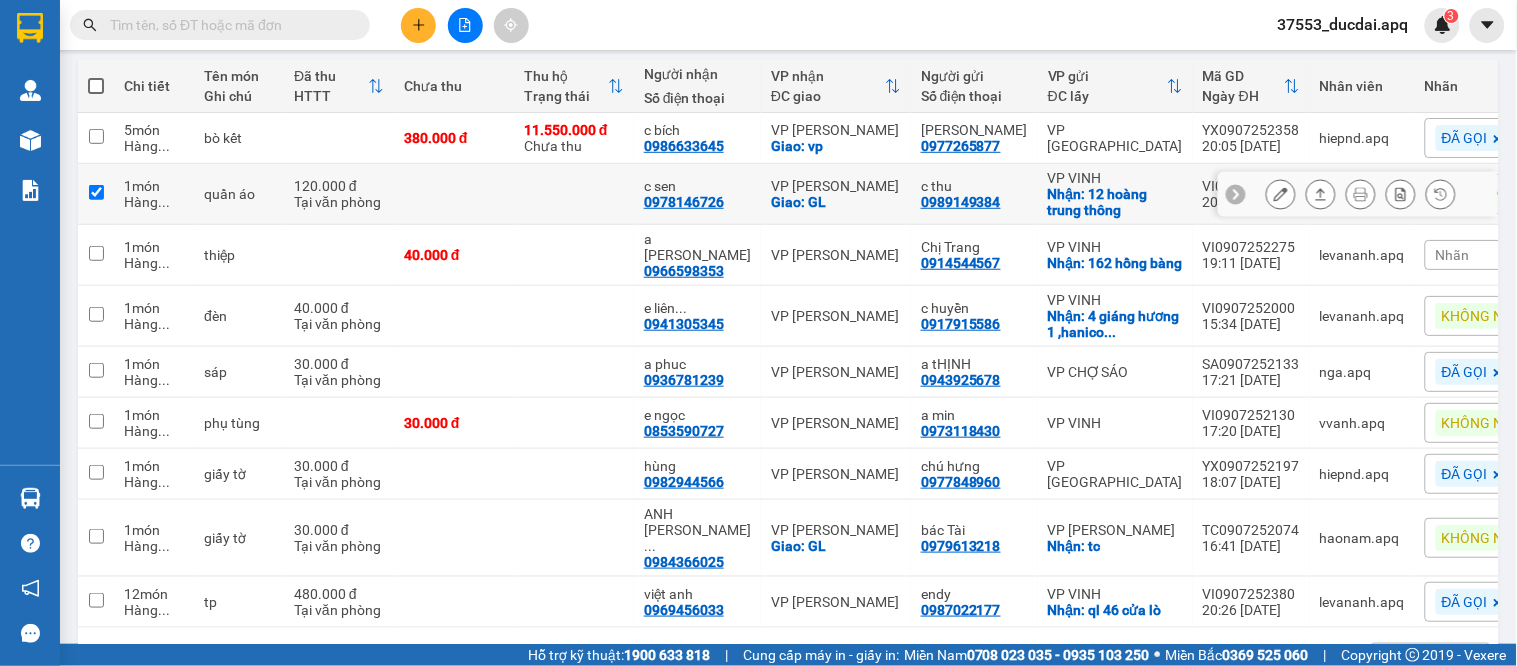 checkbox on "true" 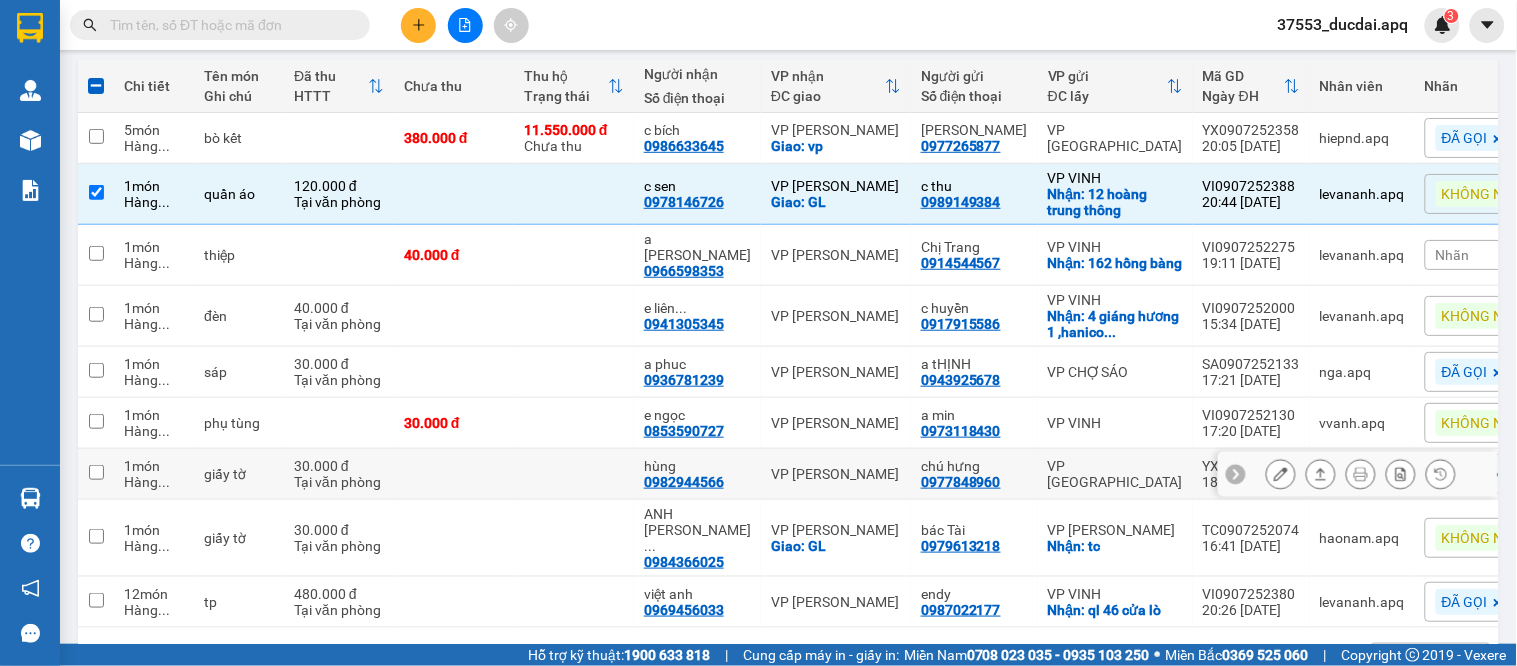 scroll, scrollTop: 282, scrollLeft: 0, axis: vertical 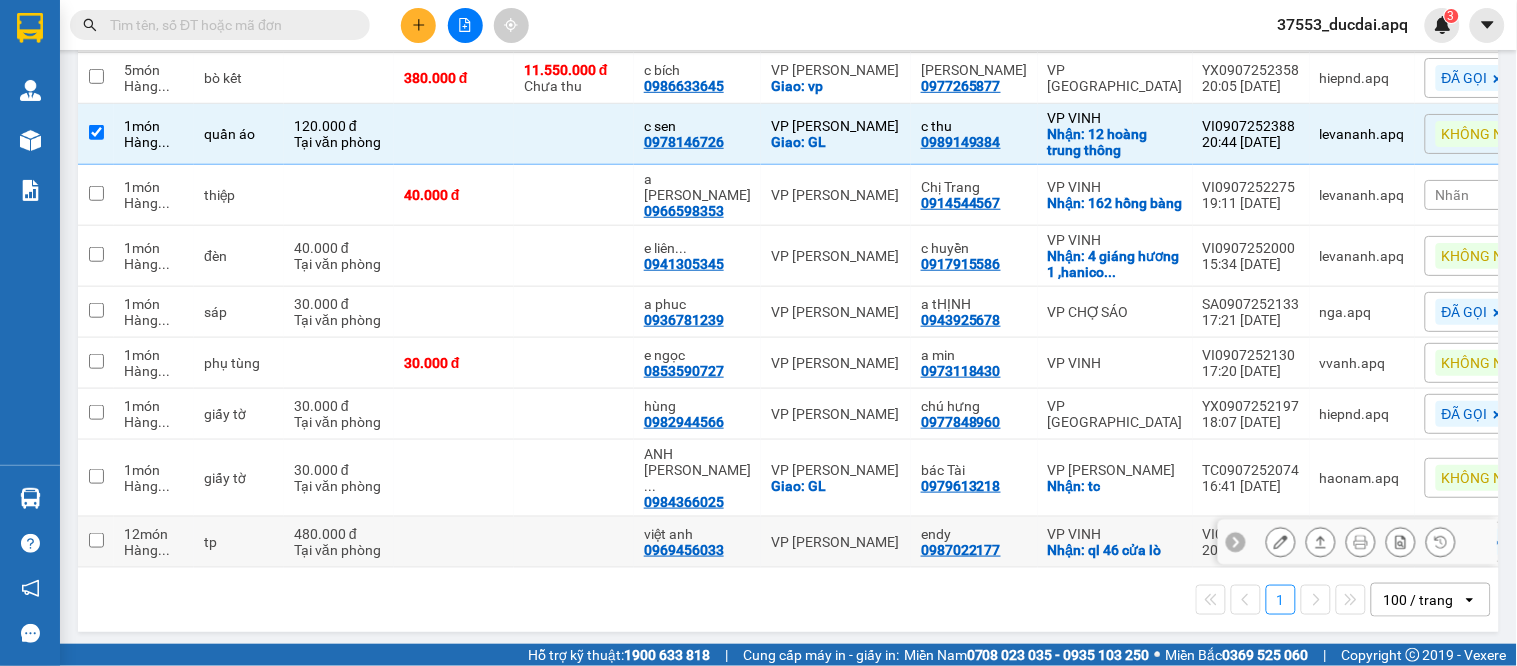 click 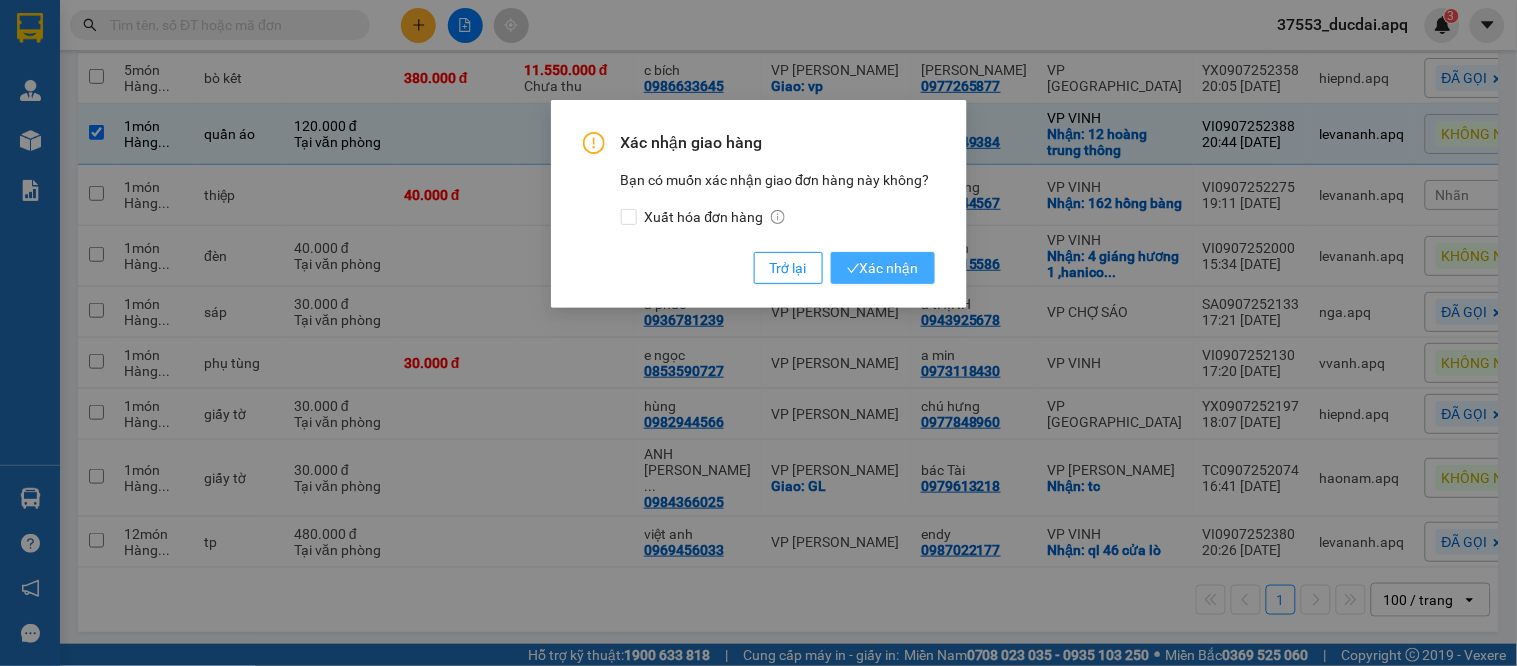 click on "Xác nhận" at bounding box center (883, 268) 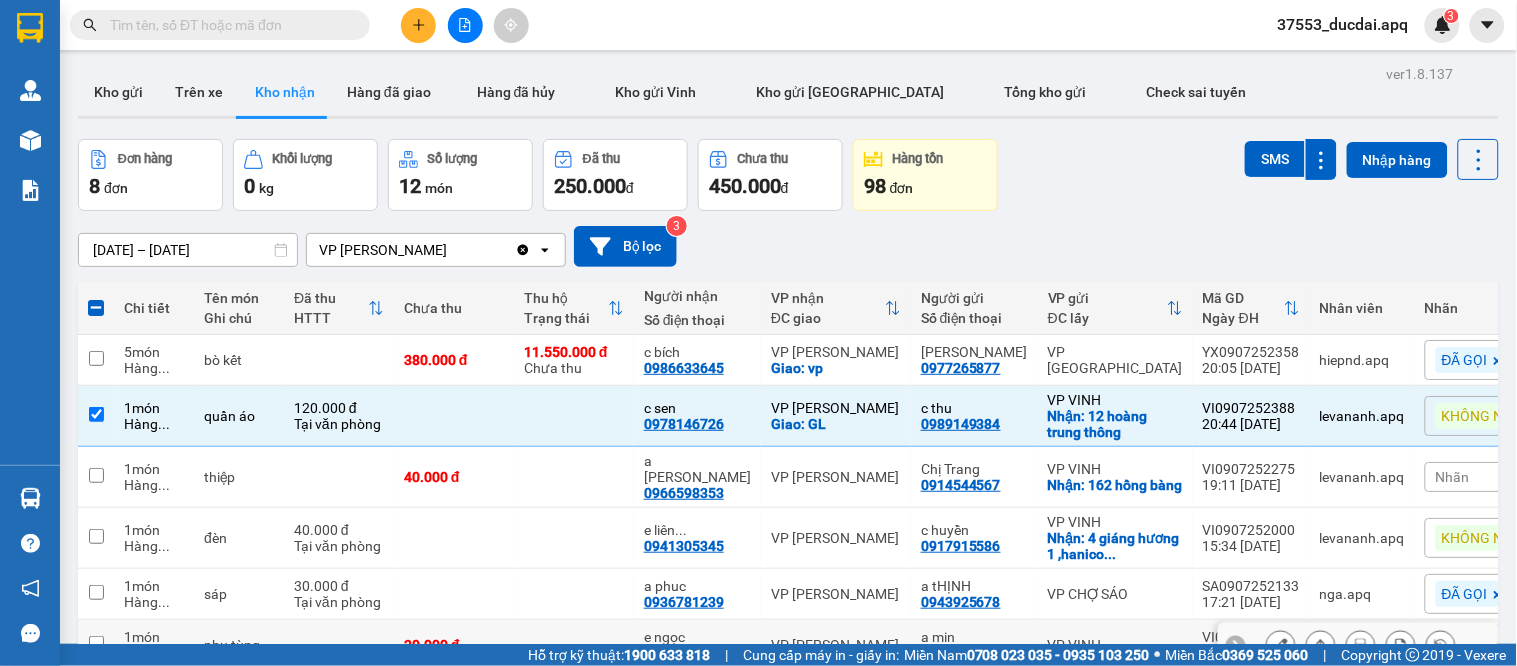 scroll, scrollTop: 231, scrollLeft: 0, axis: vertical 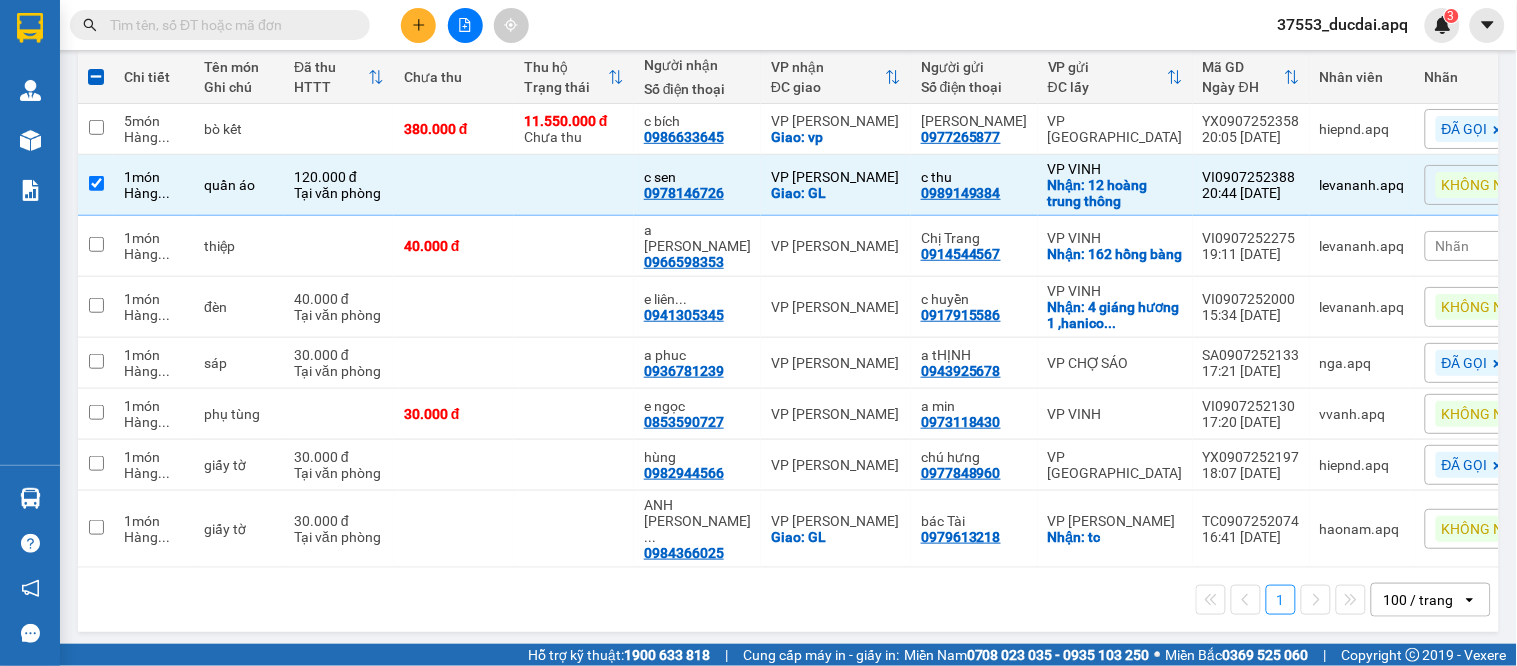 click on "ver  1.8.137 Kho gửi Trên xe Kho nhận Hàng đã giao Hàng đã hủy Kho gửi Vinh Kho gửi Hà Nội Tổng kho gửi Check sai tuyến Đơn hàng 8 đơn Khối lượng 0 kg Số lượng 12 món Đã thu 250.000  đ Chưa thu 450.000  đ Hàng tồn 98 đơn SMS Nhập hàng [DATE] – [DATE] Press the down arrow key to interact with the calendar and select a date. Press the escape button to close the calendar. Selected date range is from [DATE] to [DATE]. VP GIA LÂM Clear value open Bộ lọc 3 Chi tiết Tên món Ghi chú Đã thu HTTT Chưa thu Thu hộ Trạng thái Người nhận Số điện thoại VP nhận ĐC giao Người gửi Số điện thoại VP gửi ĐC lấy Mã GD Ngày ĐH Nhân viên Nhãn 5  món Hàng ... bò kết 380.000 đ 11.550.000 đ Chưa thu c bích 0986633645 VP [PERSON_NAME][GEOGRAPHIC_DATA]: vp [PERSON_NAME] 0977265877 VP [GEOGRAPHIC_DATA][PERSON_NAME] 20:05 [DATE] hiepnd.apq ĐÃ GỌI 1  món Hàng ... quần áo 120.000 đ Tại văn phòng c sen  c thu" at bounding box center [758, 322] 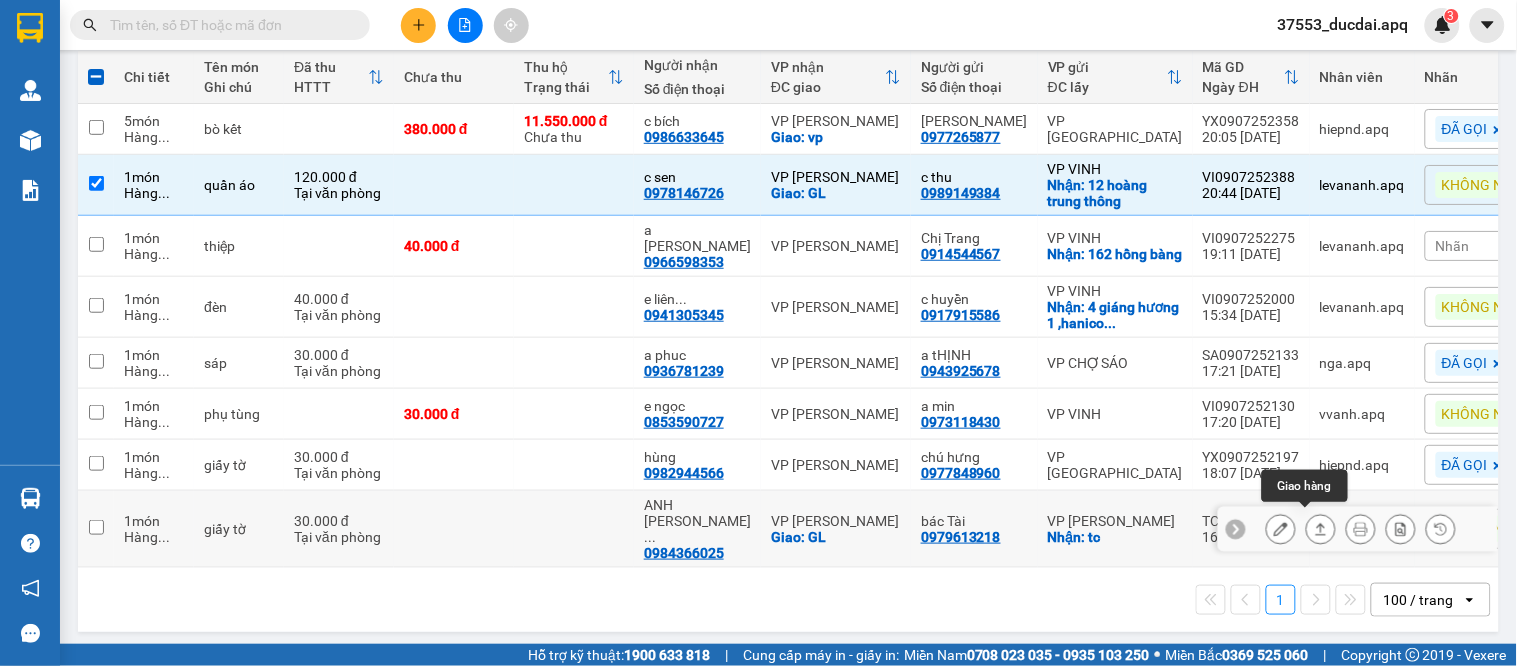 click 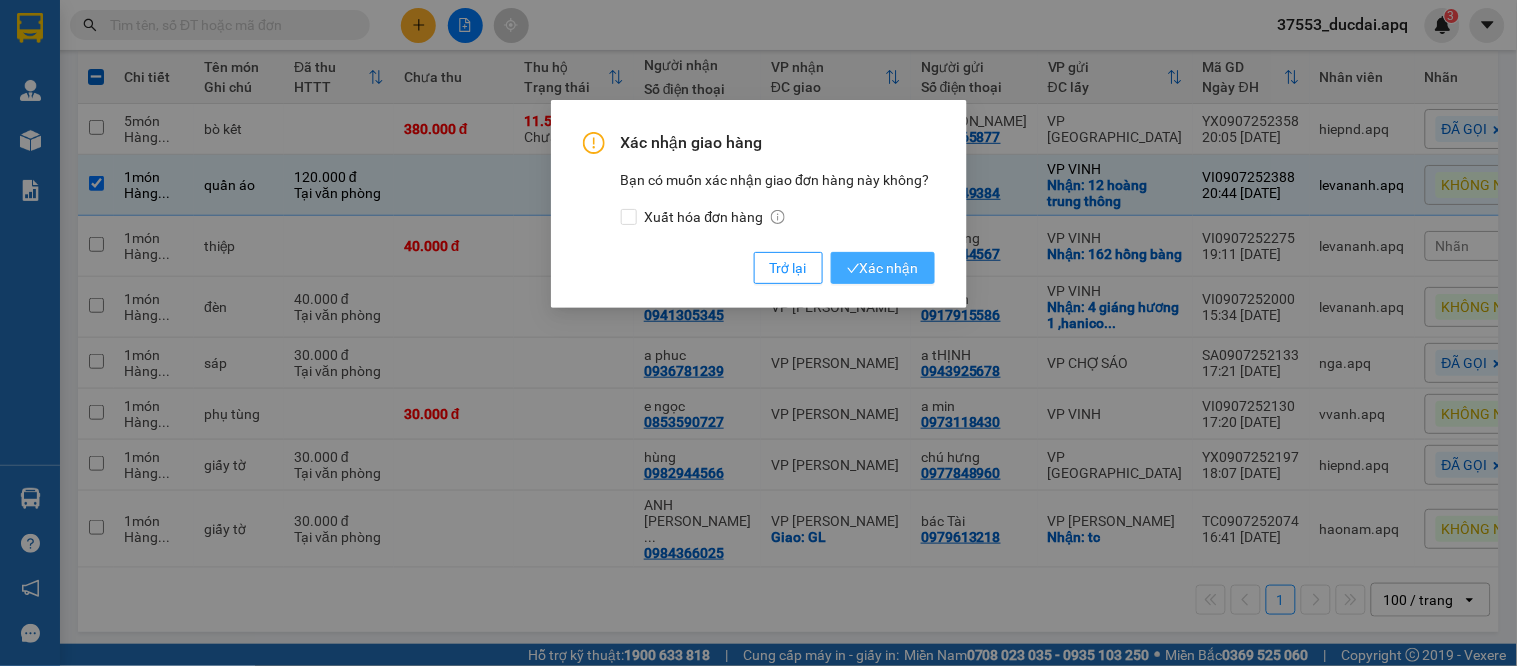 click on "Xác nhận" at bounding box center (883, 268) 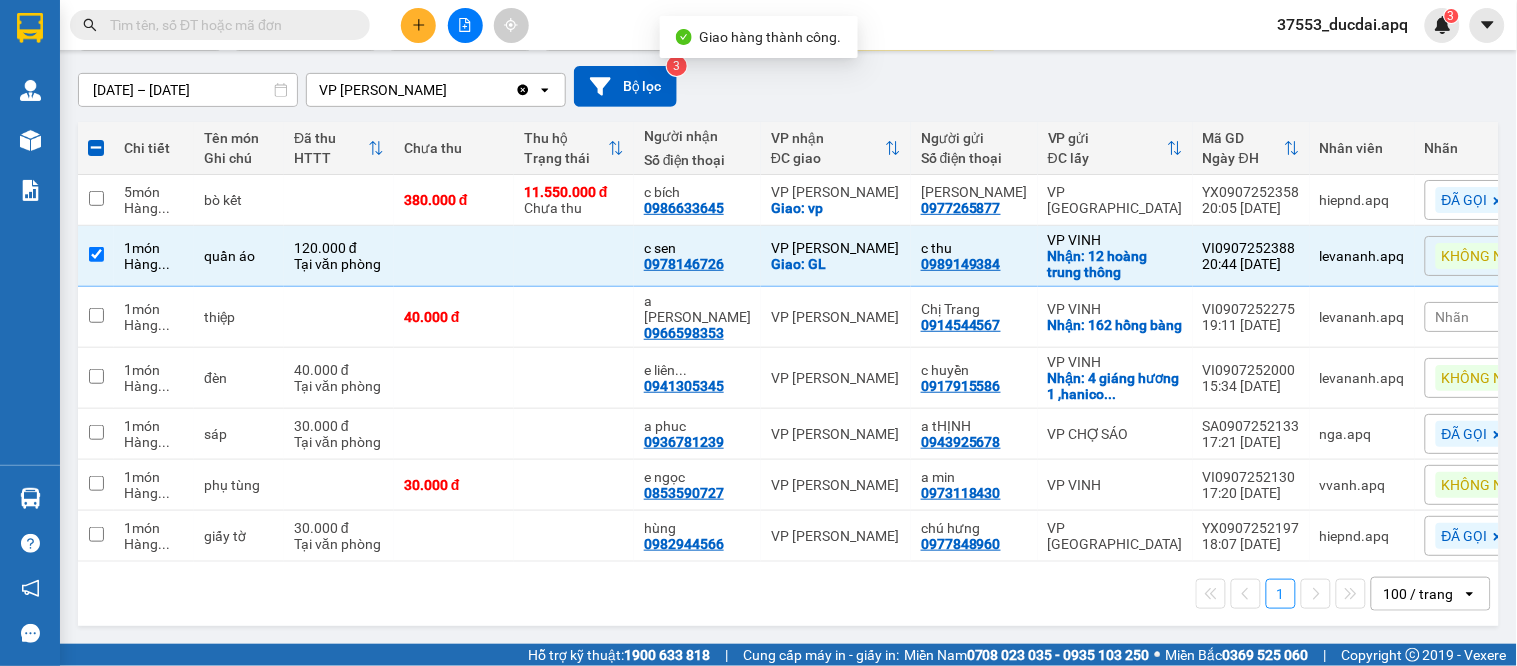 scroll, scrollTop: 0, scrollLeft: 0, axis: both 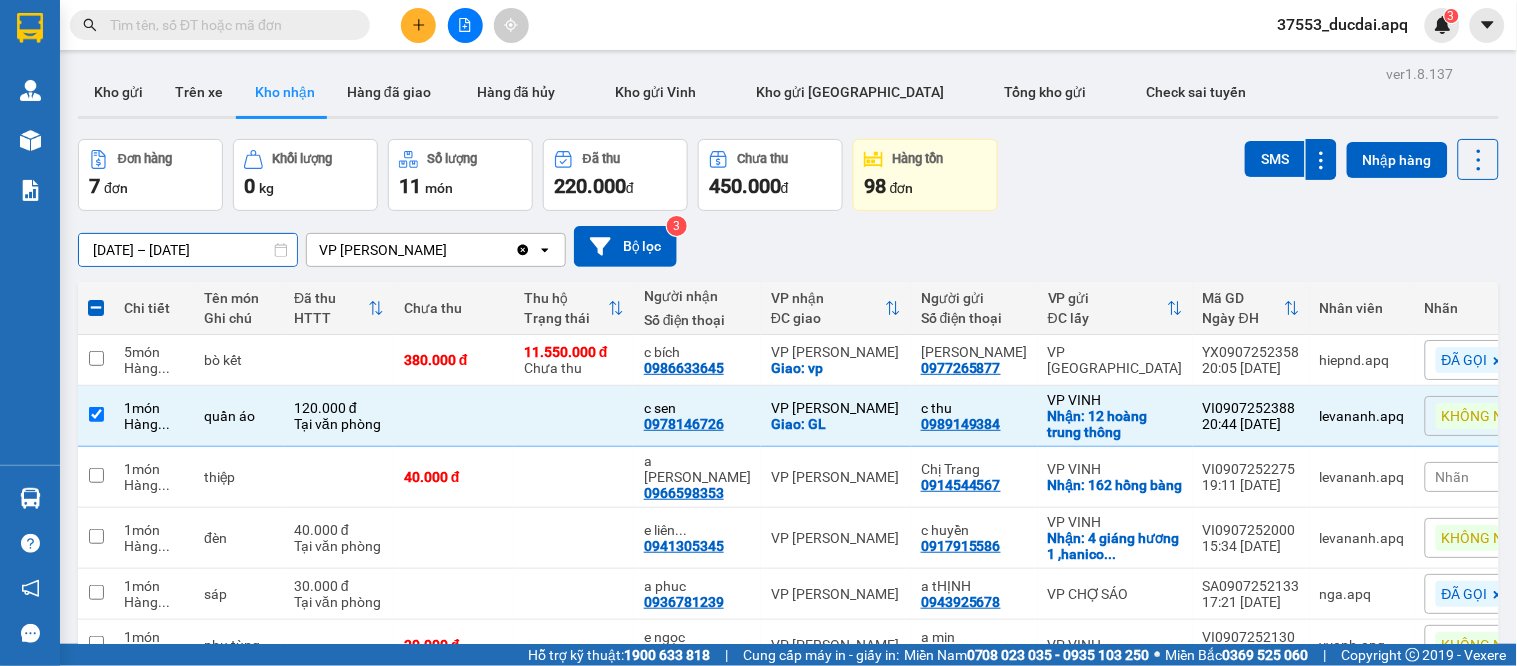 click on "[DATE] – [DATE]" at bounding box center (188, 250) 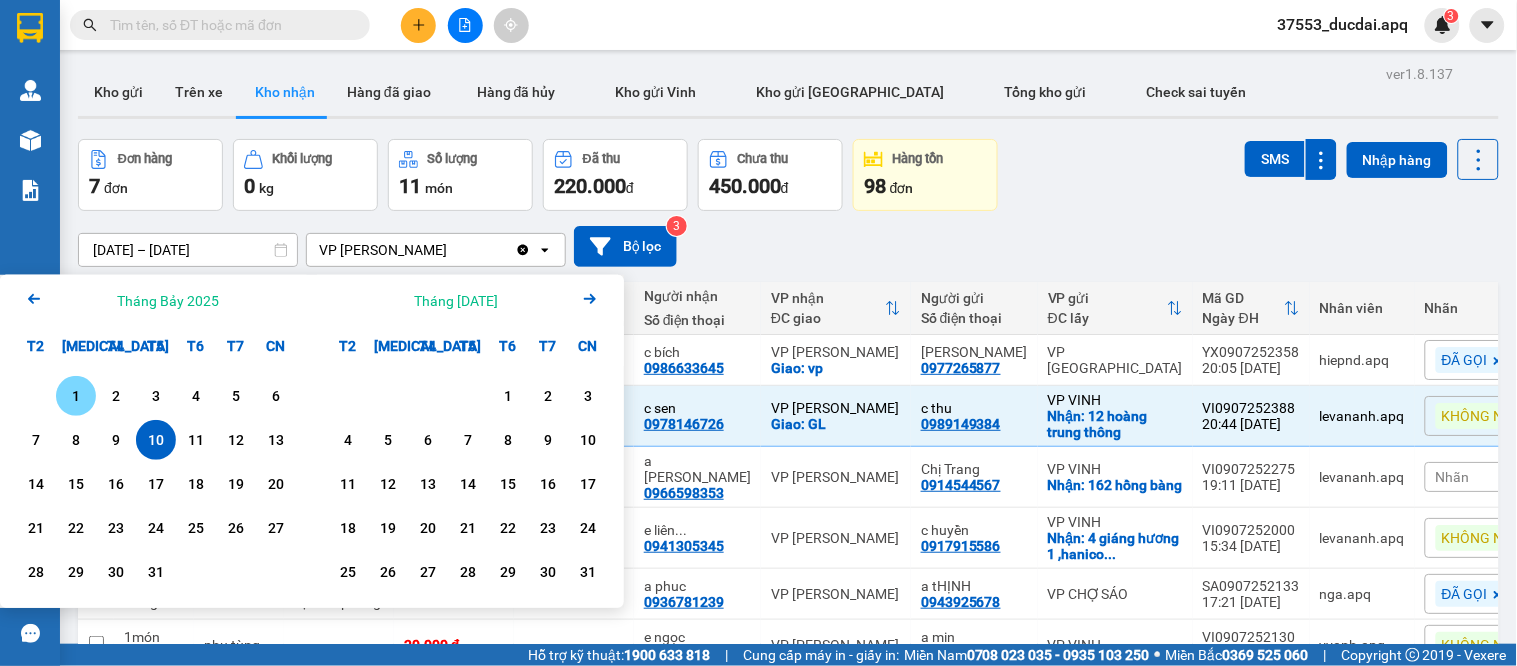 click on "1" at bounding box center [76, 396] 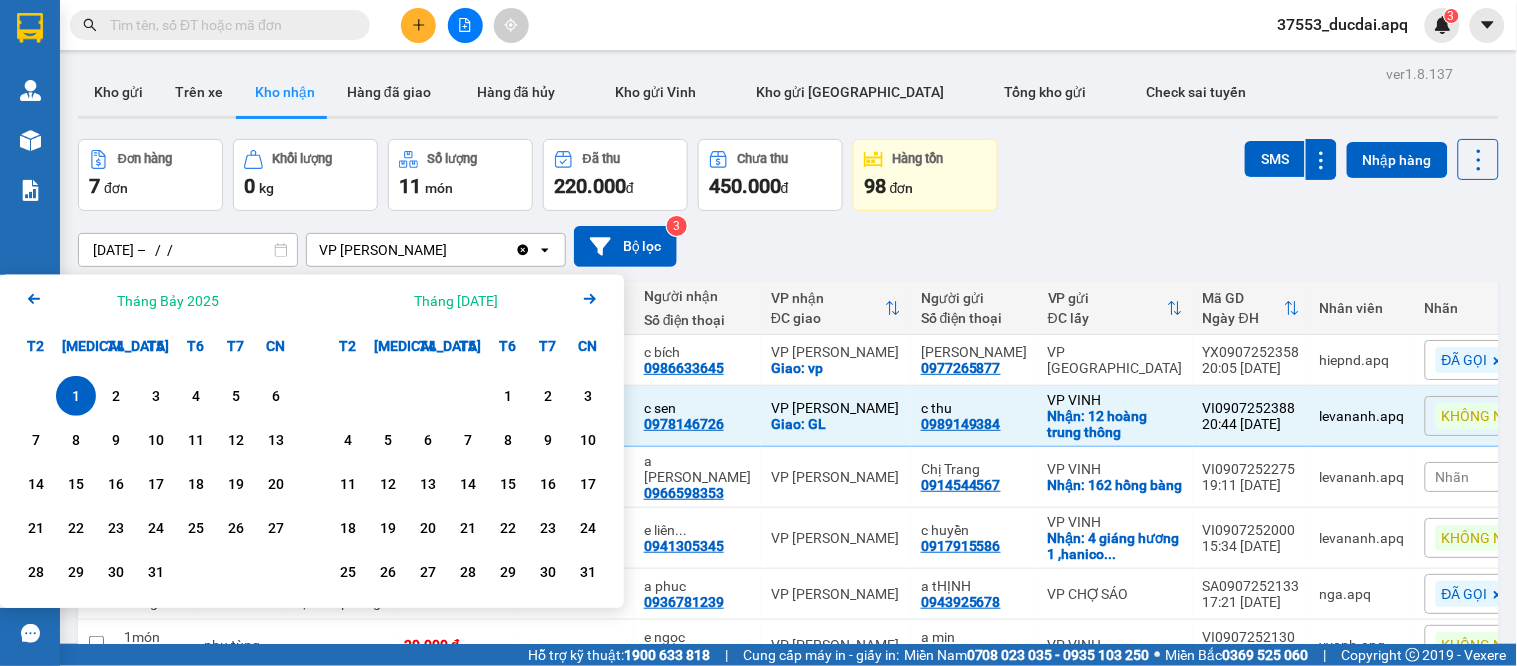 click on "[DATE] –   /  /" at bounding box center (188, 250) 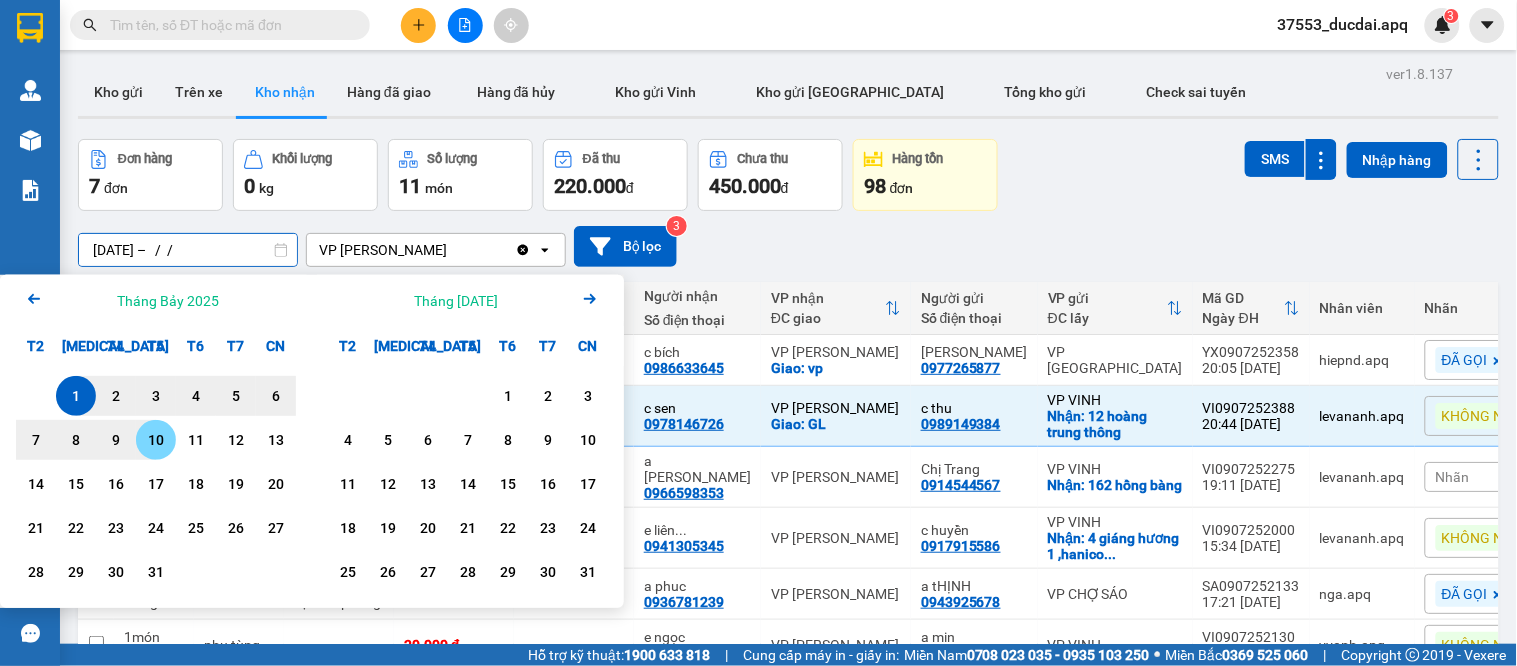 click on "10" at bounding box center [156, 440] 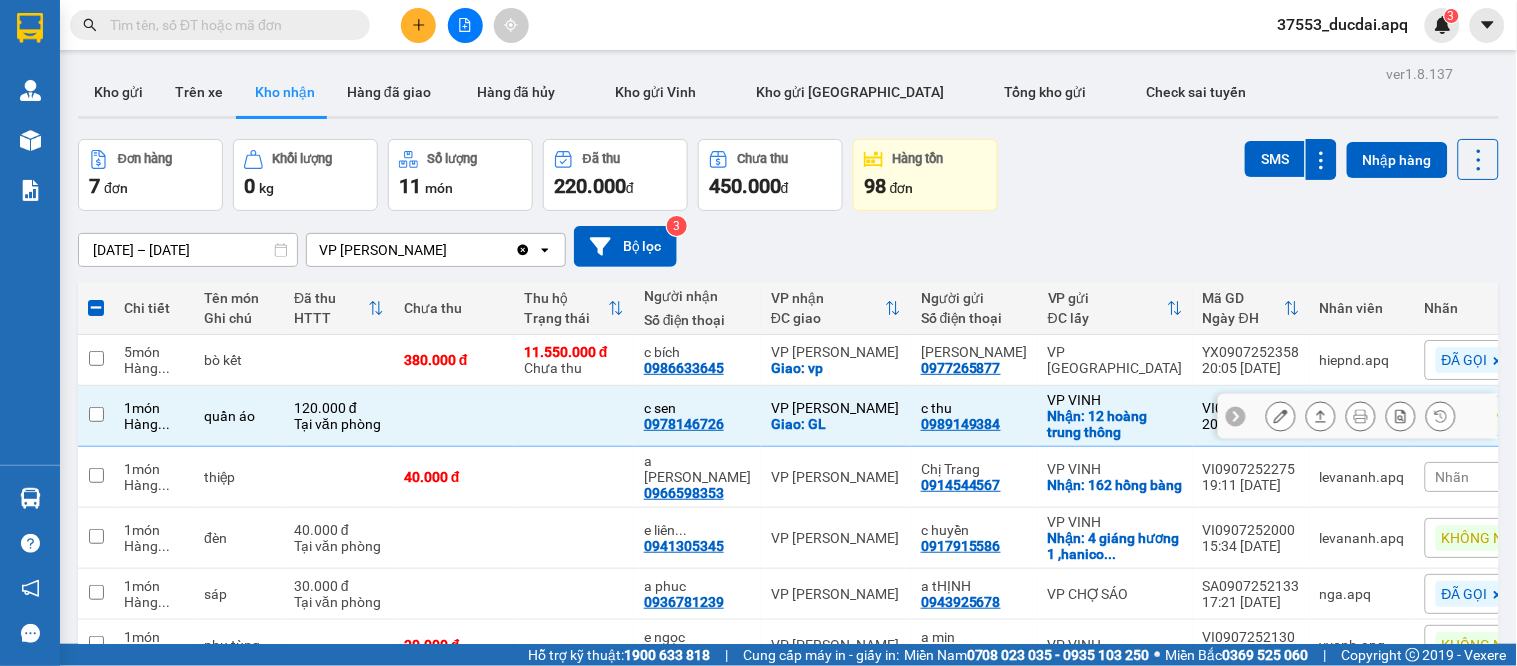 checkbox on "false" 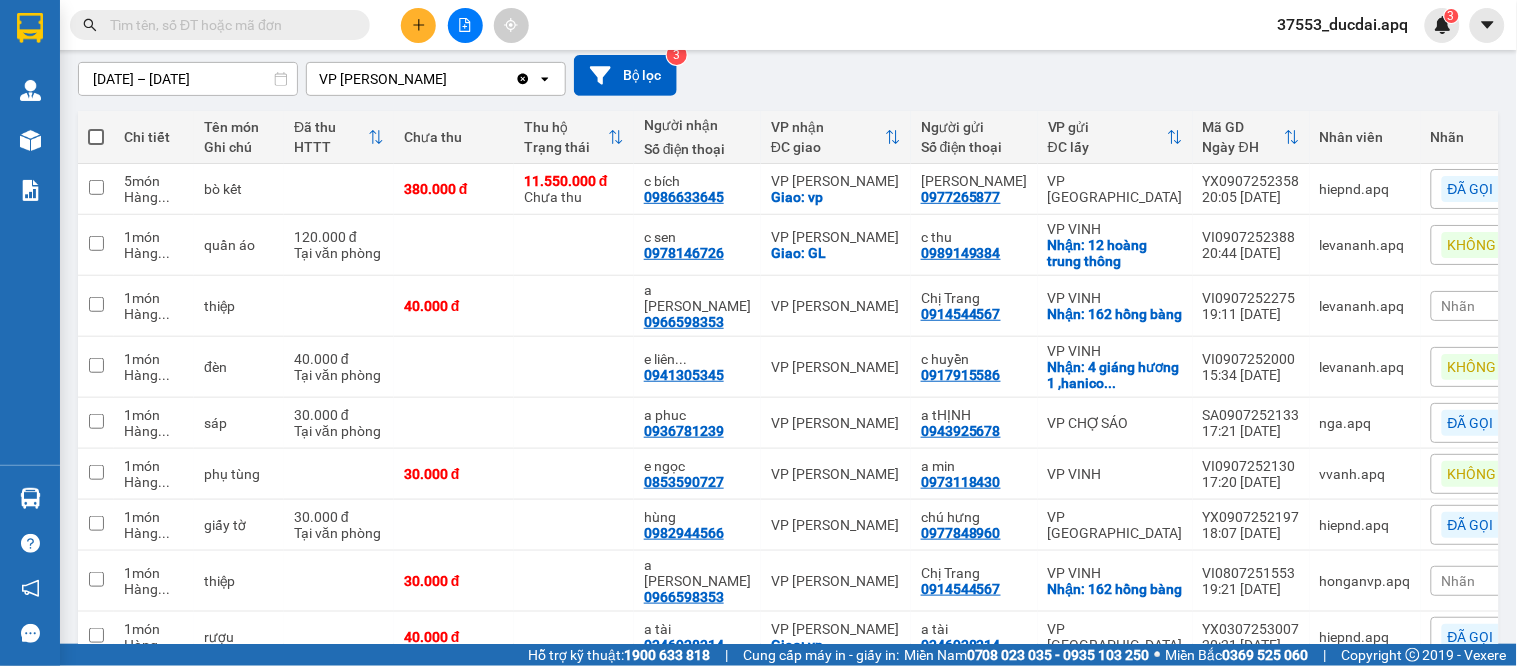 scroll, scrollTop: 282, scrollLeft: 0, axis: vertical 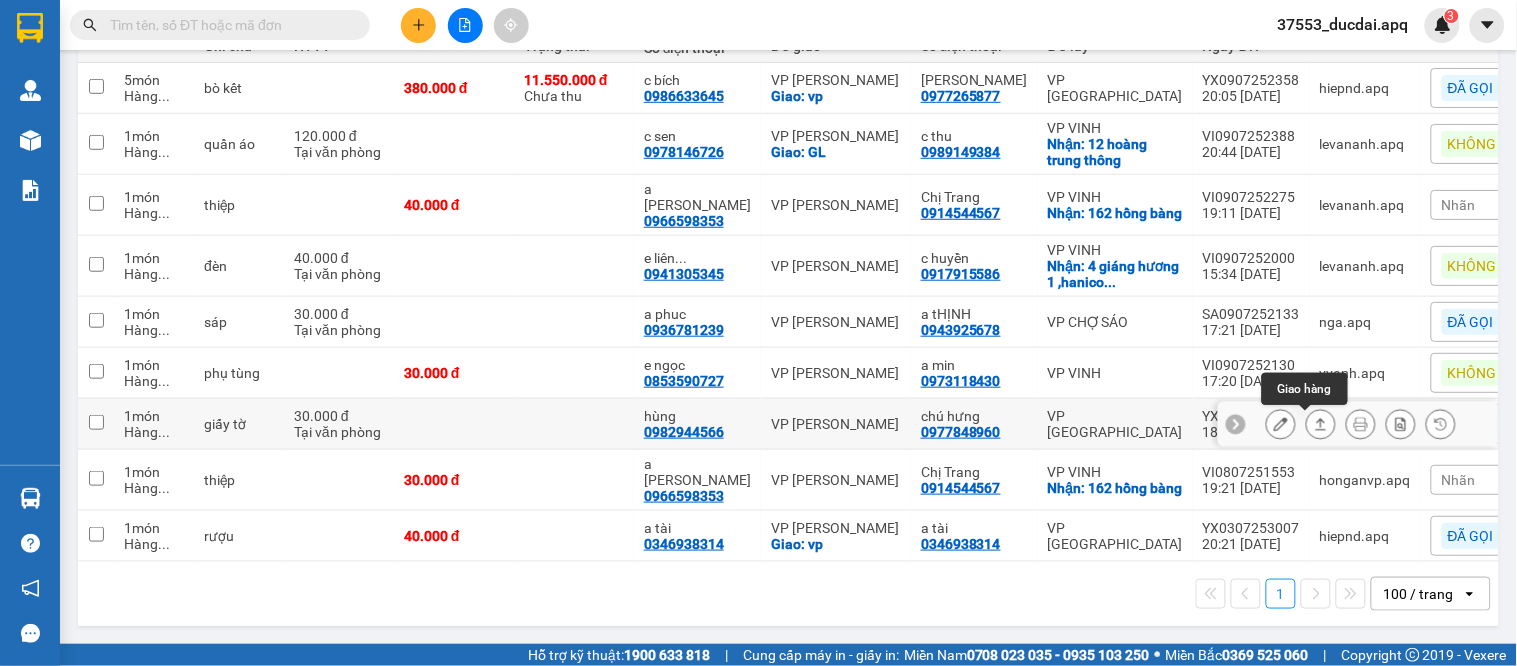 click at bounding box center [1321, 424] 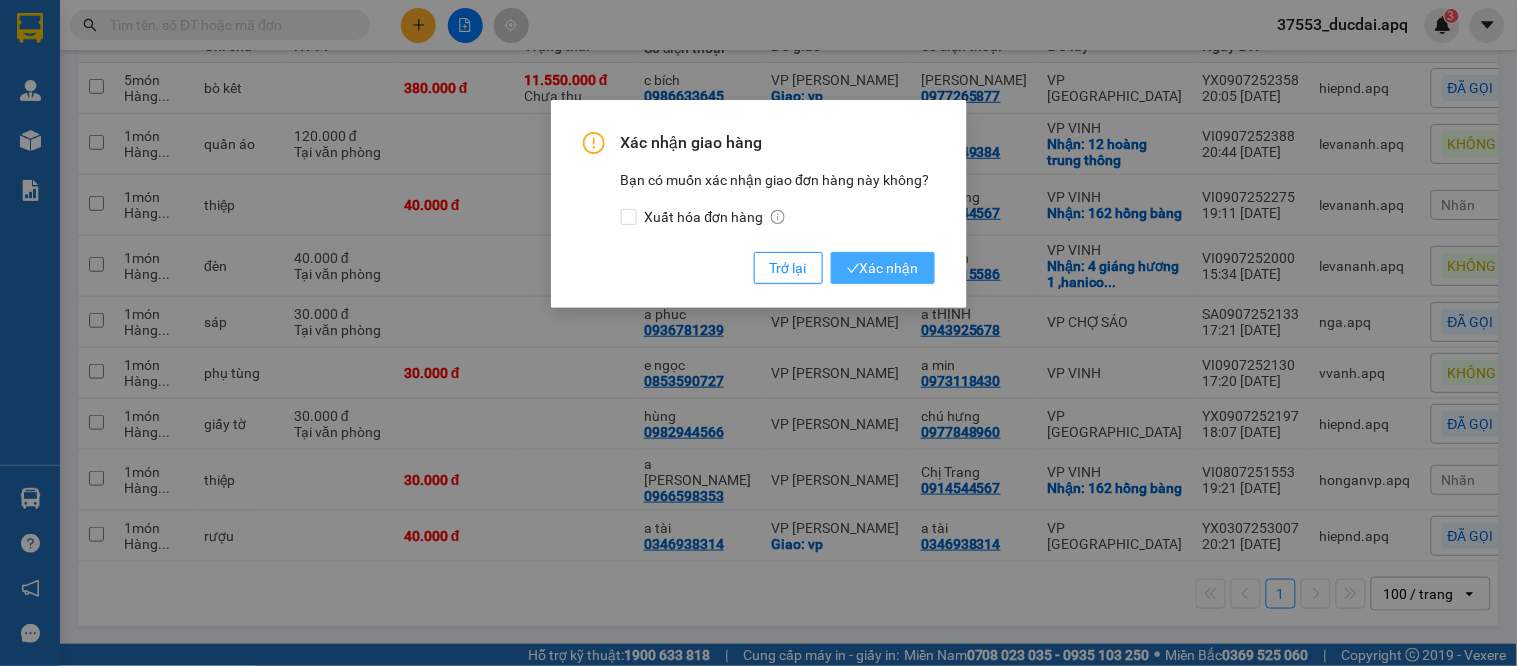 click on "Xác nhận" at bounding box center (883, 268) 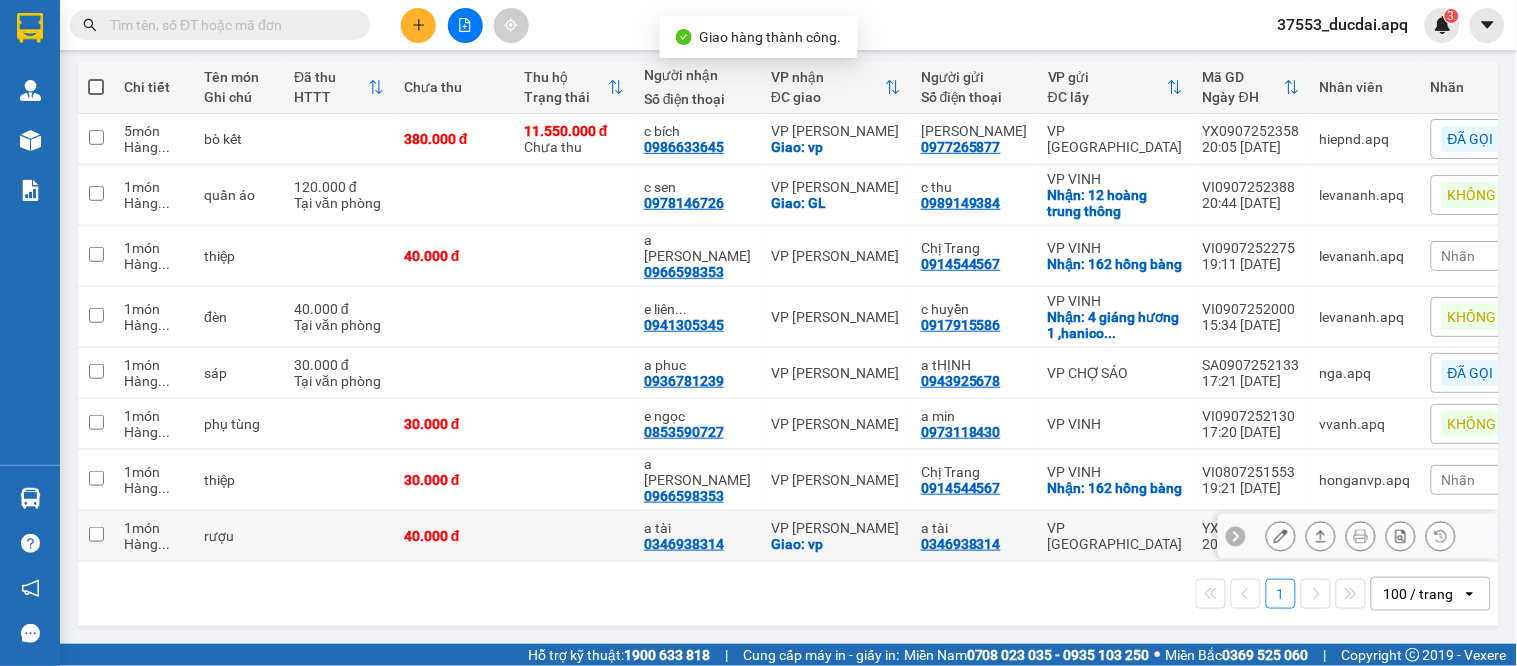 scroll, scrollTop: 231, scrollLeft: 0, axis: vertical 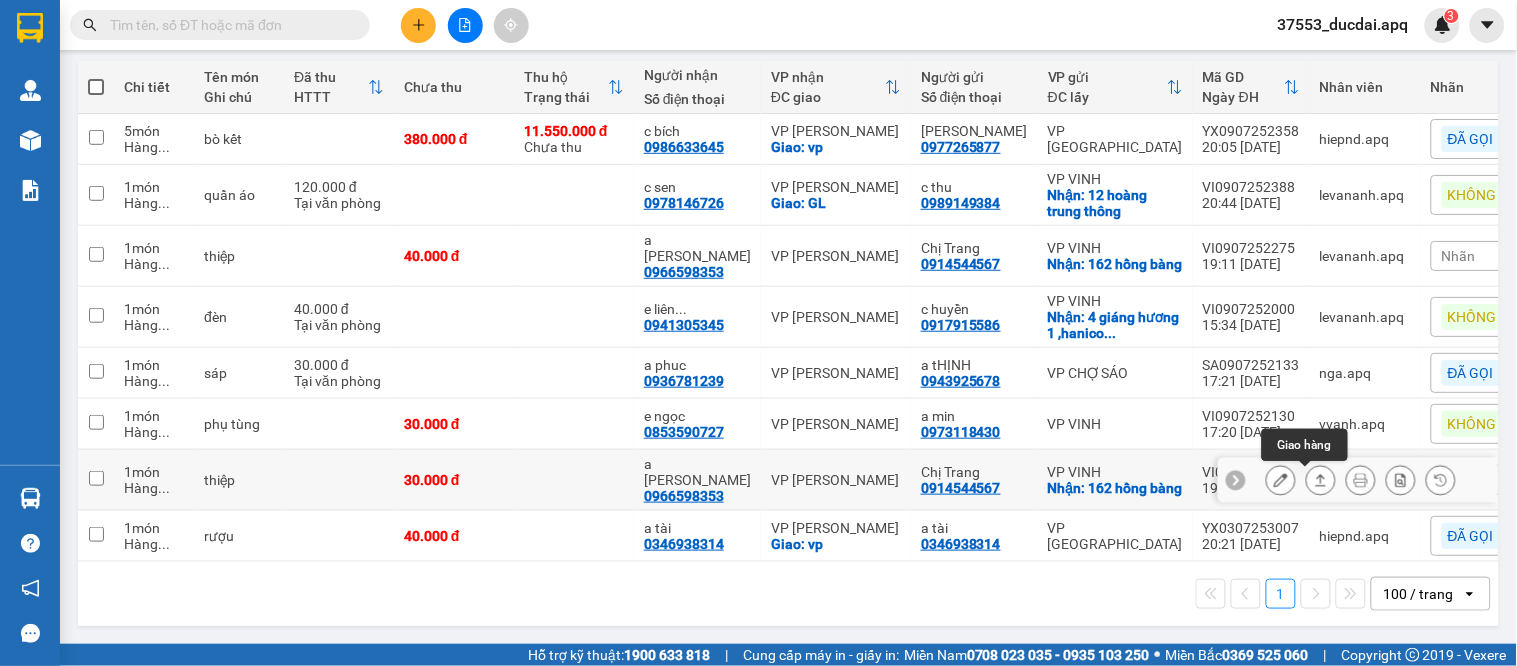 click at bounding box center [1321, 480] 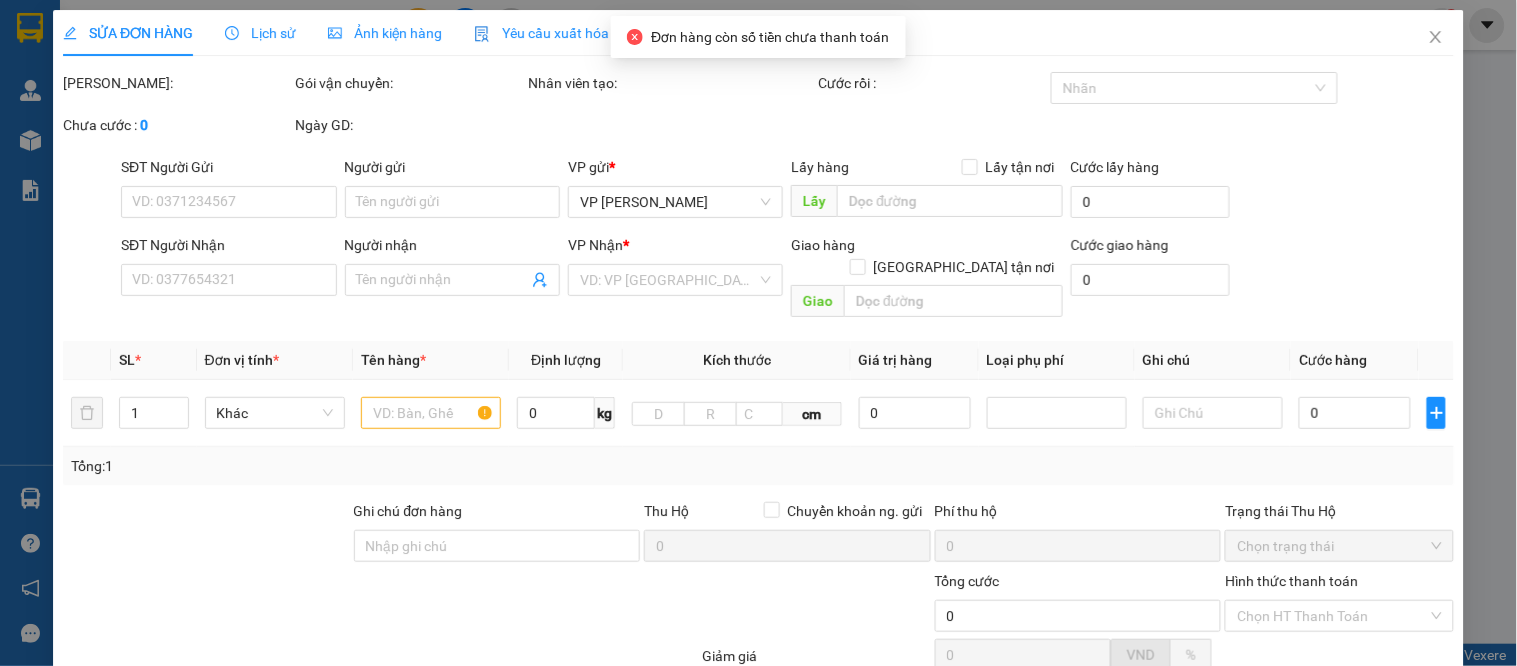 scroll, scrollTop: 0, scrollLeft: 0, axis: both 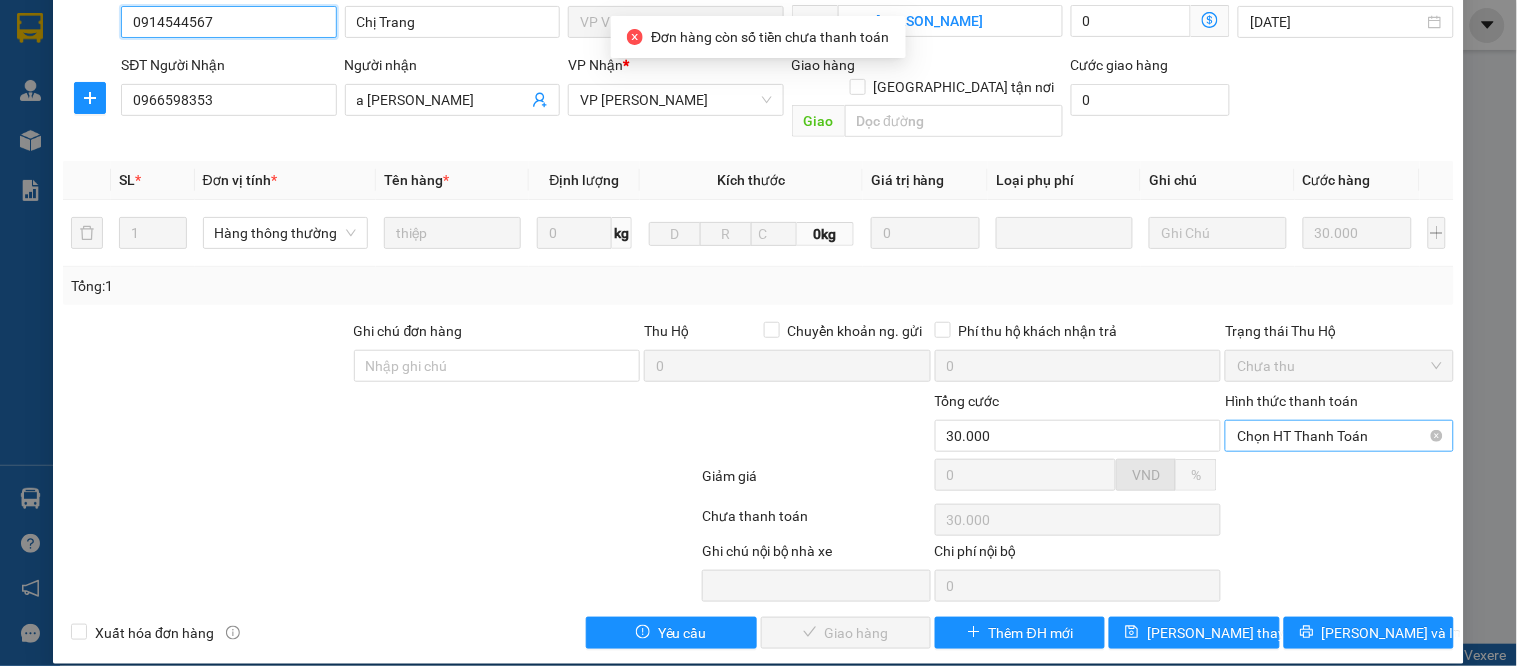 click on "Chọn HT Thanh Toán" at bounding box center [1339, 436] 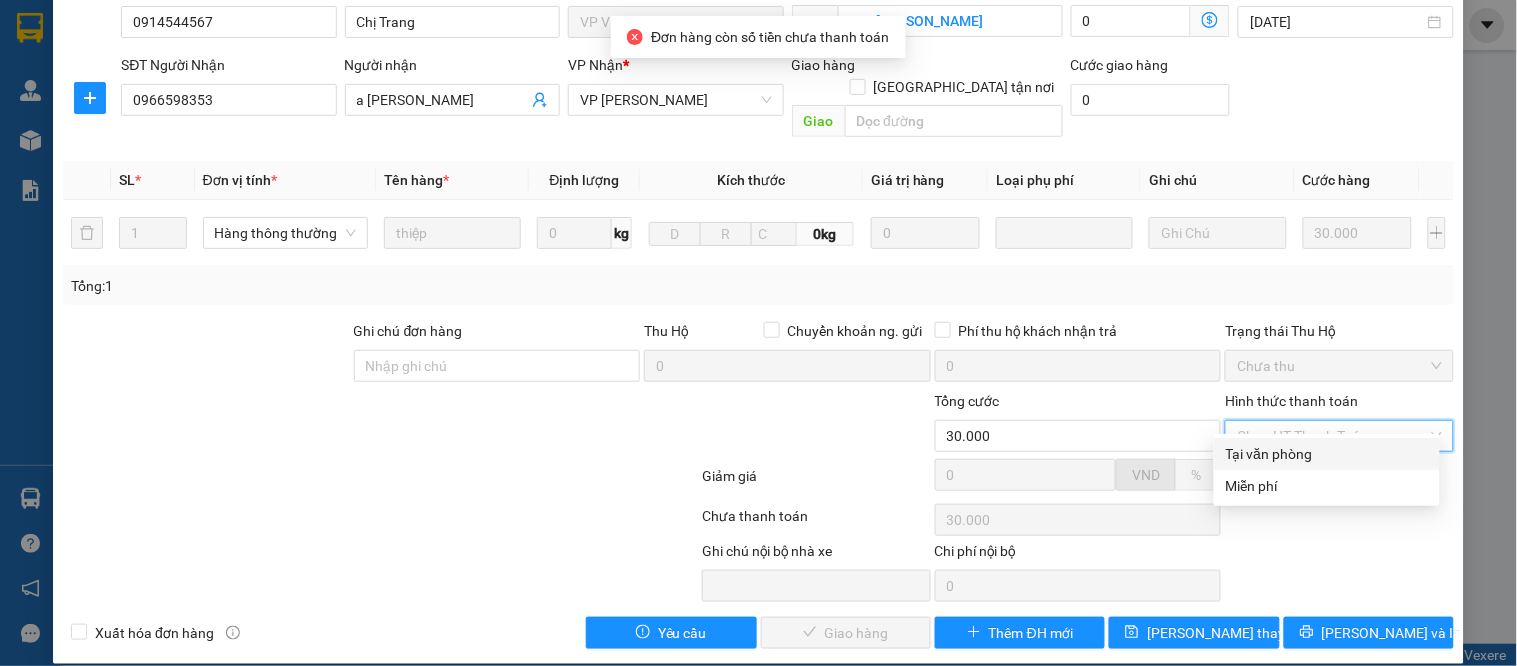 click on "Tại văn phòng" at bounding box center [1327, 454] 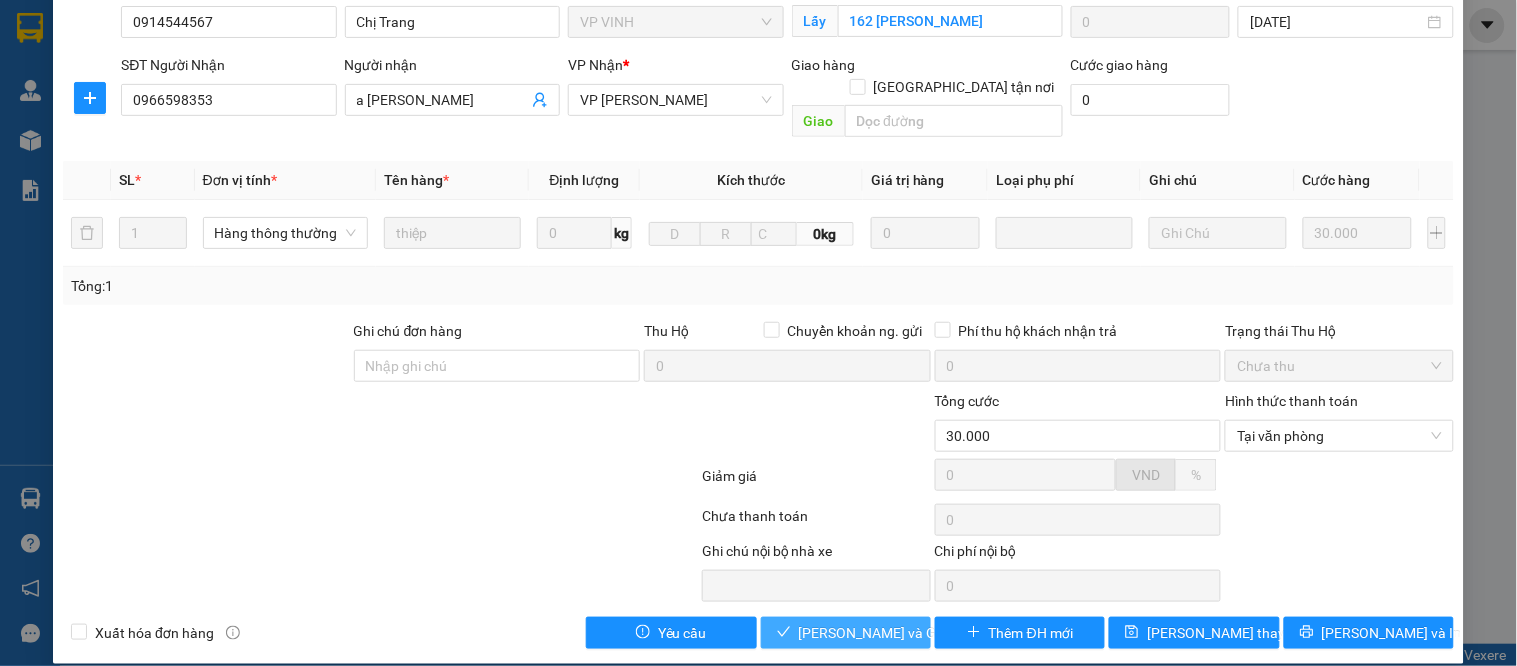click on "[PERSON_NAME] và Giao hàng" at bounding box center [895, 633] 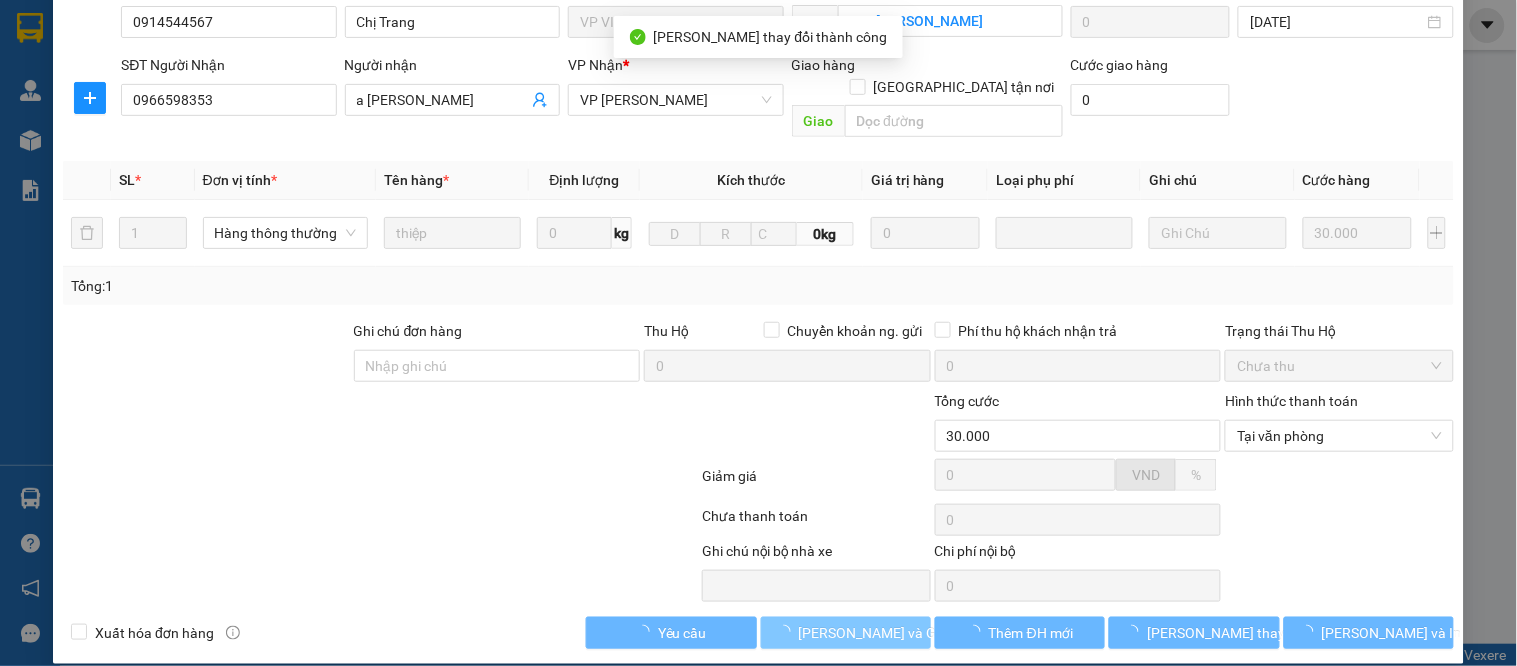 scroll, scrollTop: 0, scrollLeft: 0, axis: both 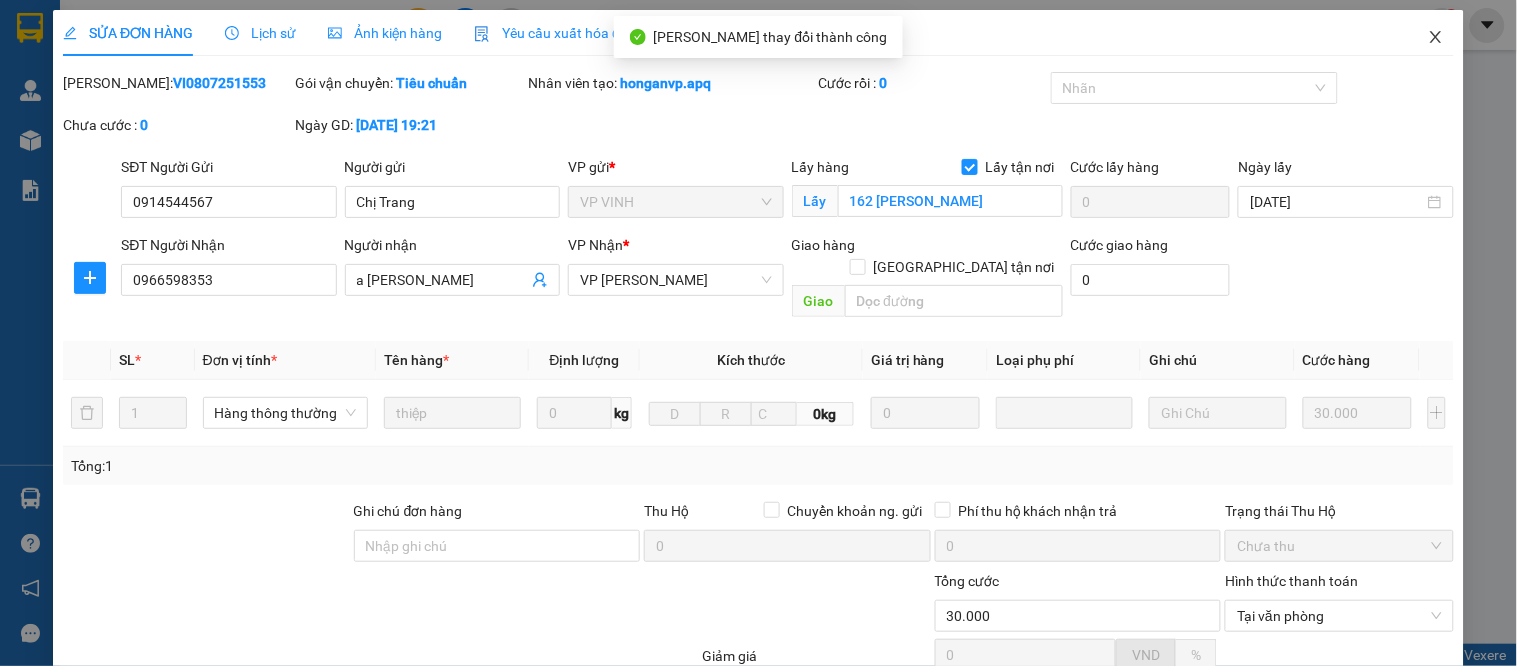 click 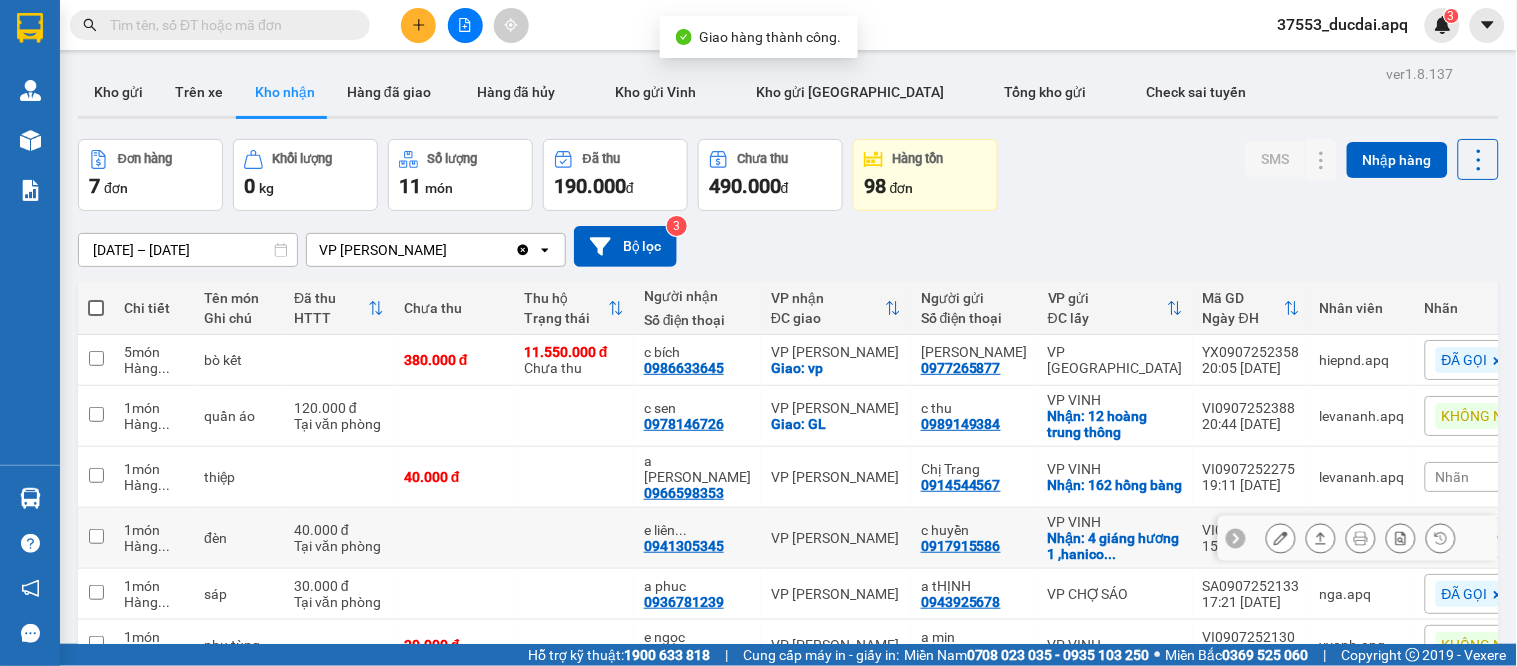scroll, scrollTop: 111, scrollLeft: 0, axis: vertical 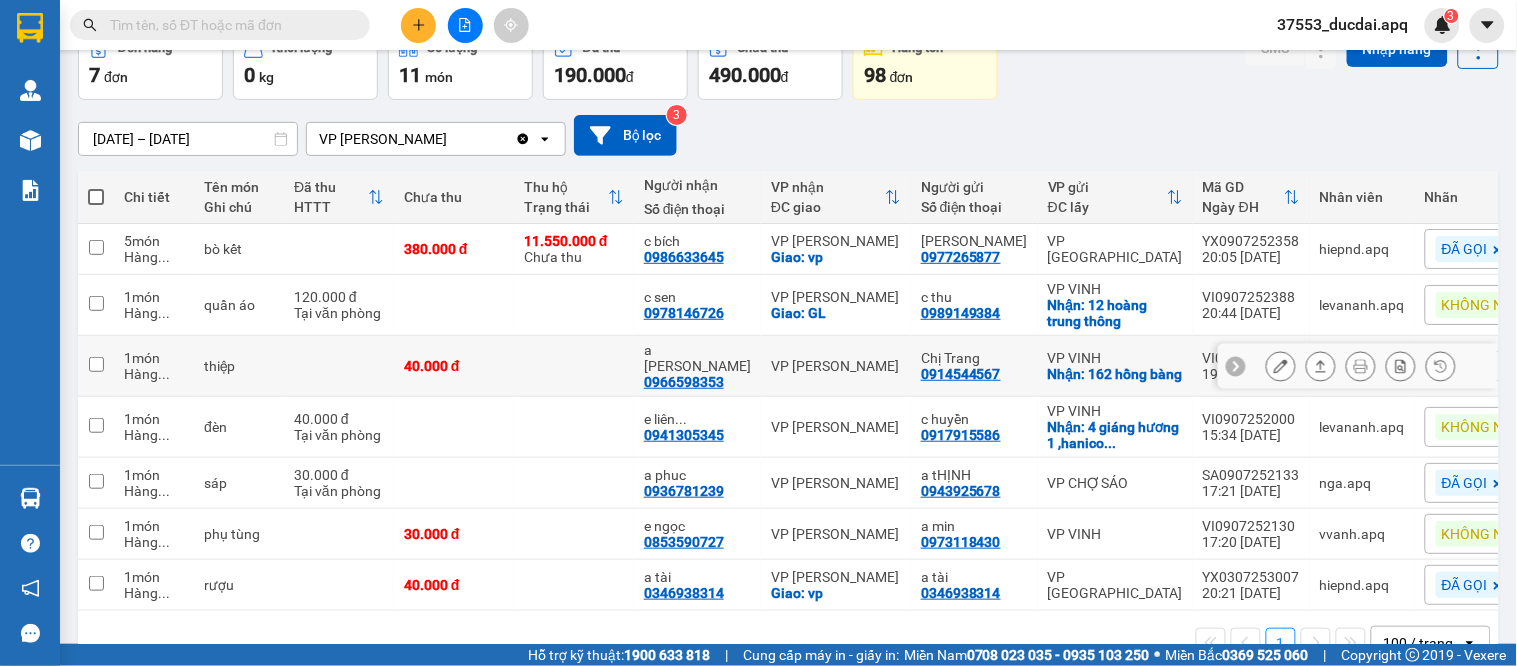 click at bounding box center (1321, 366) 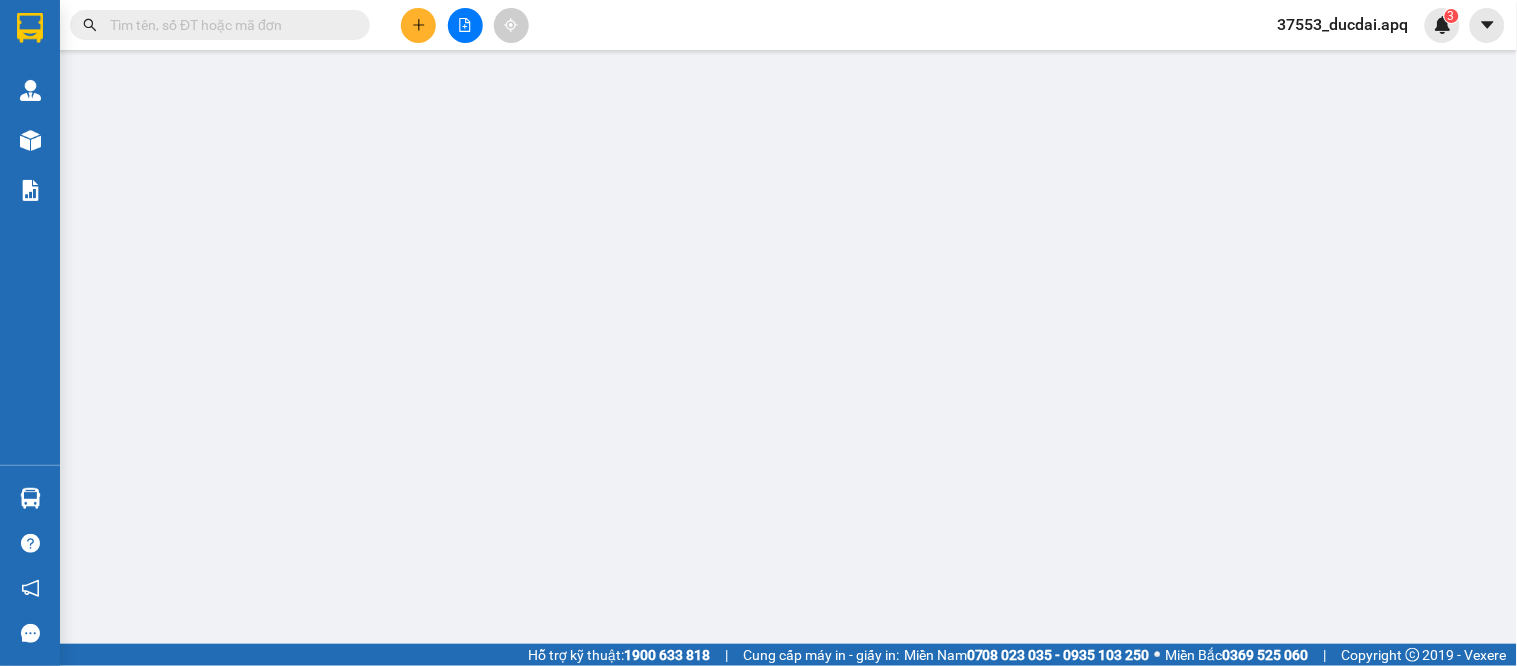 type on "0914544567" 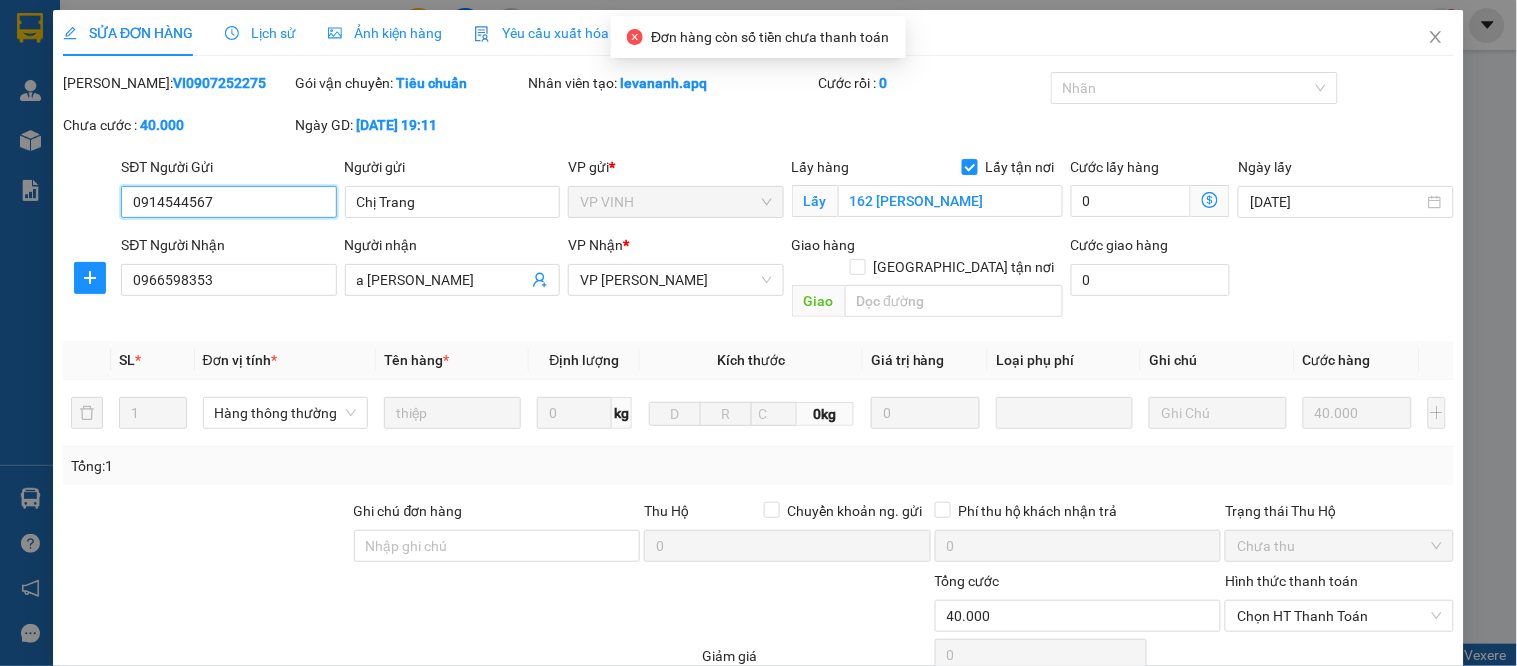 scroll, scrollTop: 0, scrollLeft: 0, axis: both 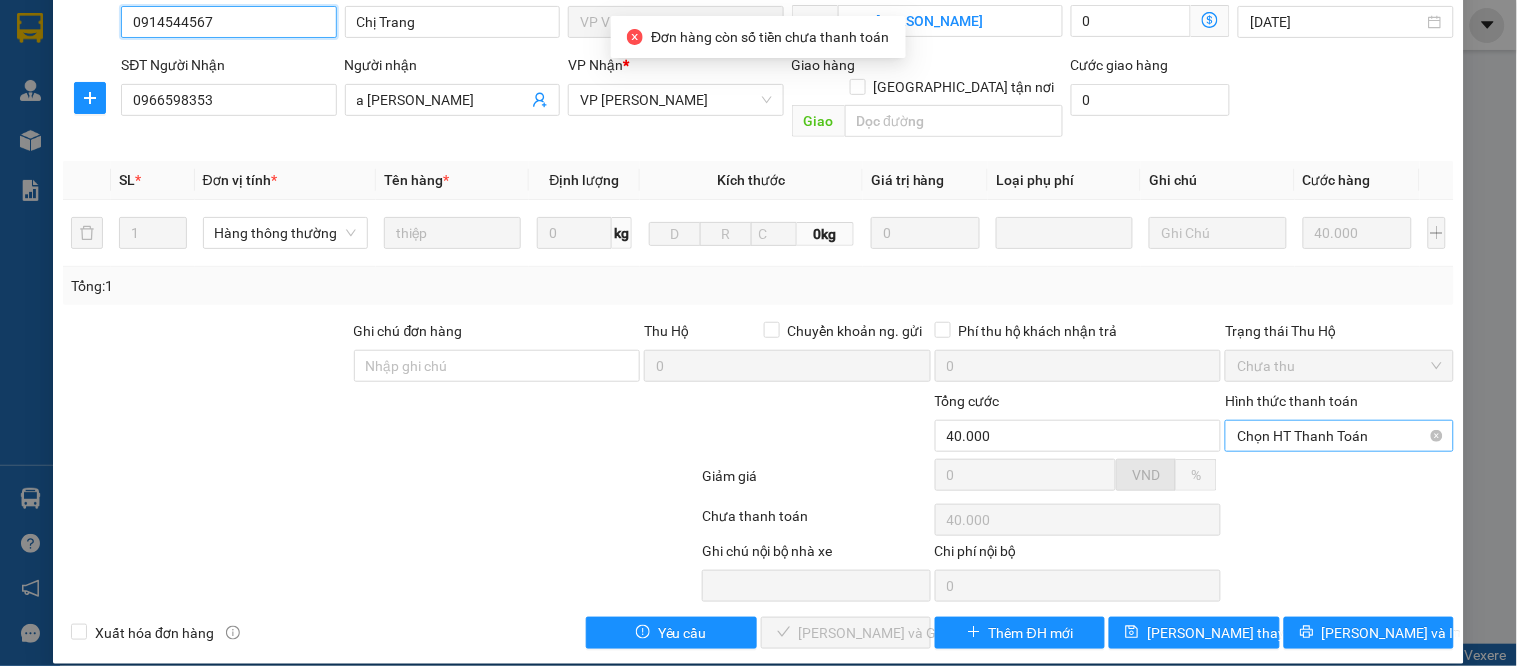 click on "Chọn HT Thanh Toán" at bounding box center (1339, 436) 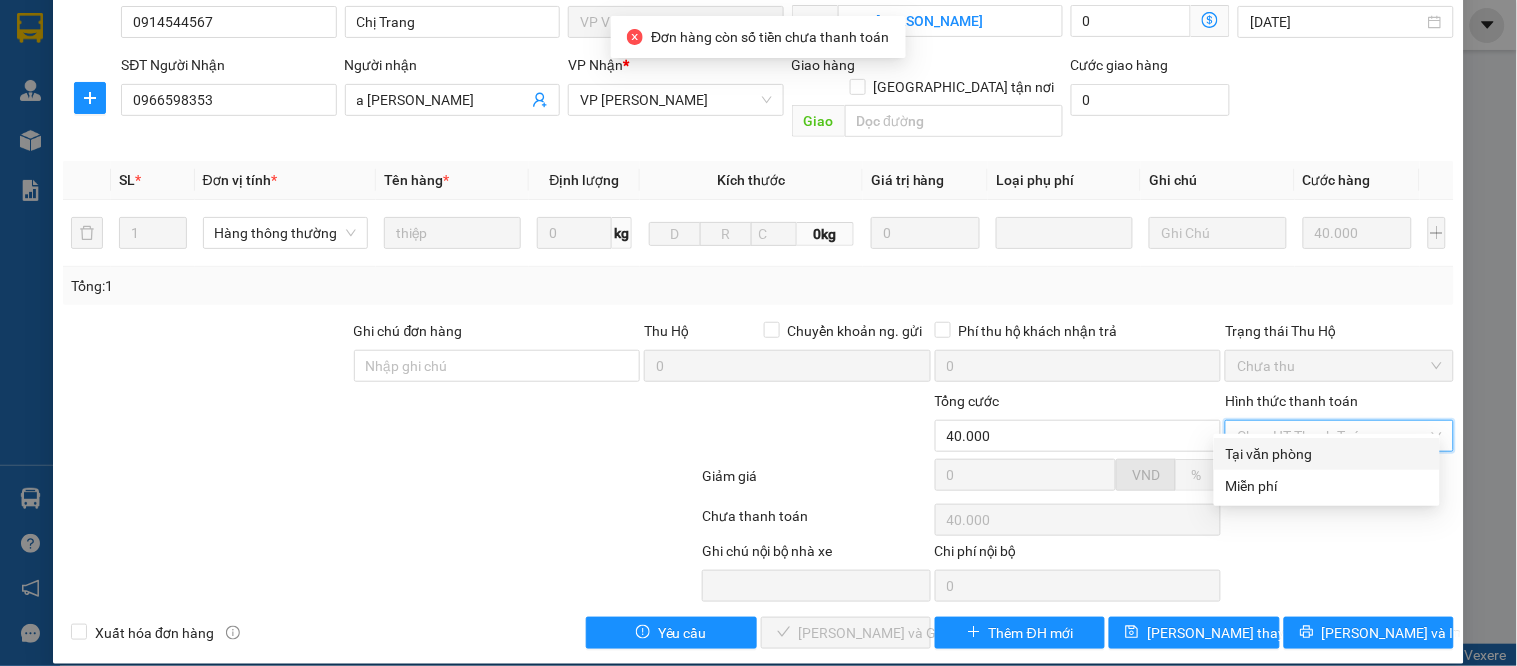 click on "Tại văn phòng" at bounding box center [1327, 454] 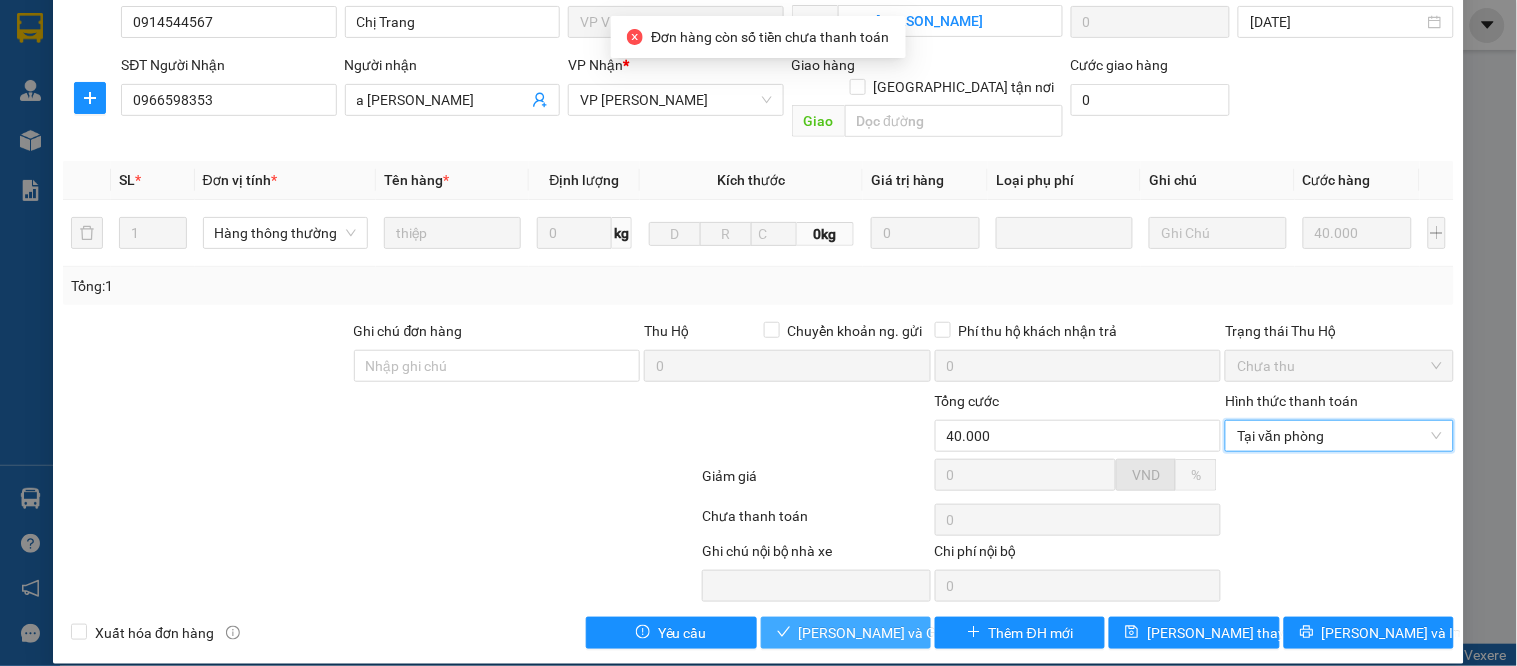 click on "[PERSON_NAME] và Giao hàng" at bounding box center [895, 633] 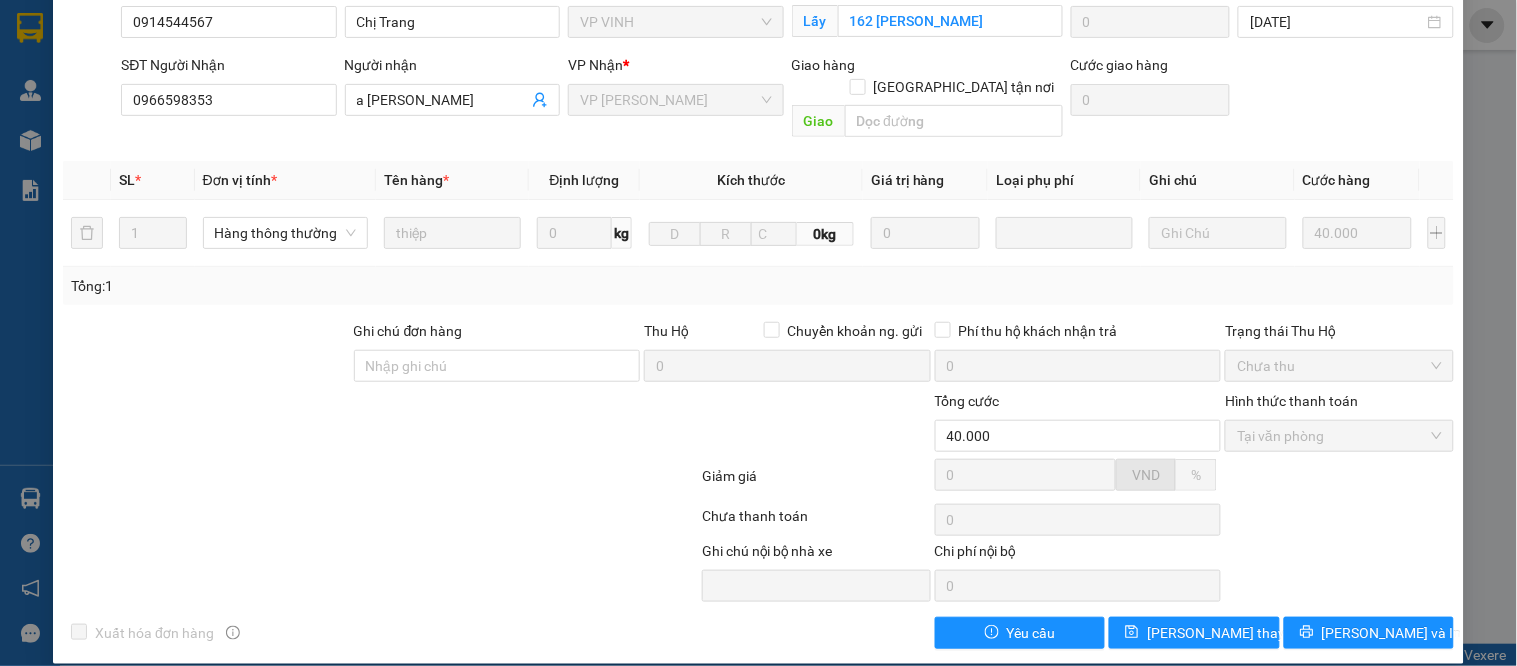 scroll, scrollTop: 0, scrollLeft: 0, axis: both 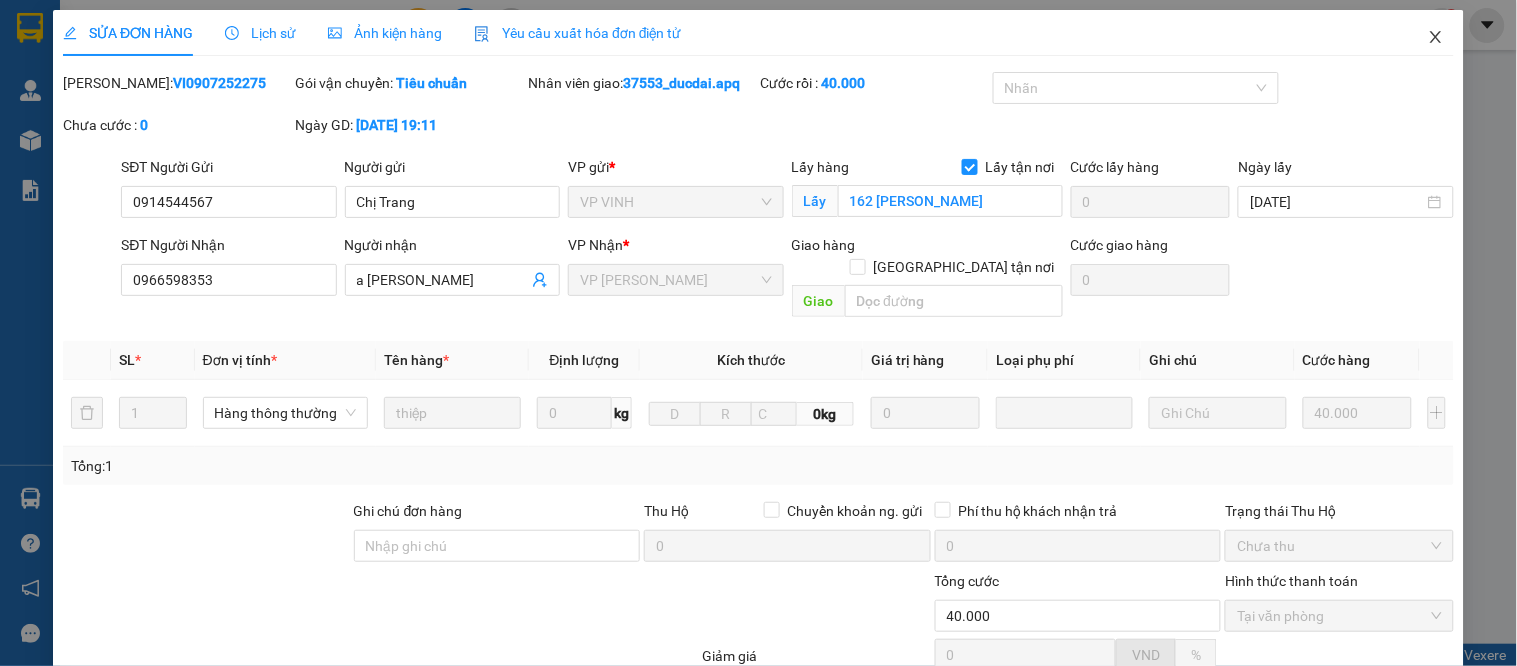 click 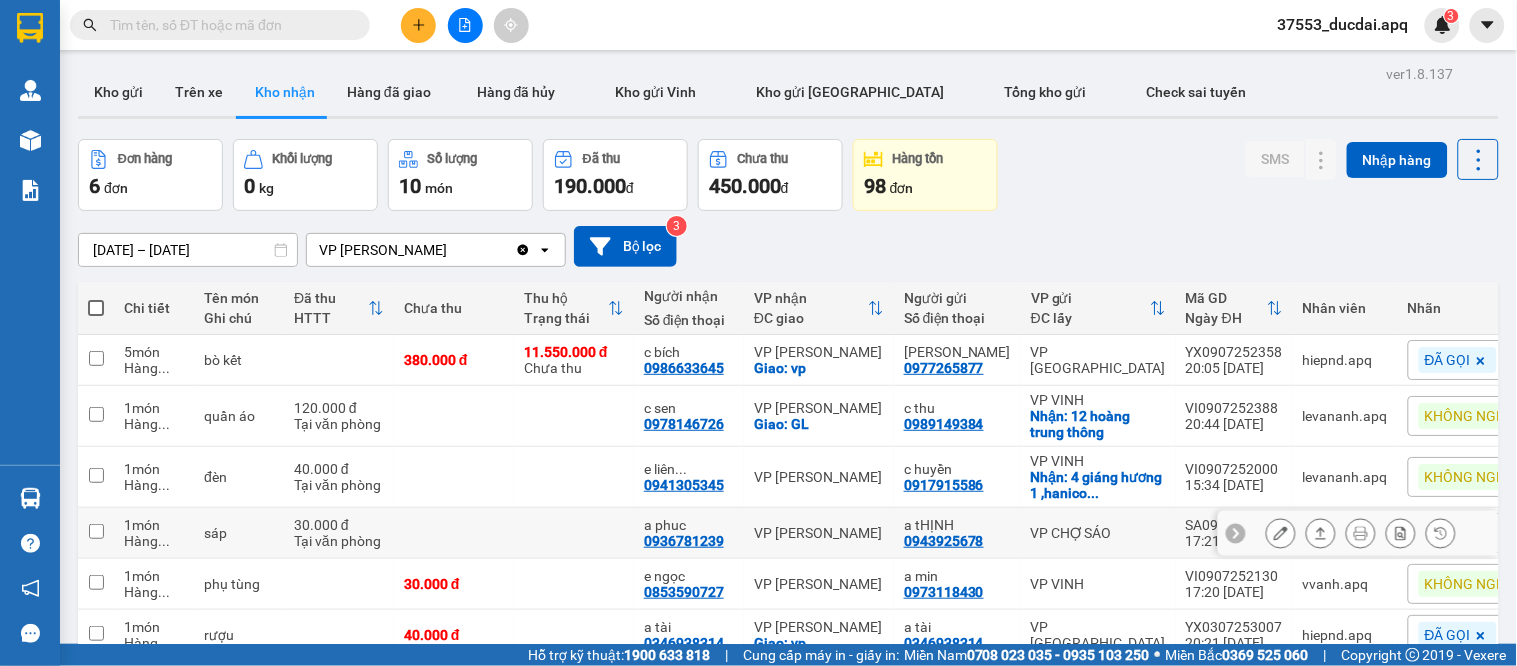 scroll, scrollTop: 108, scrollLeft: 0, axis: vertical 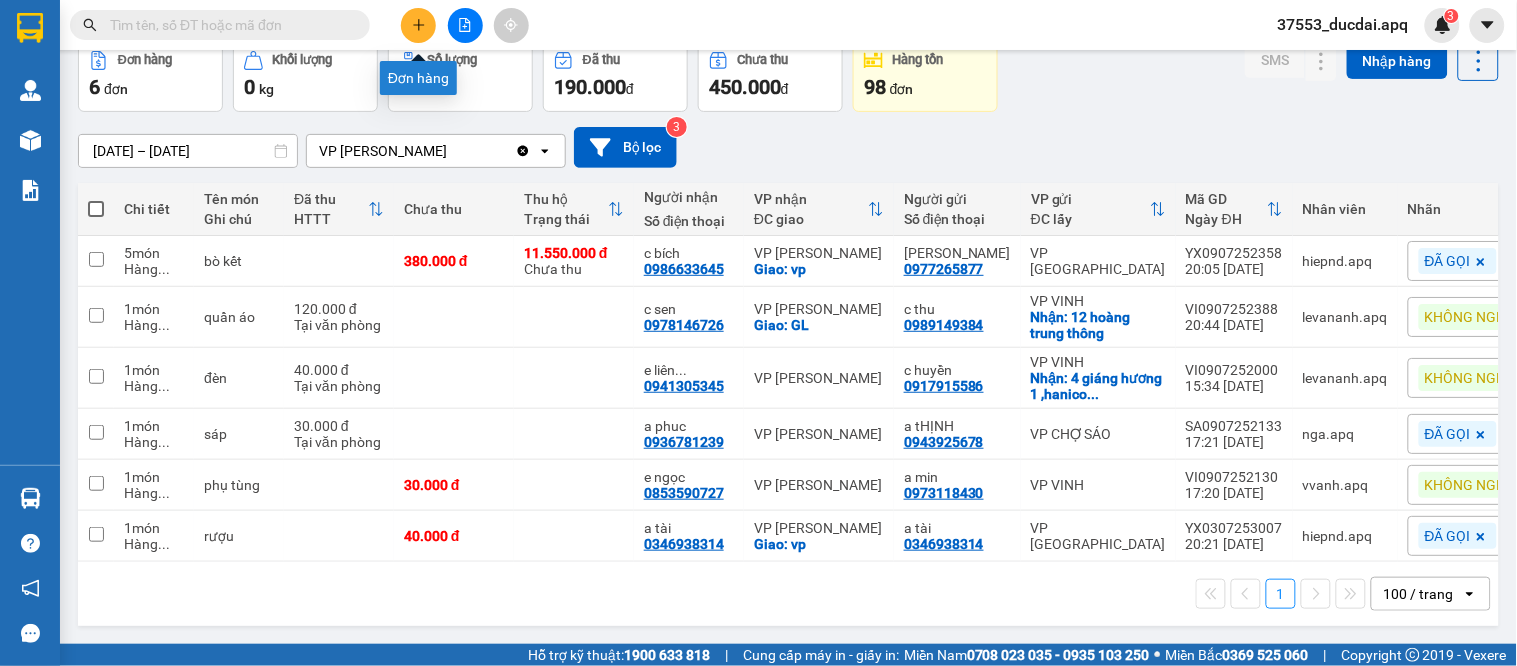 click 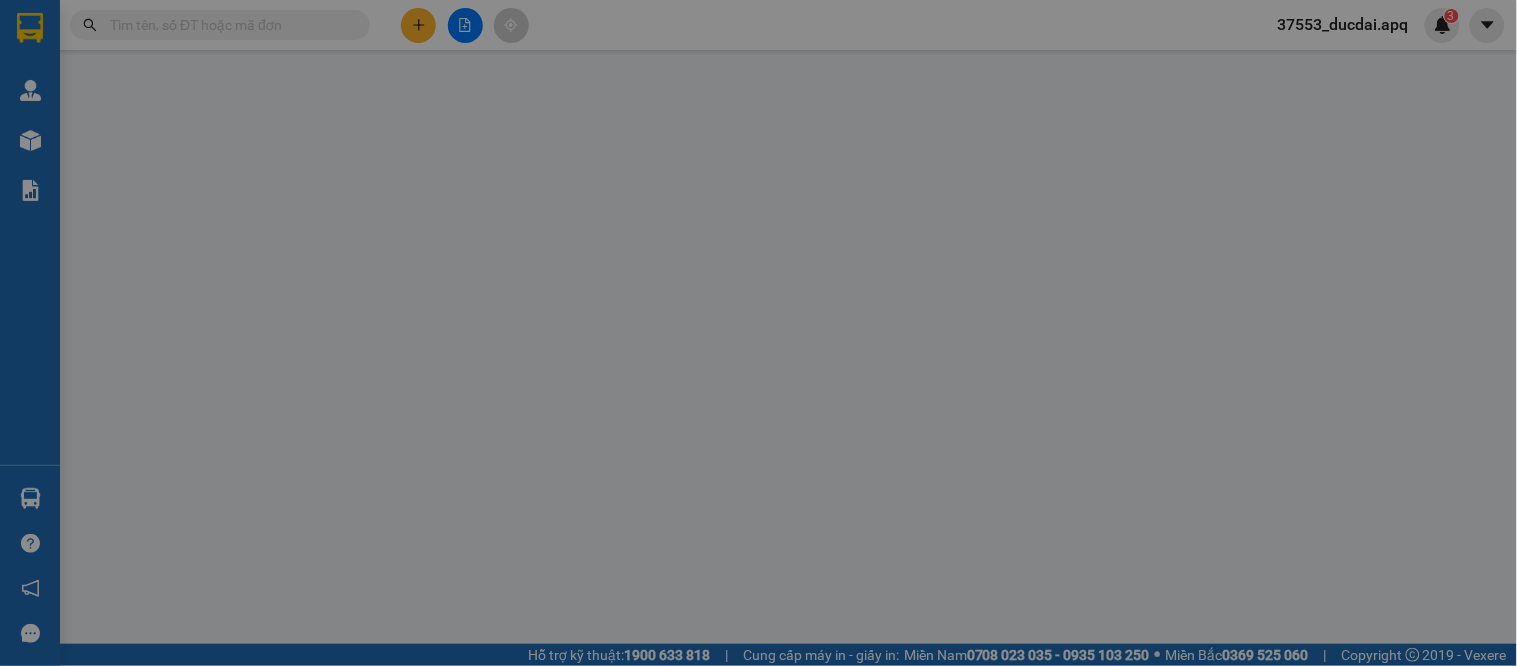 scroll, scrollTop: 0, scrollLeft: 0, axis: both 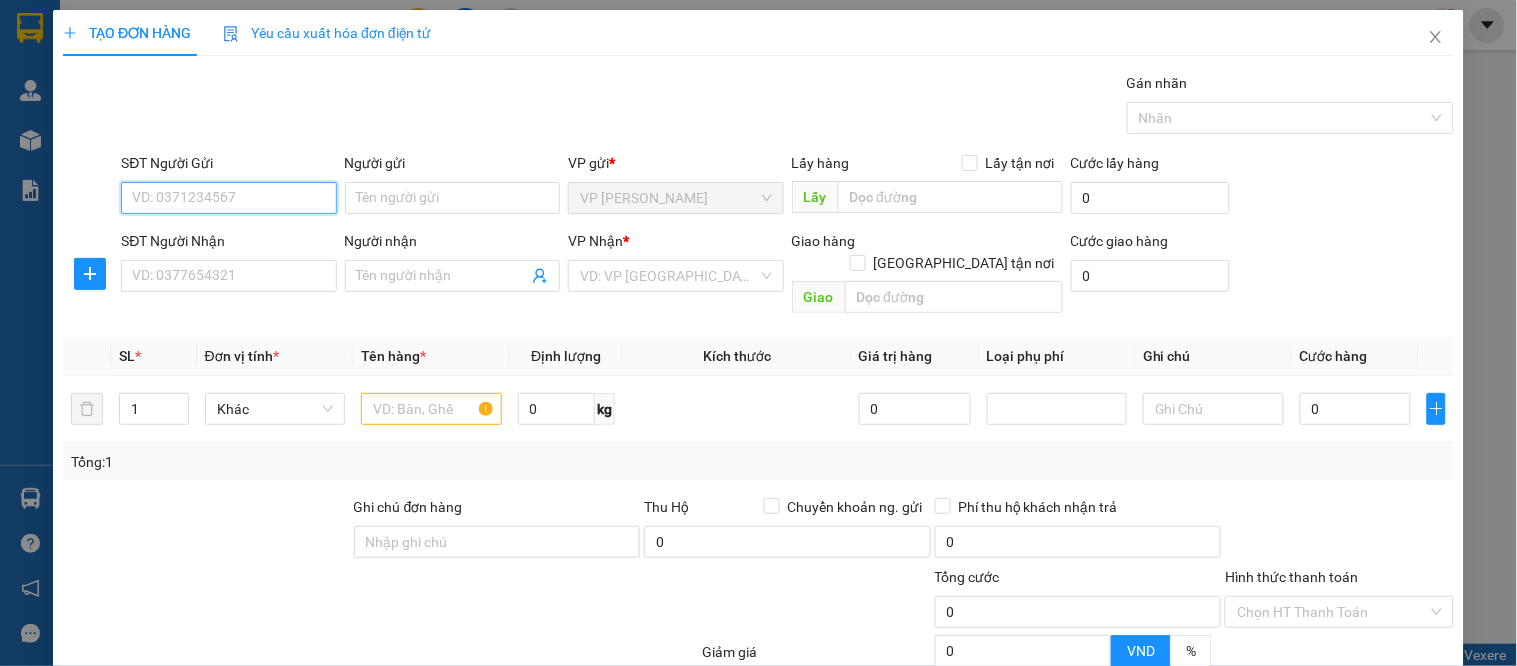 click on "SĐT Người Gửi" at bounding box center [228, 198] 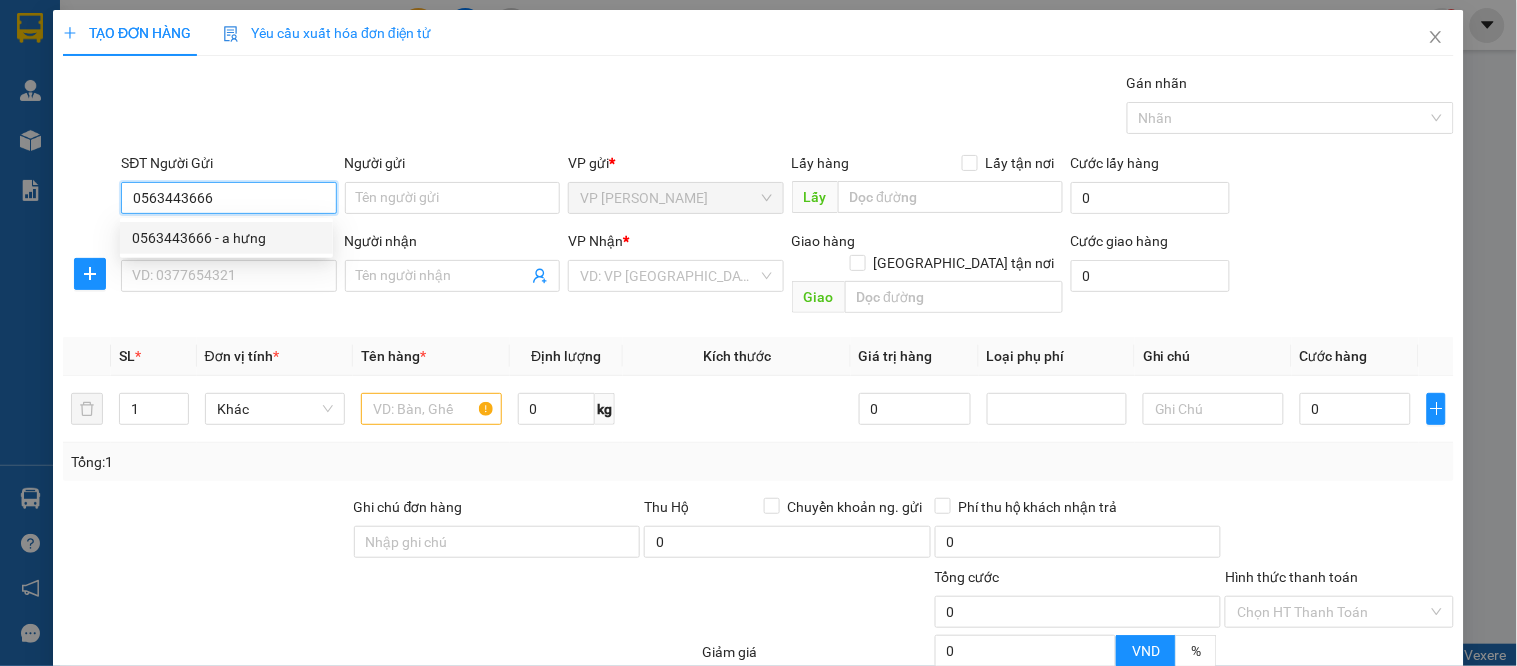 type on "0563443666" 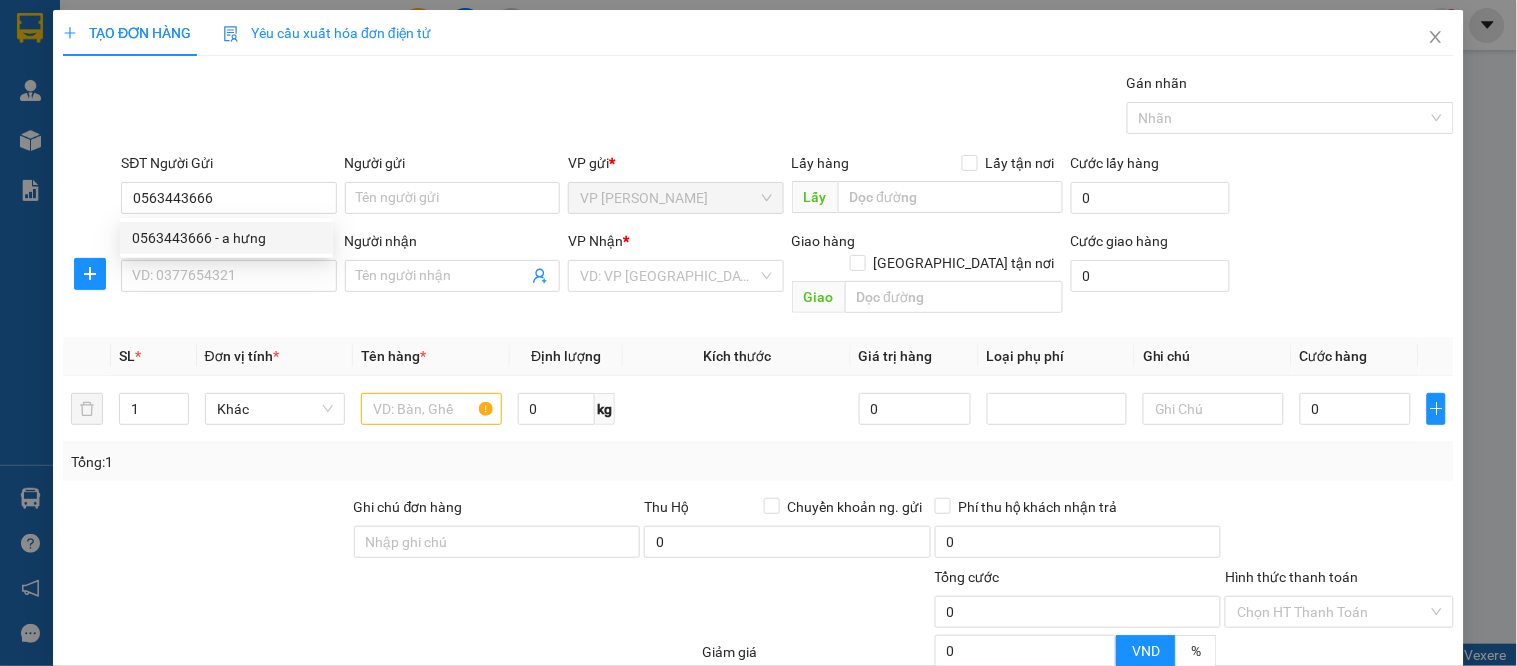 click on "0563443666 0563443666 - a hưng" at bounding box center [226, 238] 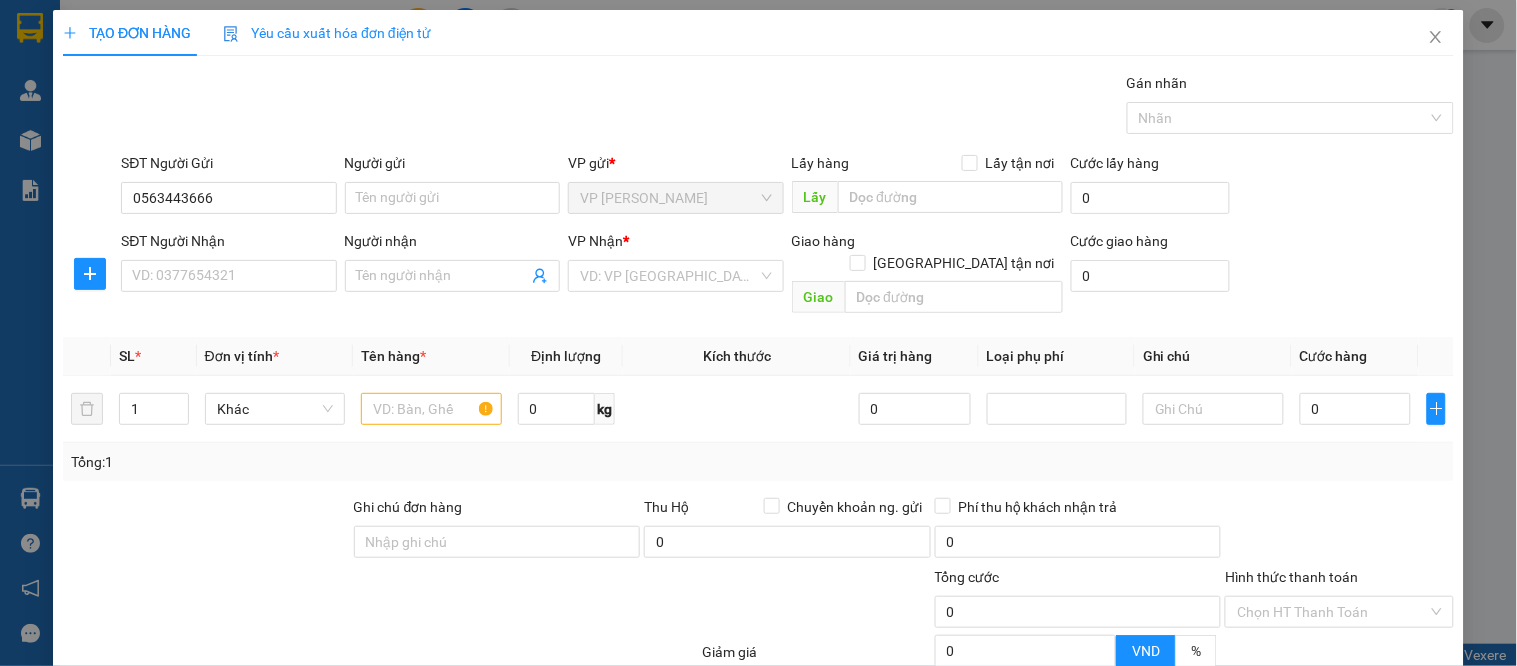 click on "SĐT Người Nhận" at bounding box center [228, 241] 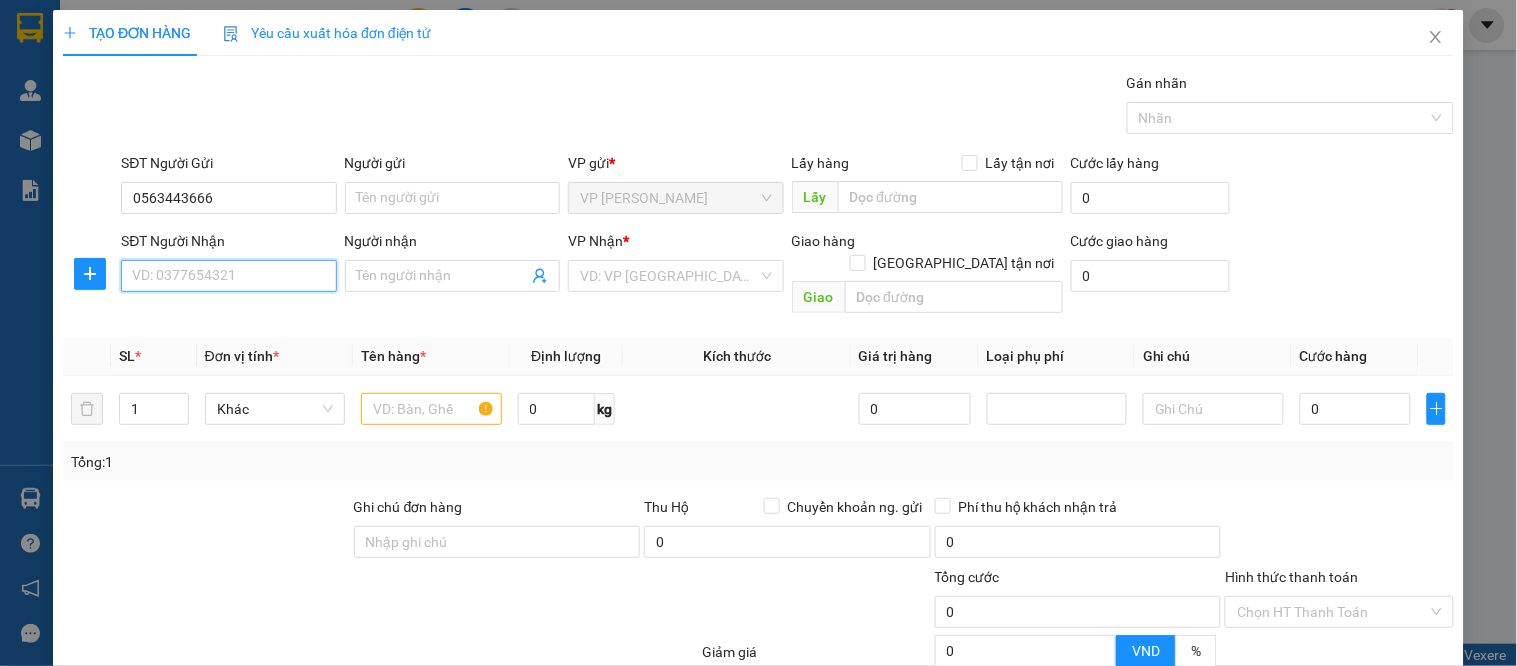 click on "SĐT Người Nhận" at bounding box center (228, 276) 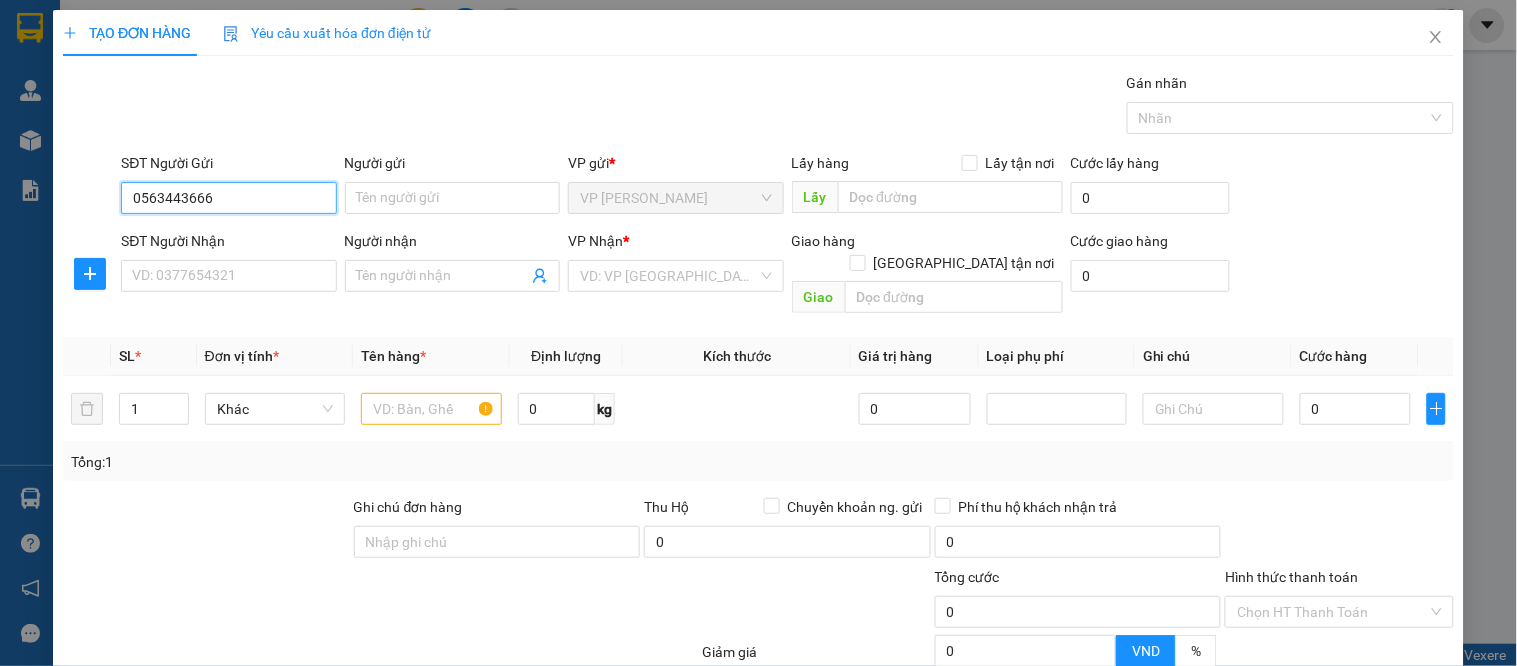 click on "0563443666" at bounding box center (228, 198) 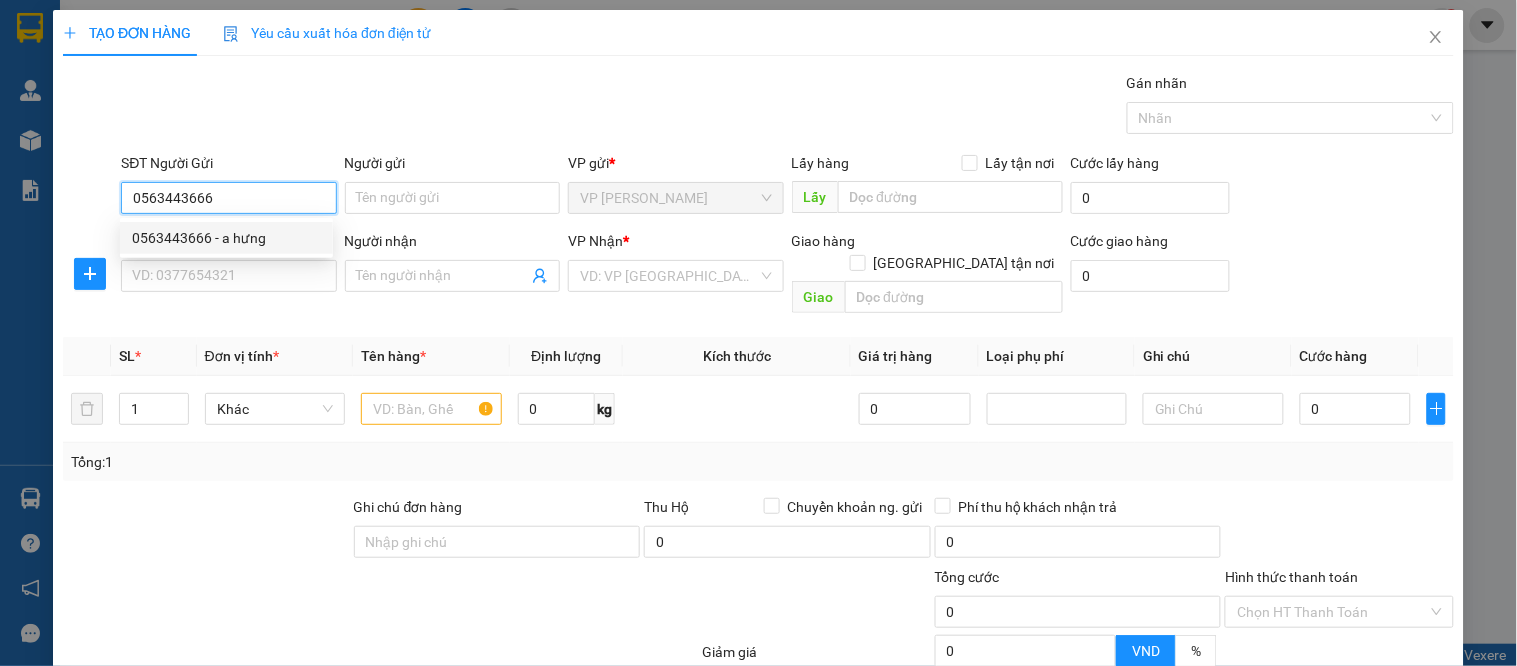 drag, startPoint x: 236, startPoint y: 233, endPoint x: 234, endPoint y: 264, distance: 31.06445 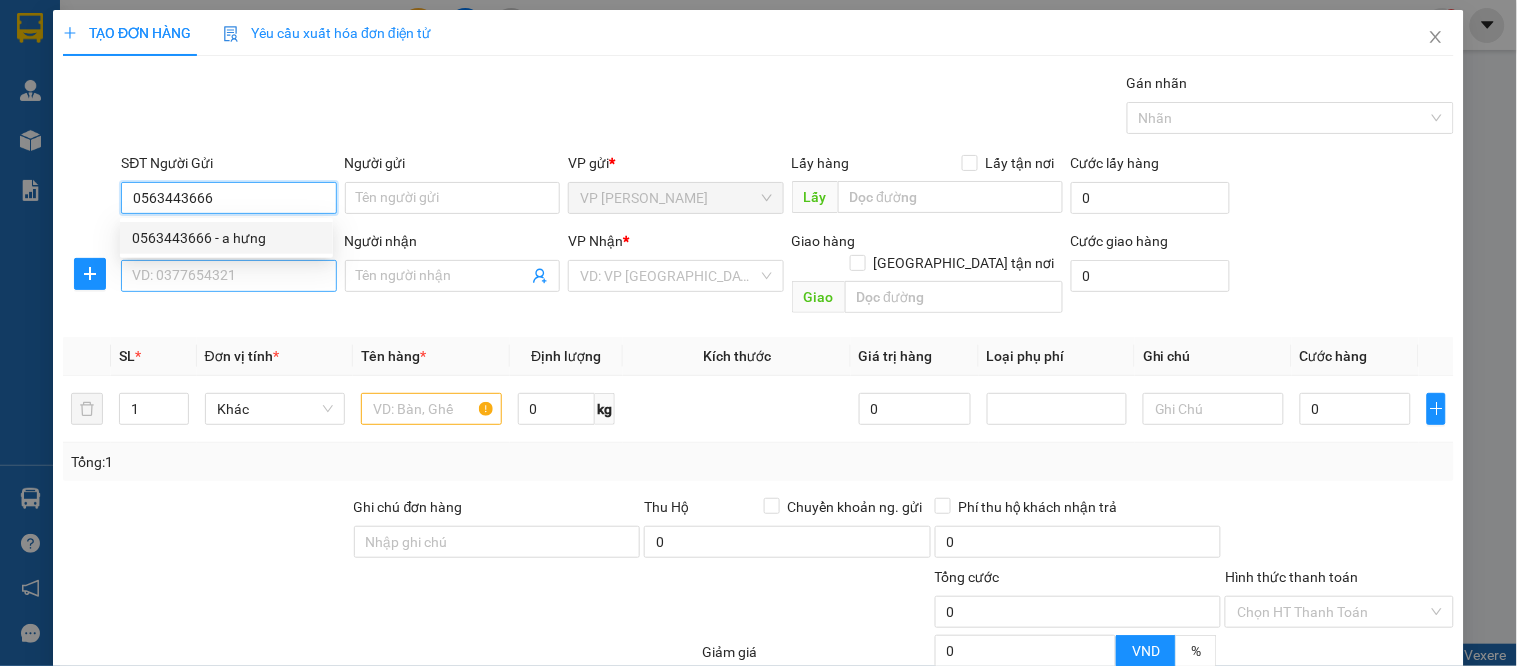click on "0563443666 - a hưng" at bounding box center (226, 238) 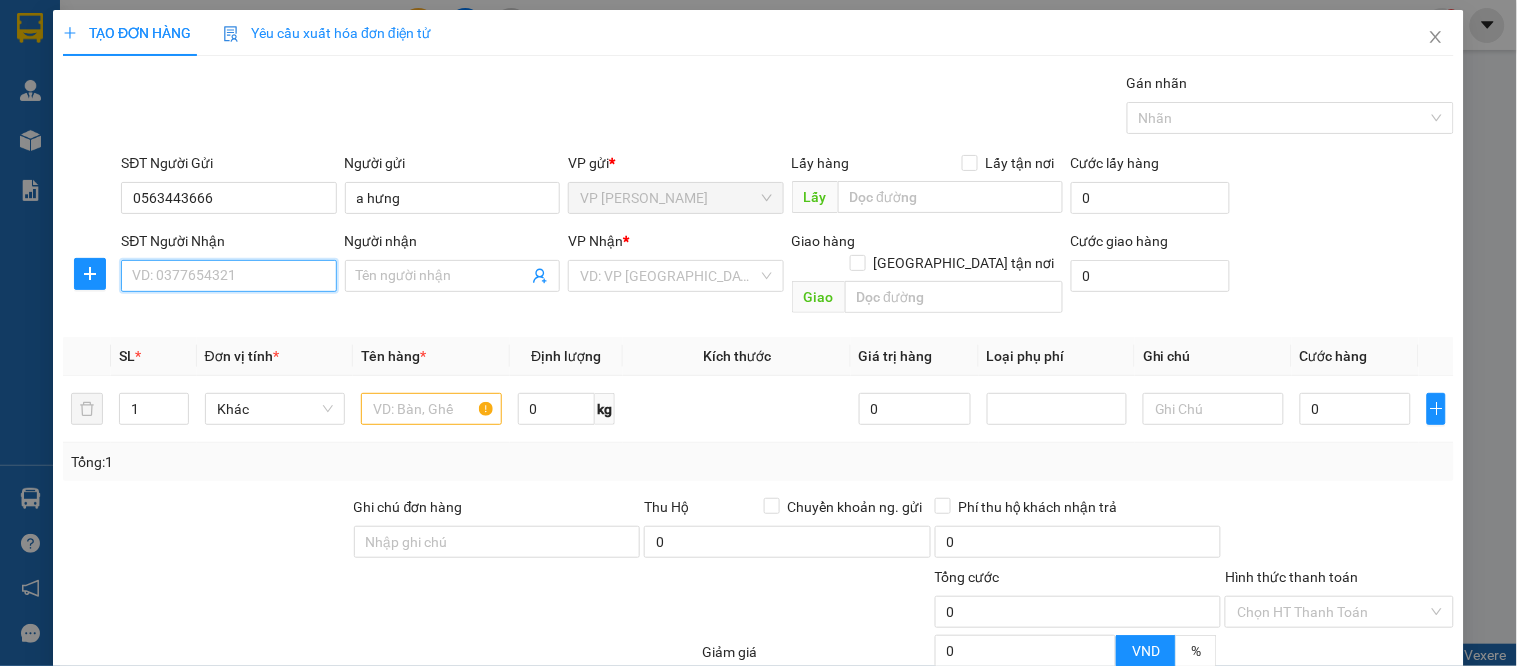click on "SĐT Người Nhận" at bounding box center [228, 276] 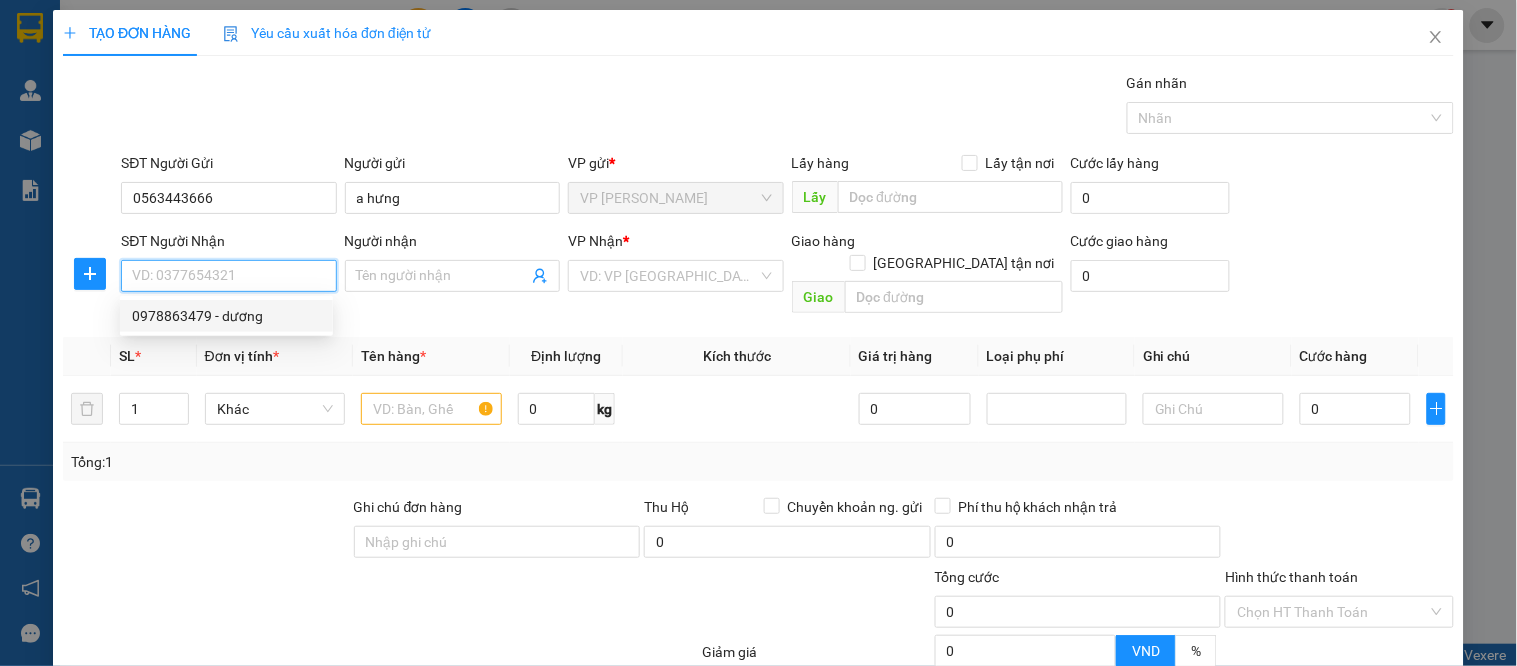 drag, startPoint x: 256, startPoint y: 318, endPoint x: 245, endPoint y: 305, distance: 17.029387 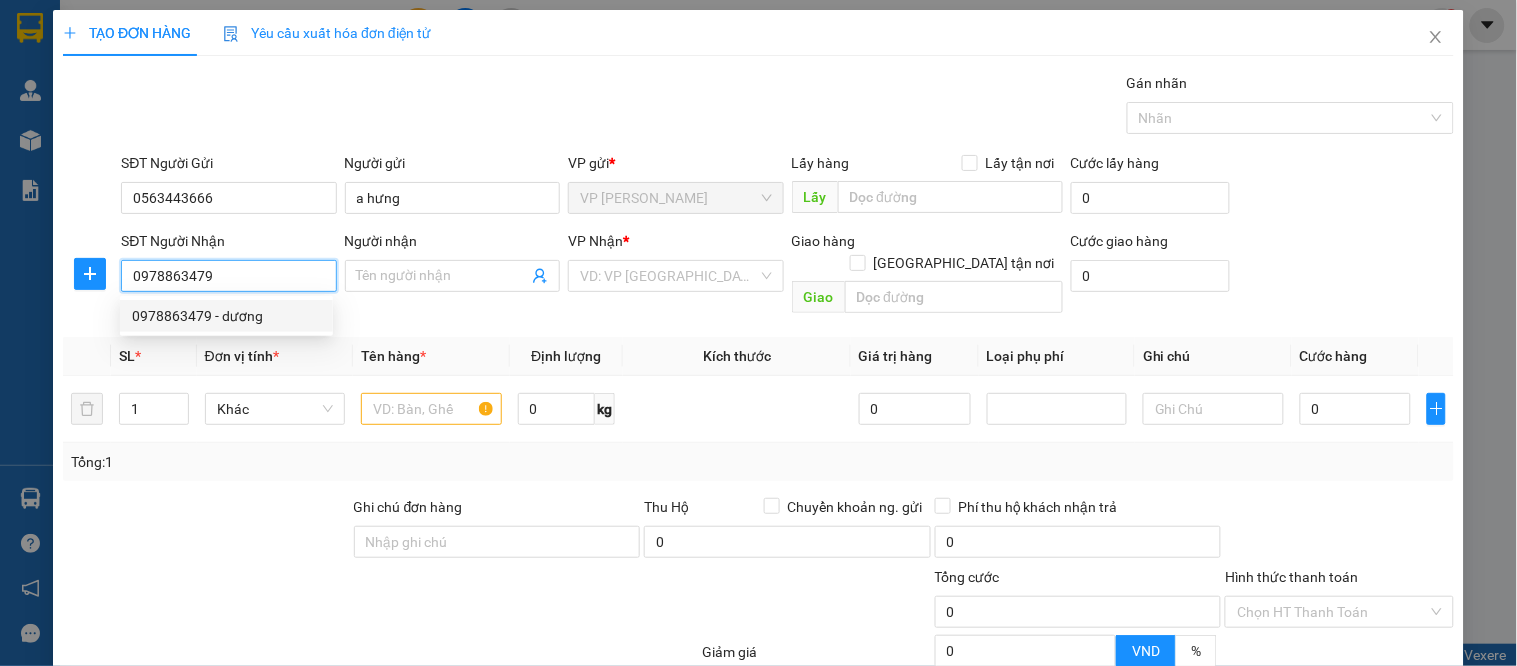 type on "dương" 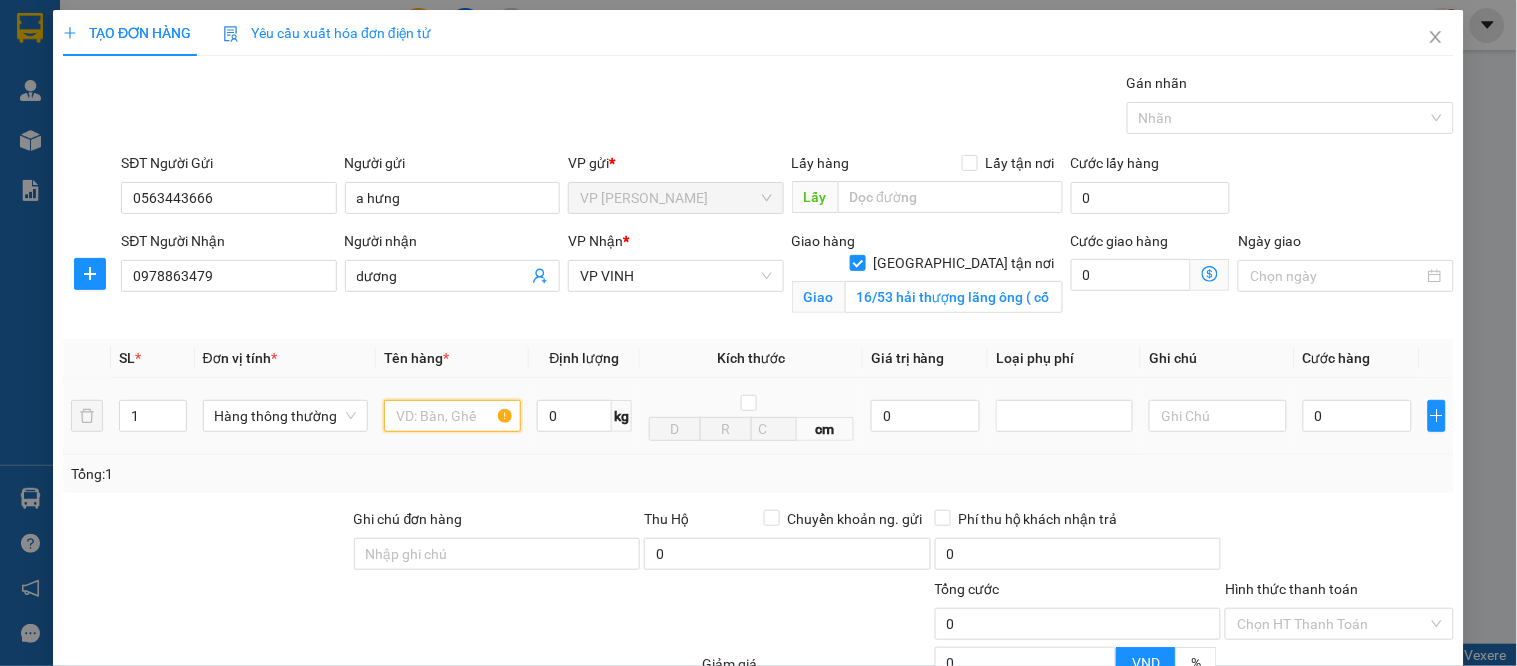 click at bounding box center [452, 416] 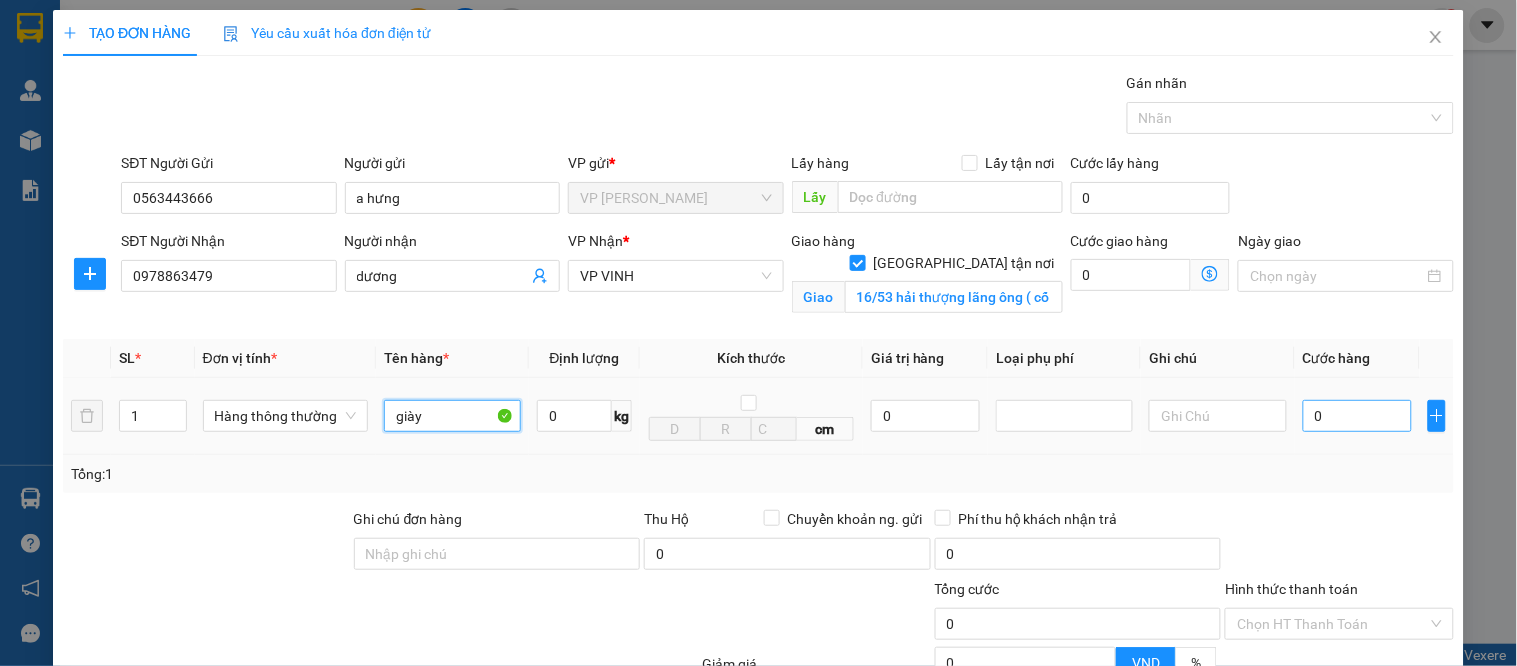 type on "giày" 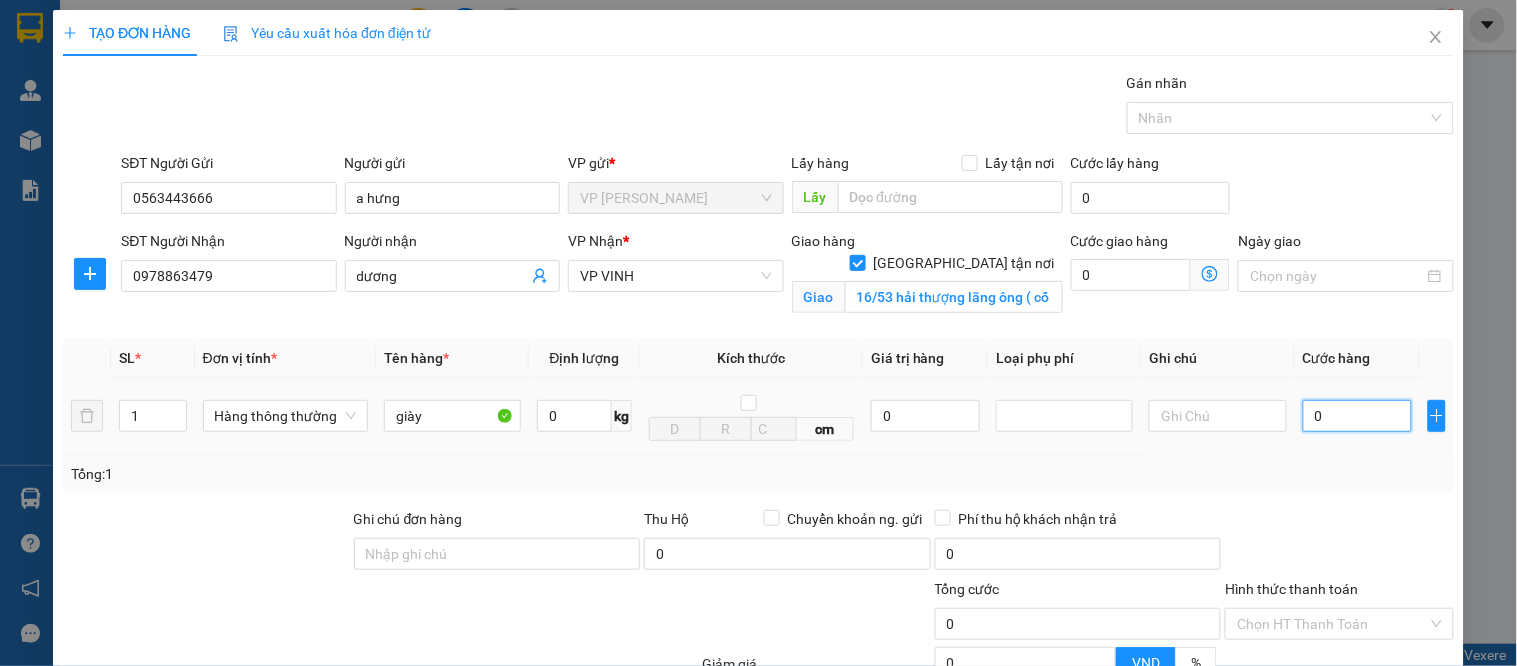 click on "0" at bounding box center [1357, 416] 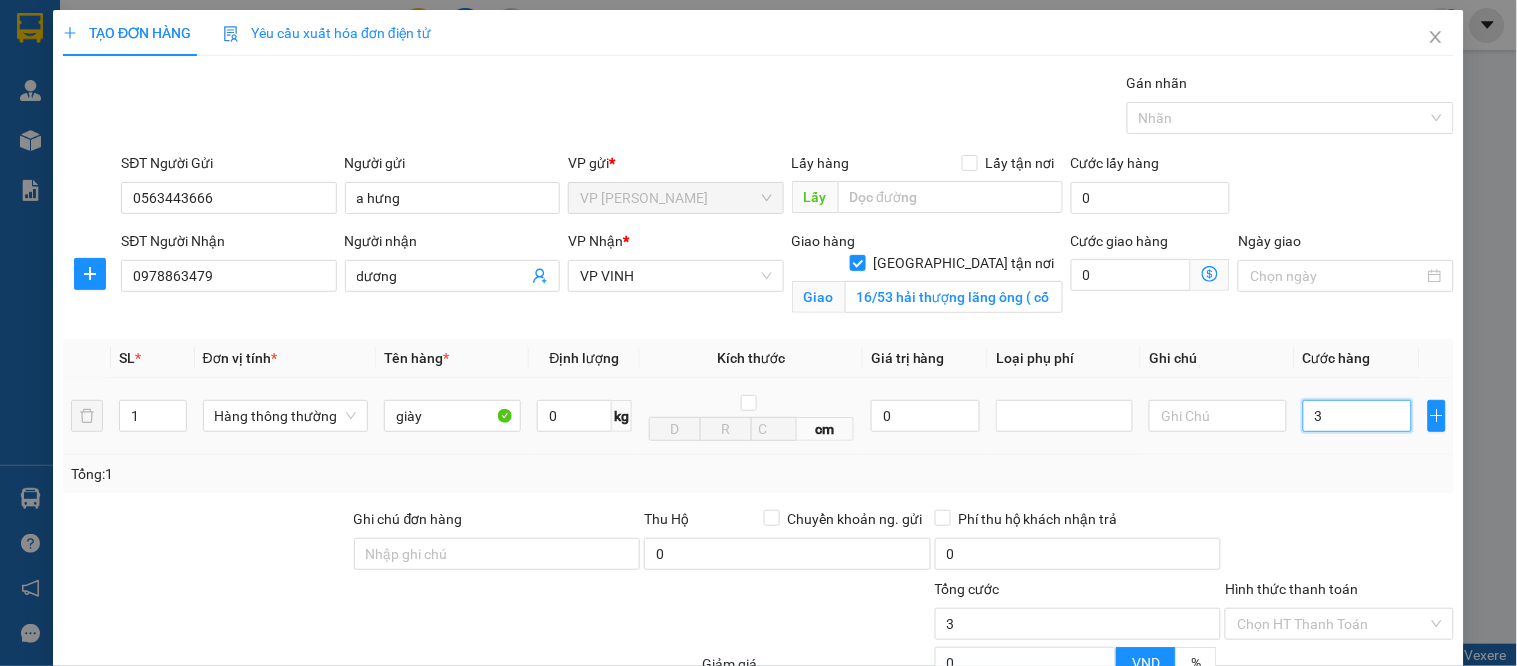 type on "30" 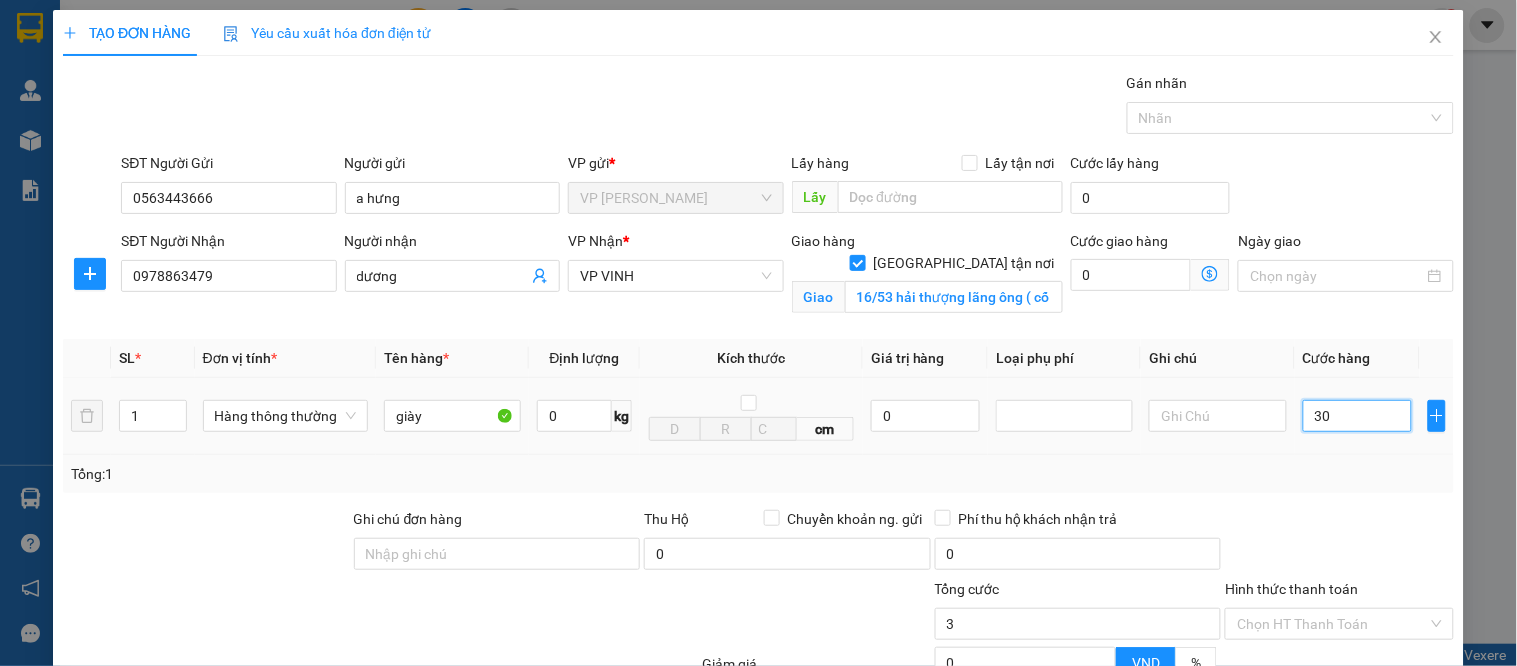 type on "30" 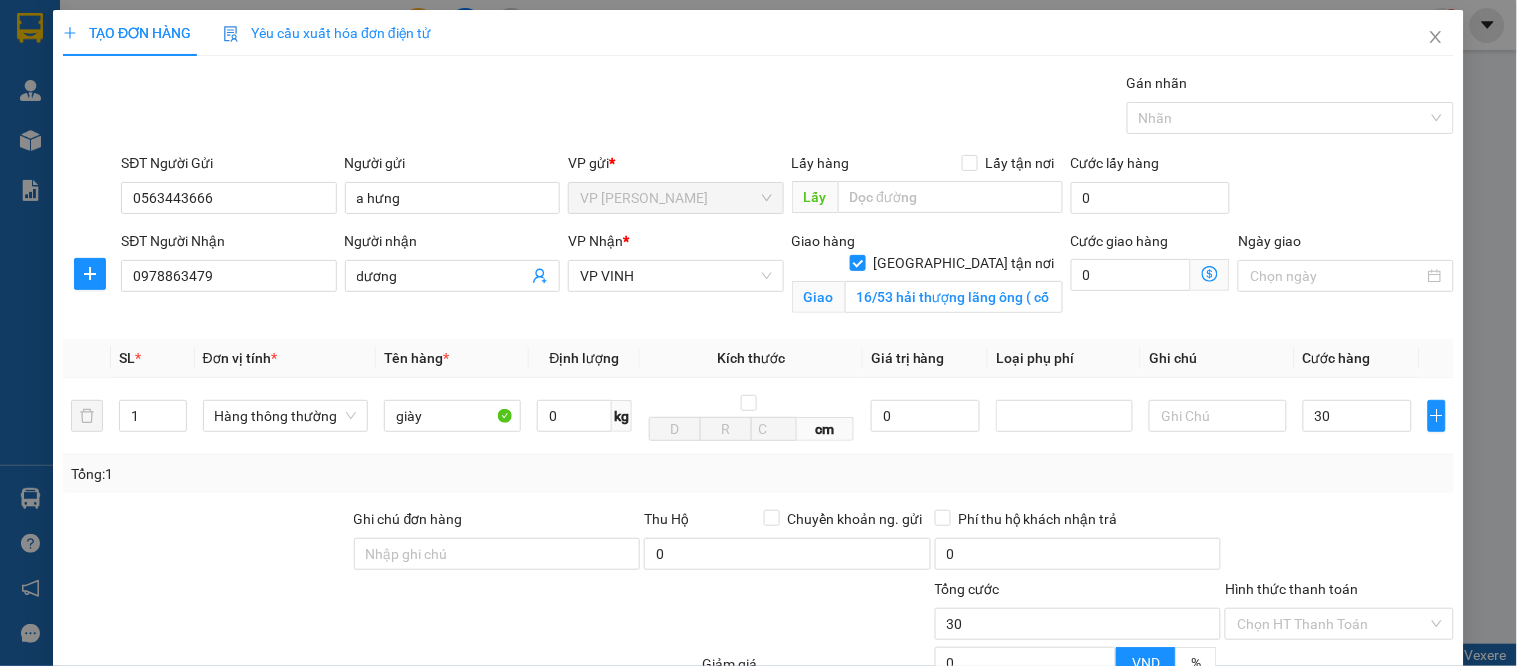 type on "30.000" 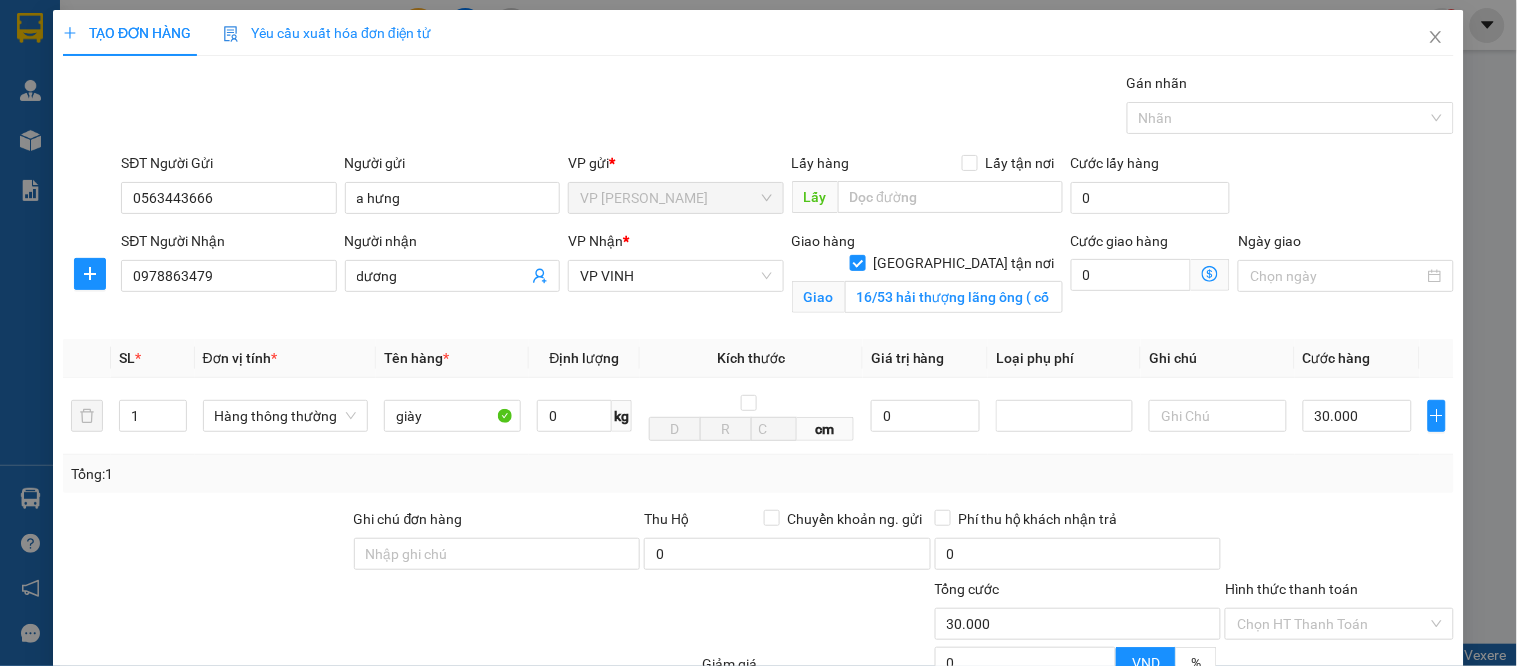 click on "Tổng:  1" at bounding box center [758, 474] 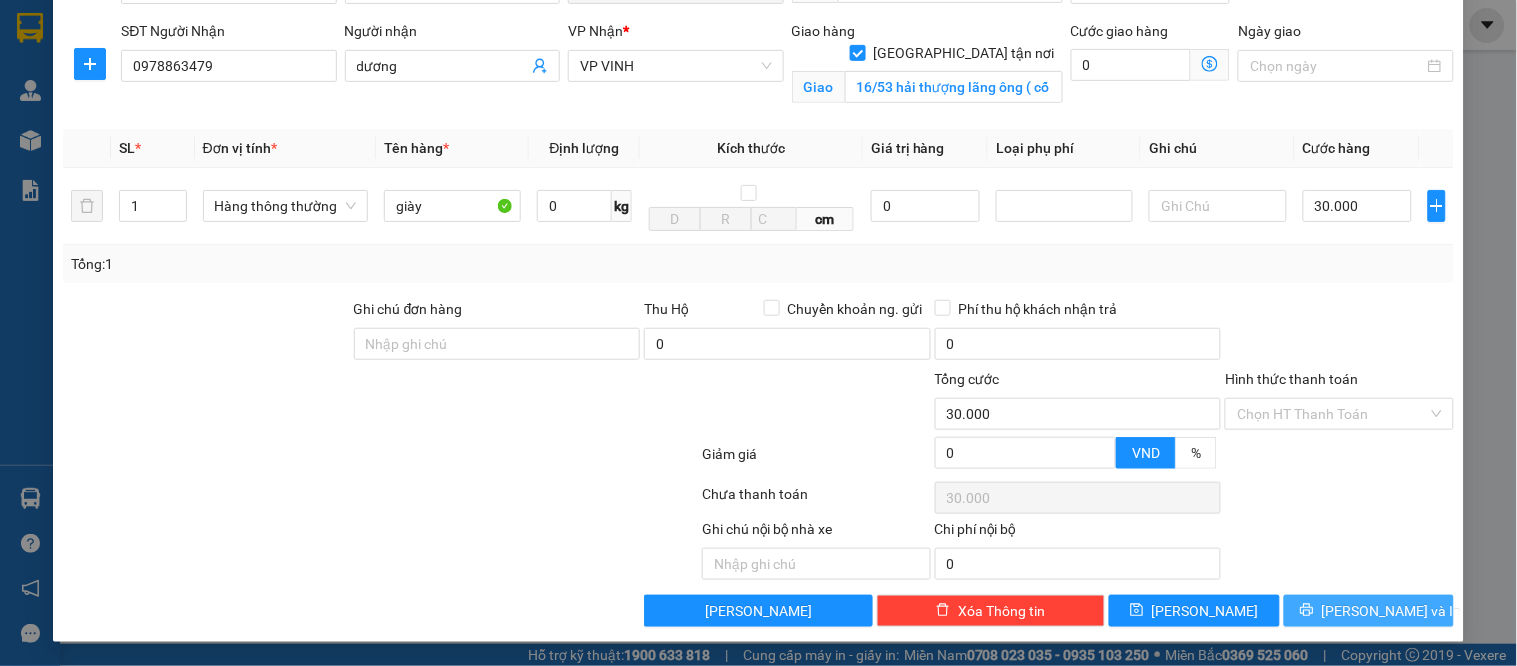click on "[PERSON_NAME] và In" at bounding box center (1392, 611) 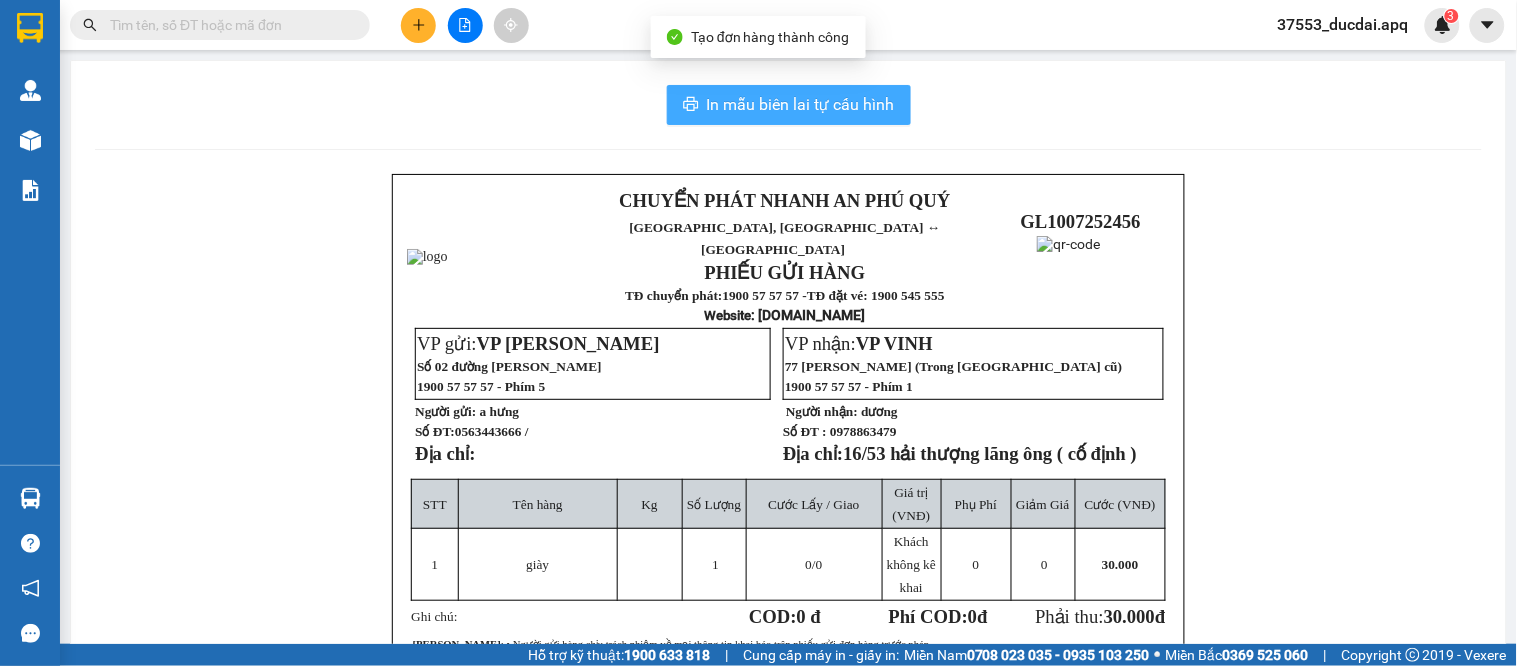 click on "In mẫu biên lai tự cấu hình" at bounding box center (801, 104) 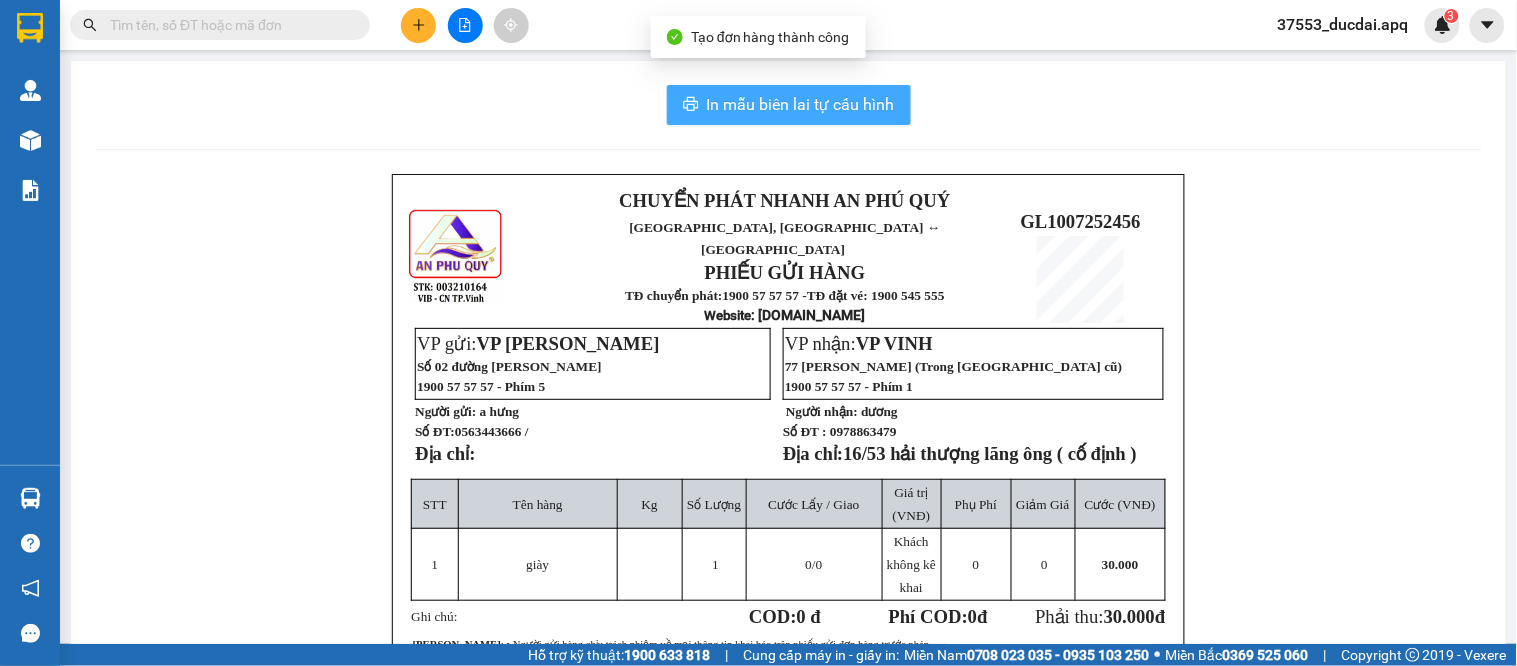 scroll, scrollTop: 0, scrollLeft: 0, axis: both 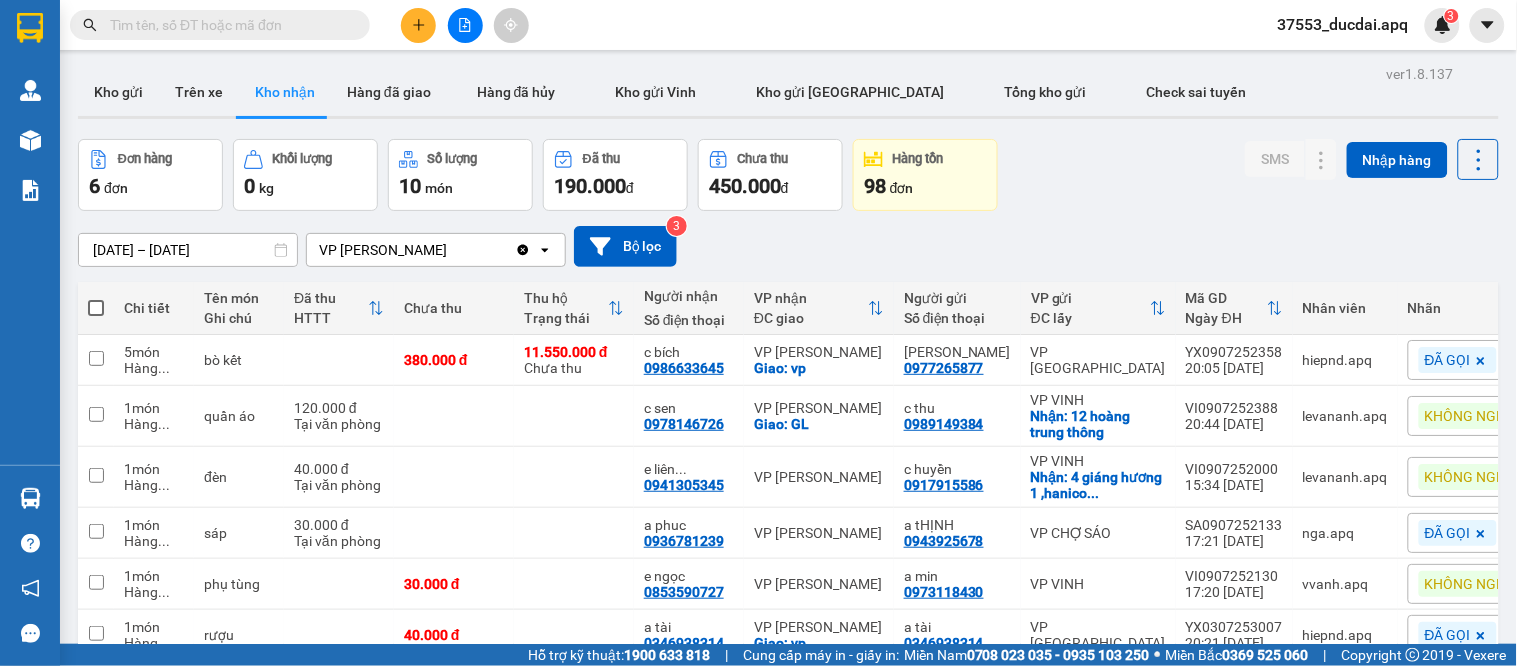 click 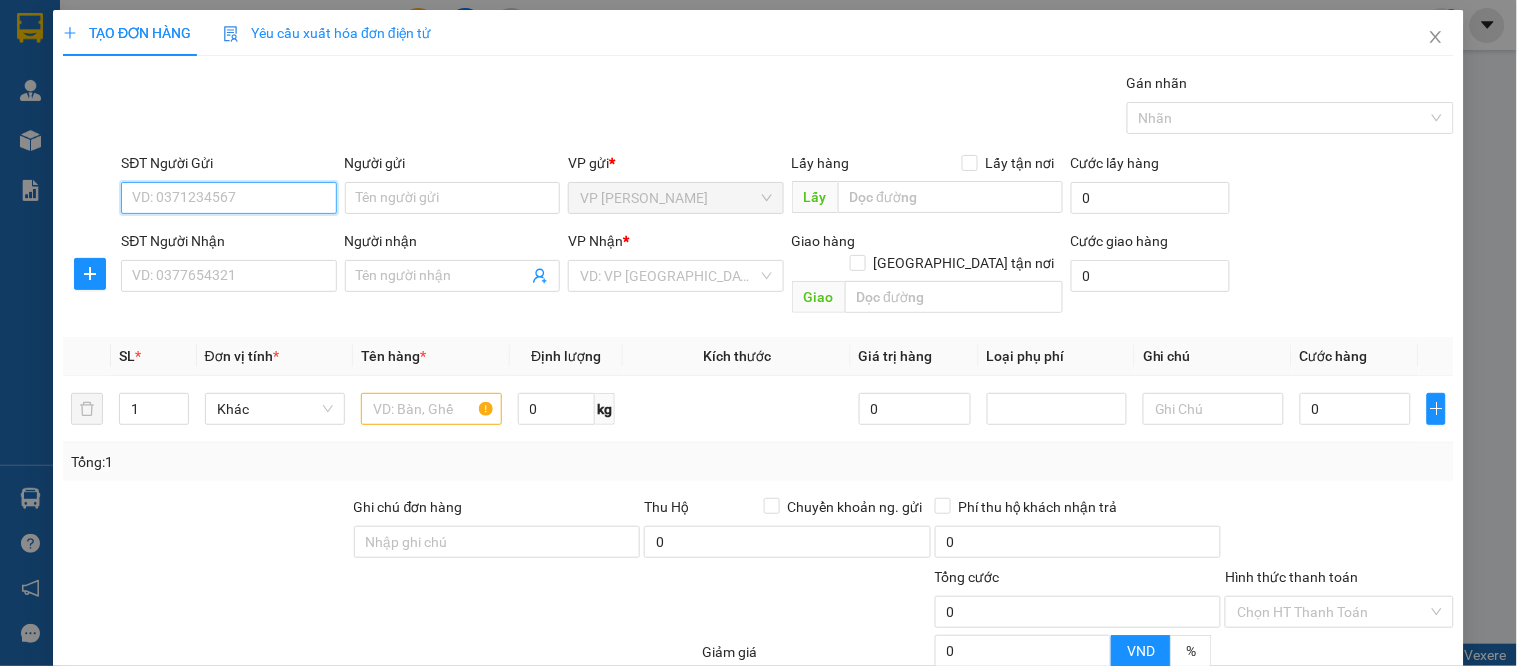 click on "SĐT Người Gửi" at bounding box center [228, 198] 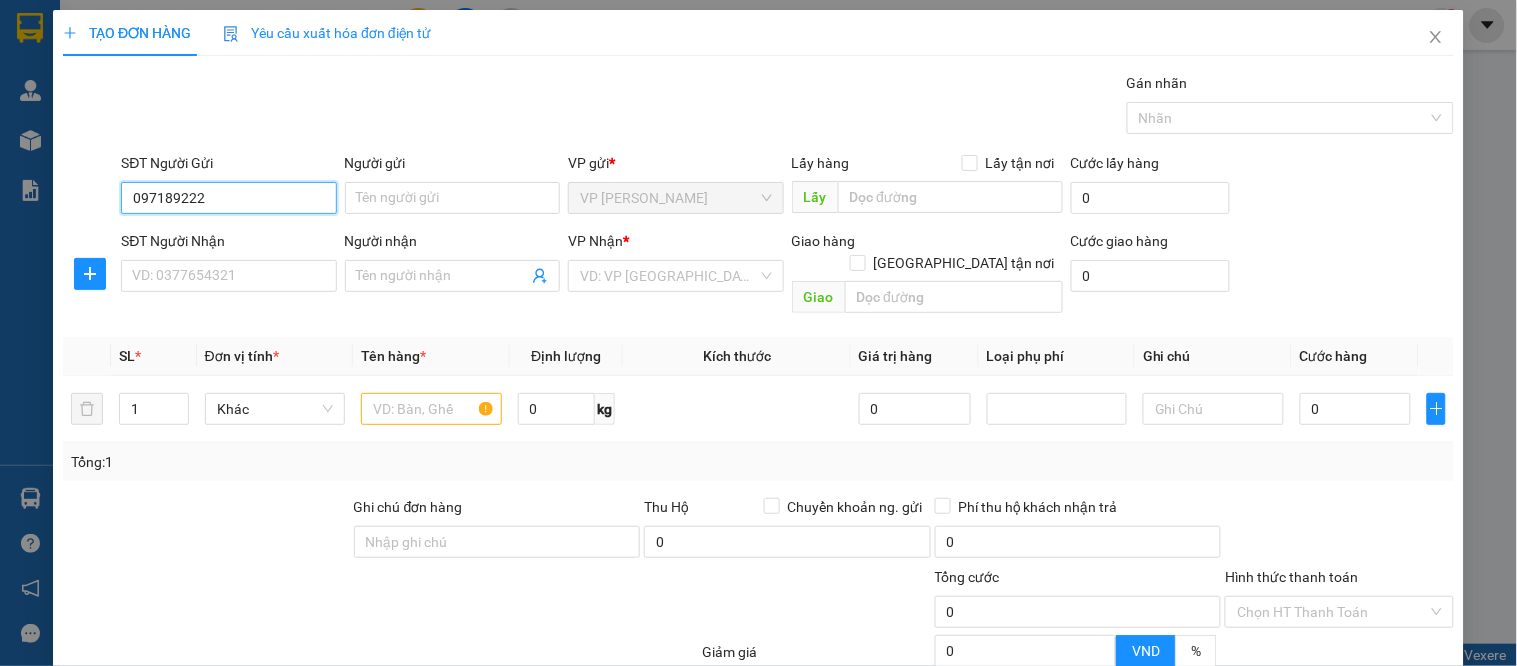 type on "0971892224" 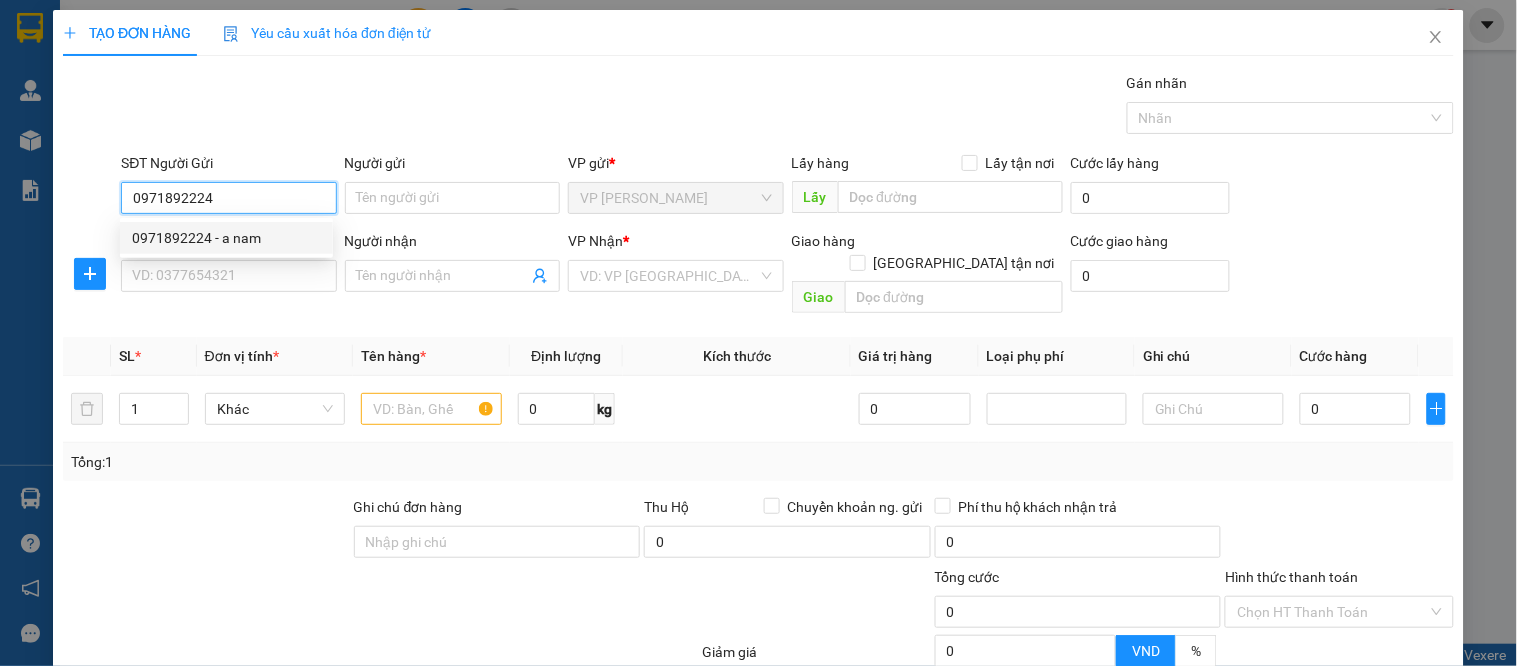click on "0971892224" at bounding box center (228, 198) 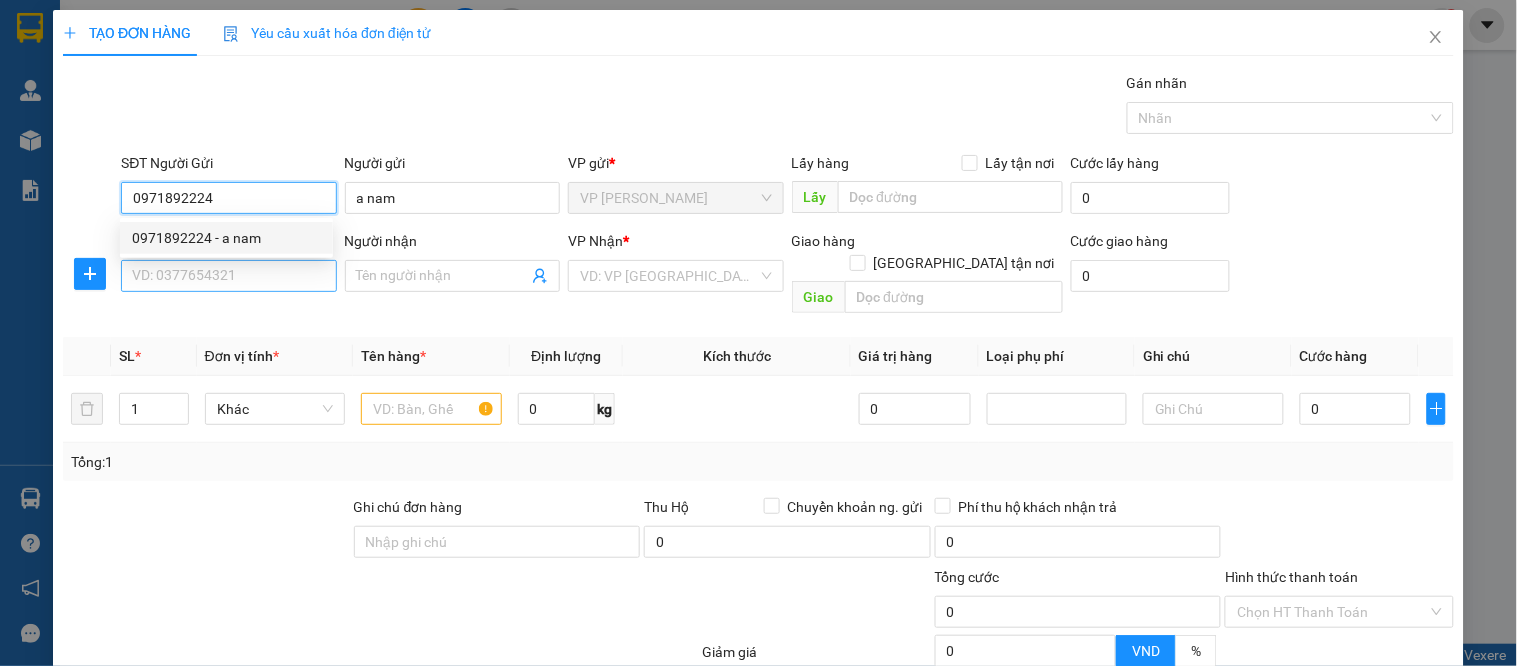 type on "0971892224" 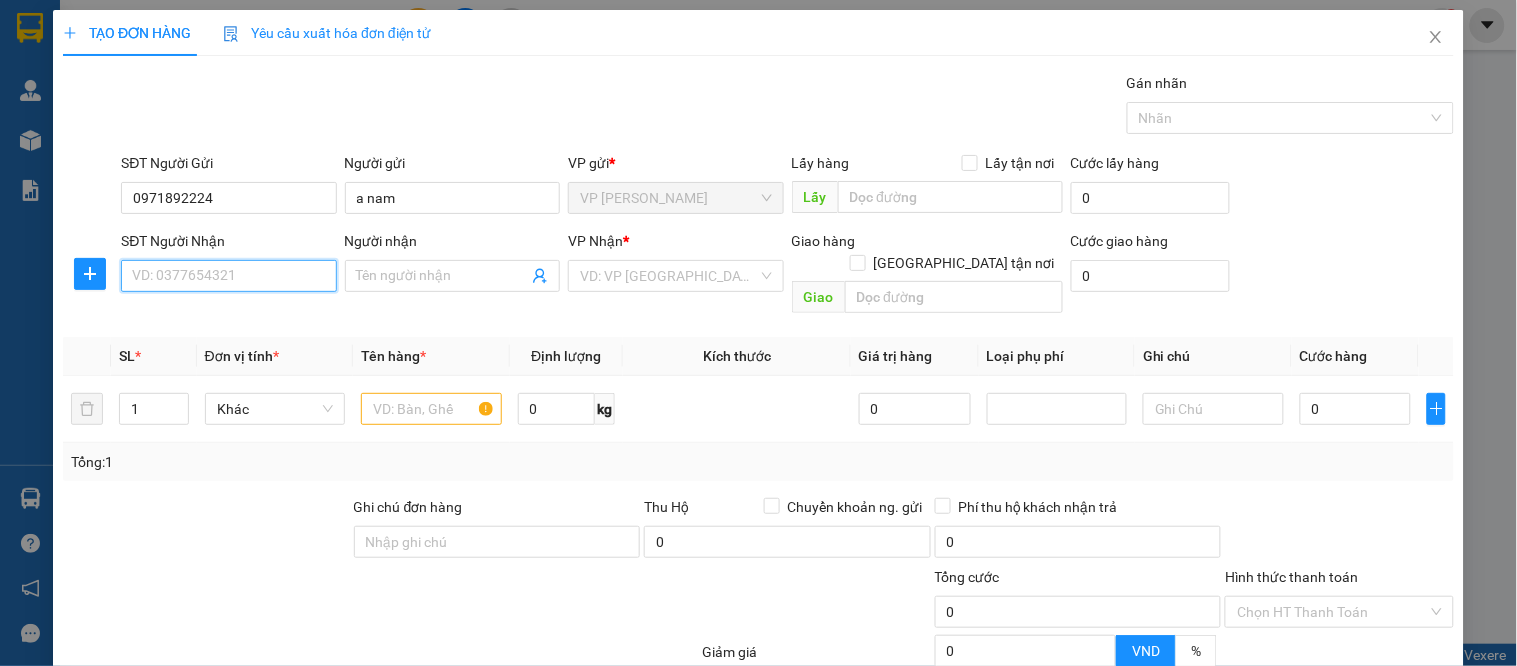 click on "SĐT Người Nhận" at bounding box center (228, 276) 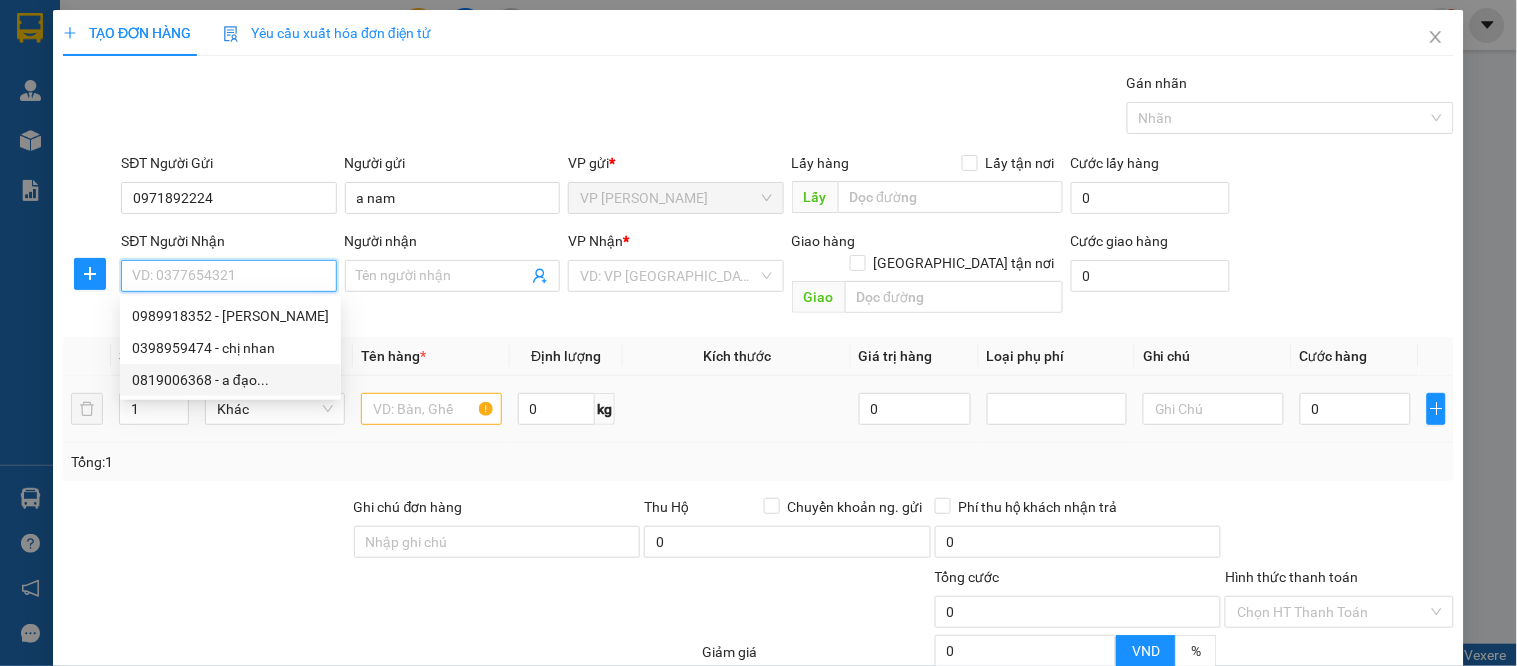 drag, startPoint x: 258, startPoint y: 375, endPoint x: 251, endPoint y: 353, distance: 23.086792 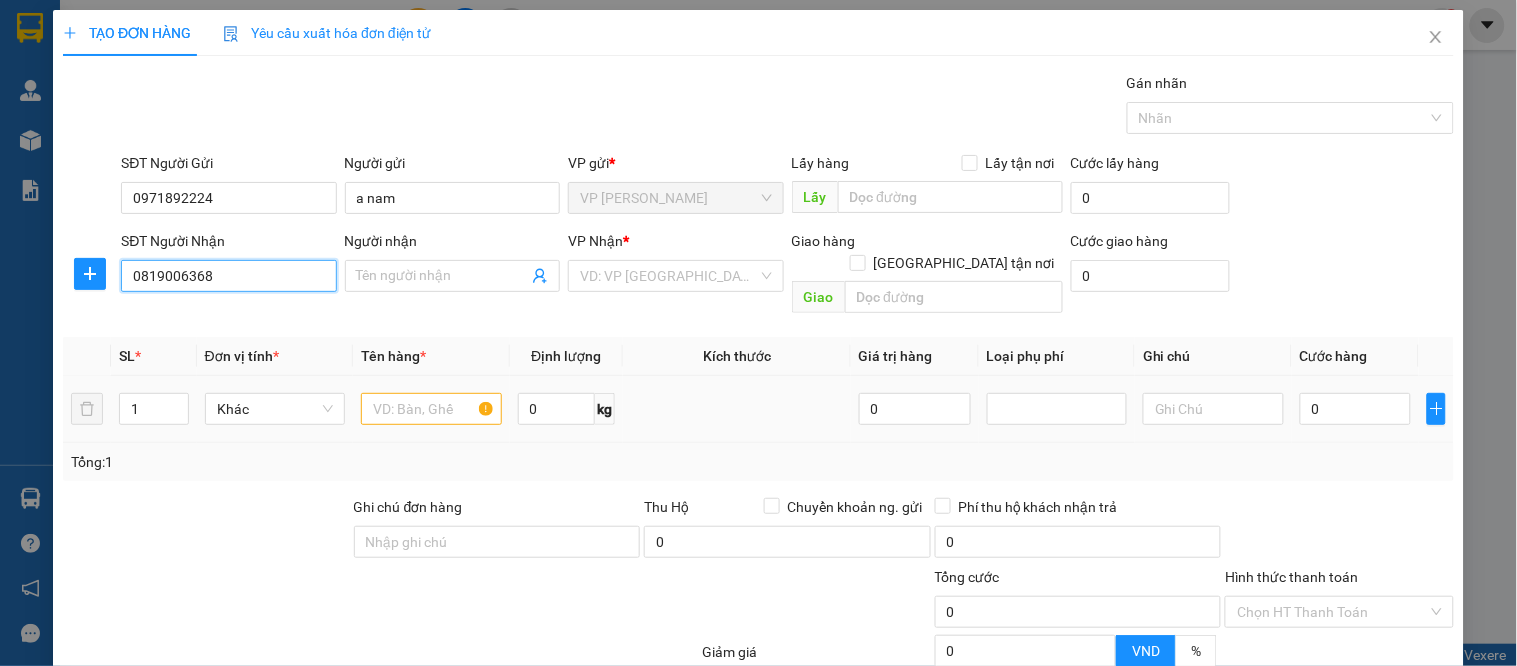 type on "a đạo..." 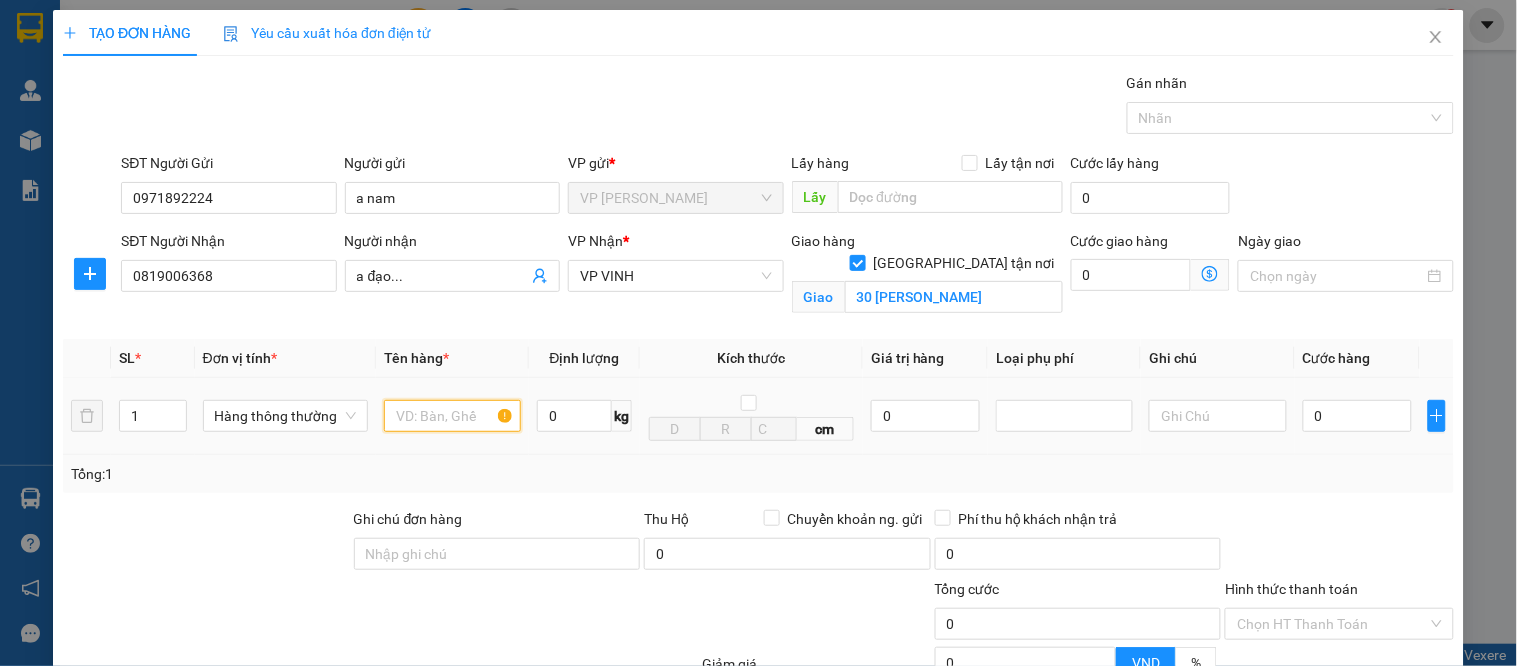click at bounding box center (452, 416) 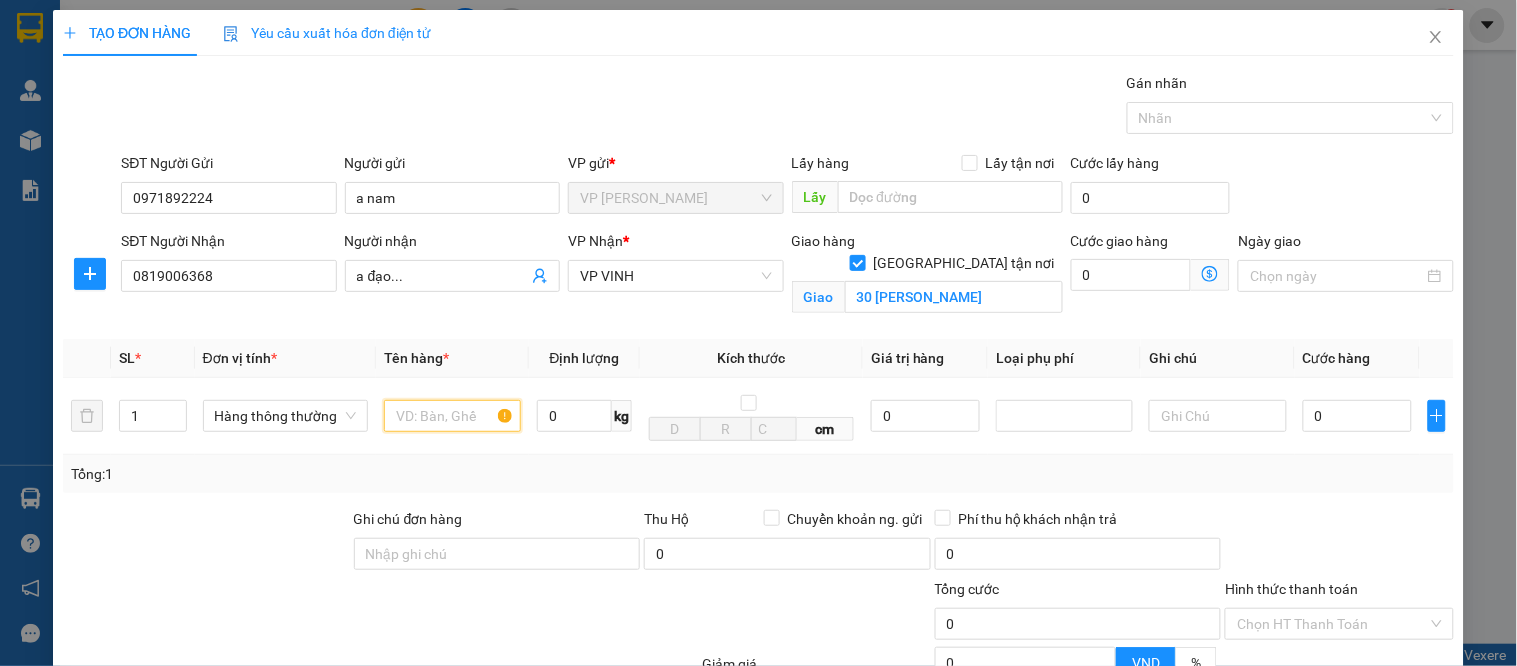 type on "d" 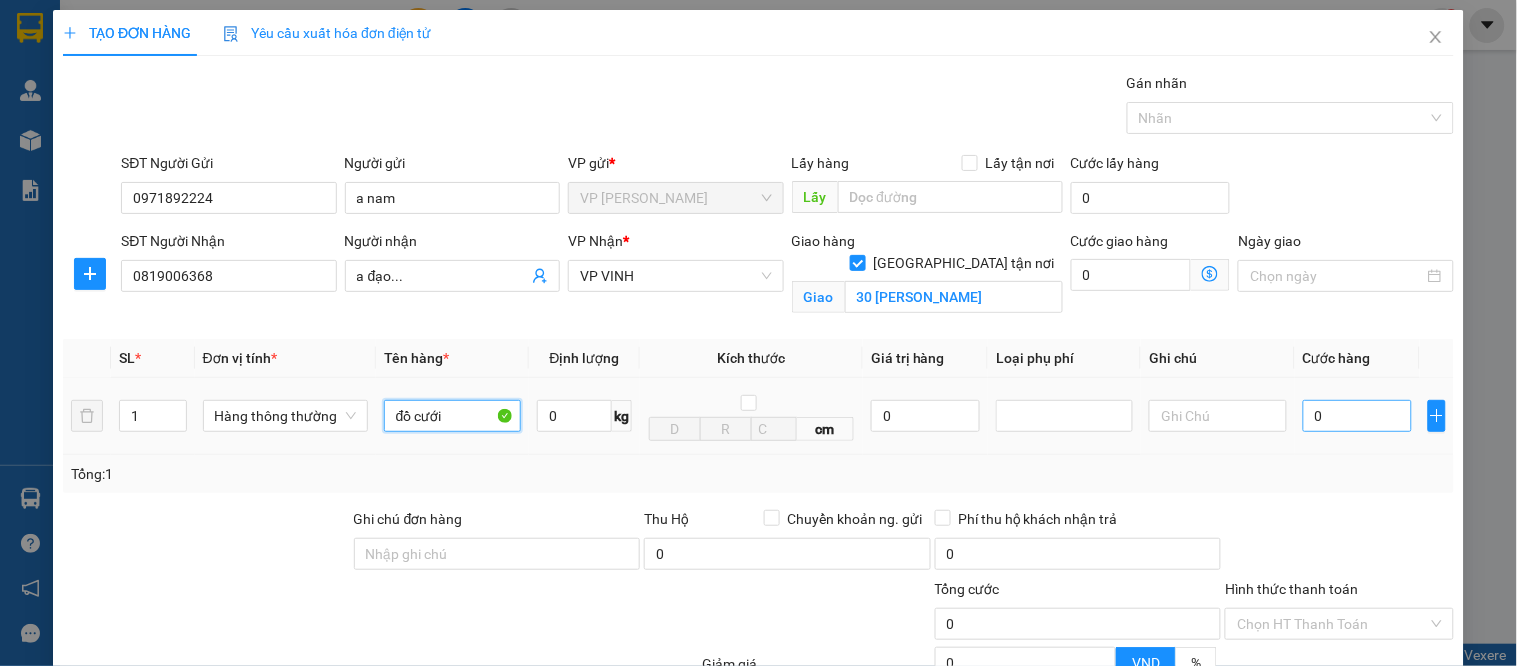 type on "đồ cưới" 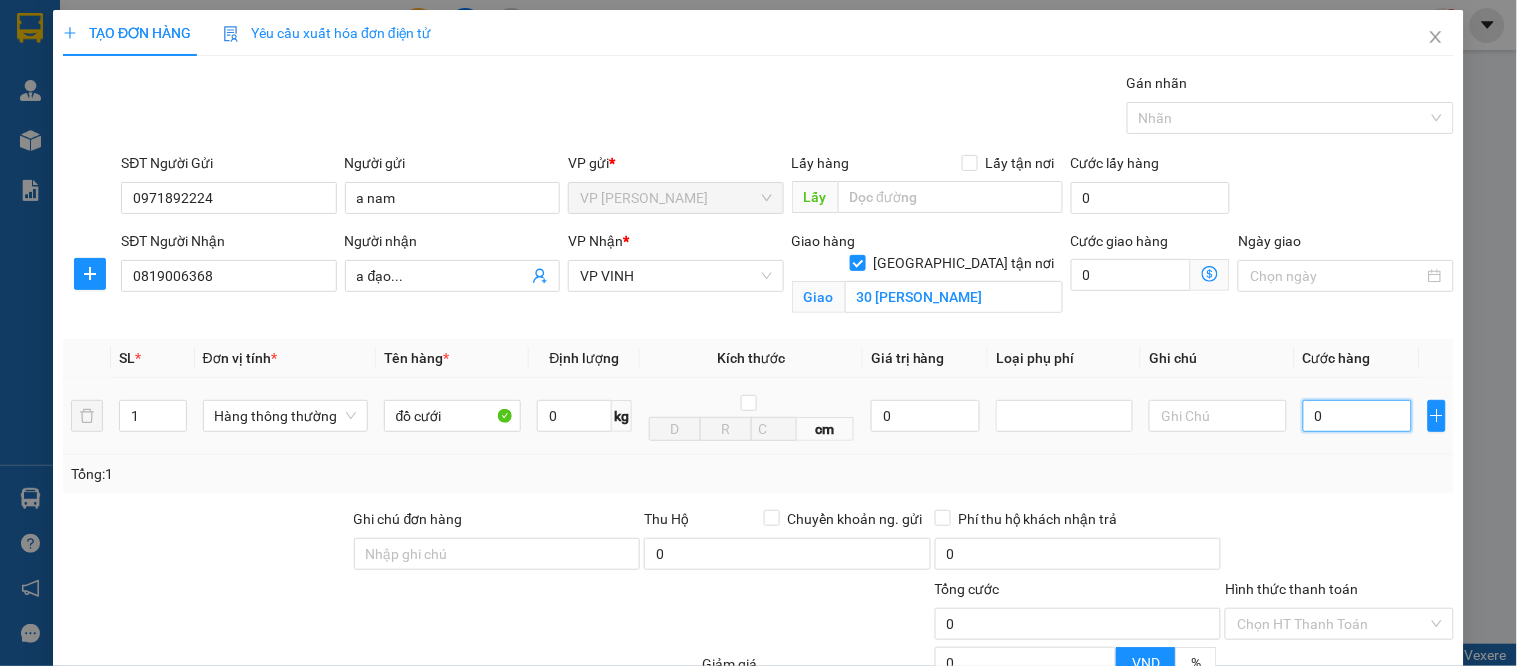 click on "0" at bounding box center [1357, 416] 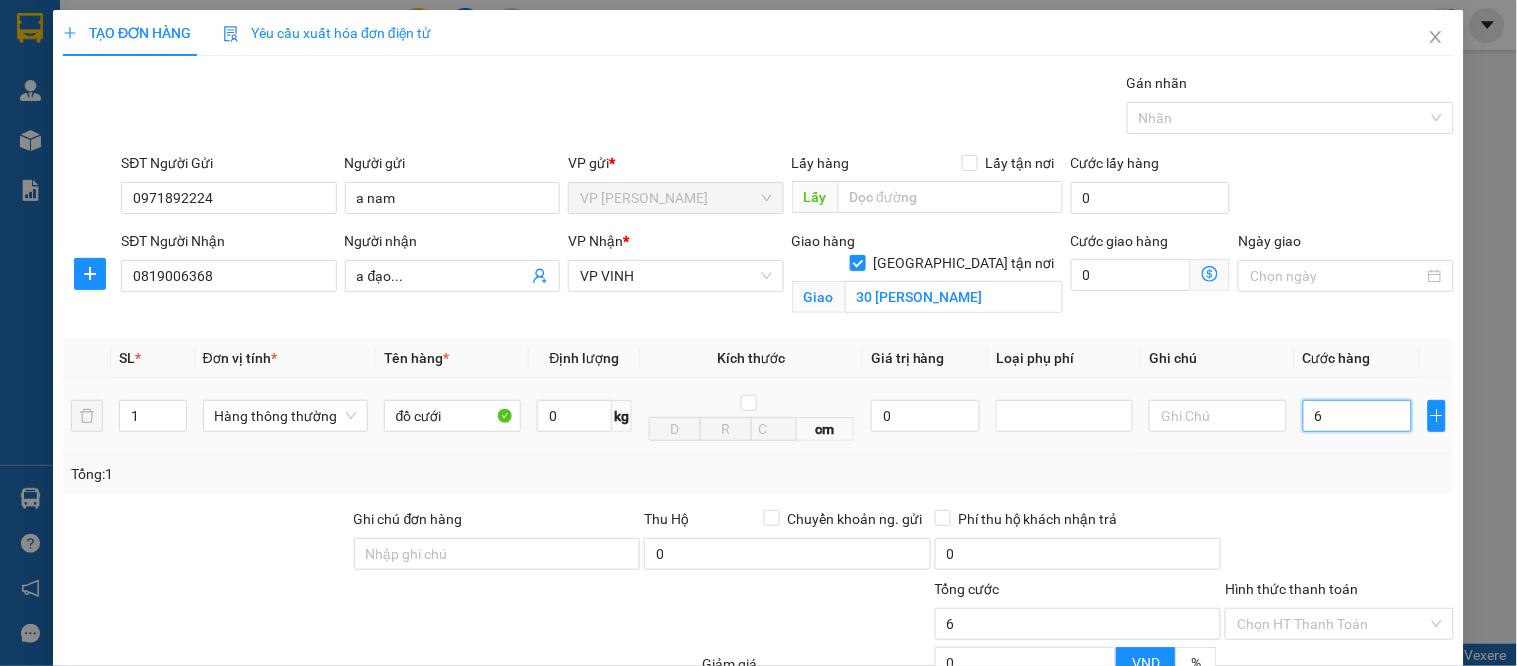 type on "60" 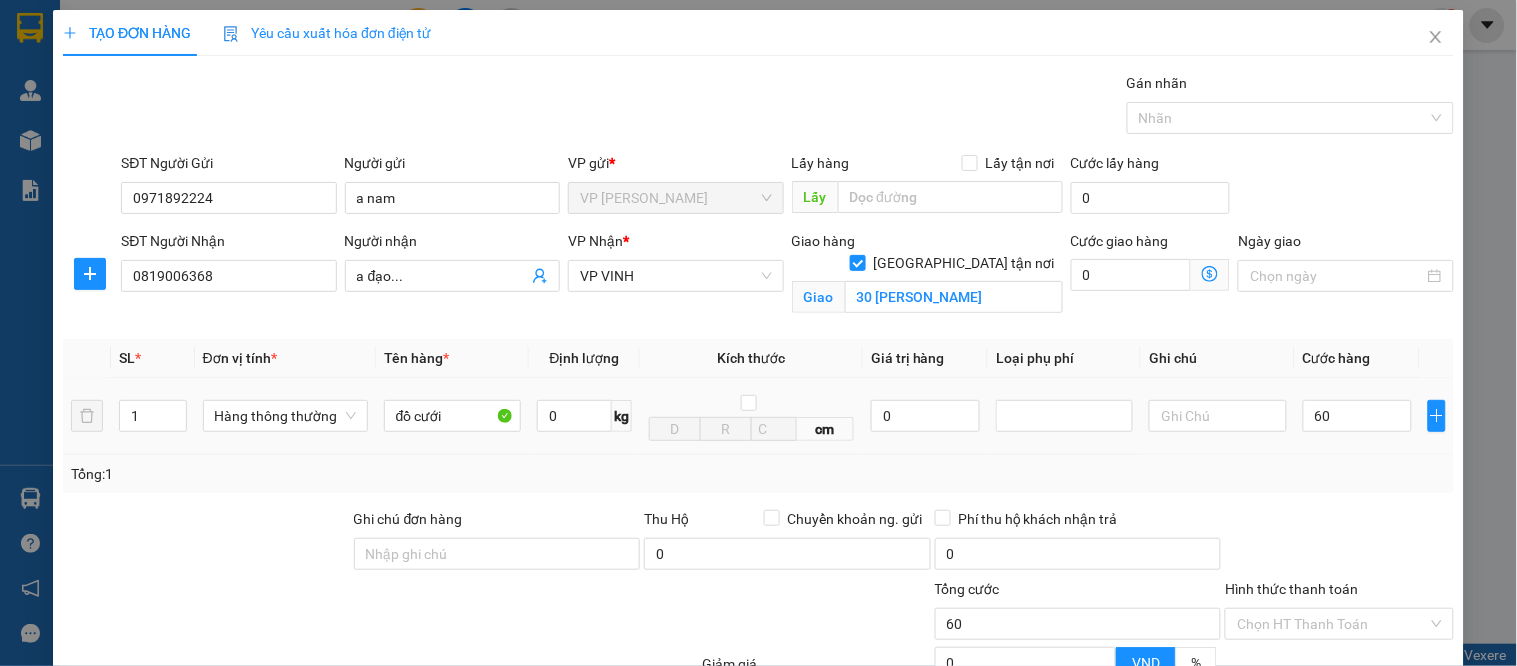 type on "60.000" 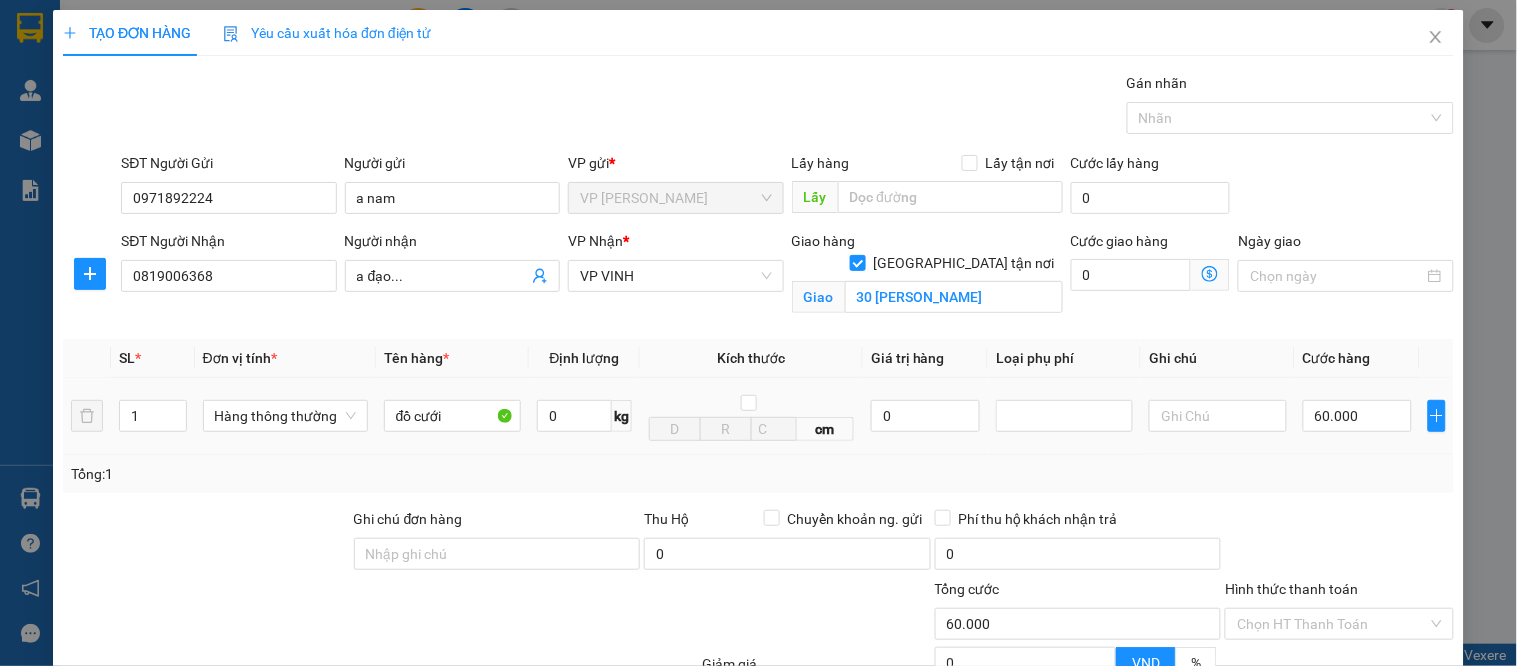 click on "Tổng:  1" at bounding box center (758, 474) 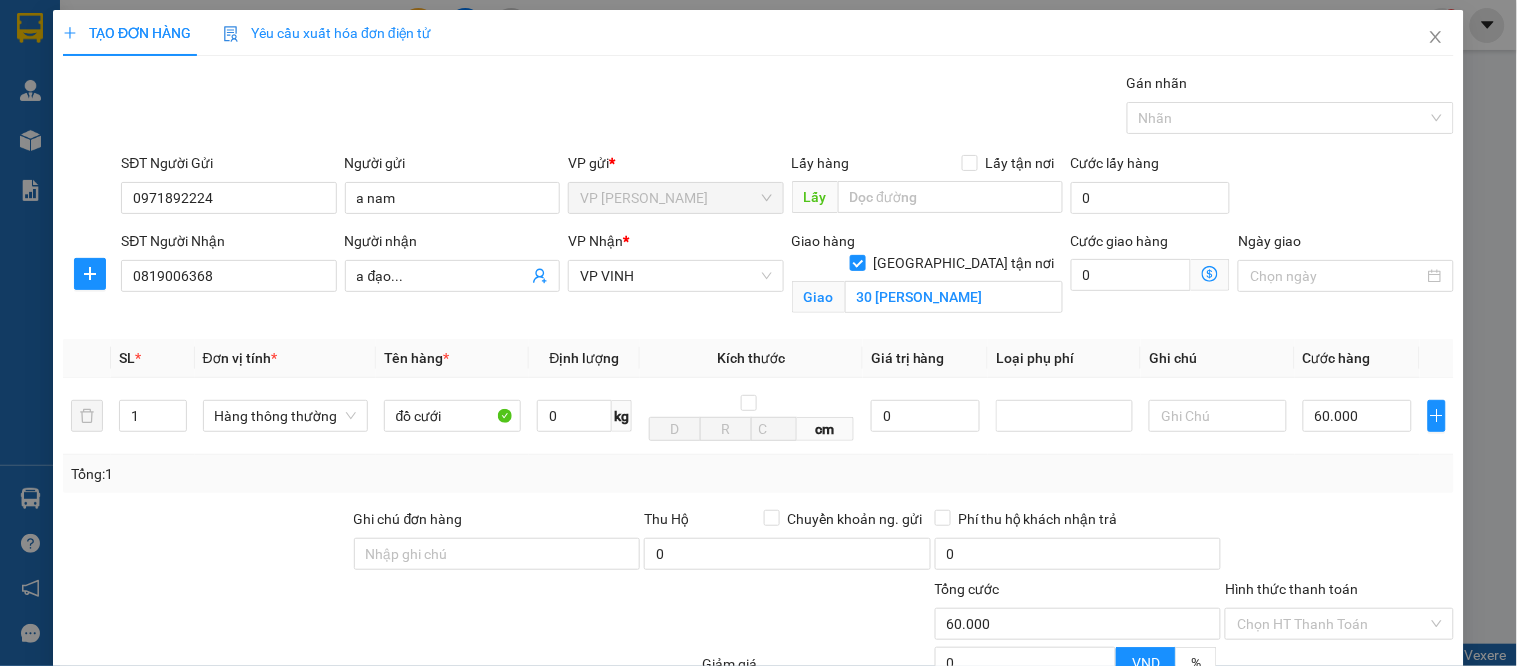 scroll, scrollTop: 210, scrollLeft: 0, axis: vertical 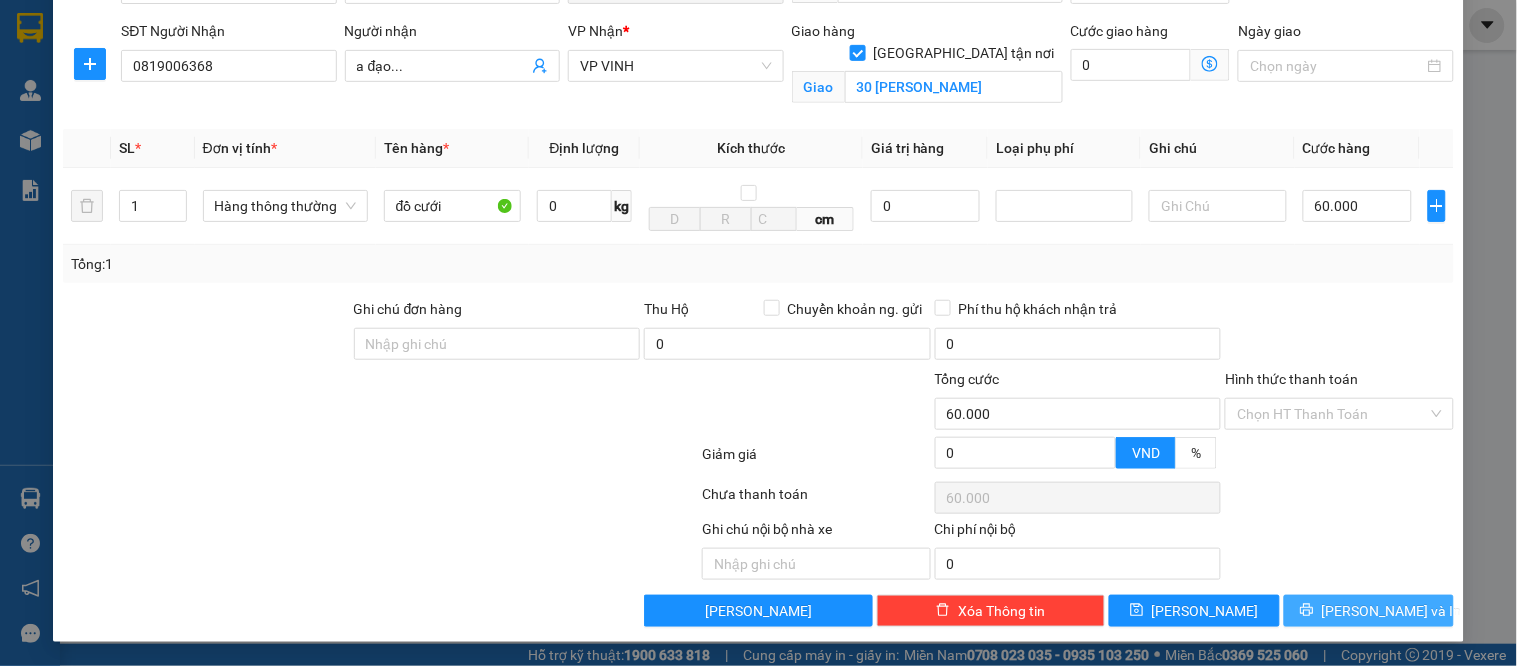 click on "[PERSON_NAME] và In" at bounding box center [1392, 611] 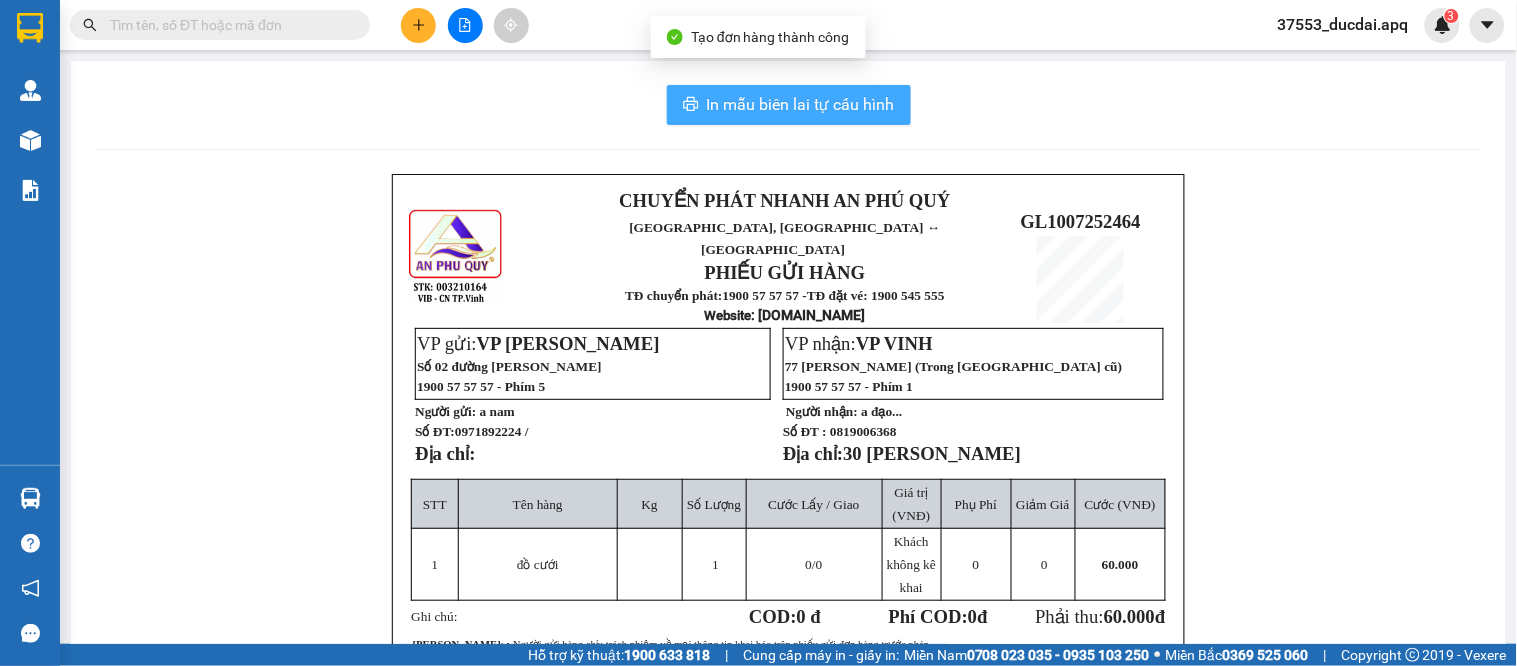 click on "In mẫu biên lai tự cấu hình" at bounding box center (801, 104) 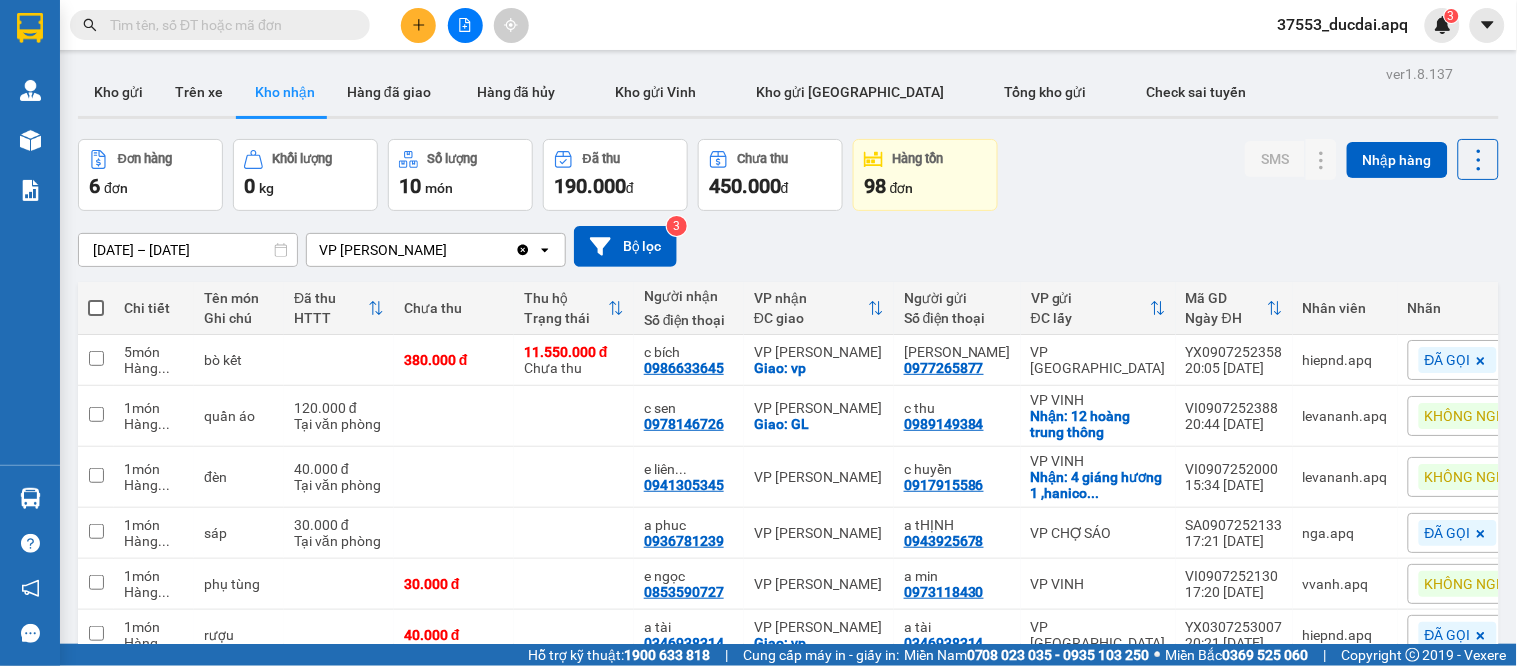 click on "[DATE] – [DATE] Press the down arrow key to interact with the calendar and select a date. Press the escape button to close the calendar. Selected date range is from [DATE] to [DATE]. VP GIA LÂM Clear value open Bộ lọc 3" at bounding box center [788, 246] 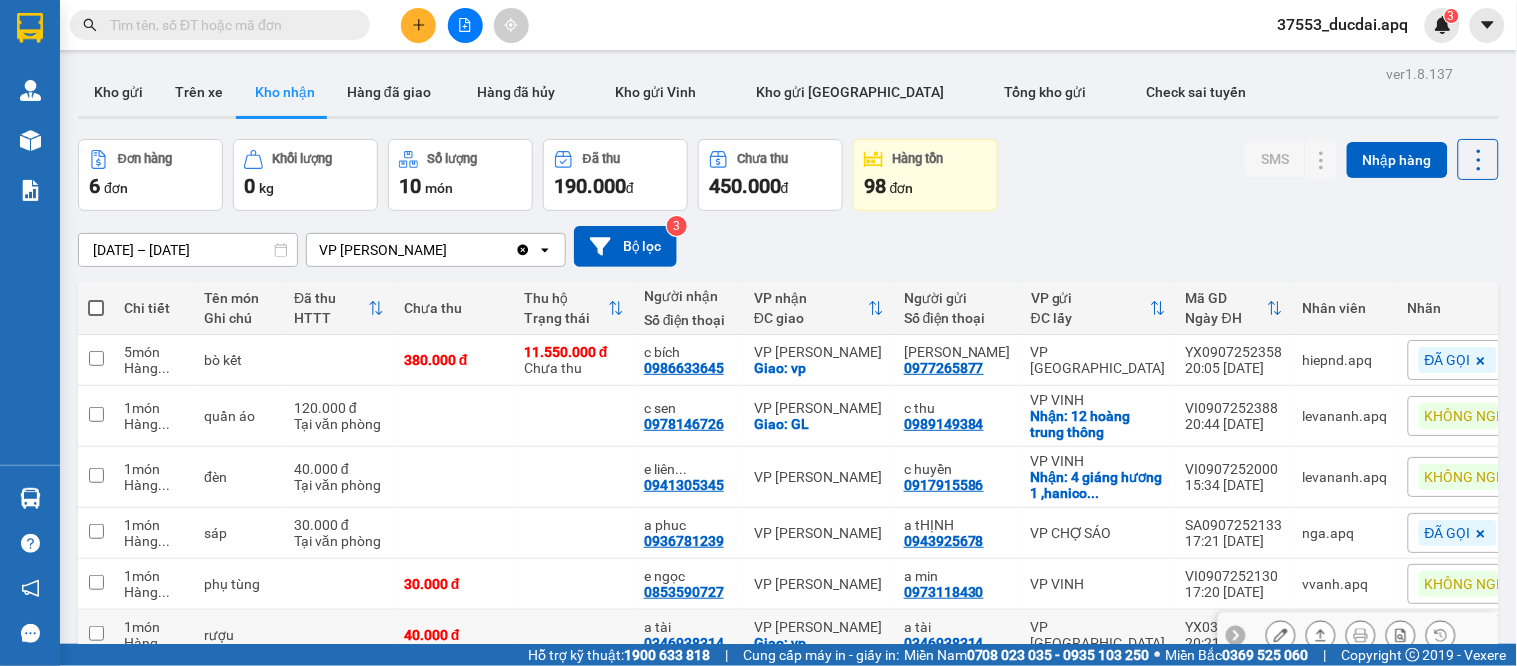 scroll, scrollTop: 108, scrollLeft: 0, axis: vertical 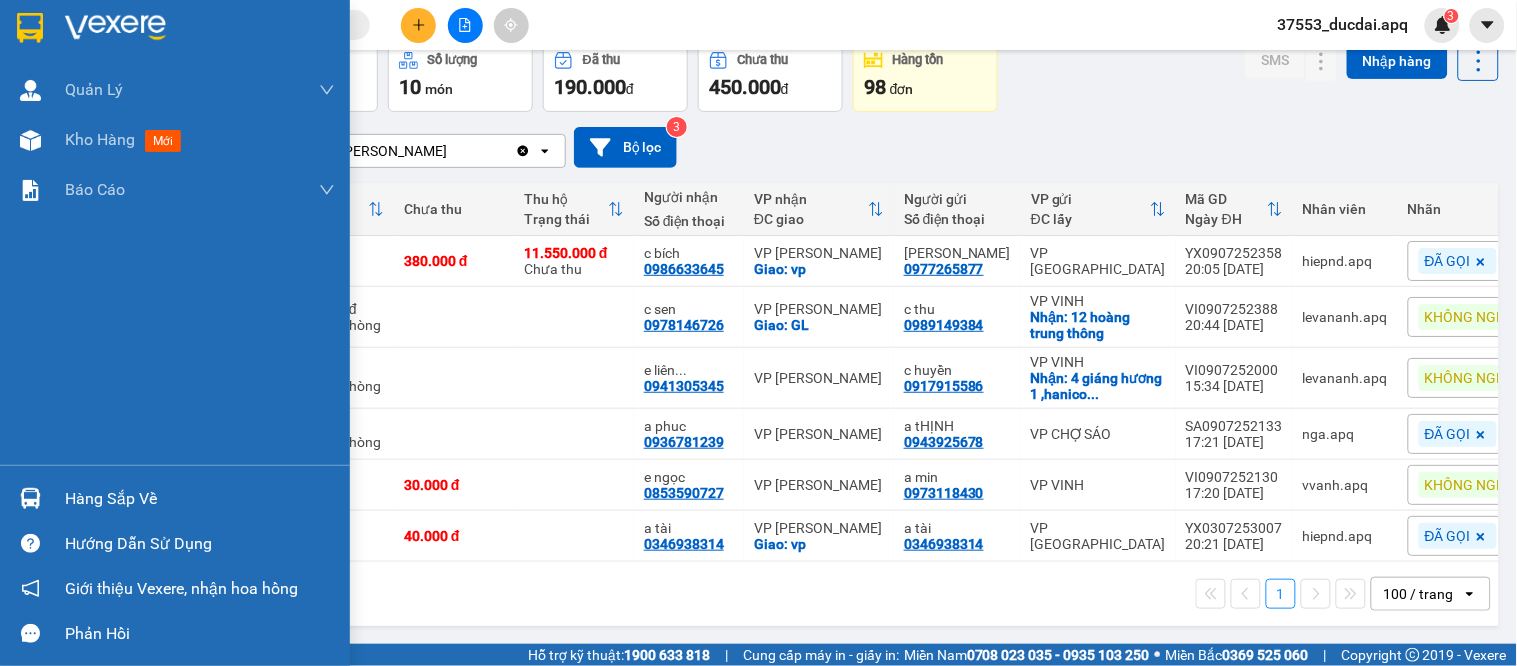 click on "Hàng sắp về" at bounding box center [175, 498] 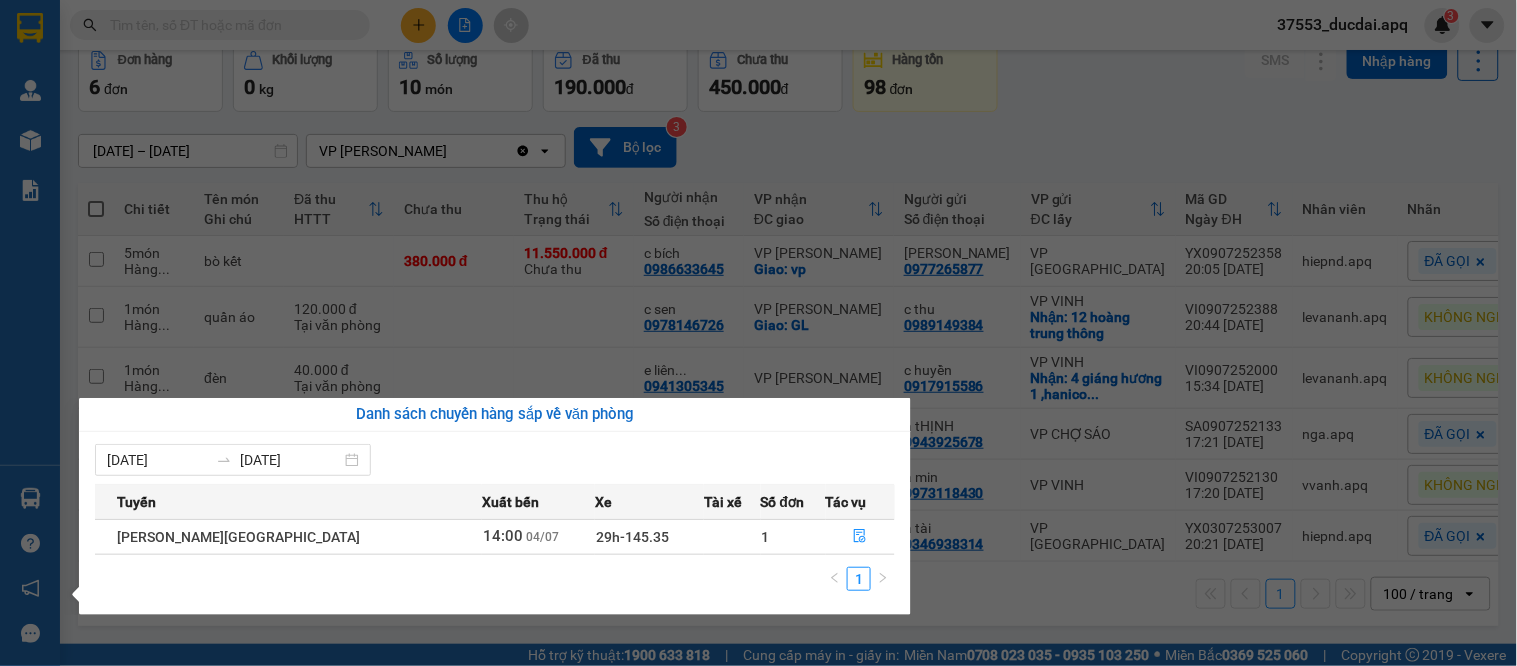 click on "Kết quả tìm kiếm ( 0 )  Bộ lọc  No Data 37553_ducdai.apq 3     Quản [PERSON_NAME] lý thu hộ Quản lý giao nhận mới Quản lý kiểm kho     Kho hàng mới     Báo cáo 1. Báo cáo nộp tiền từng văn phòng 12. Thống kê đơn đối tác 2. Báo cáo doanh thu các văn phòng ( không có công nợ - tính theo ngày lên hàng) 3. Thống kê hàng về từng văn phòng 5. Báo cáo COD đi hàng ngày 6. Doanh số theo xe, tài xế chi tiết Hàng sắp về Hướng dẫn sử dụng Giới thiệu Vexere, nhận hoa hồng Phản hồi Phần mềm hỗ trợ bạn tốt chứ? ver  1.8.137 Kho gửi Trên xe Kho nhận Hàng đã giao Hàng đã hủy Kho gửi Vinh Kho gửi Hà Nội Tổng kho gửi Check sai tuyến Đơn hàng 6 đơn Khối lượng 0 kg Số lượng 10 món Đã thu 190.000  đ Chưa thu 450.000  đ Hàng tồn 98 đơn SMS Nhập hàng [DATE] – [DATE] Selected date range is from [DATE] to [DATE]. VP GIA LÂM Clear value 3 5" at bounding box center (758, 333) 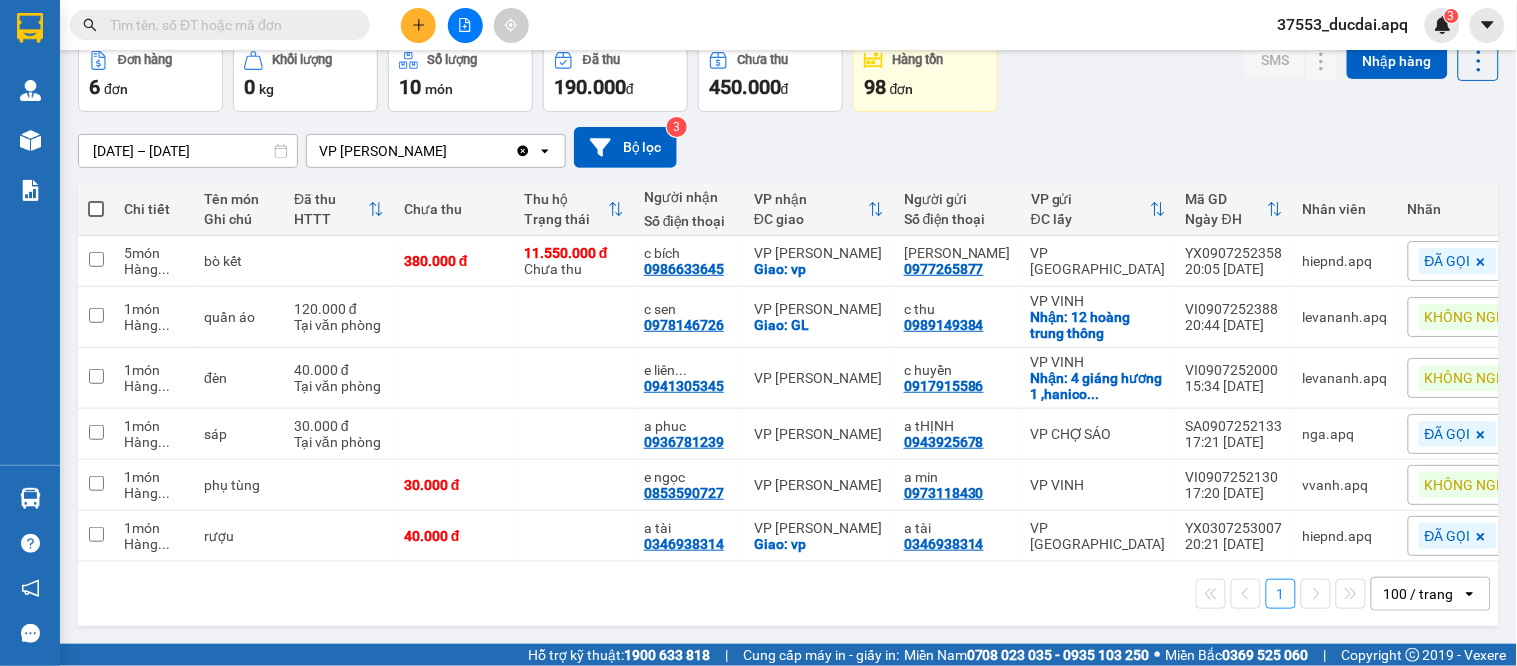 click at bounding box center (418, 25) 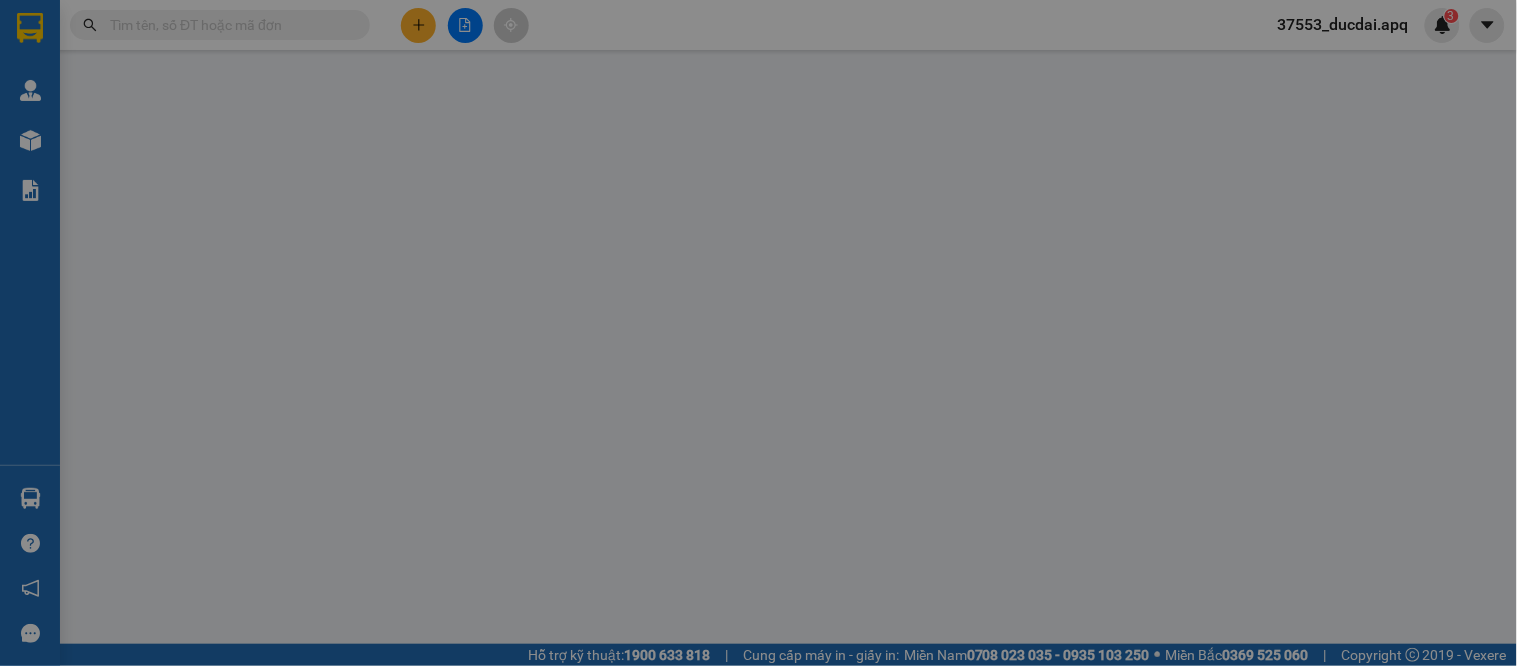 scroll, scrollTop: 0, scrollLeft: 0, axis: both 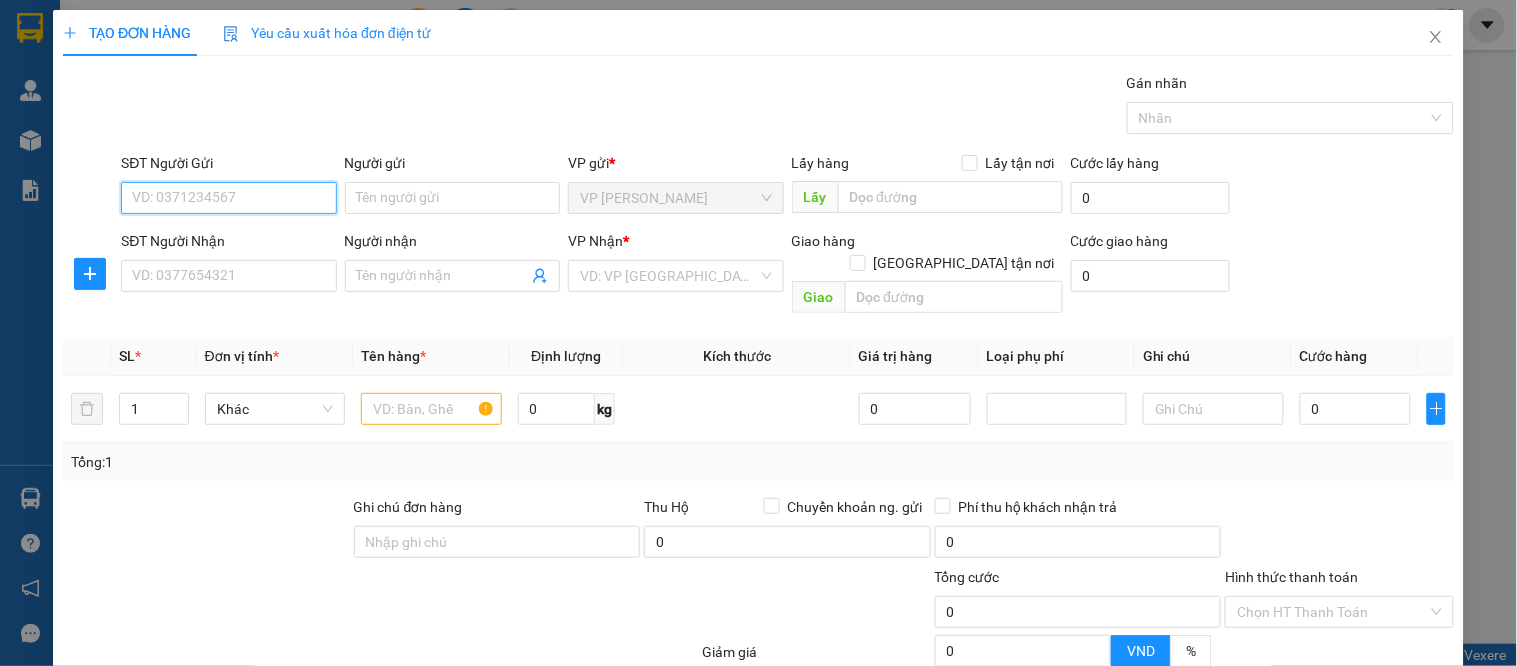 click on "SĐT Người Gửi" at bounding box center [228, 198] 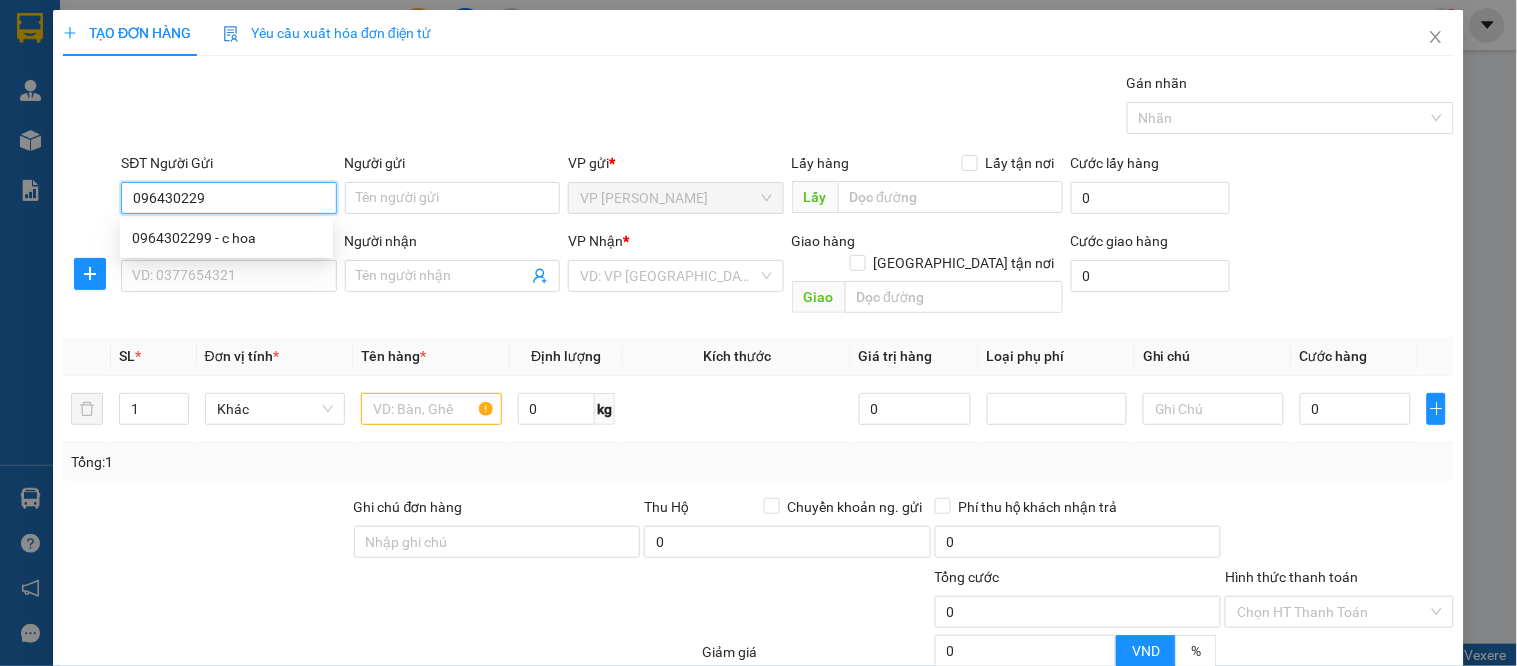 type on "0964302299" 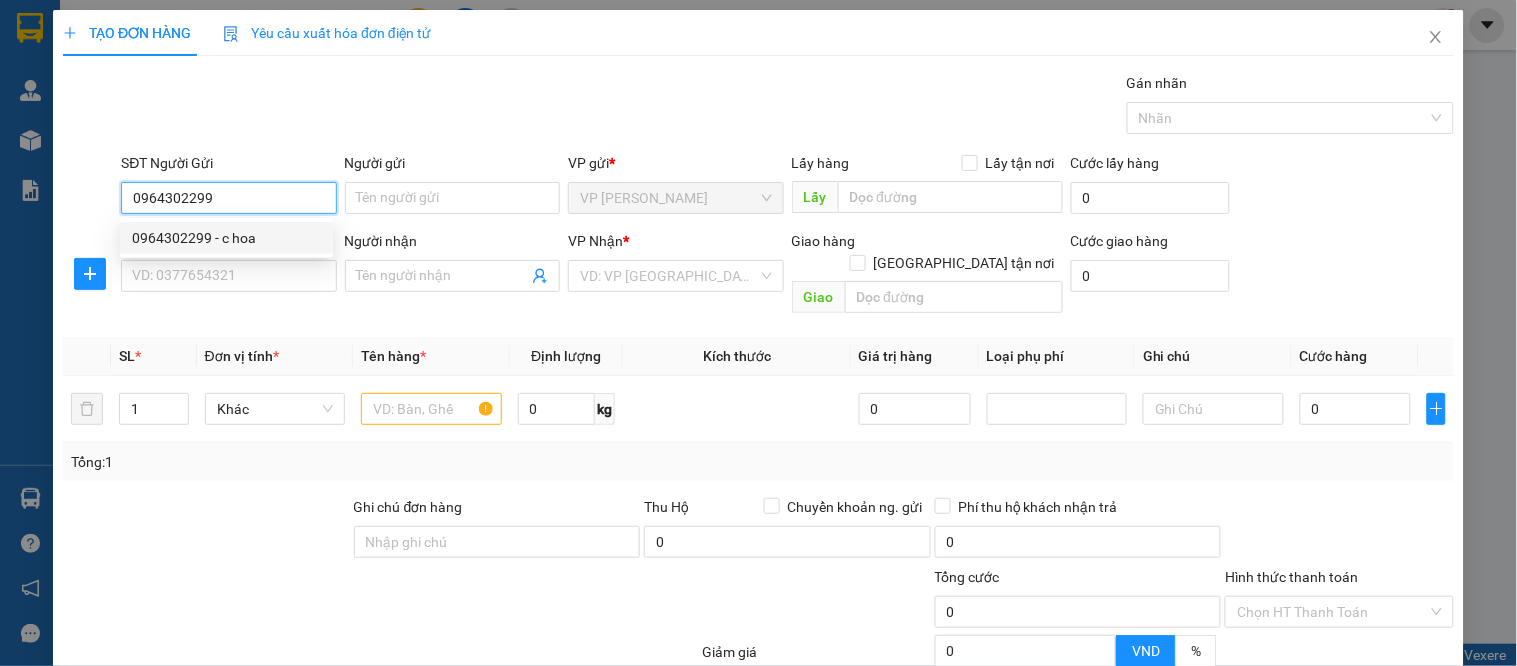 click on "0964302299 - c hoa" at bounding box center (226, 238) 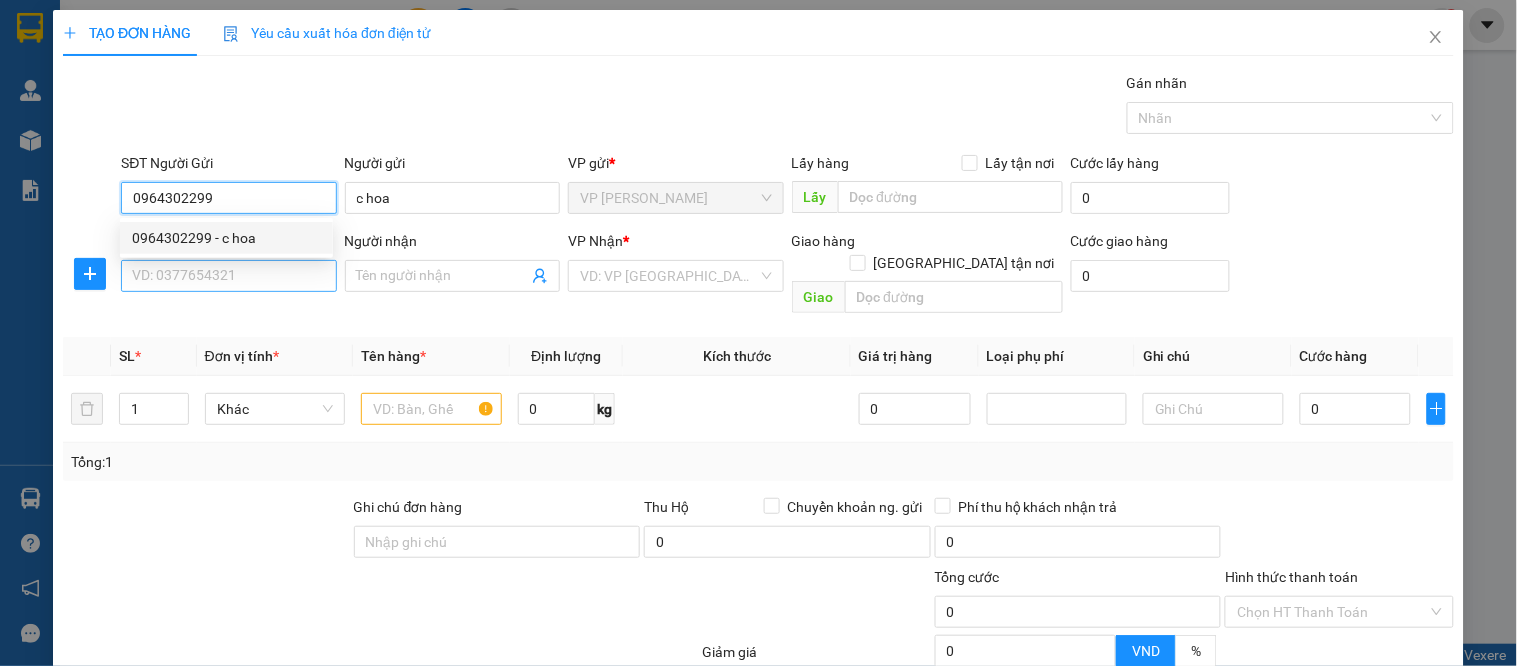 type on "0964302299" 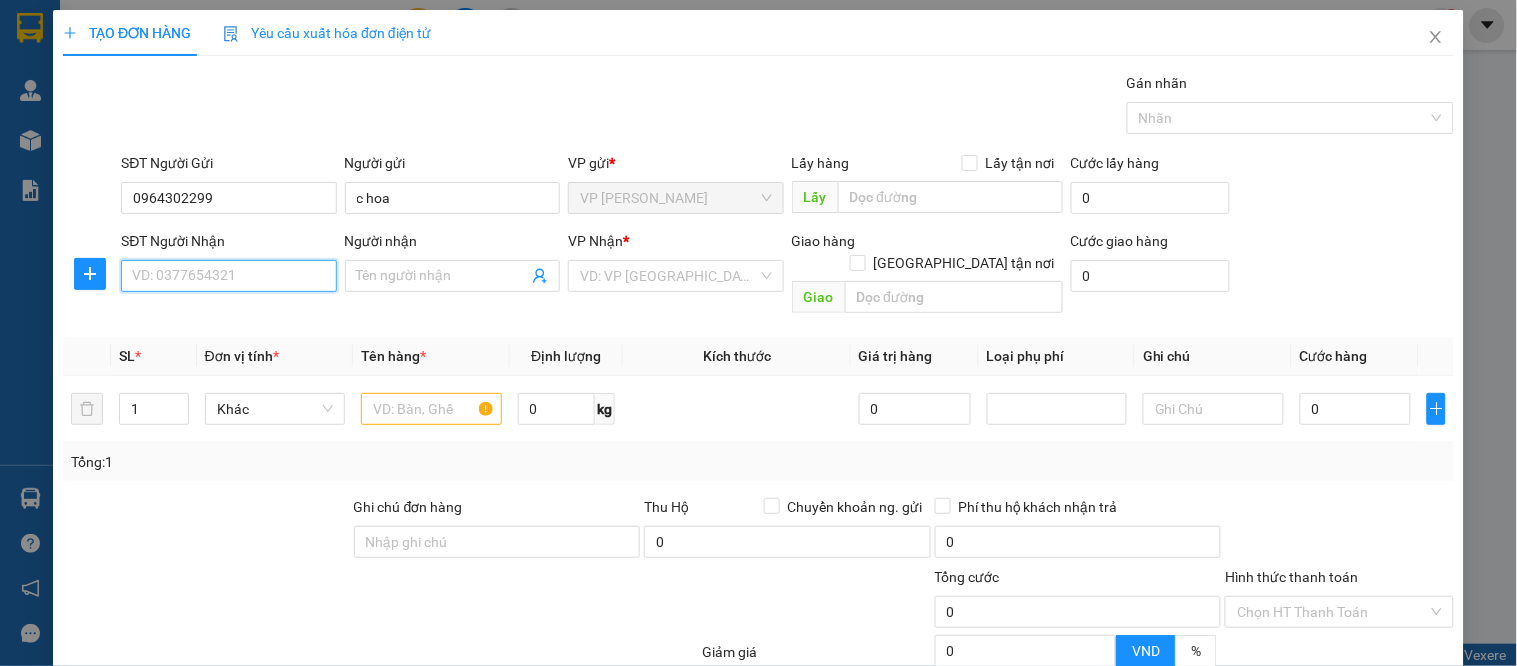 click on "SĐT Người Nhận" at bounding box center [228, 276] 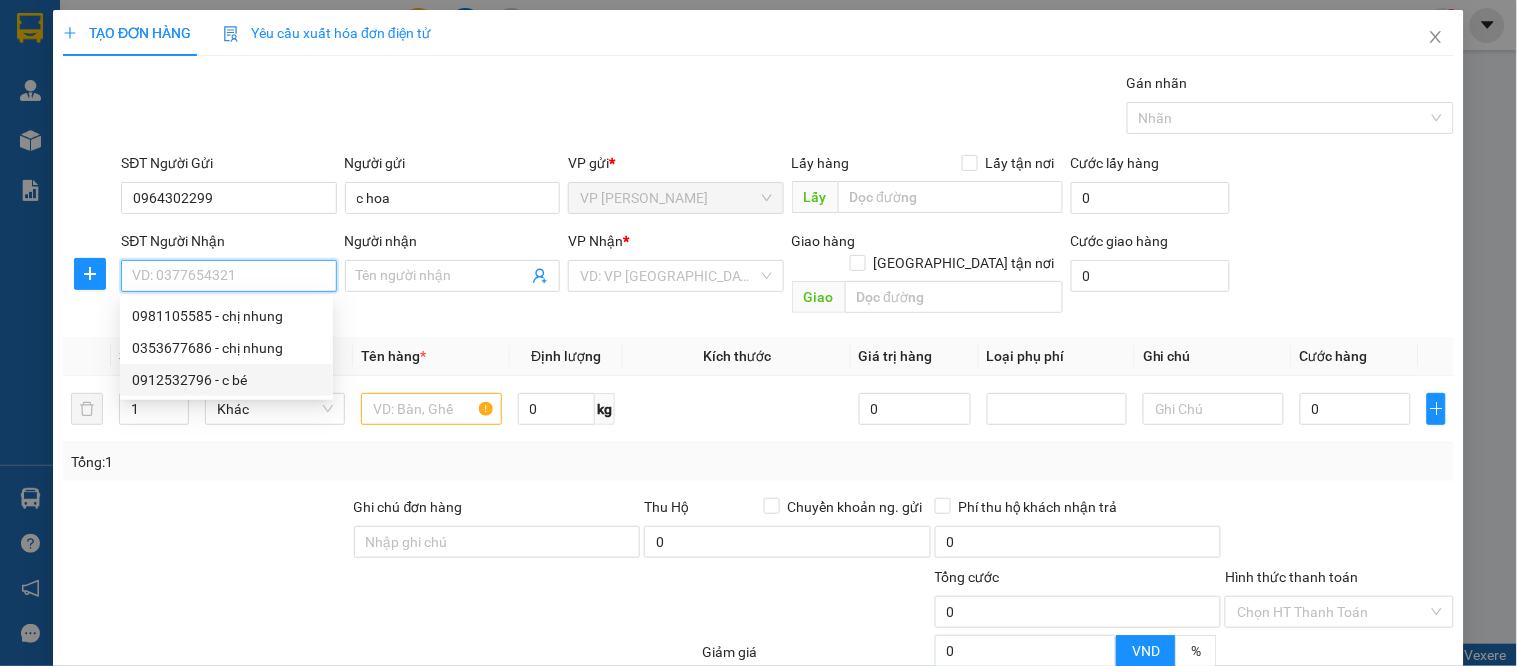 click on "0912532796 - c bé" at bounding box center (226, 380) 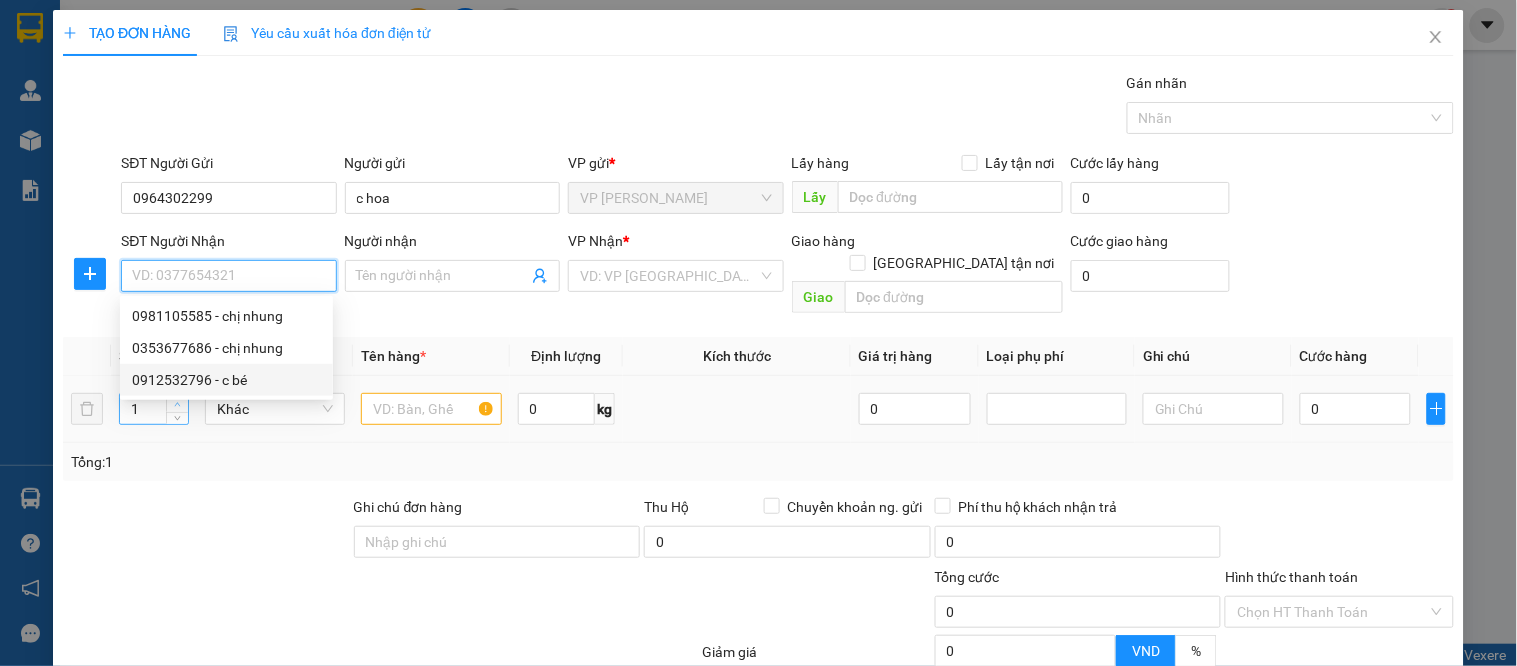 type on "0912532796" 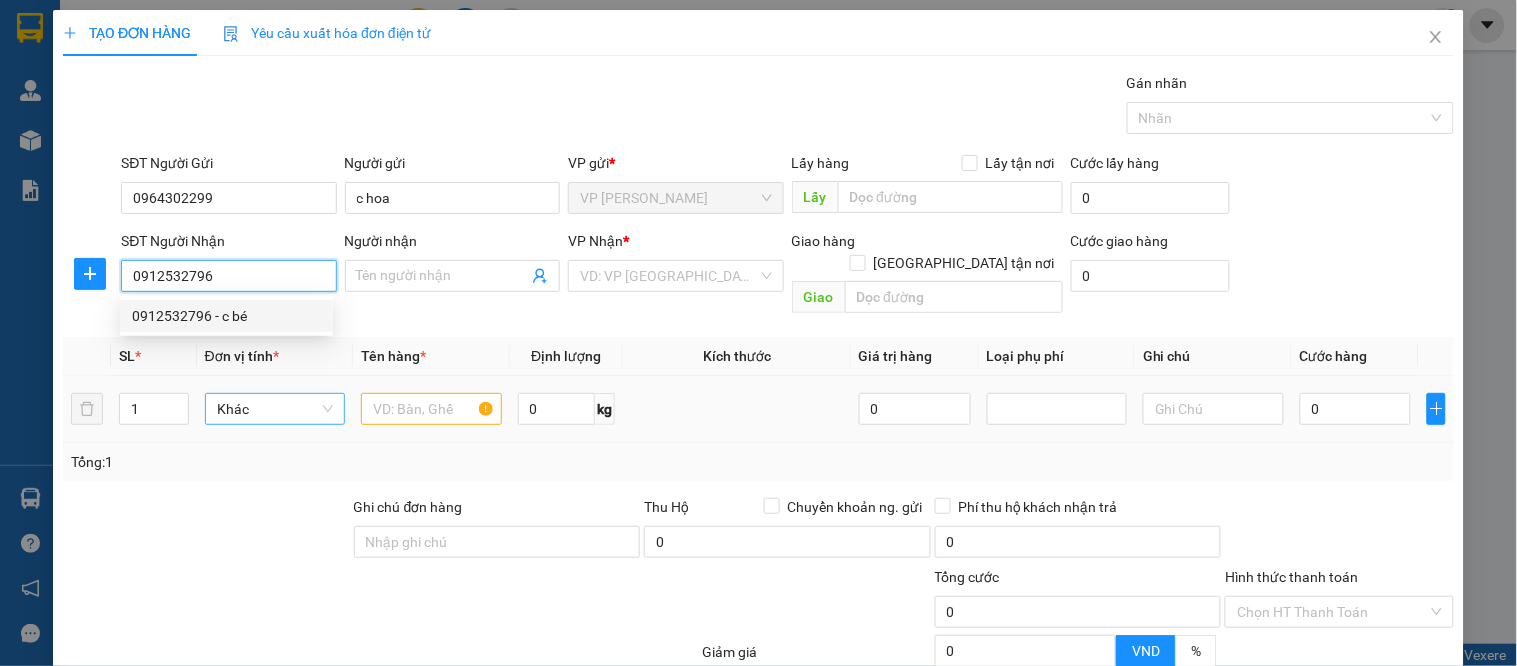 type on "c bé" 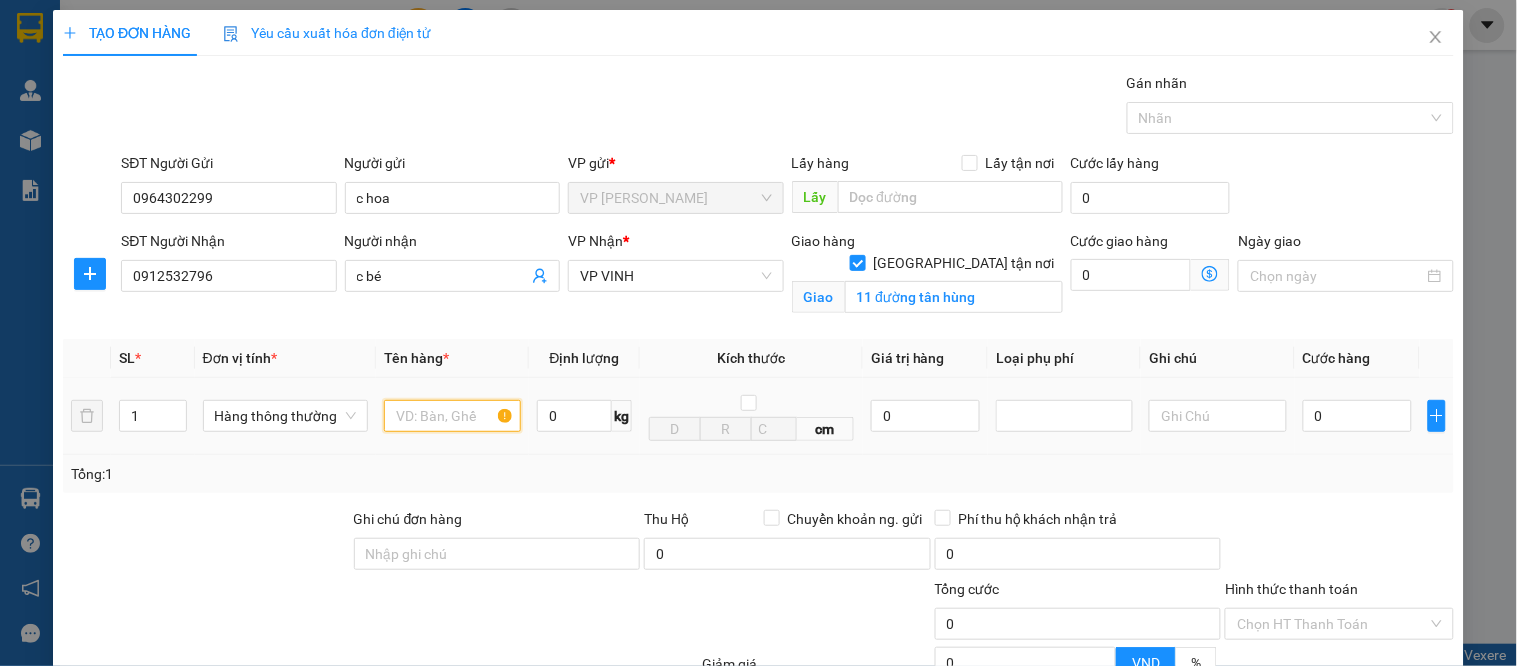 click at bounding box center (452, 416) 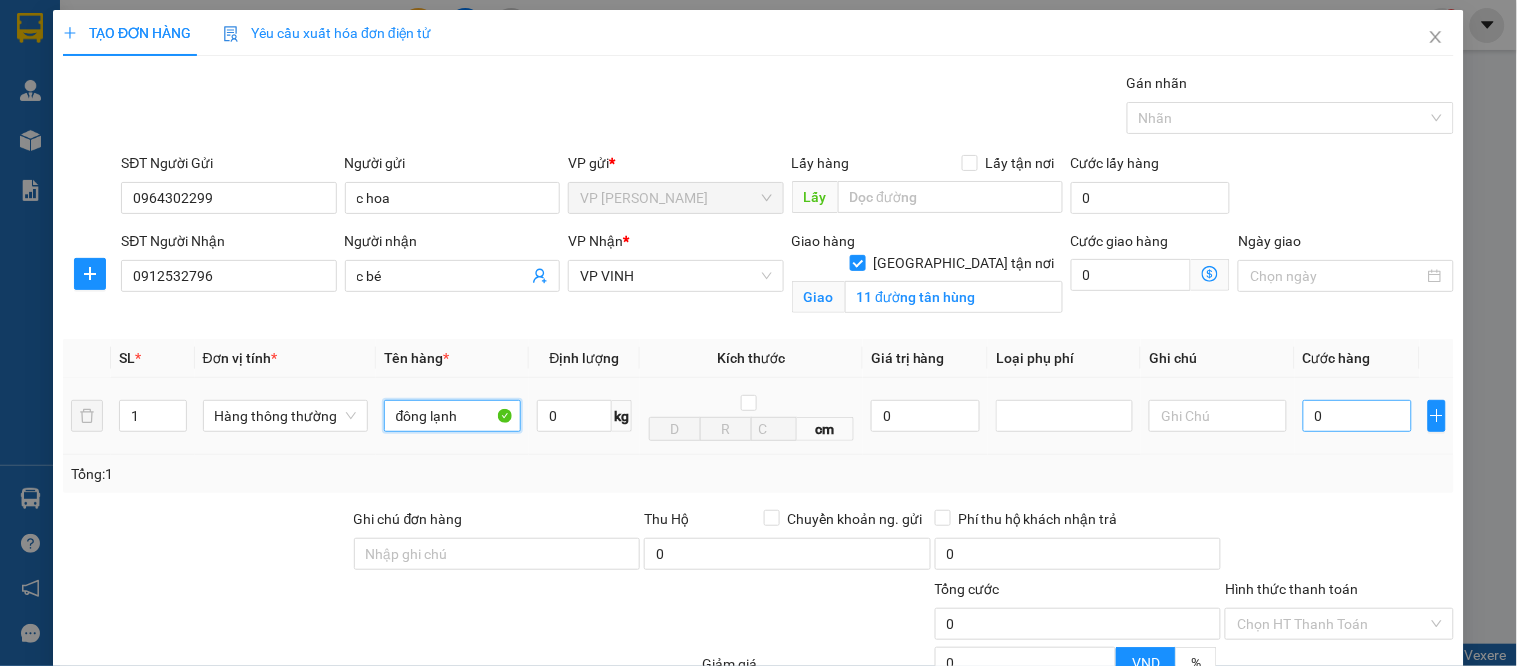 type on "đông lạnh" 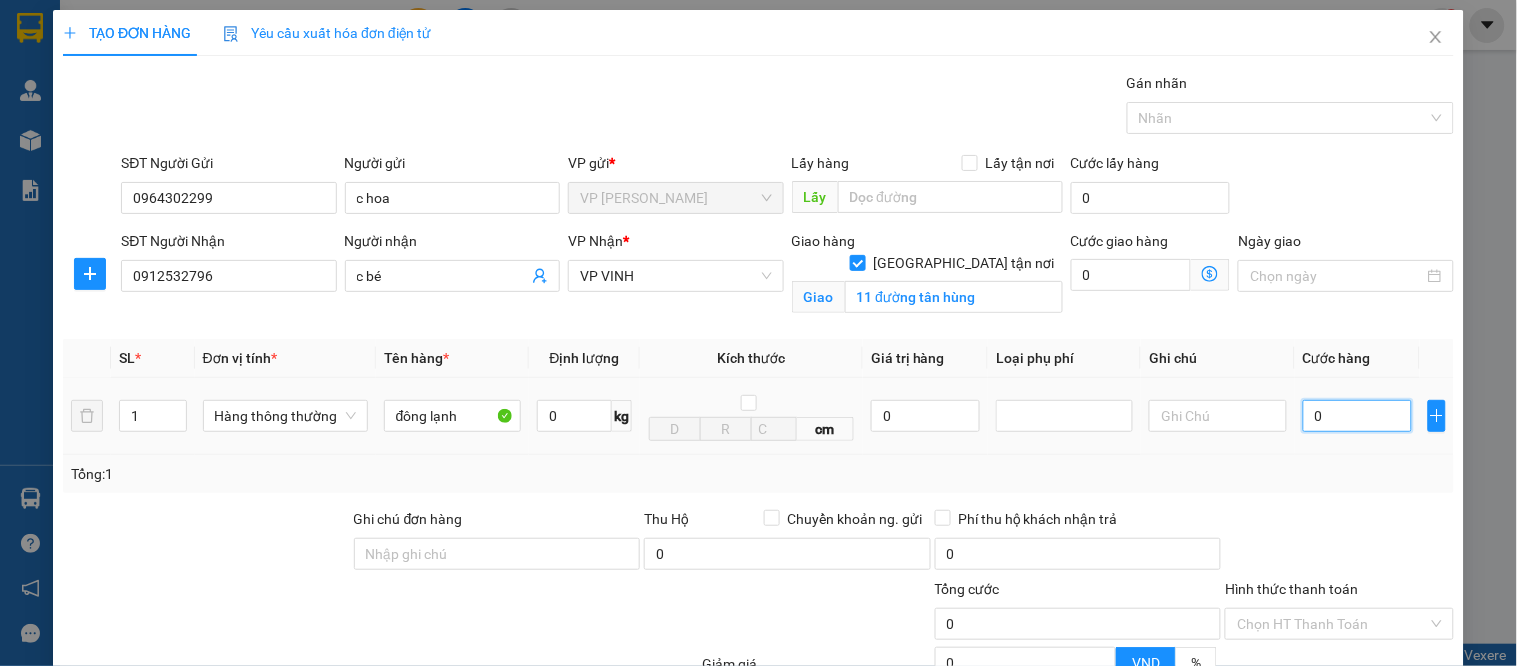 click on "0" at bounding box center (1357, 416) 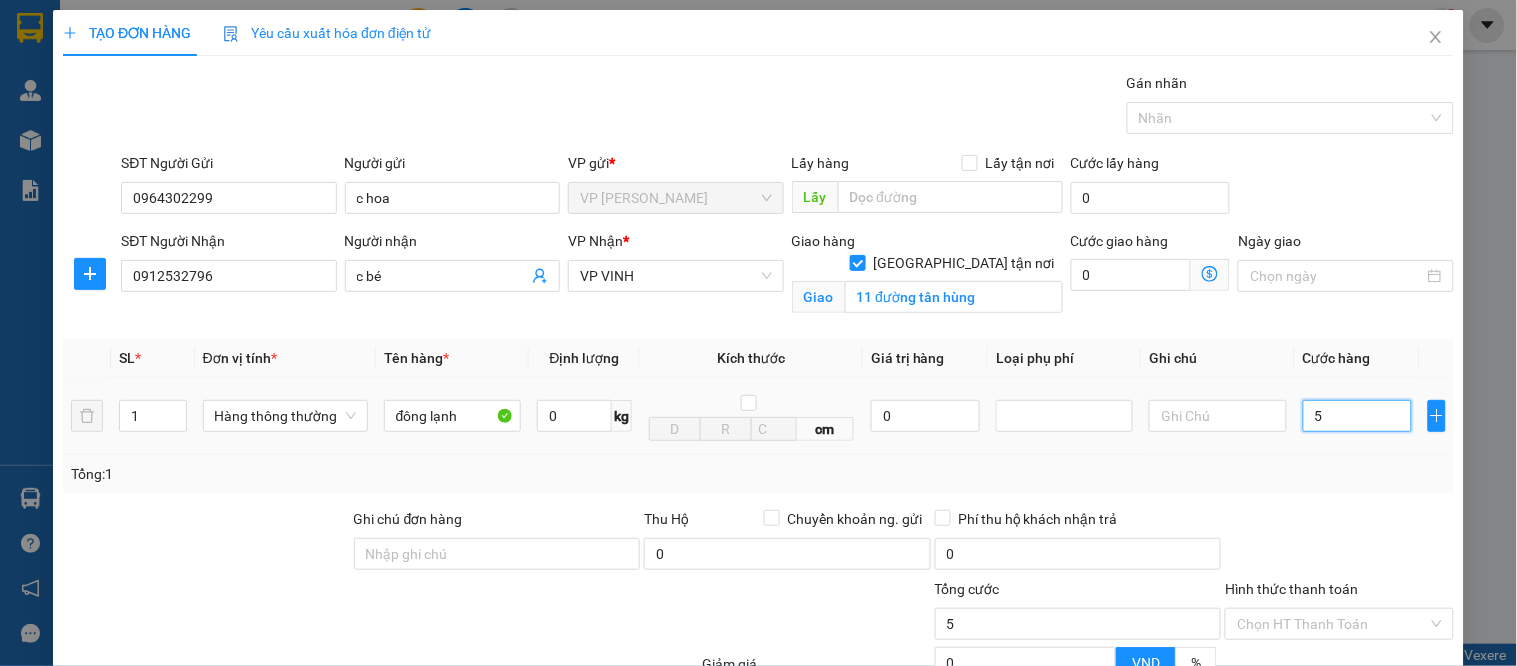 type on "5" 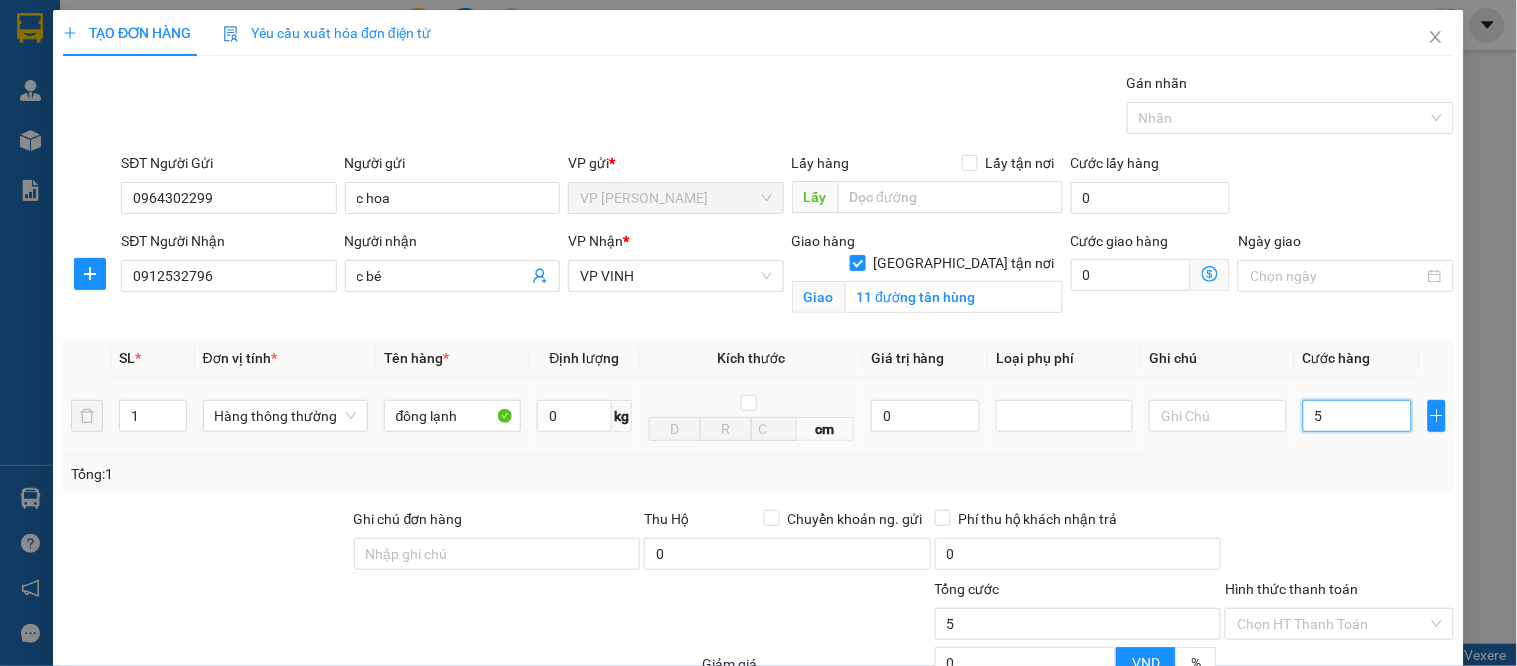type on "5" 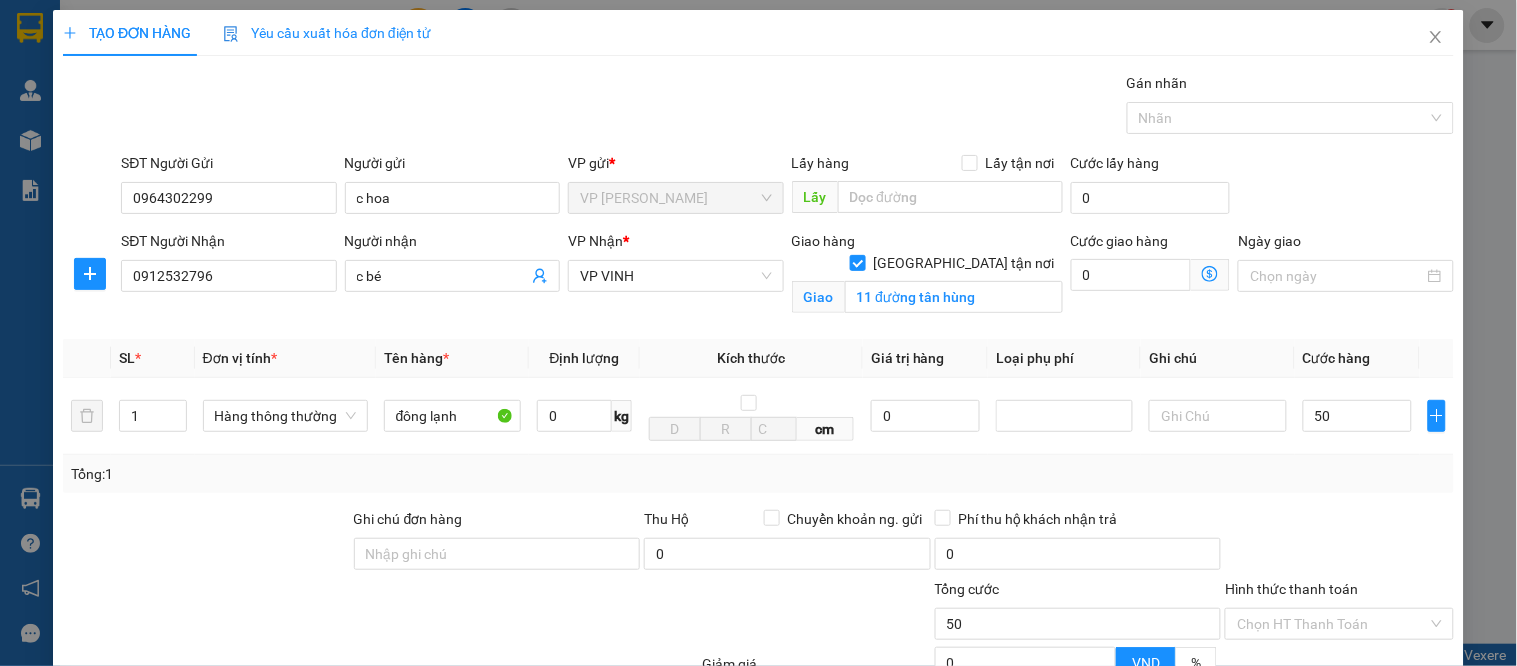 type on "50.000" 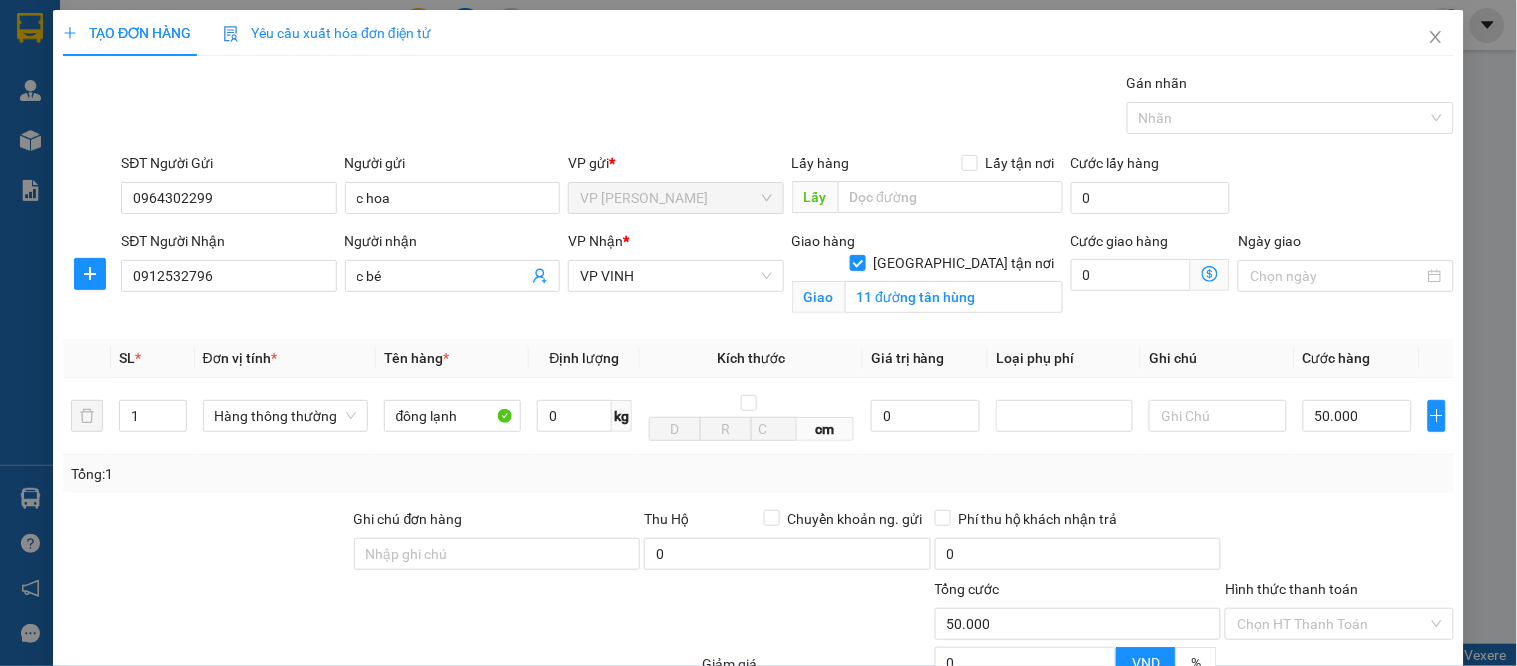click on "Transit Pickup Surcharge Ids Transit Deliver Surcharge Ids Transit Deliver Surcharge Transit Deliver Surcharge Gói vận chuyển  * Tiêu chuẩn Gán nhãn   Nhãn SĐT Người Gửi 0964302299 Người gửi c hoa VP gửi  * VP GIA LÂM Lấy hàng Lấy tận nơi Lấy Cước lấy hàng 0 SĐT Người Nhận 0912532796 Người nhận c bé VP Nhận  * VP VINH Giao hàng [GEOGRAPHIC_DATA] tận nơi Giao 11 đường tân hùng Cước giao hàng 0 Ngày giao SL  * Đơn vị tính  * Tên hàng  * Định lượng Kích thước Giá trị hàng Loại phụ phí Ghi chú Cước hàng                       1 Hàng thông thường đông lạnh 0 kg cm 0   50.000 Tổng:  1 Ghi chú đơn hàng Thu Hộ Chuyển khoản ng. gửi 0 Phí thu hộ khách nhận trả 0 Tổng cước 50.000 Hình thức thanh toán Chọn HT Thanh Toán Giảm giá 0 VND % Discount 0 Số tiền thu trước 0 Chưa thanh toán 50.000 Chọn HT Thanh Toán Ghi chú nội bộ nhà xe Chi phí nội bộ 0 Lưu" at bounding box center (758, 454) 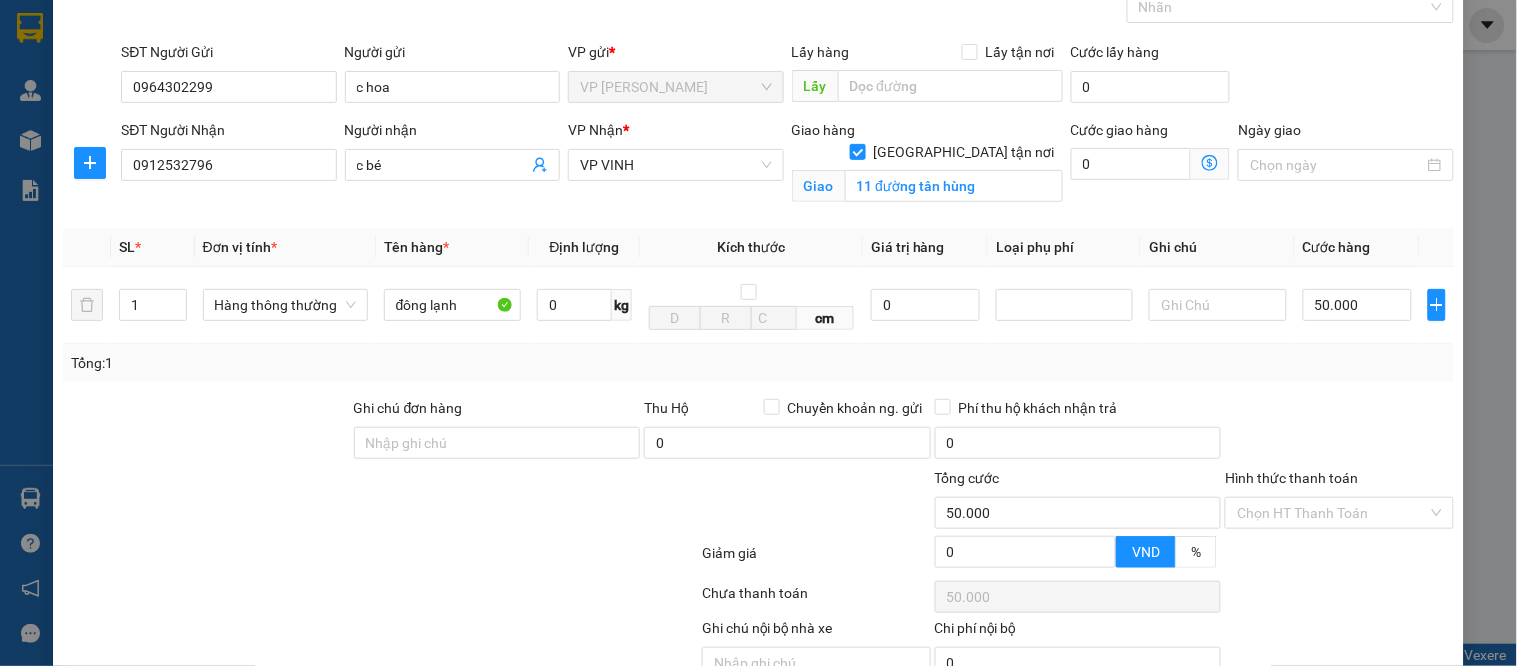 scroll, scrollTop: 210, scrollLeft: 0, axis: vertical 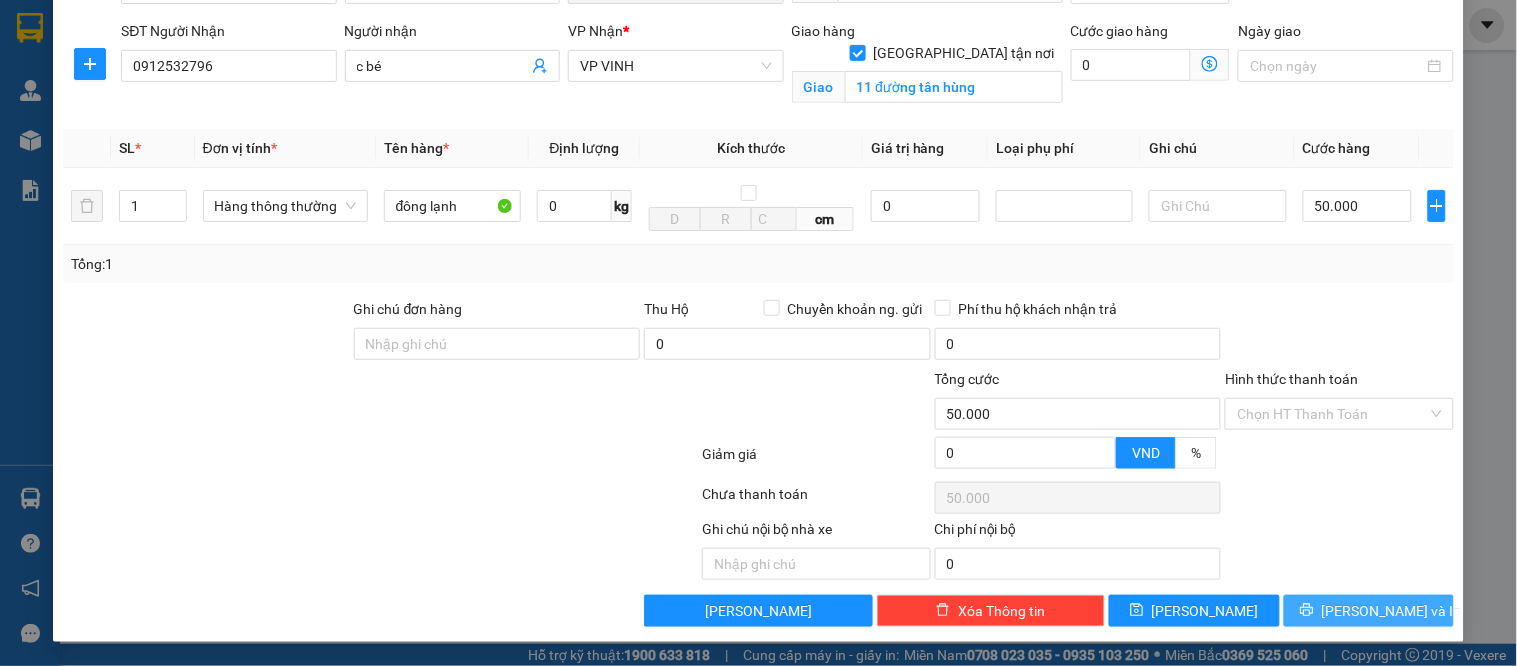 click on "[PERSON_NAME] và In" at bounding box center (1392, 611) 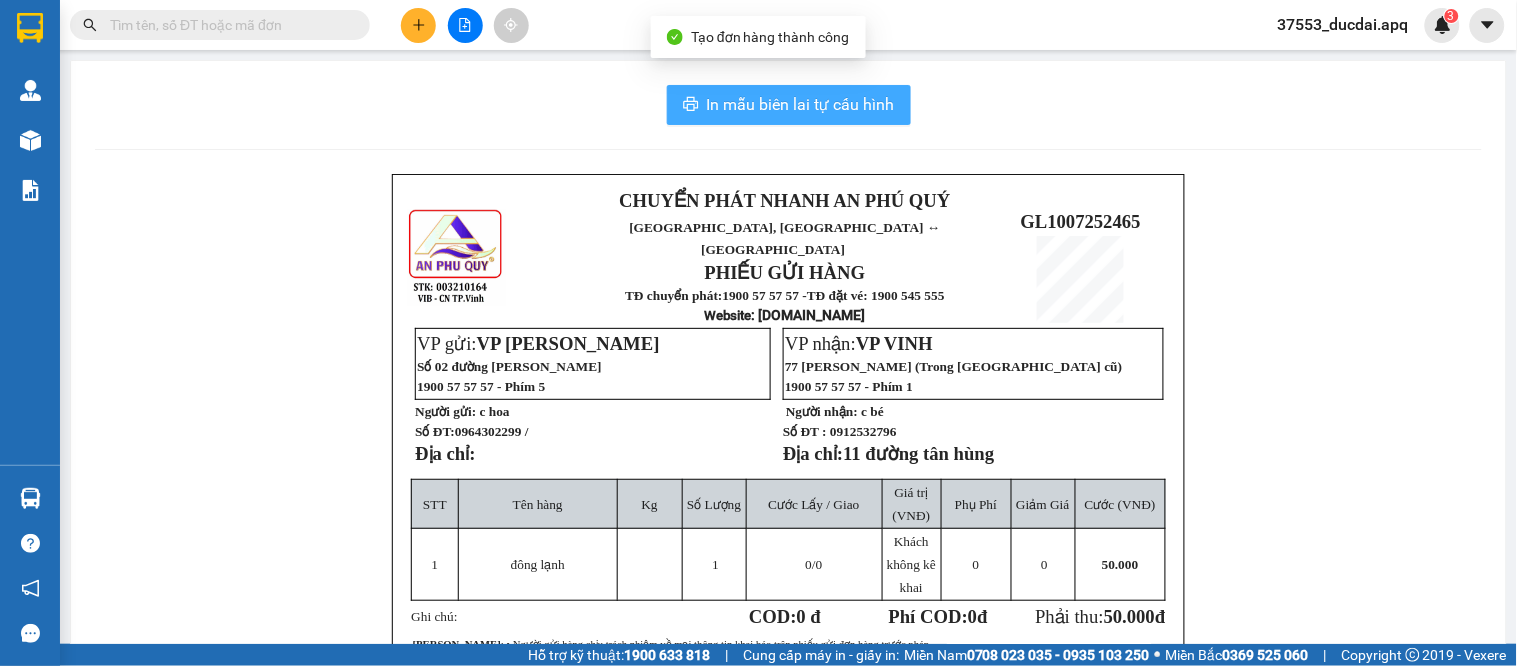 click on "In mẫu biên lai tự cấu hình" at bounding box center [801, 104] 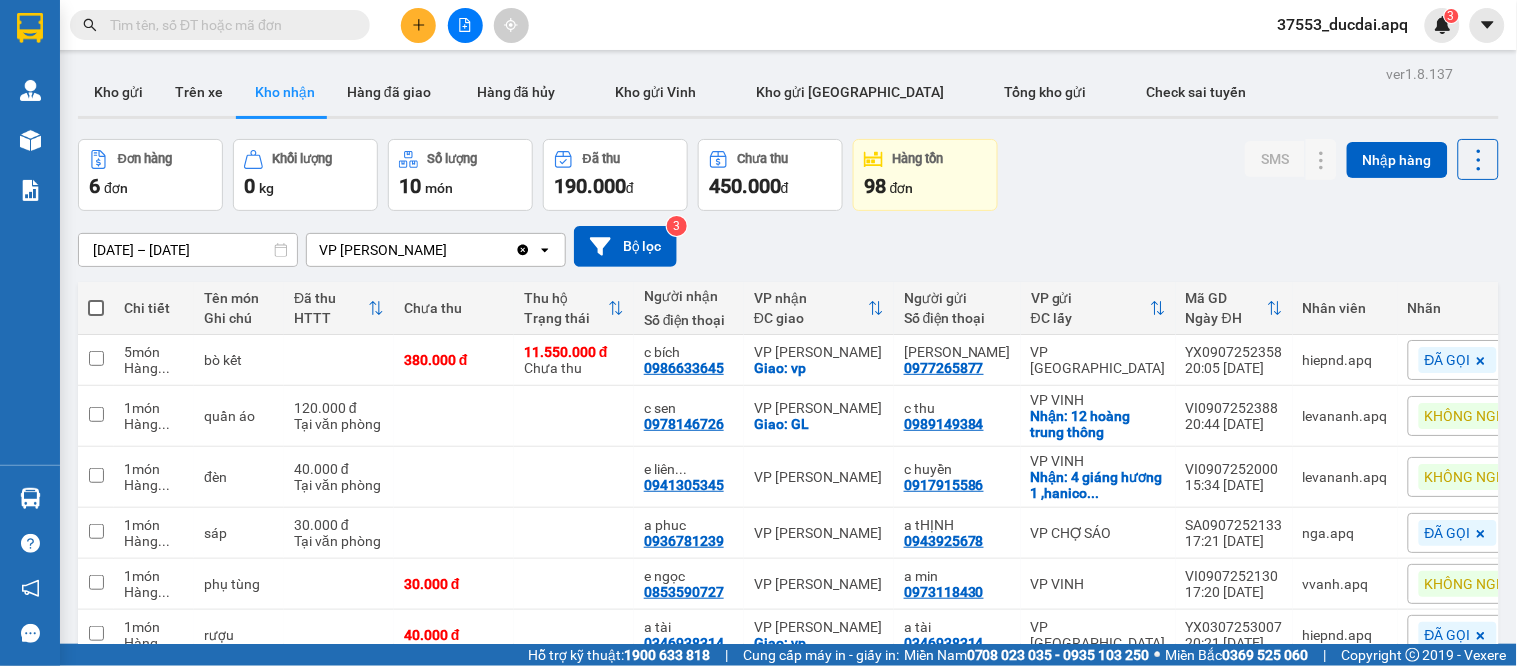 click on "[DATE] – [DATE] Press the down arrow key to interact with the calendar and select a date. Press the escape button to close the calendar. Selected date range is from [DATE] to [DATE]. VP GIA LÂM Clear value open Bộ lọc 3" at bounding box center [788, 246] 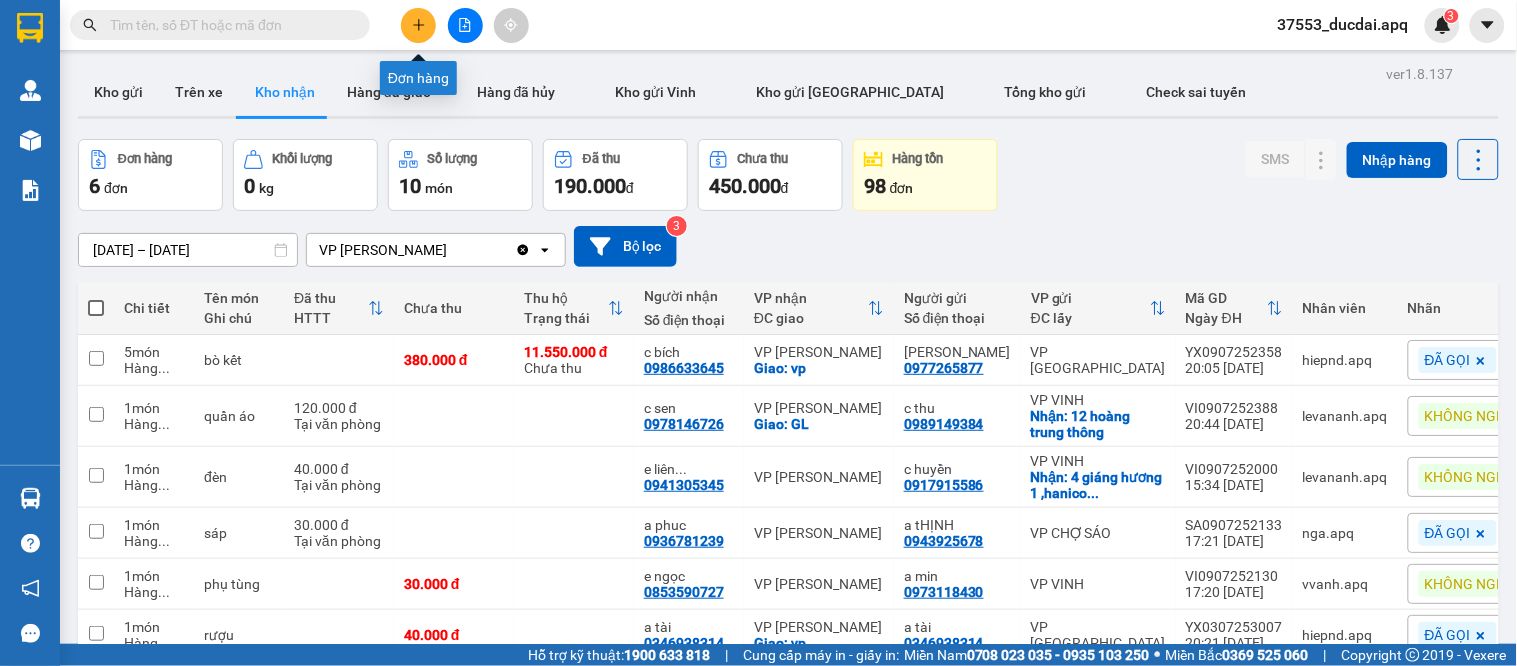 click 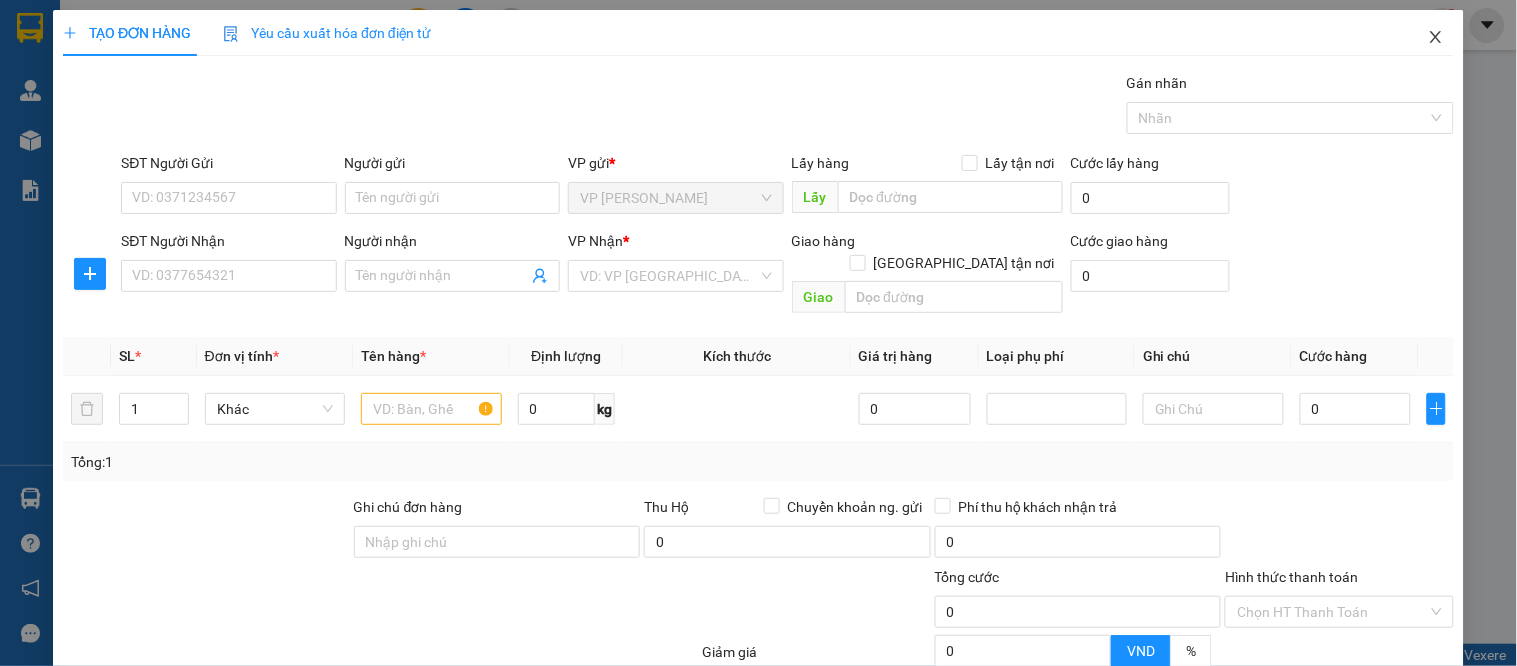 click 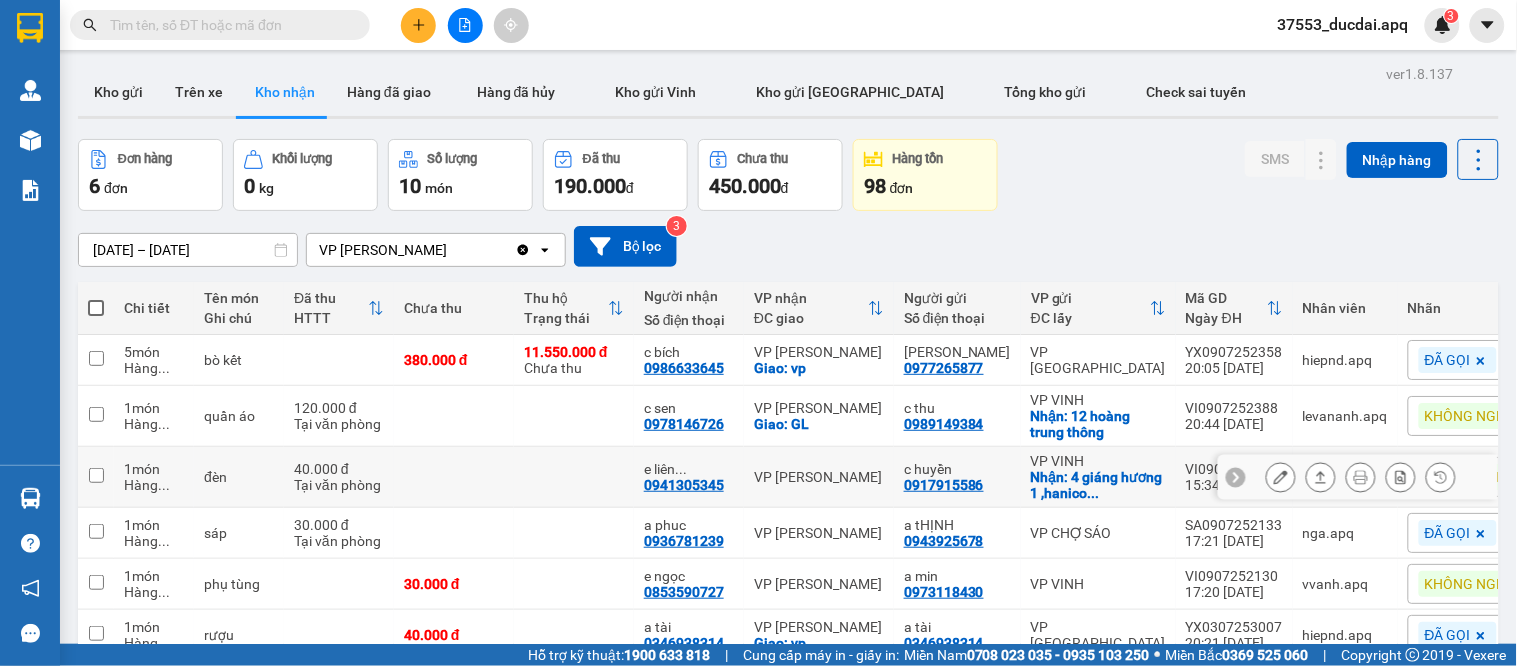 scroll, scrollTop: 108, scrollLeft: 0, axis: vertical 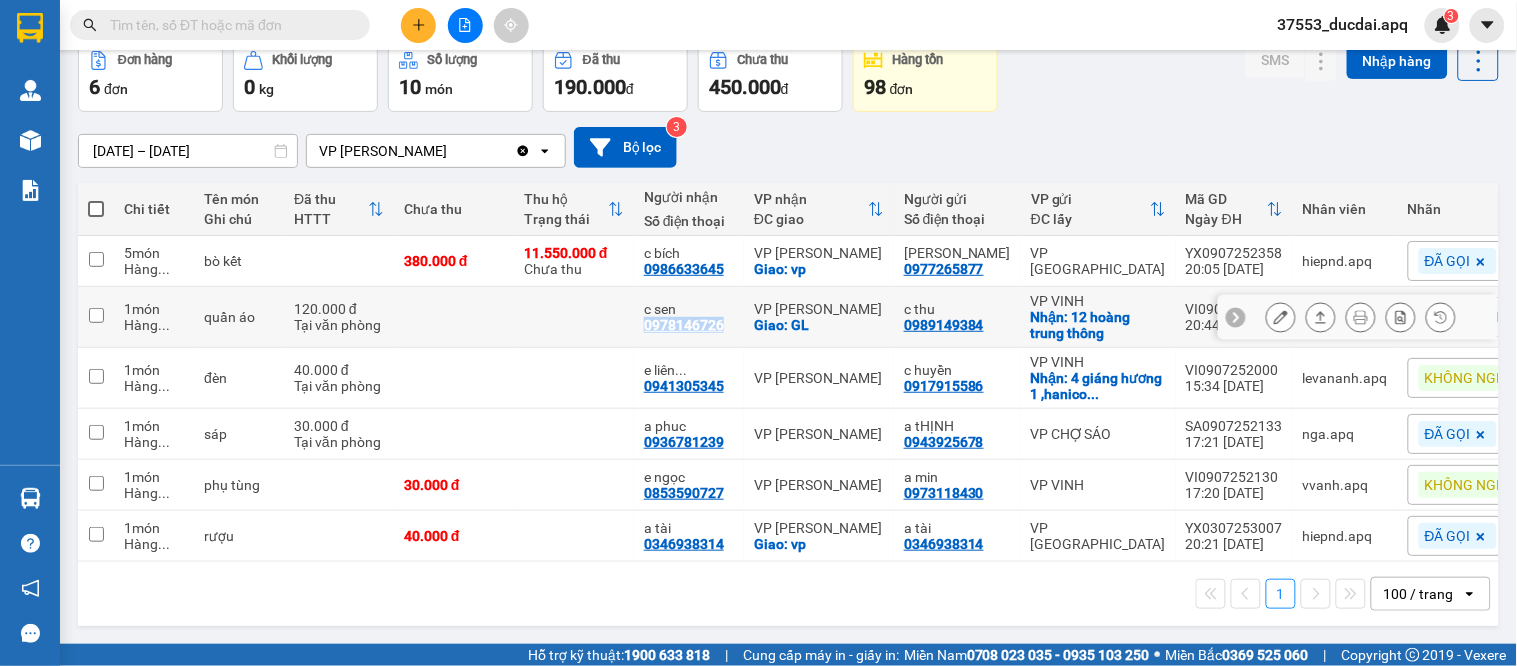 drag, startPoint x: 721, startPoint y: 315, endPoint x: 646, endPoint y: 317, distance: 75.026665 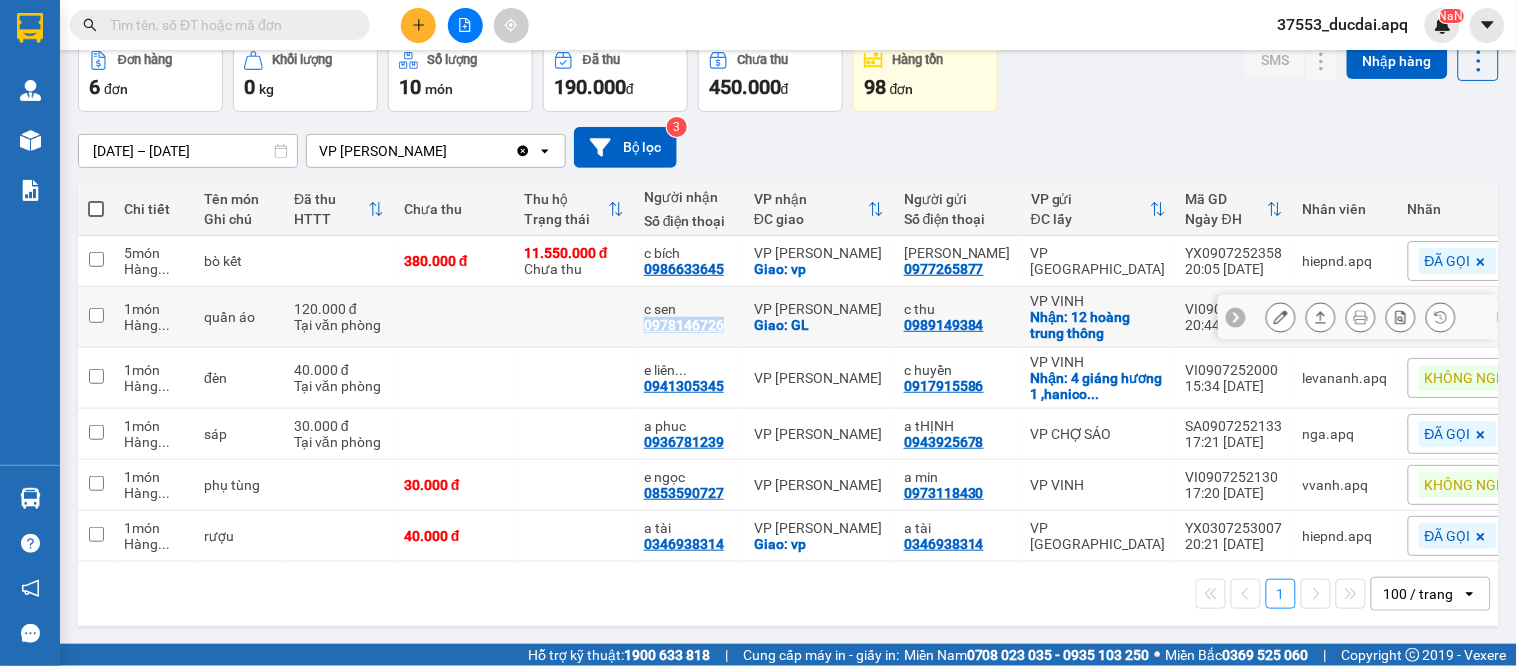 copy on "0978146726" 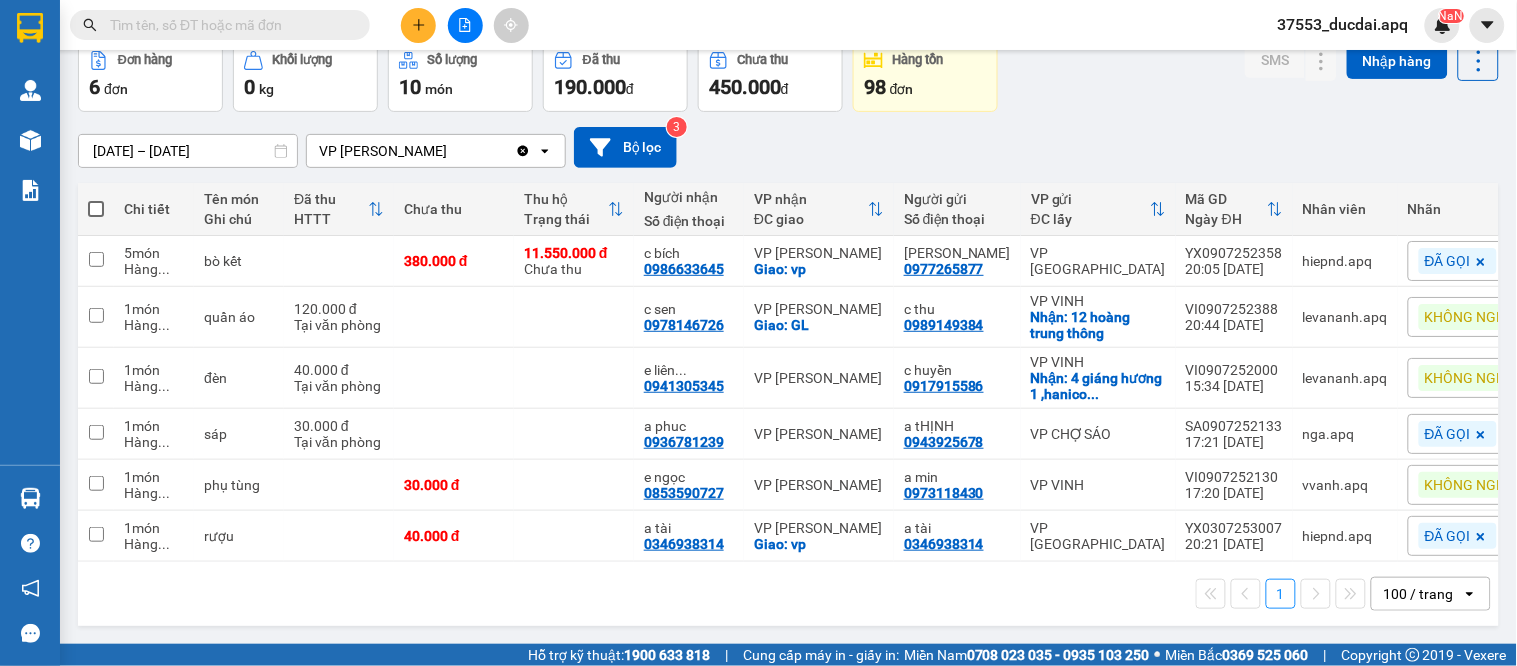 click at bounding box center [228, 25] 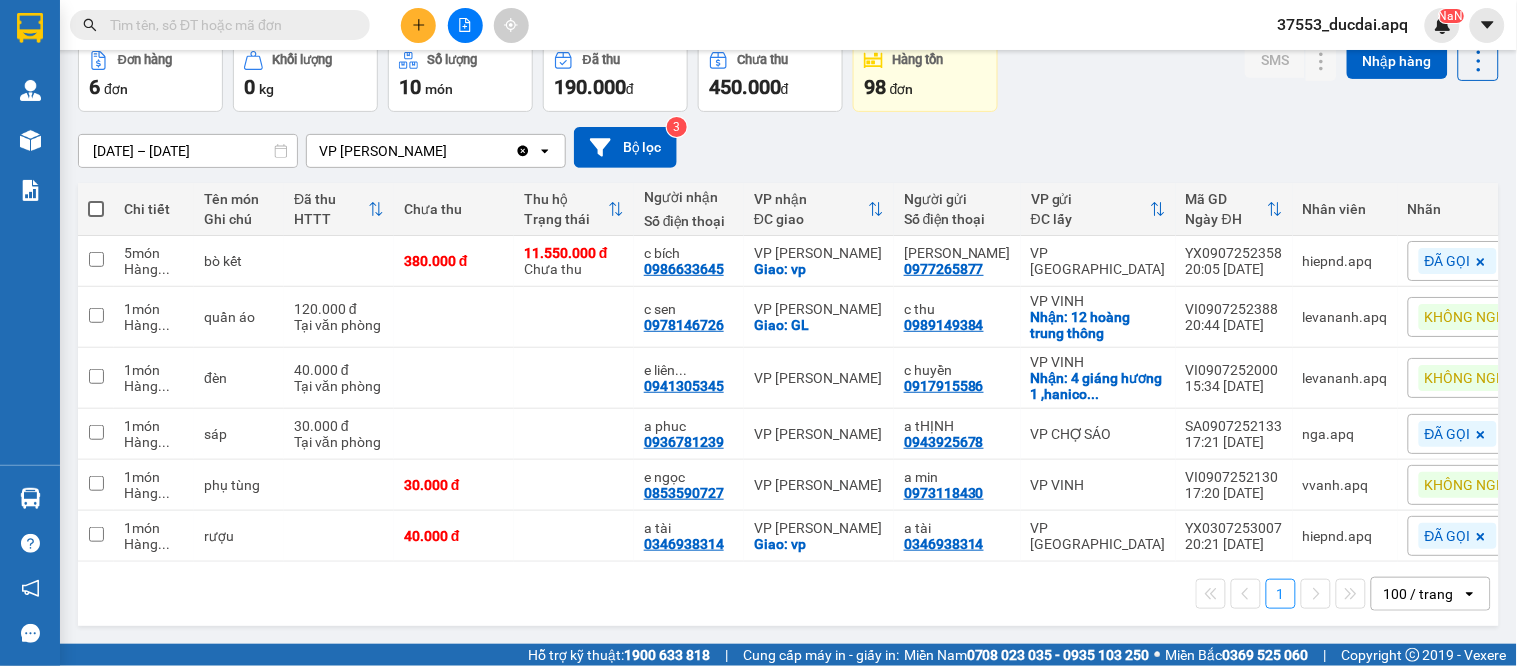 paste on "0978146726" 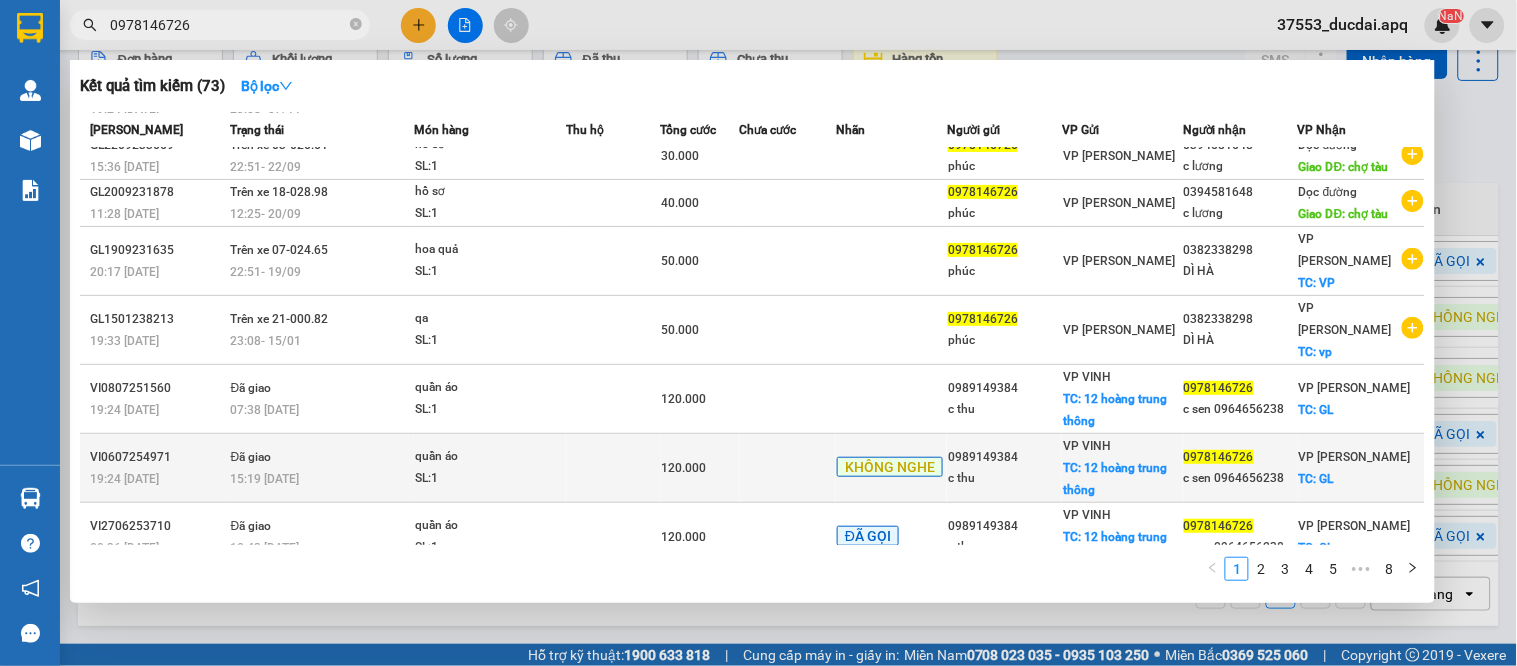 scroll, scrollTop: 296, scrollLeft: 0, axis: vertical 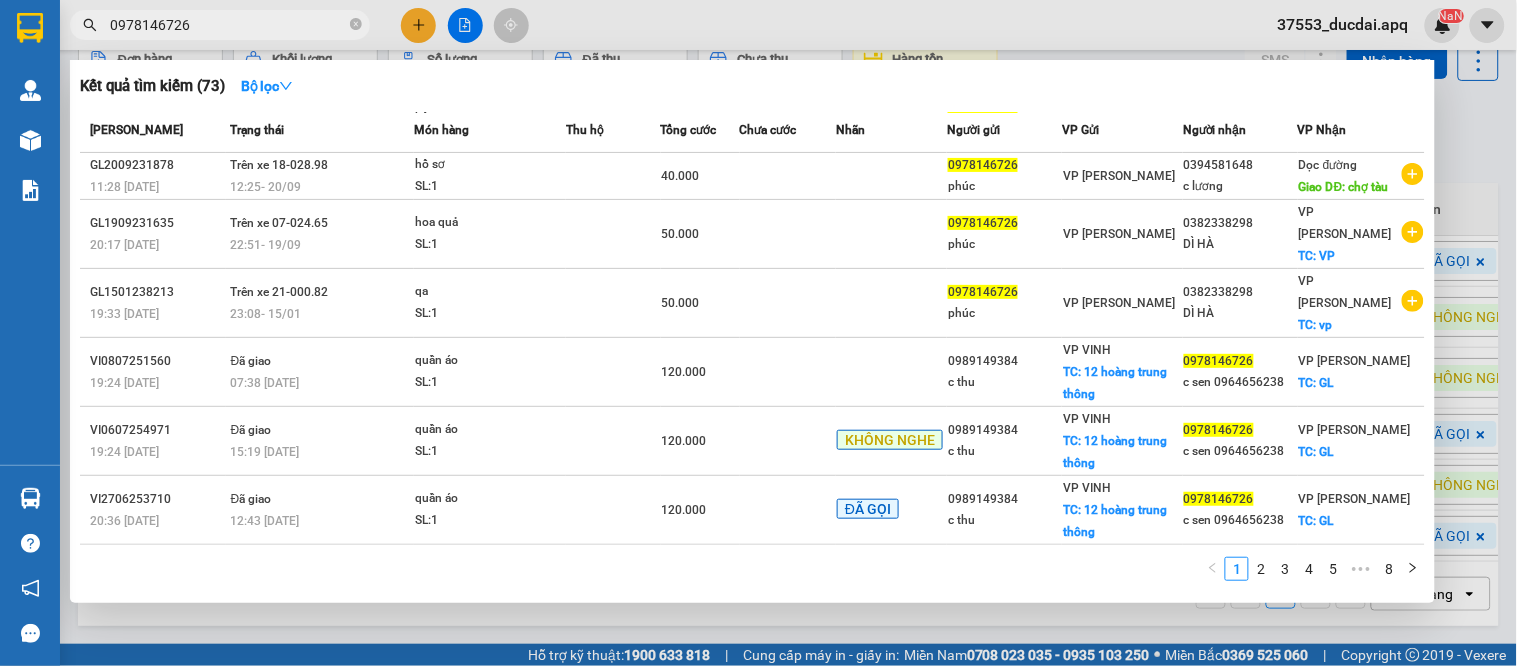 type on "0978146726" 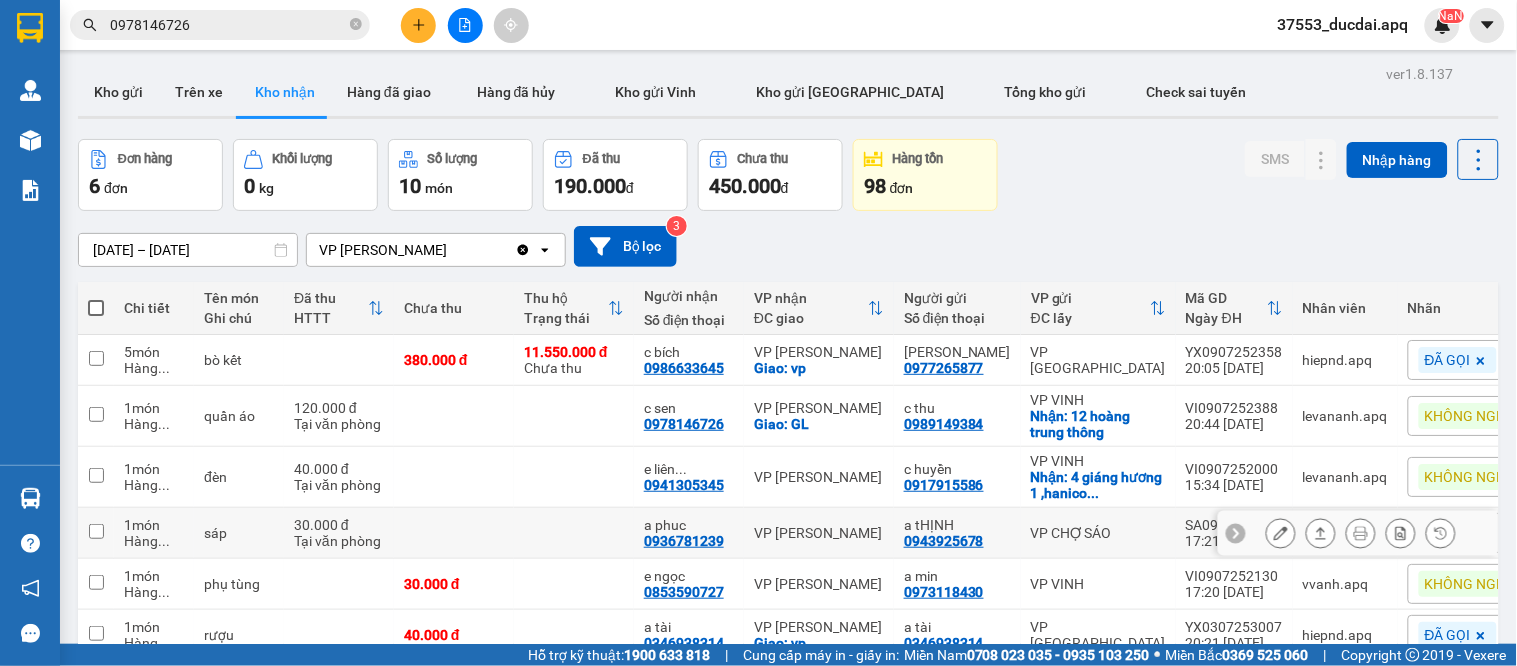 scroll, scrollTop: 108, scrollLeft: 0, axis: vertical 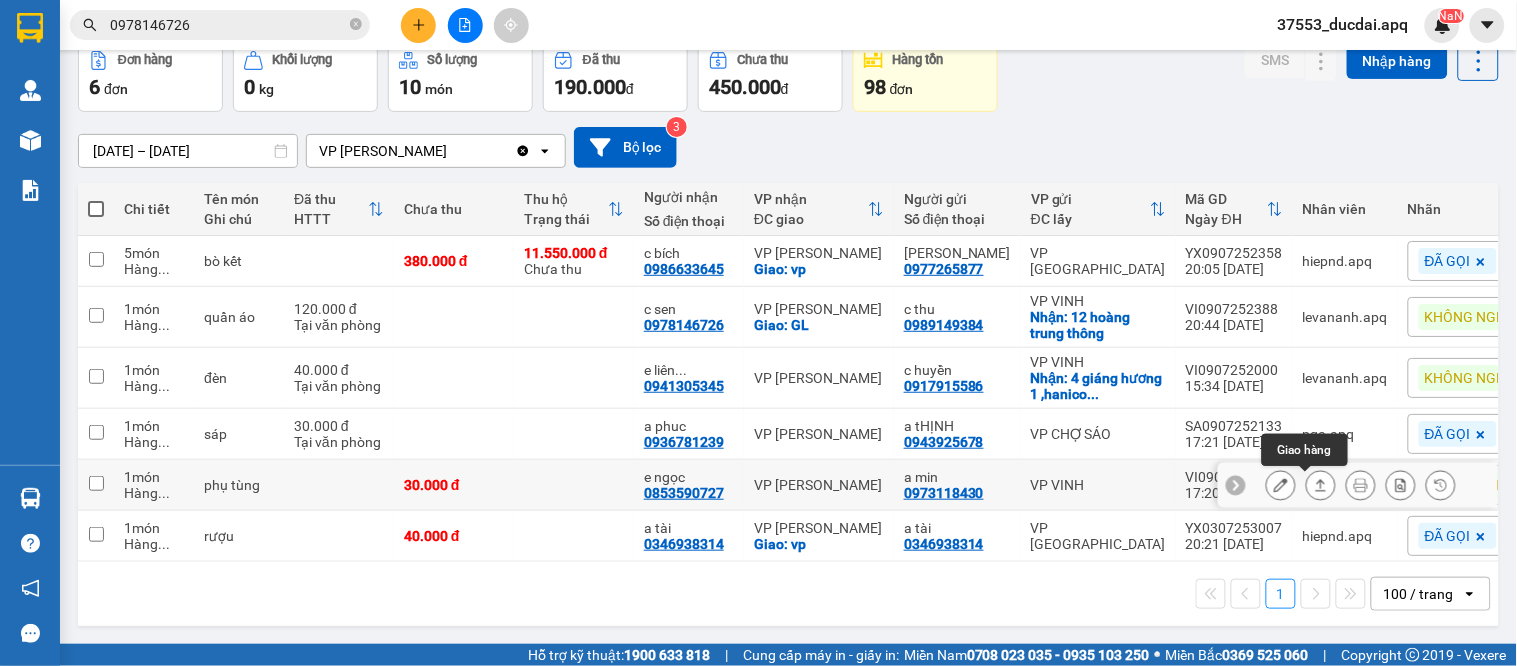 click 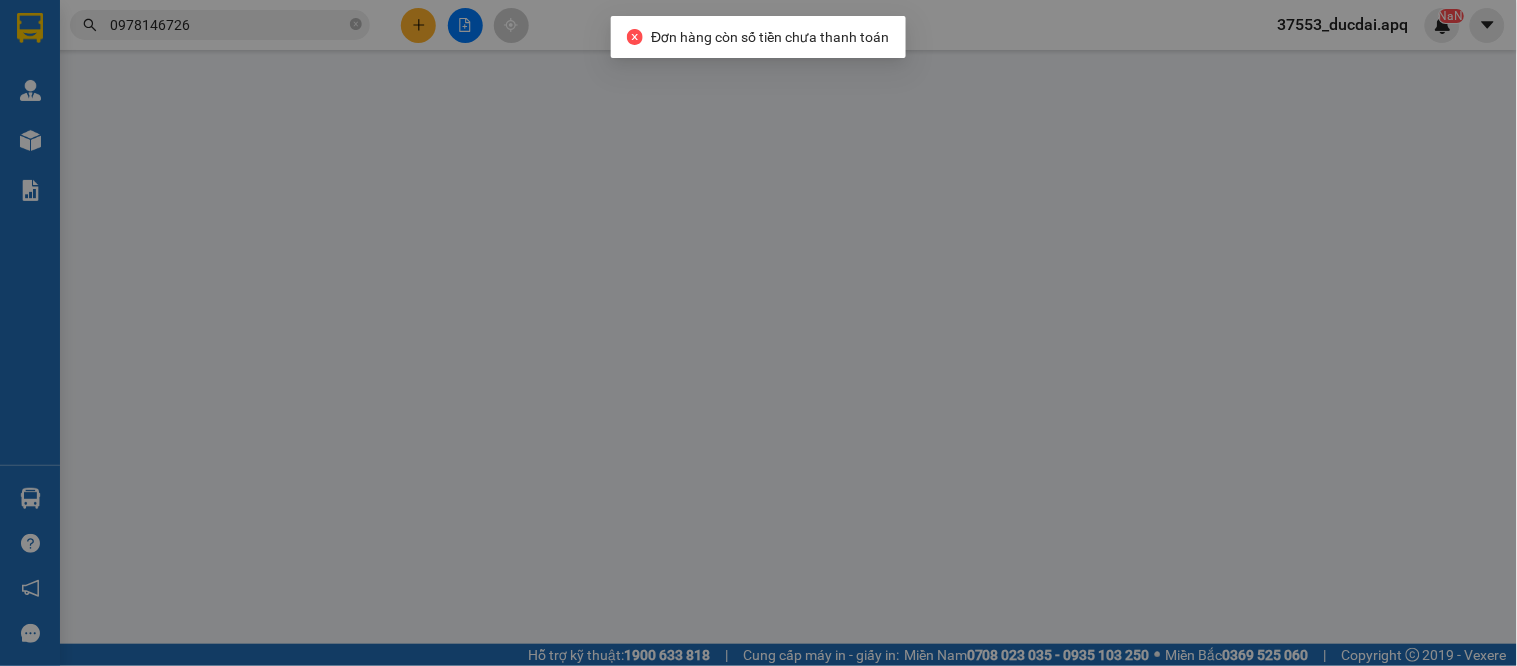scroll, scrollTop: 0, scrollLeft: 0, axis: both 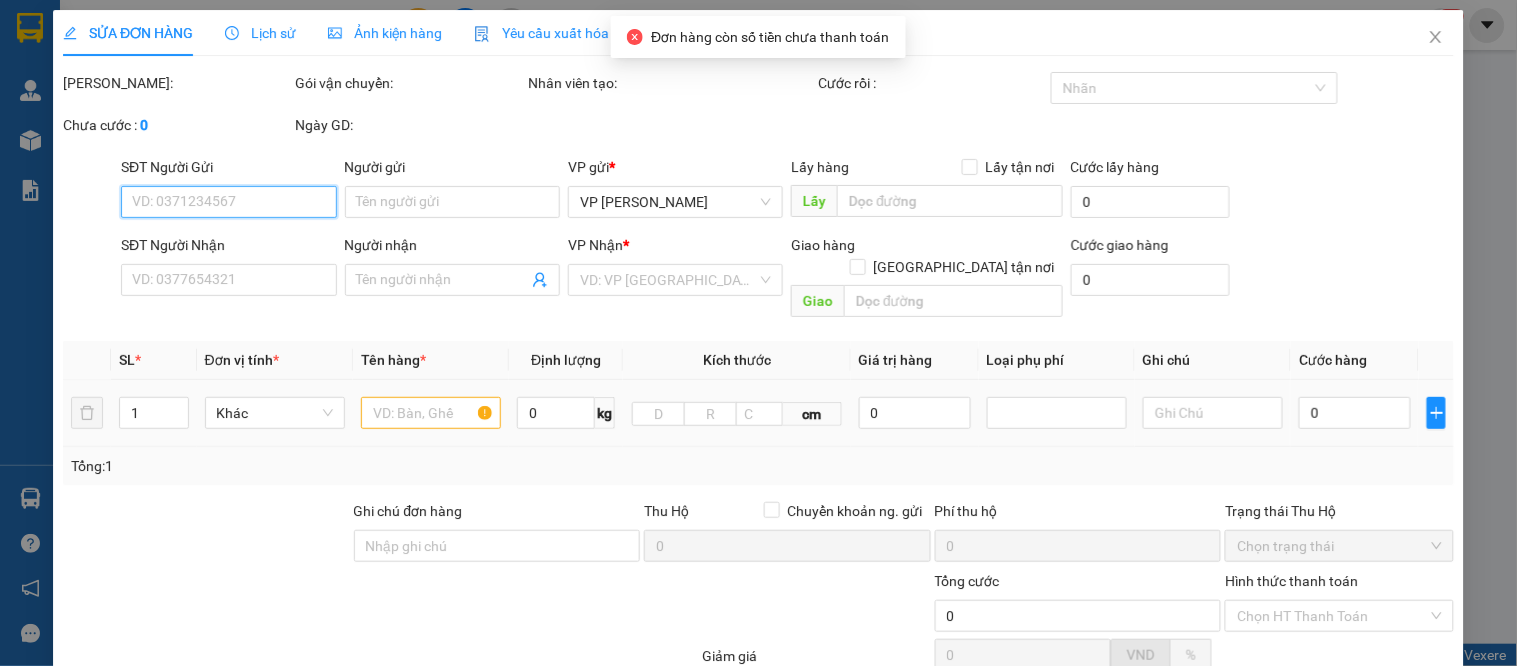 type on "0973118430" 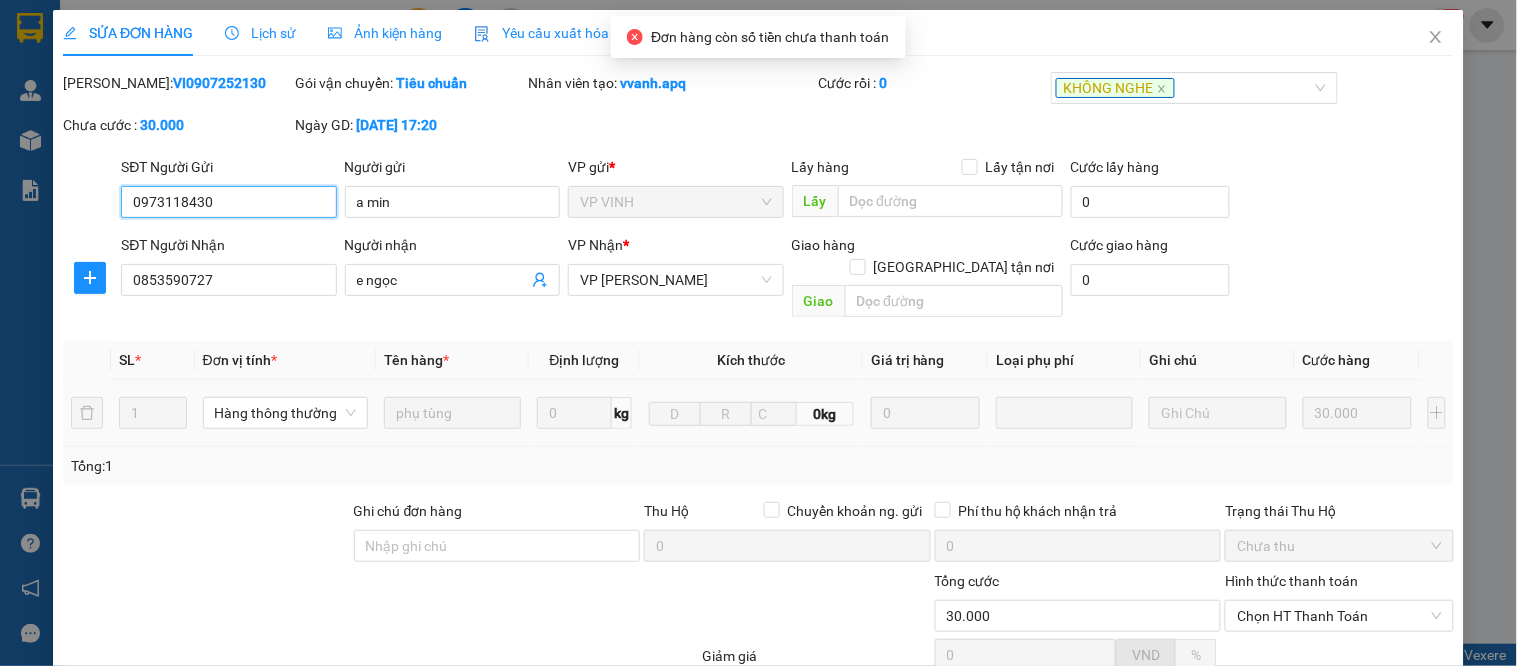 scroll, scrollTop: 180, scrollLeft: 0, axis: vertical 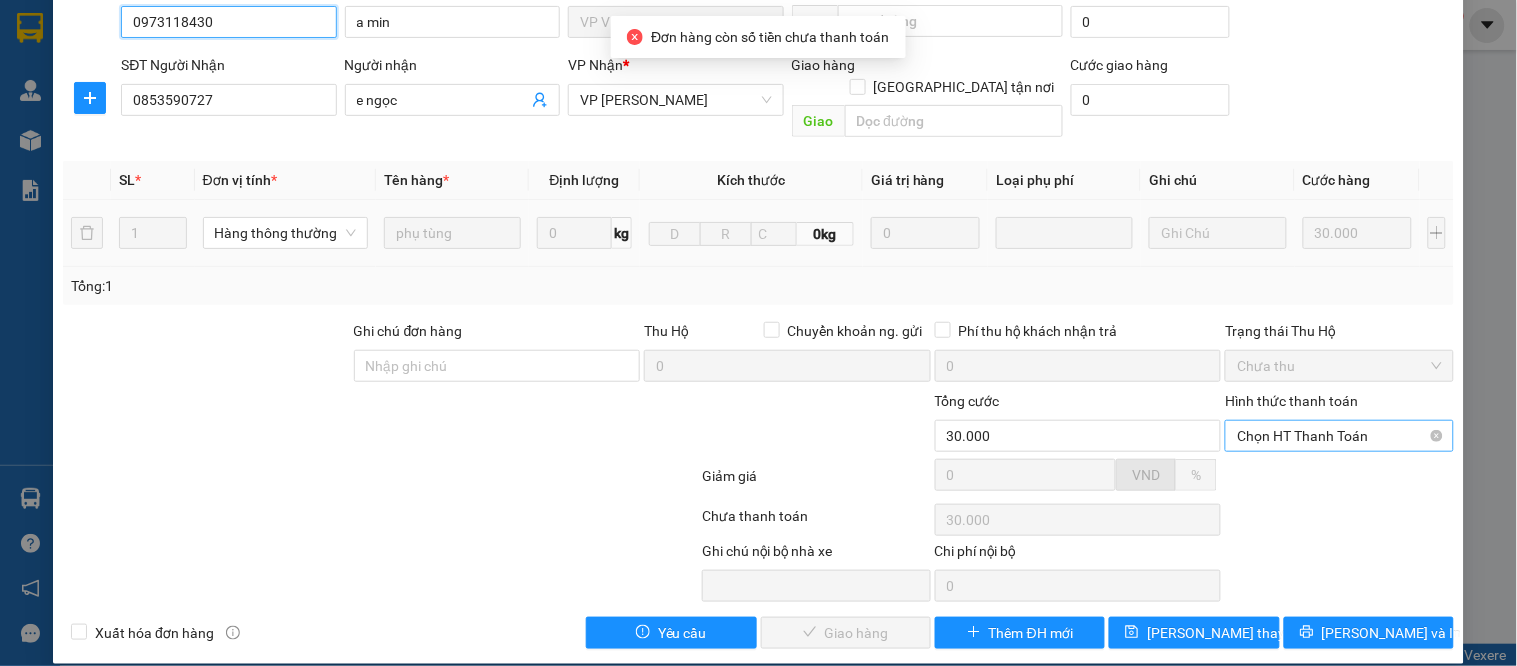 click on "Chọn HT Thanh Toán" at bounding box center (1339, 436) 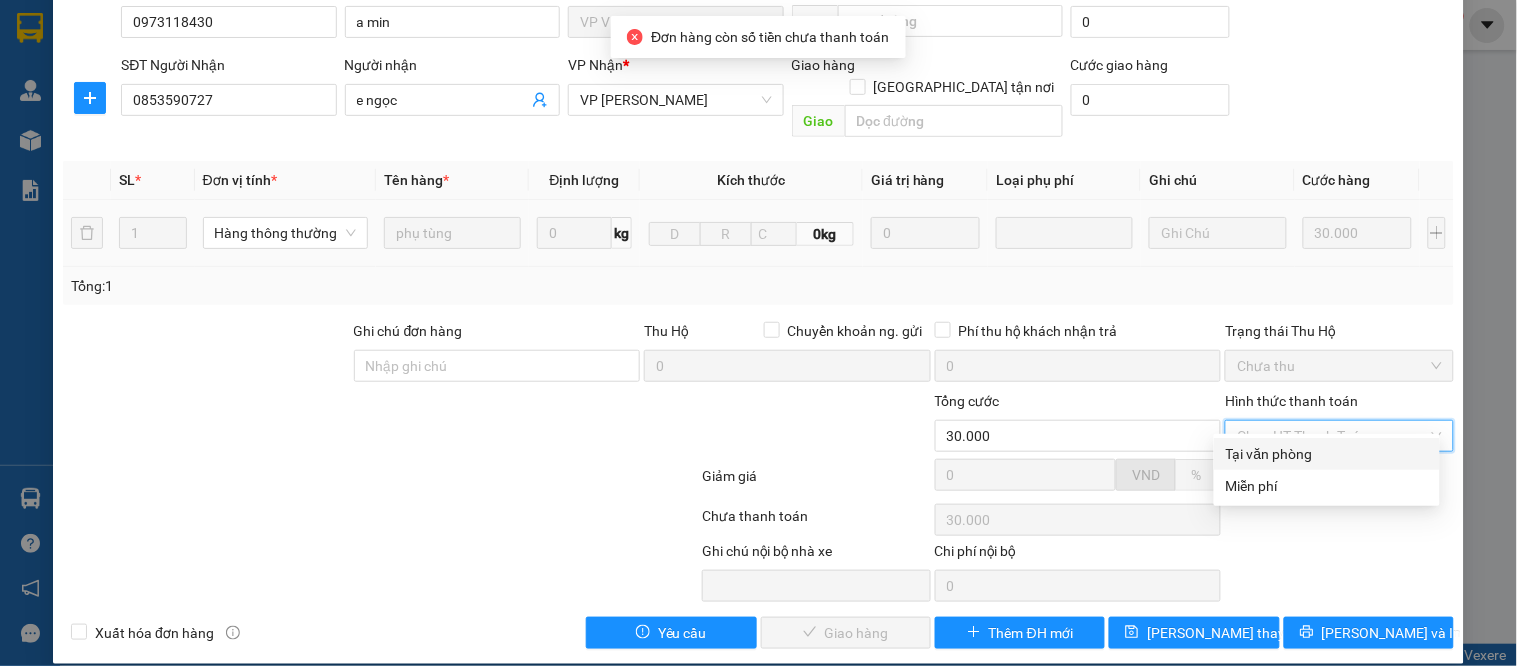 click on "Tại văn phòng" at bounding box center [1327, 454] 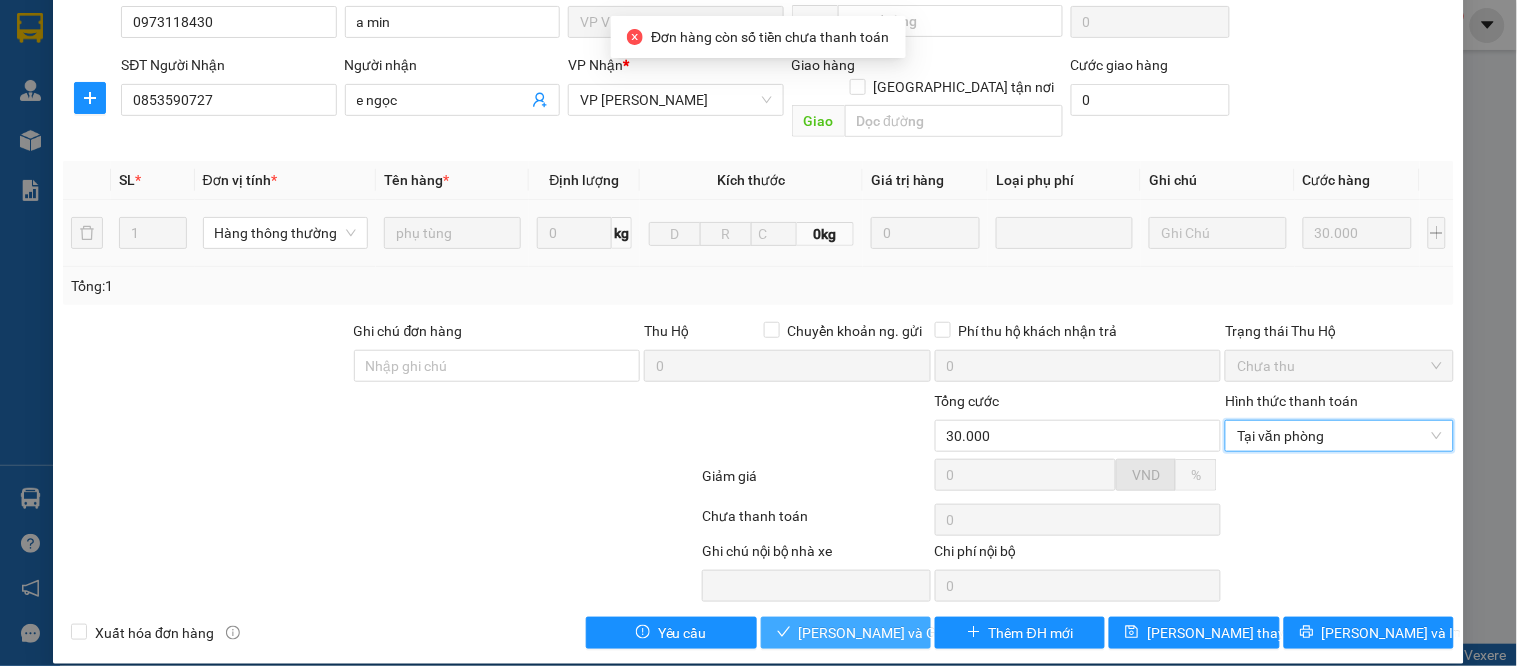 click on "[PERSON_NAME] và Giao hàng" at bounding box center (846, 633) 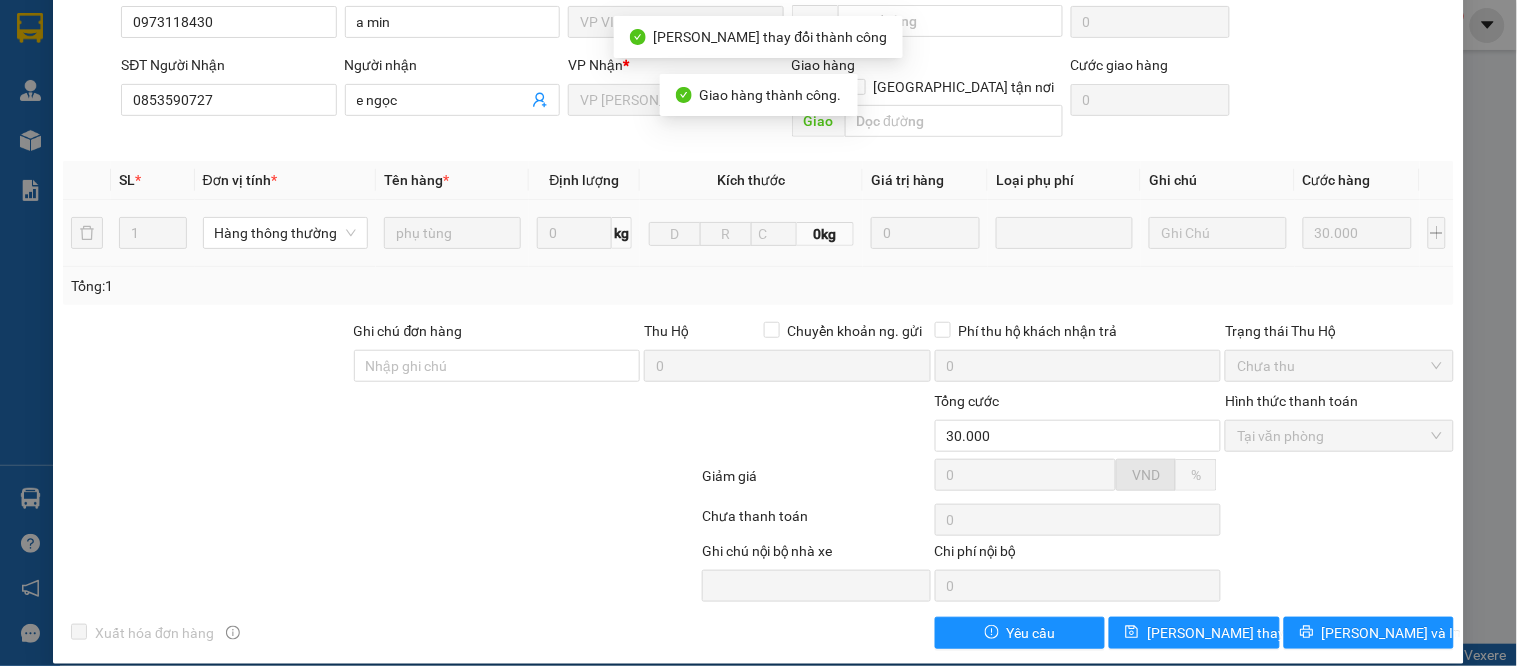 scroll, scrollTop: 0, scrollLeft: 0, axis: both 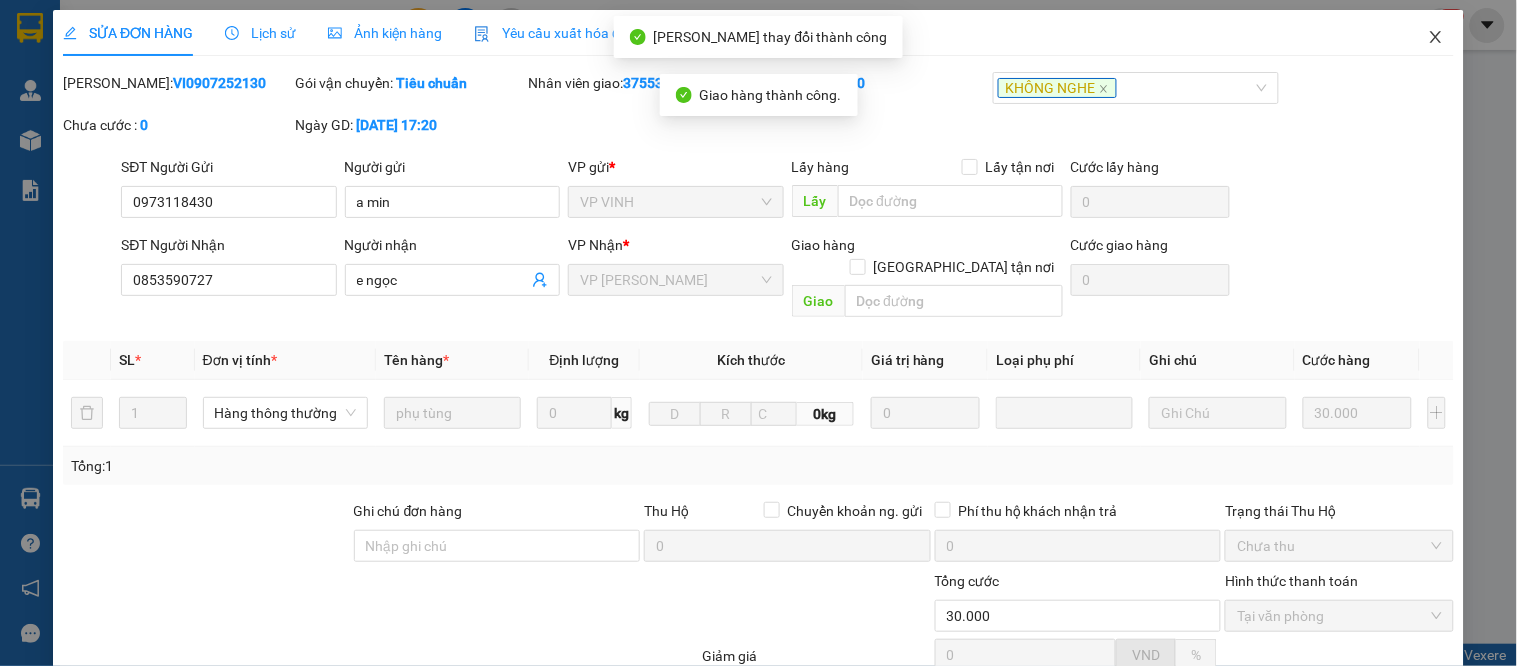 click 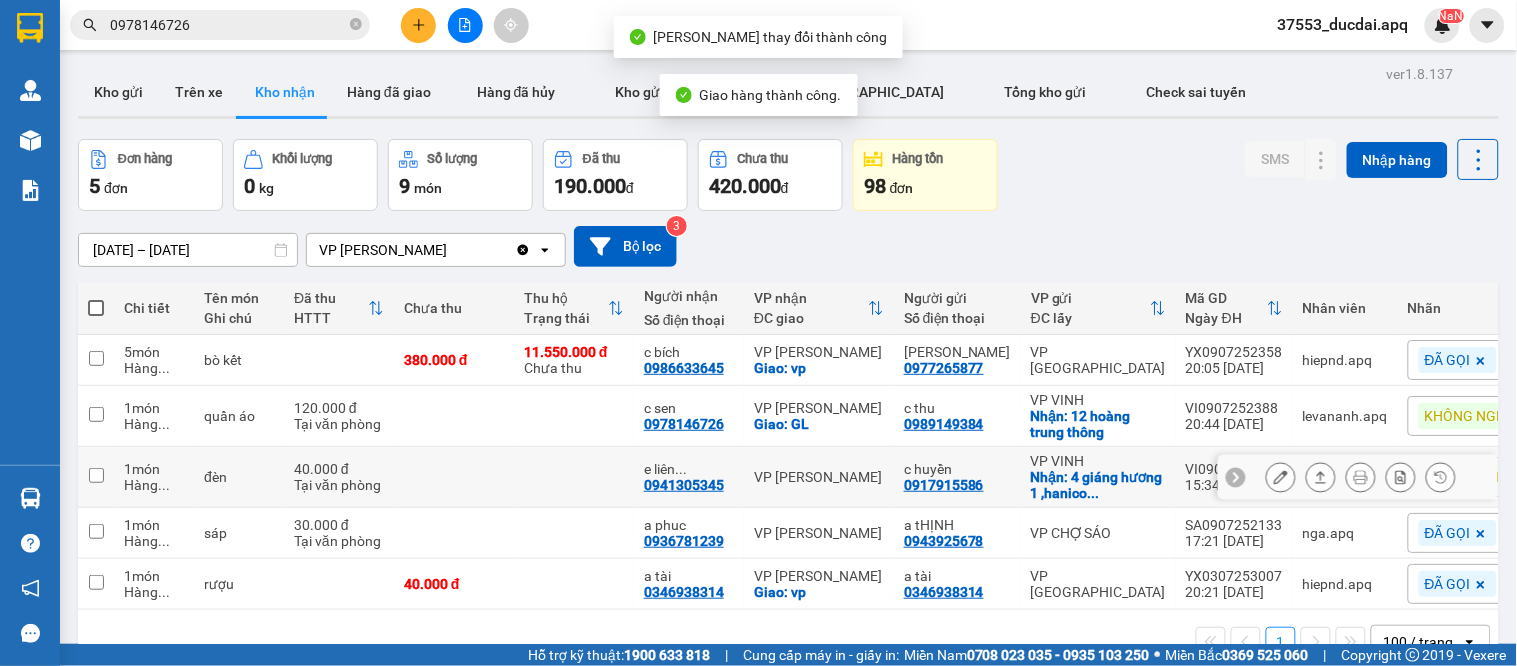 scroll, scrollTop: 92, scrollLeft: 0, axis: vertical 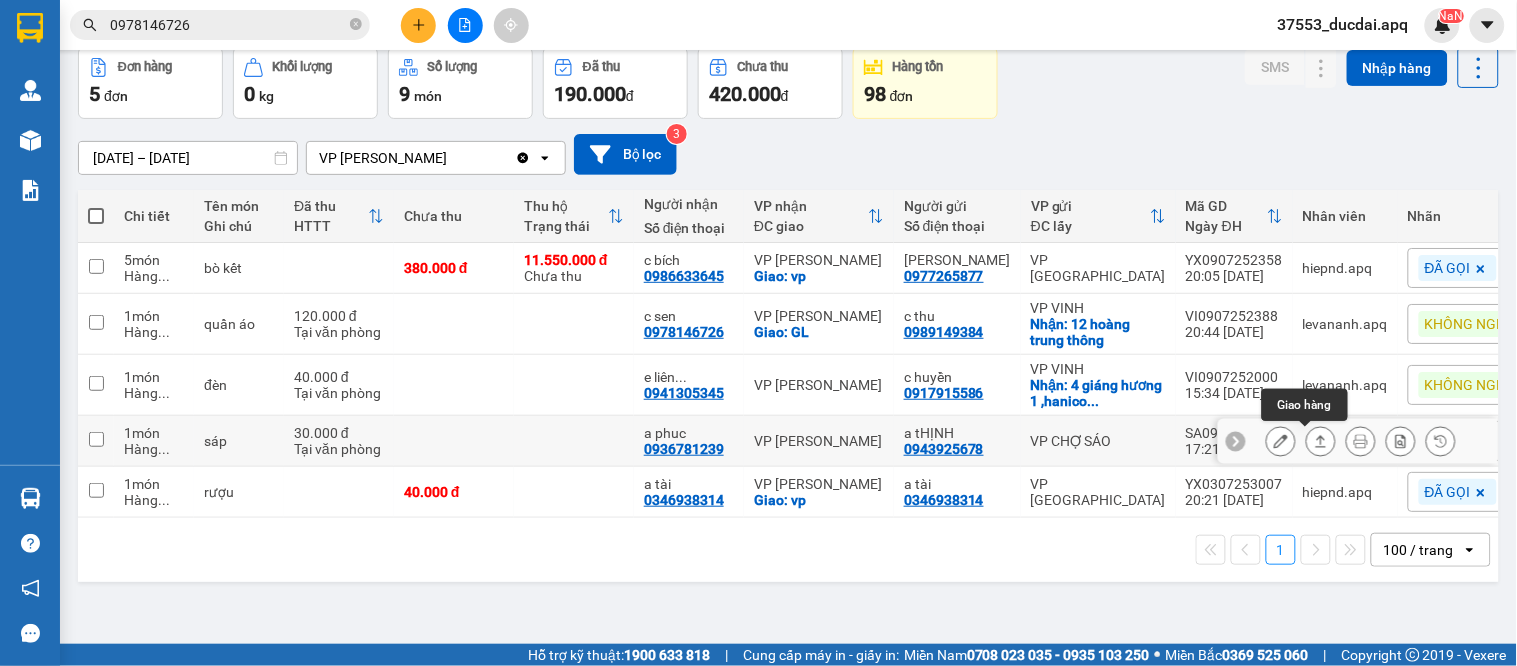 click at bounding box center (1321, 441) 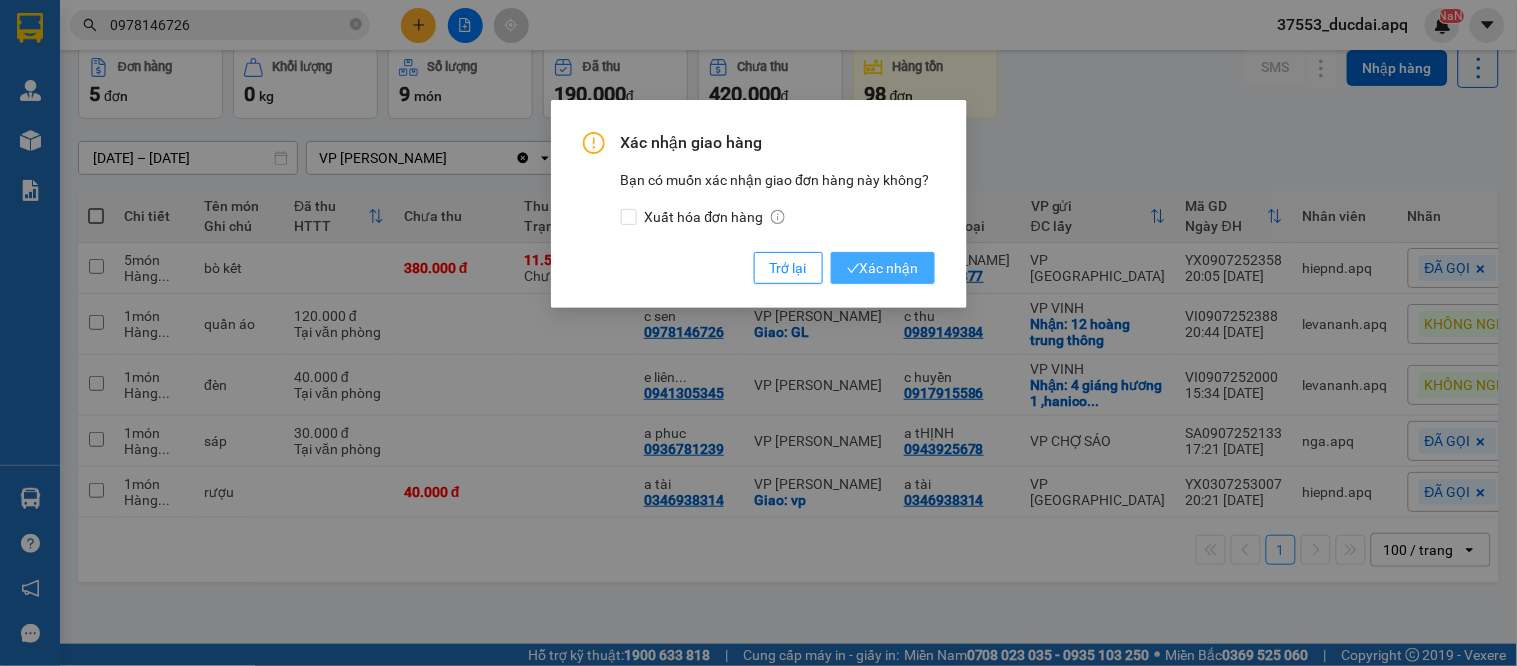 click on "Xác nhận" at bounding box center [883, 268] 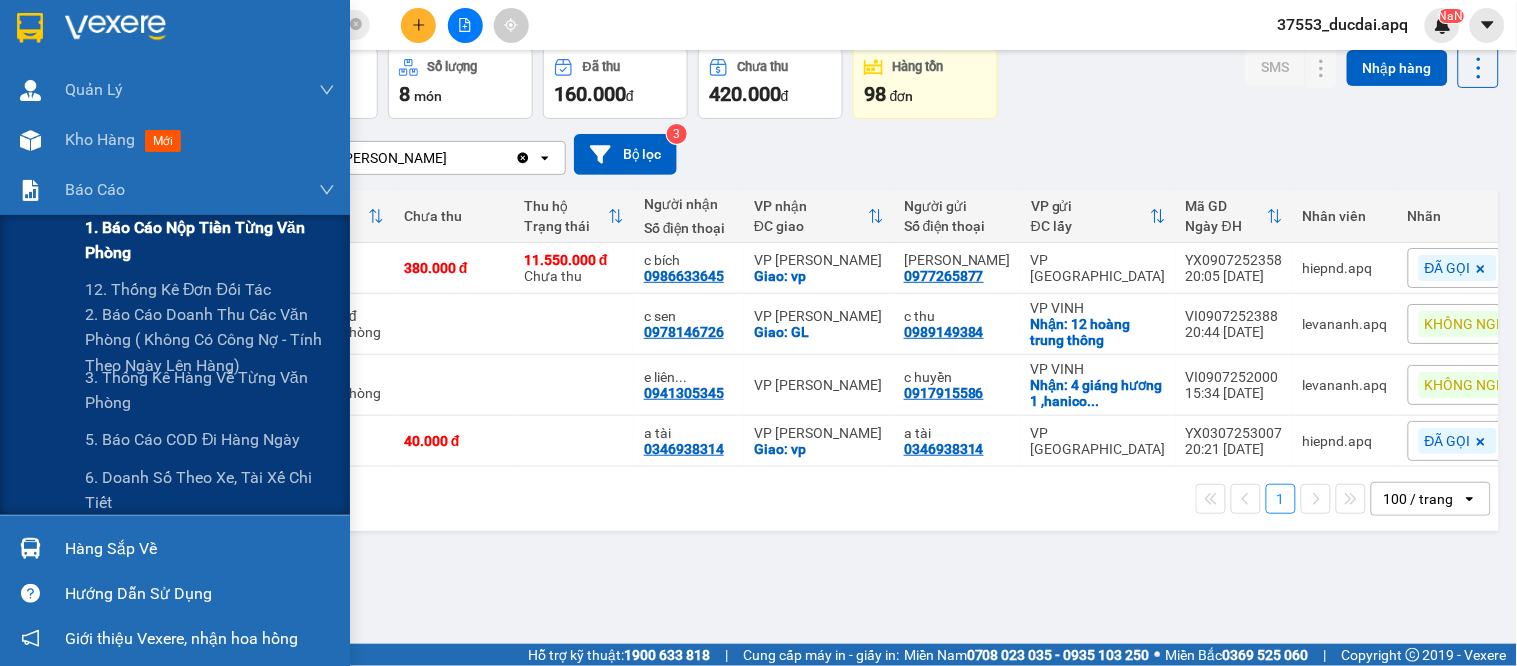 click on "1. Báo cáo nộp tiền từng văn phòng" at bounding box center (210, 240) 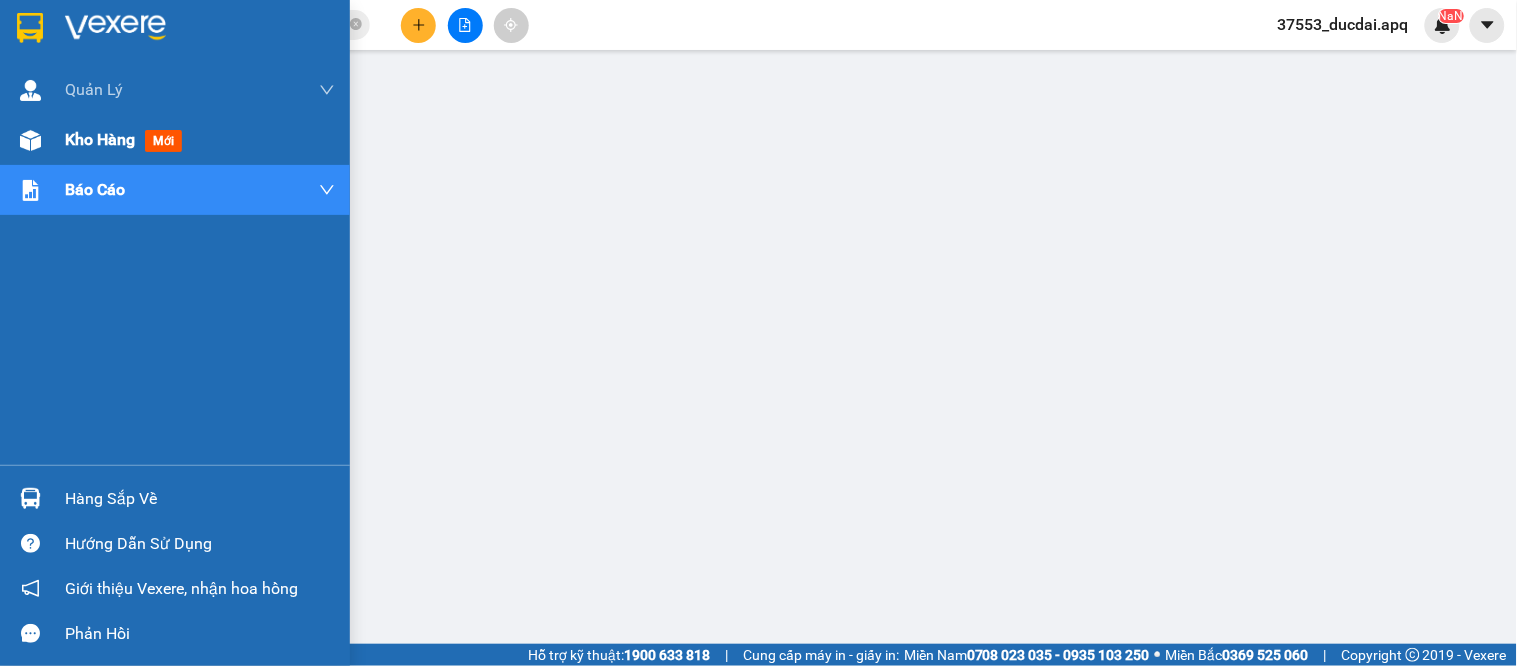 click on "Kho hàng" at bounding box center [100, 139] 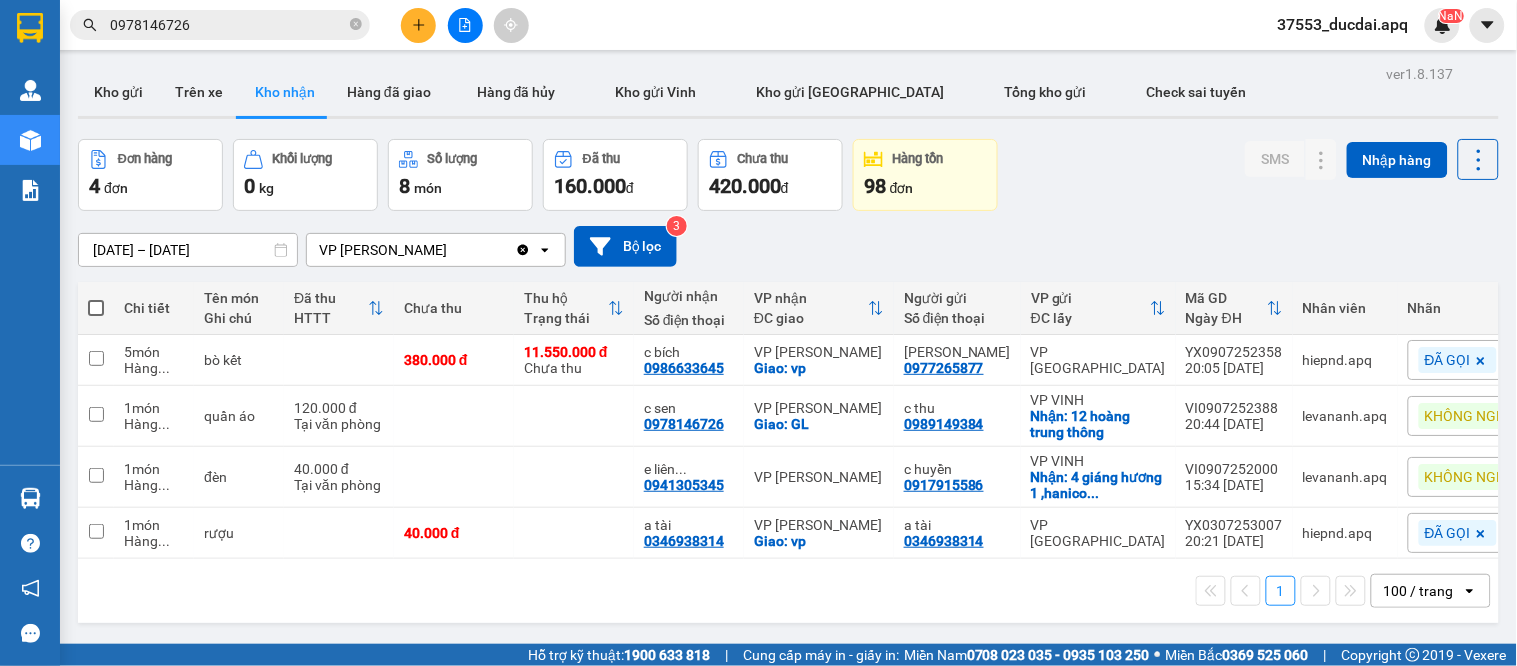 click on "[DATE] – [DATE] Press the down arrow key to interact with the calendar and select a date. Press the escape button to close the calendar. Selected date range is from [DATE] to [DATE]. VP GIA LÂM Clear value open Bộ lọc 3" at bounding box center [788, 246] 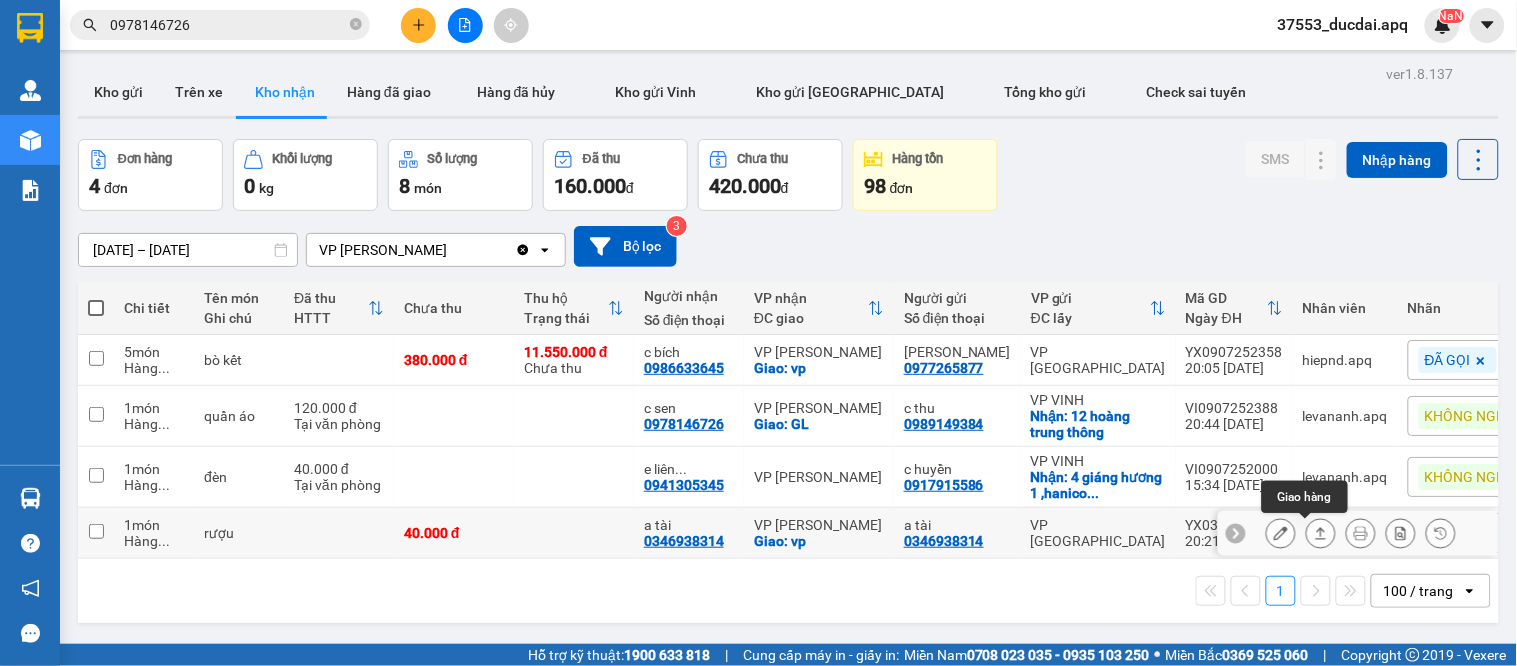 click 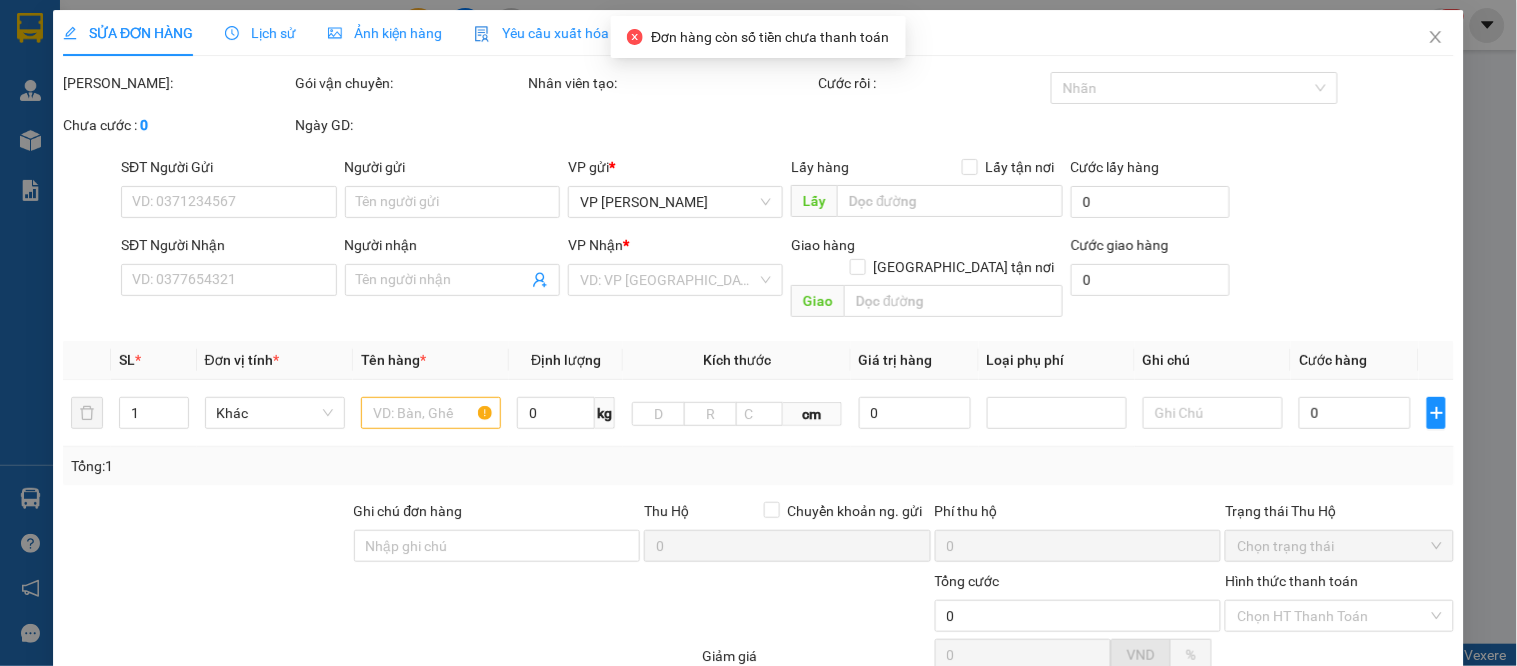type on "0346938314" 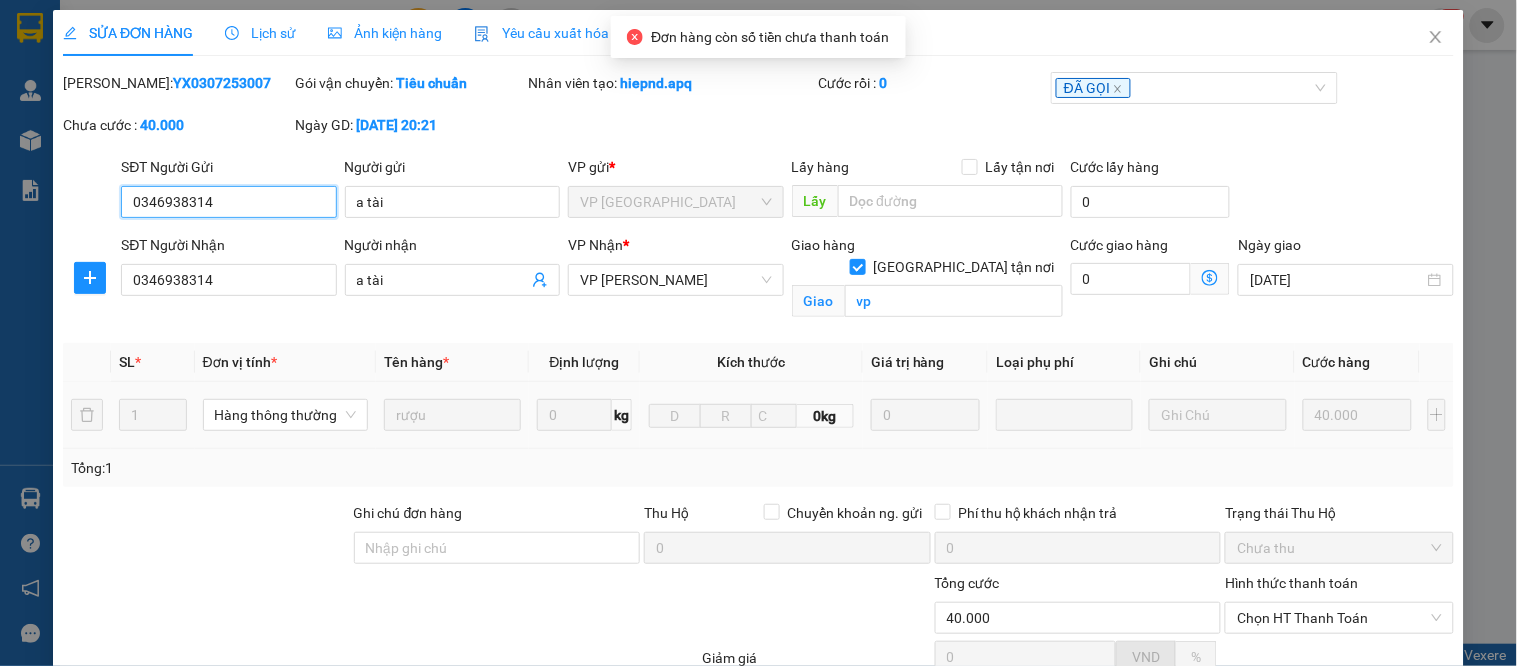 scroll, scrollTop: 203, scrollLeft: 0, axis: vertical 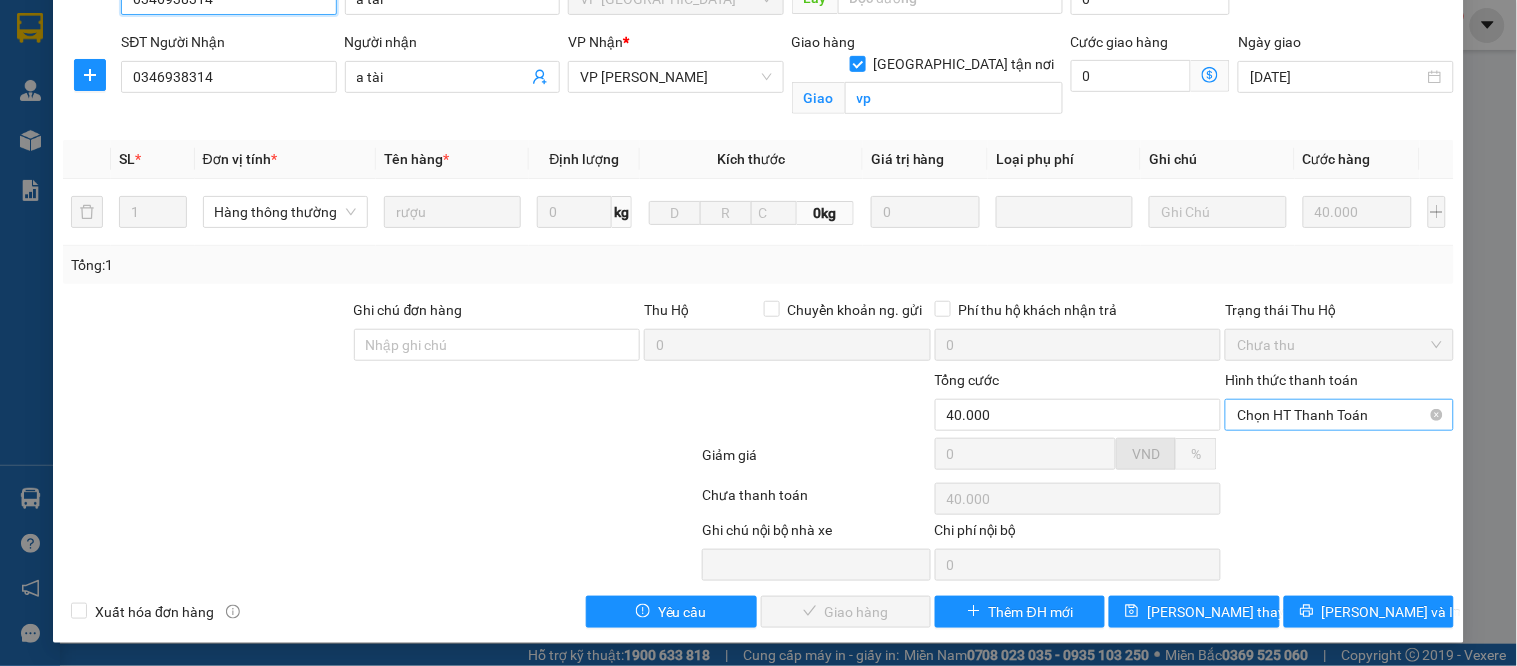 drag, startPoint x: 1316, startPoint y: 410, endPoint x: 1317, endPoint y: 430, distance: 20.024984 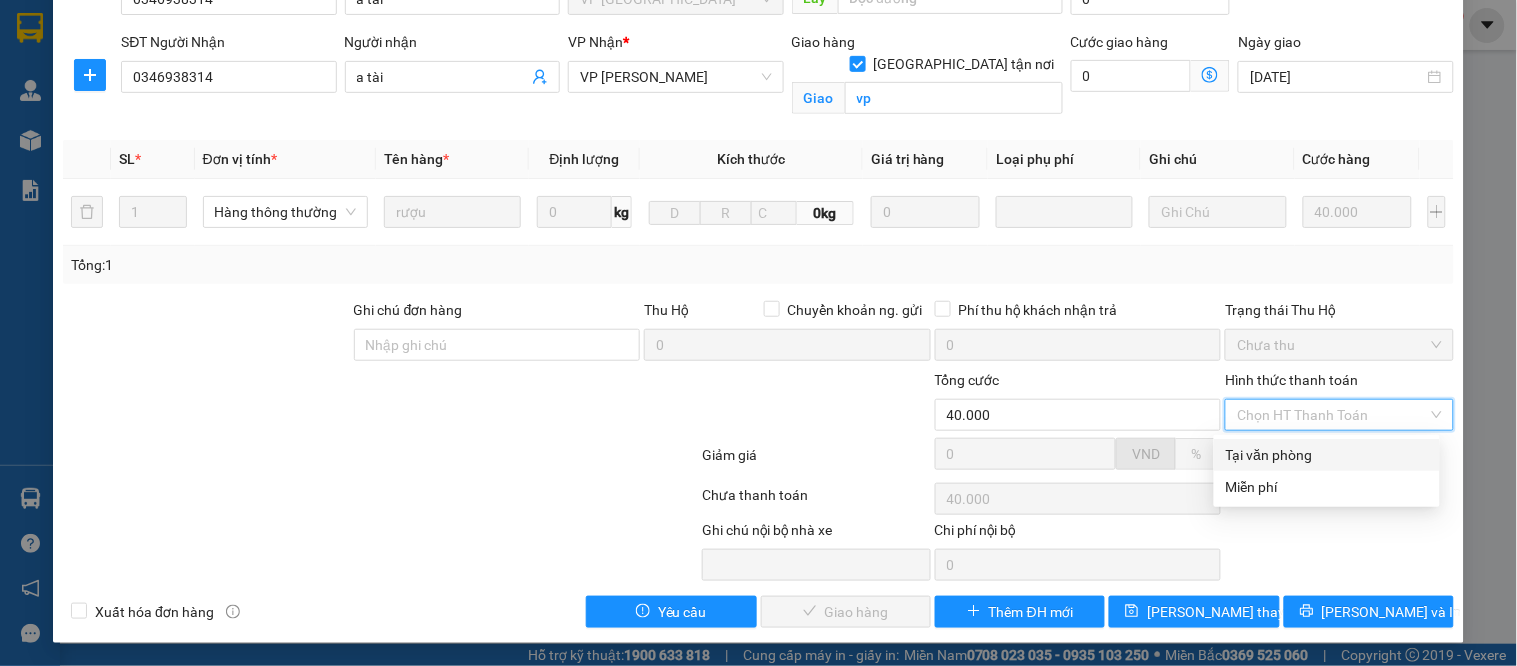 click on "Tại văn phòng" at bounding box center (1327, 455) 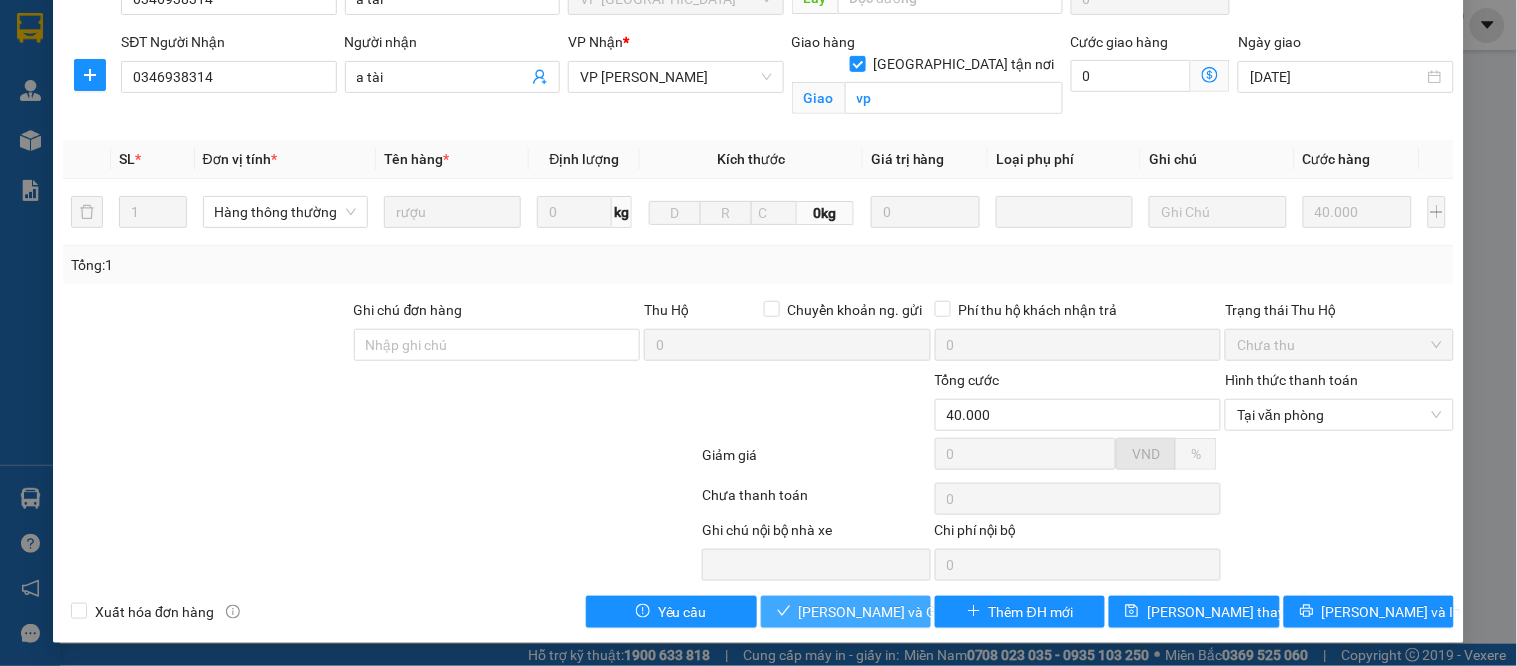 click on "[PERSON_NAME] và Giao hàng" at bounding box center [895, 612] 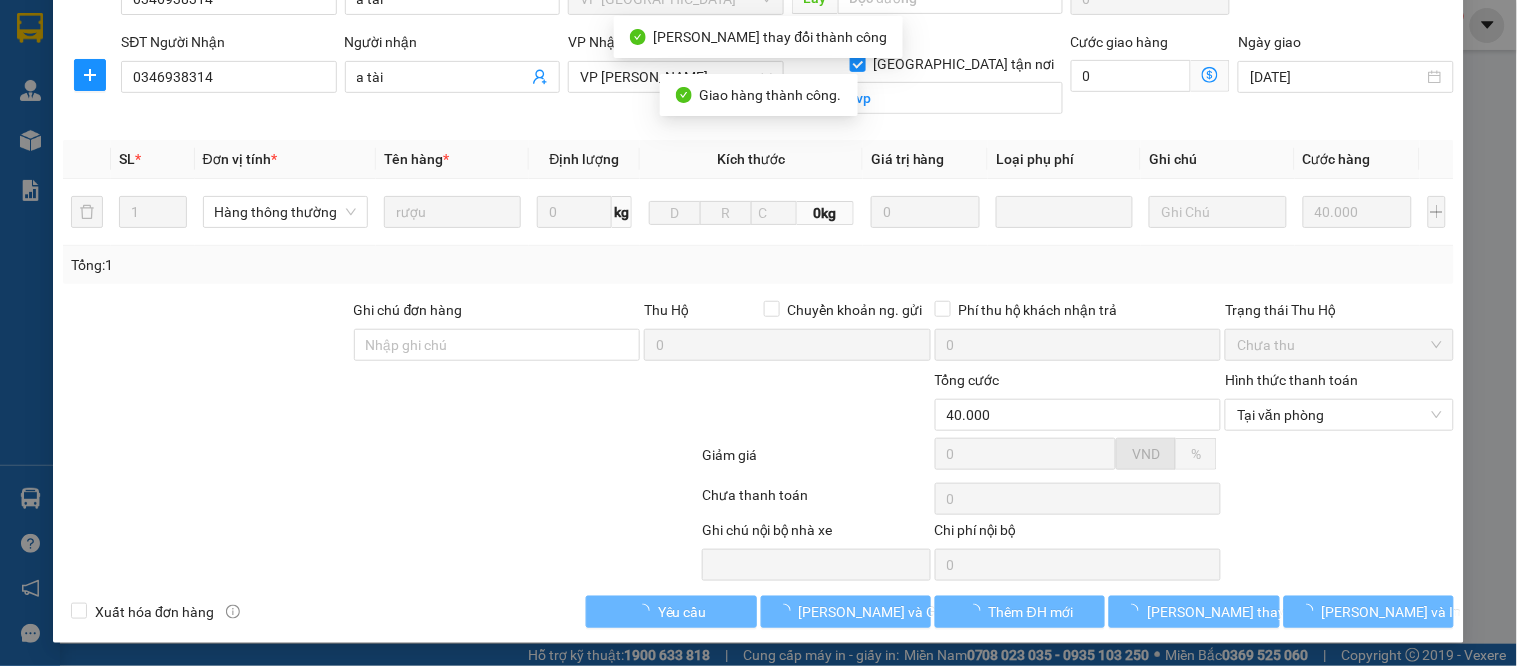 scroll, scrollTop: 0, scrollLeft: 0, axis: both 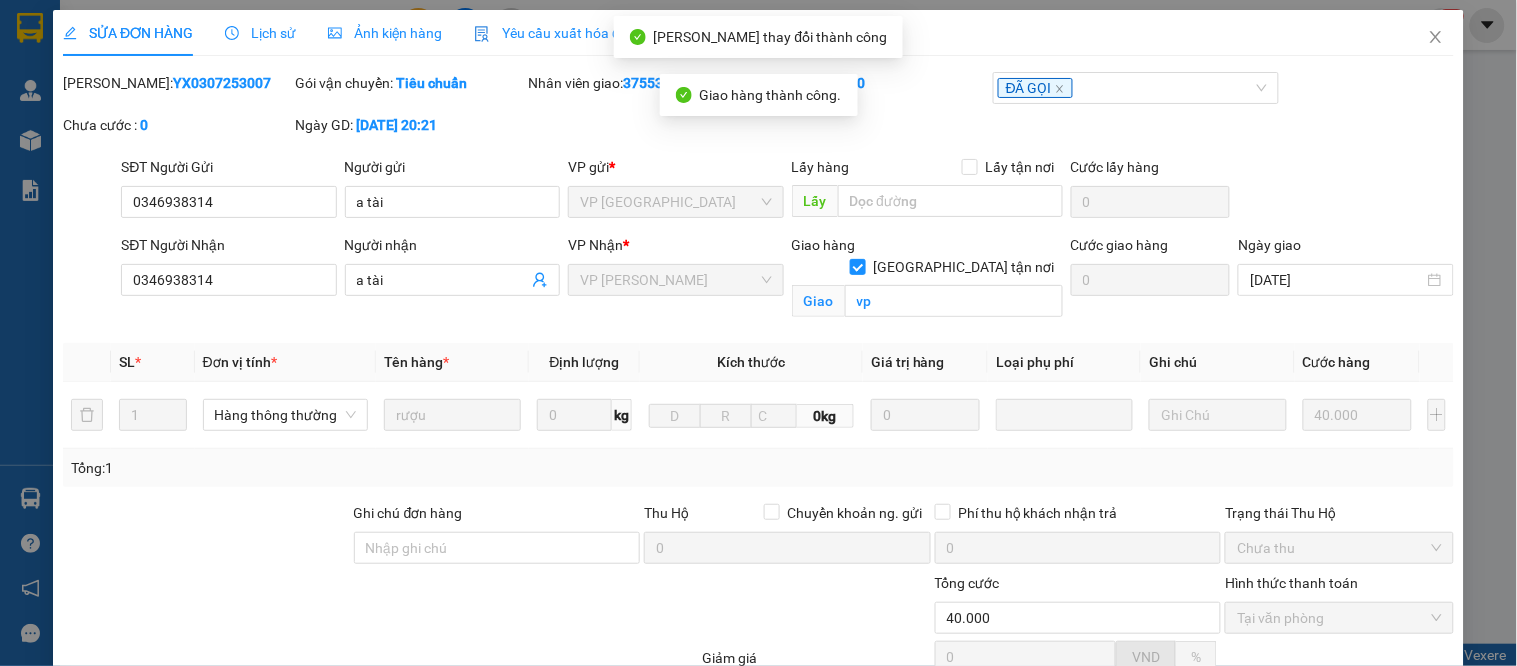 click on "SỬA ĐƠN HÀNG Lịch sử Ảnh kiện hàng Yêu cầu xuất hóa đơn điện tử Total Paid Fee 40.000 Total UnPaid Fee 0 Cash Collection Total Fee Mã ĐH:  YX0307253007 Gói vận chuyển:   Tiêu chuẩn Nhân viên giao: 37553_ducdai.apq Cước rồi :   40.000 ĐÃ GỌI   Chưa cước :   0 Ngày GD:   [DATE] 20:21 SĐT Người Gửi 0346938314 Người gửi a tài VP gửi  * VP Cầu [GEOGRAPHIC_DATA] Lấy hàng Lấy tận nơi Lấy Cước lấy hàng 0 SĐT Người Nhận 0346938314 Người nhận a tài VP Nhận  * VP GIA LÂM Giao hàng Giao tận nơi Giao vp Cước giao hàng 0 Ngày giao [DATE] SL  * Đơn vị tính  * Tên hàng  * Định lượng Kích thước Giá trị hàng Loại phụ phí Ghi chú Cước hàng                       1 Hàng thông thường rượu 0 kg 0kg 0   40.000 Tổng:  1 Ghi chú đơn hàng Thu Hộ Chuyển khoản ng. gửi 0 Phí thu hộ khách nhận trả 0 Trạng thái Thu Hộ   Chưa thu Tổng cước 0 VND" at bounding box center (758, 333) 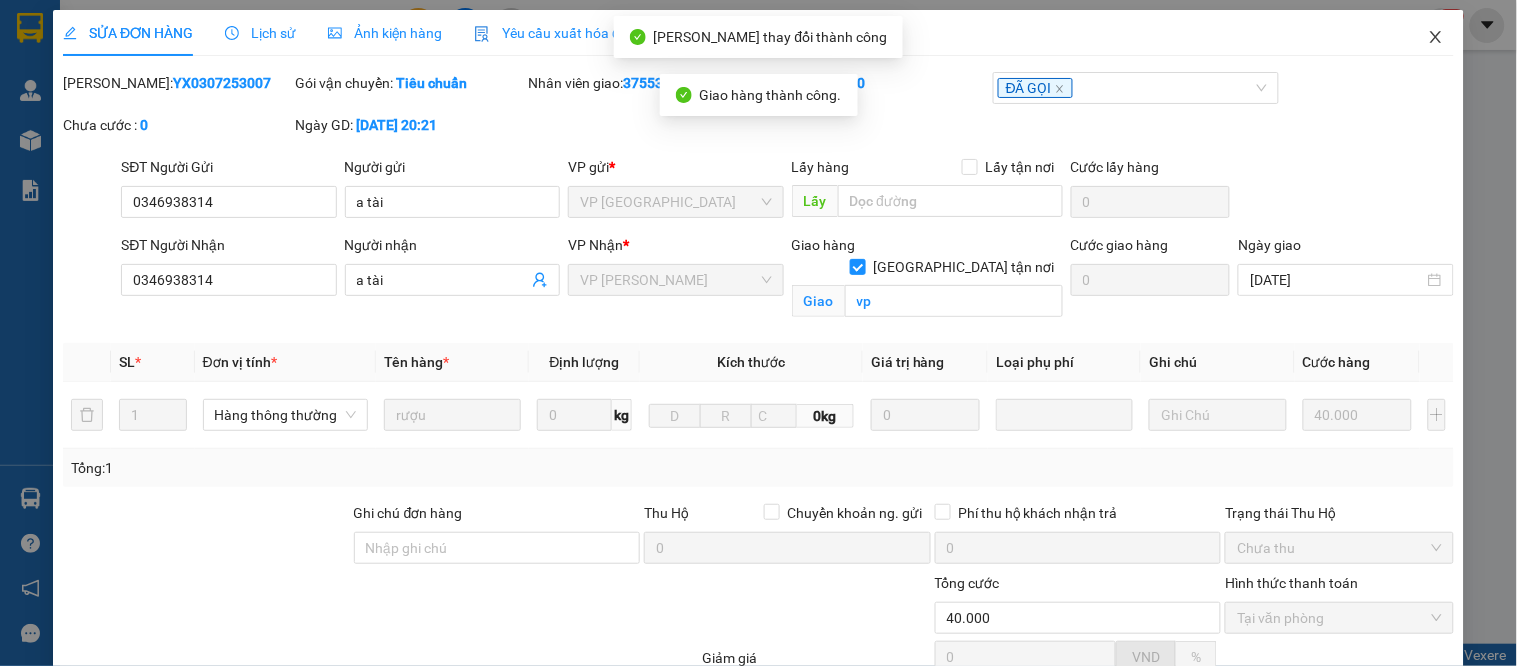 click 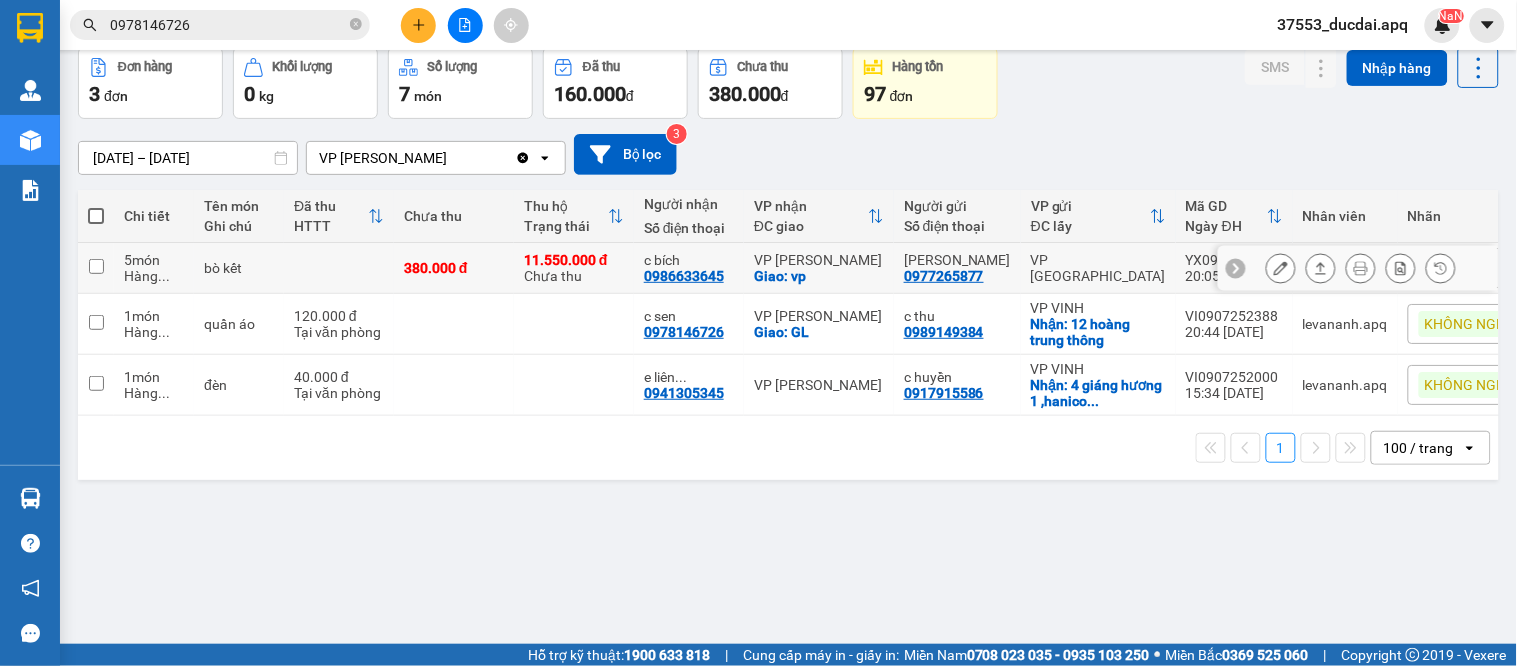 scroll, scrollTop: 0, scrollLeft: 0, axis: both 